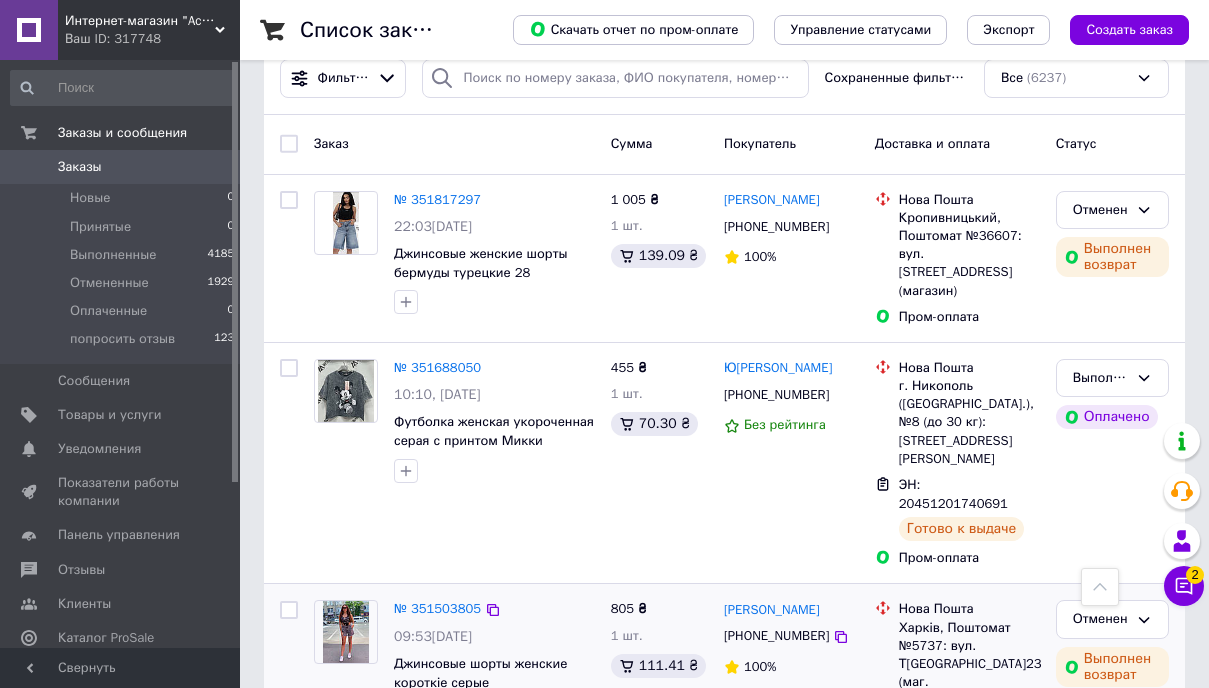 scroll, scrollTop: 0, scrollLeft: 0, axis: both 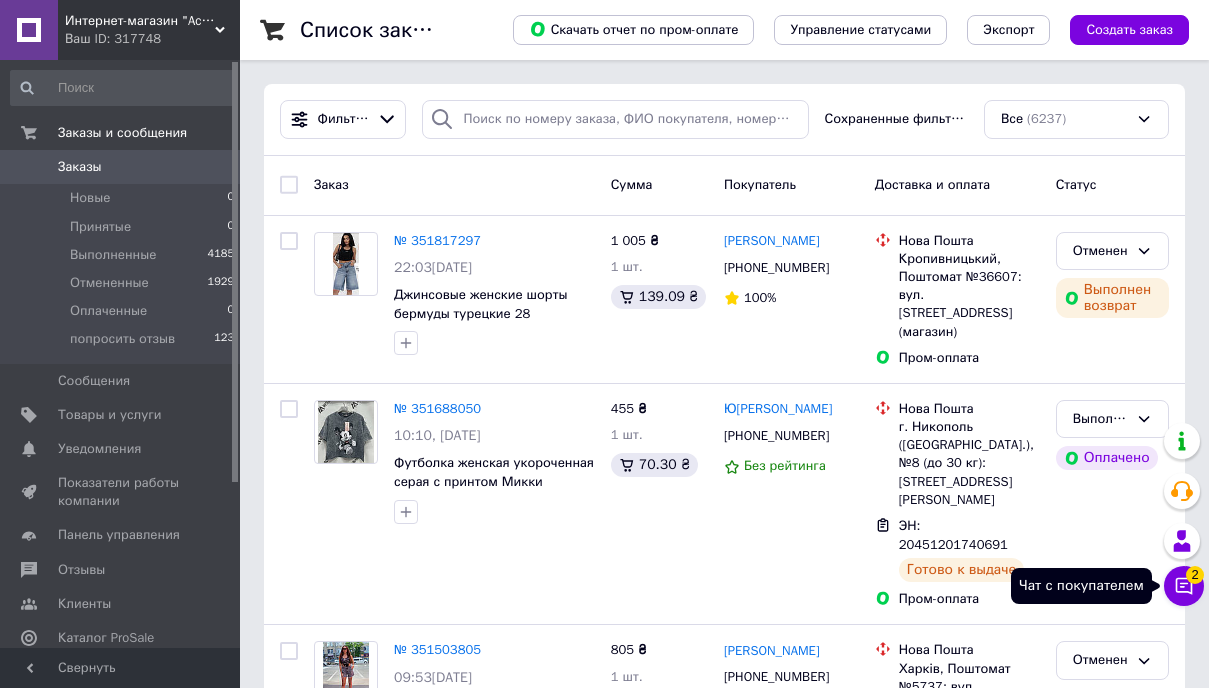 click on "2" at bounding box center (1195, 569) 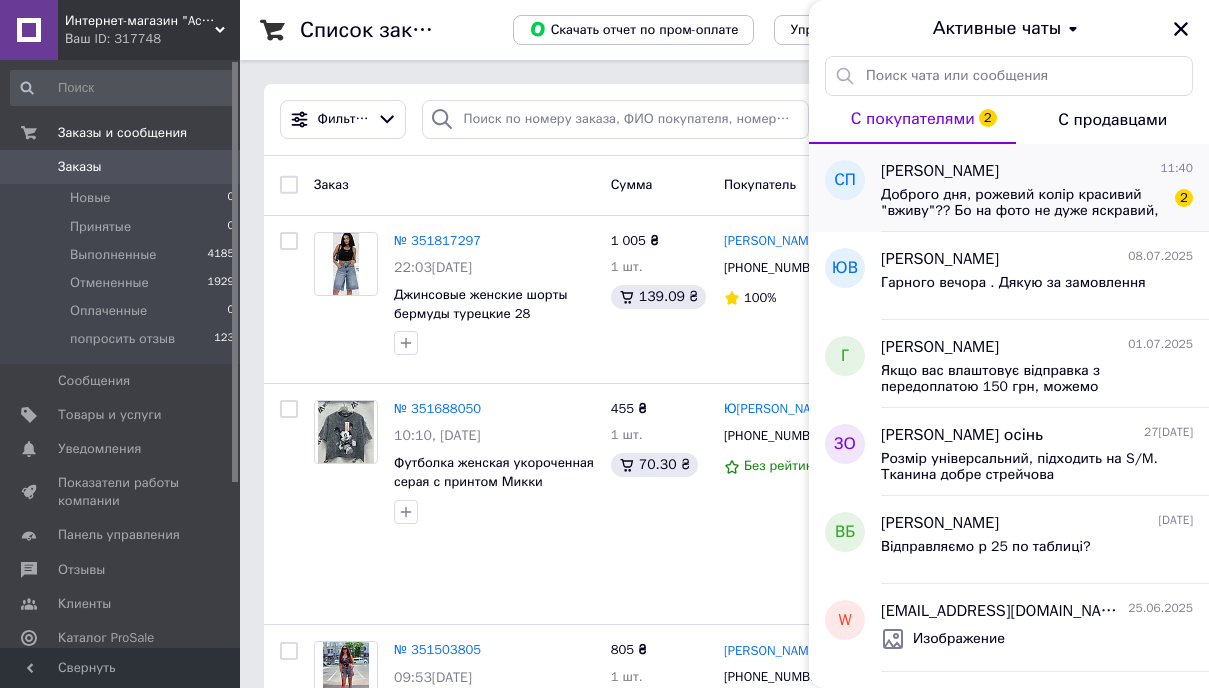 click on "Доброго дня, рожевий колір красивий "вживу"?? Бо на фото не дуже яскравий, блідий" at bounding box center [1023, 203] 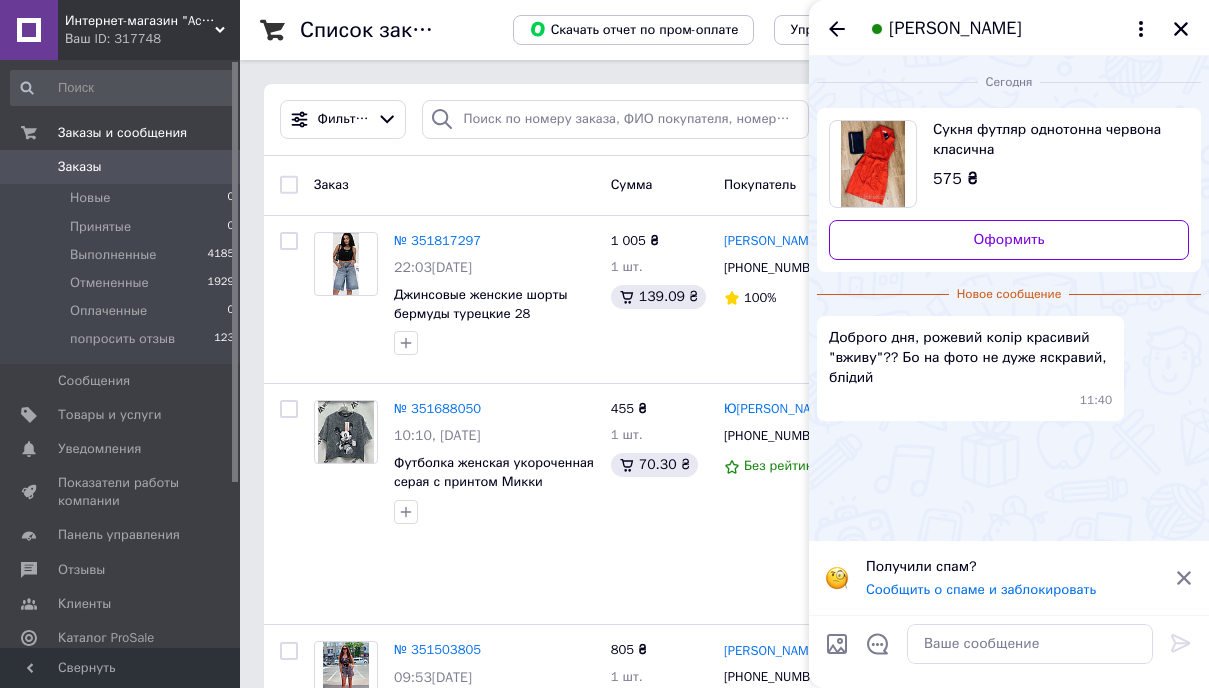 click at bounding box center [873, 164] 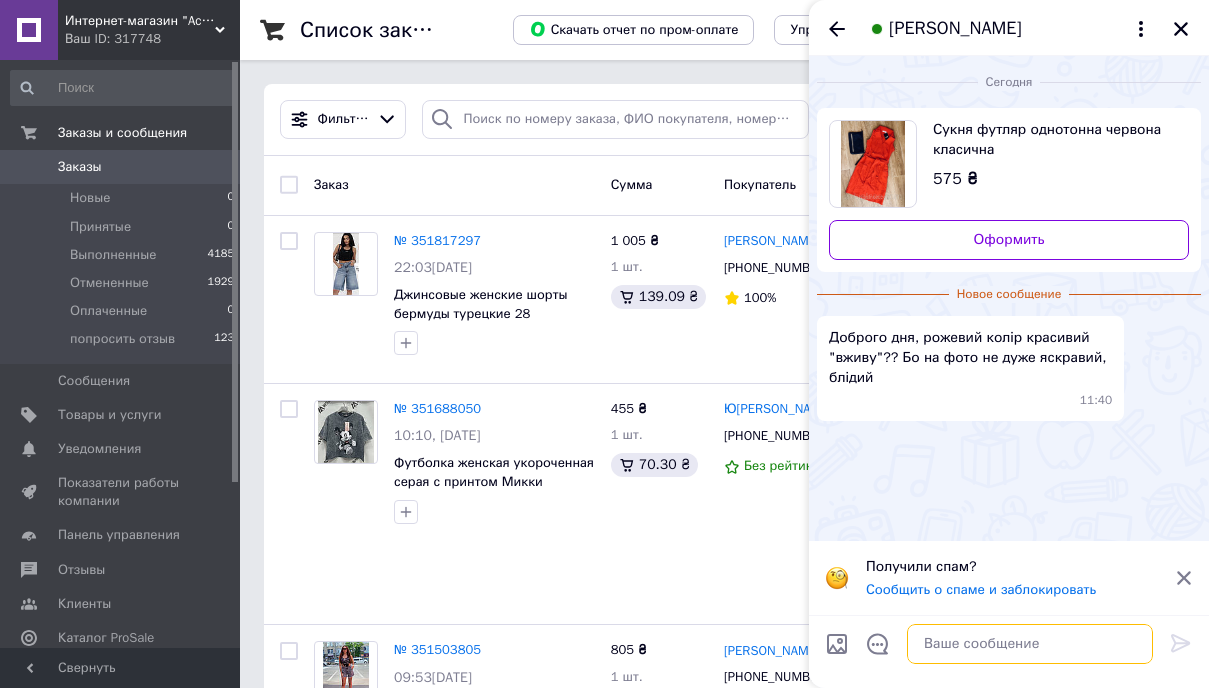 click at bounding box center (1030, 644) 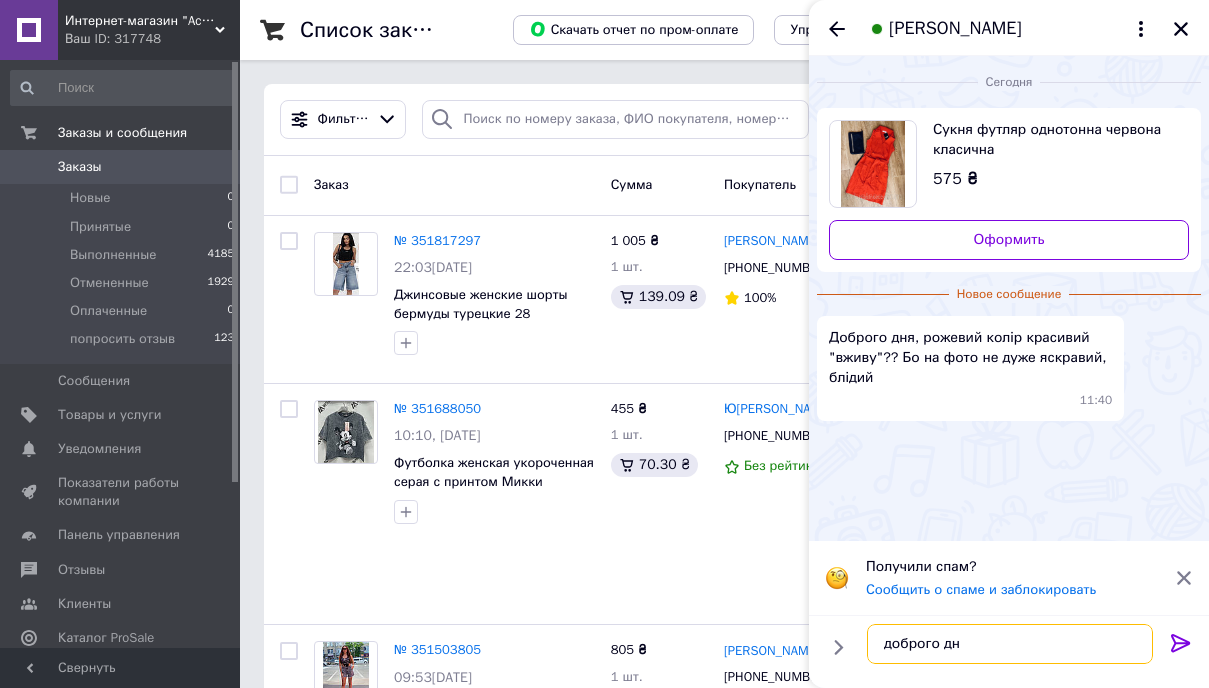 type on "доброго дня" 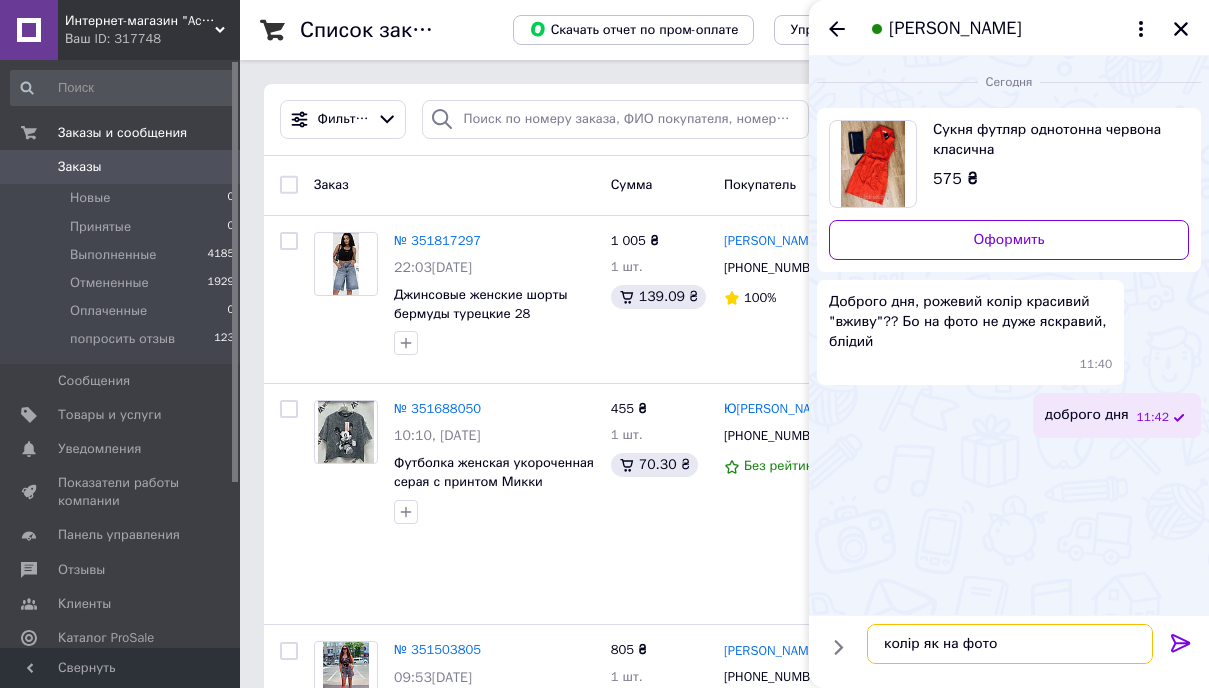 type on "колір як на фото." 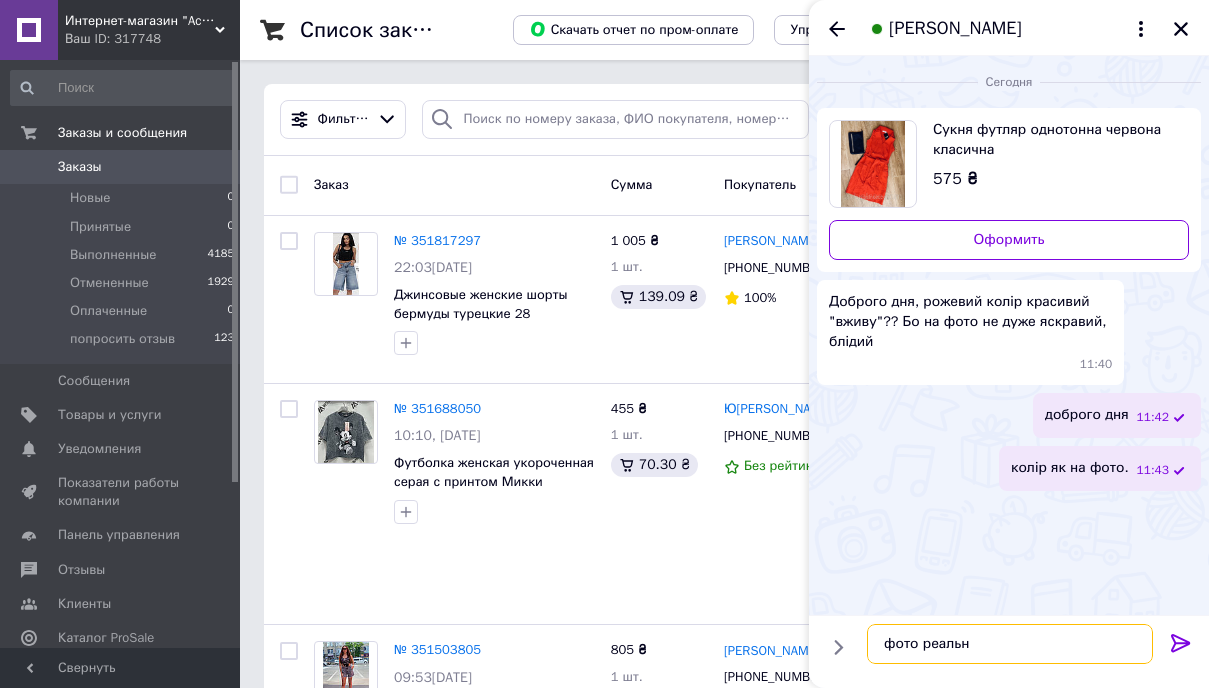 type on "фото реальні" 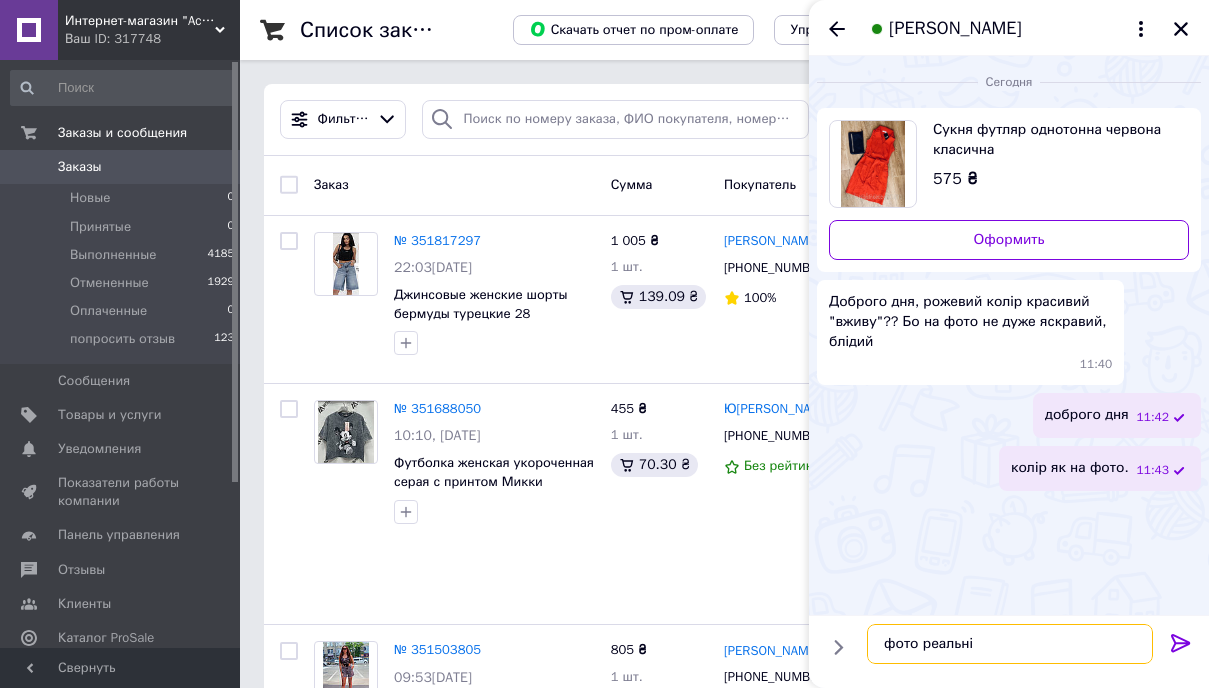 type 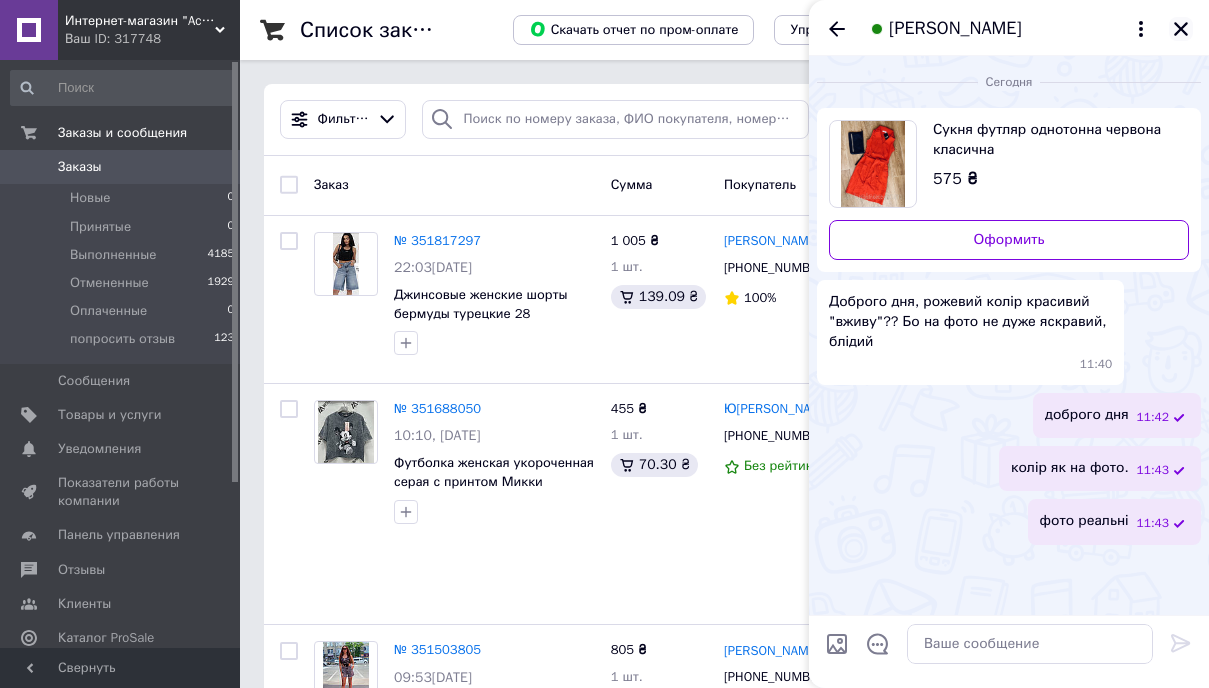 click 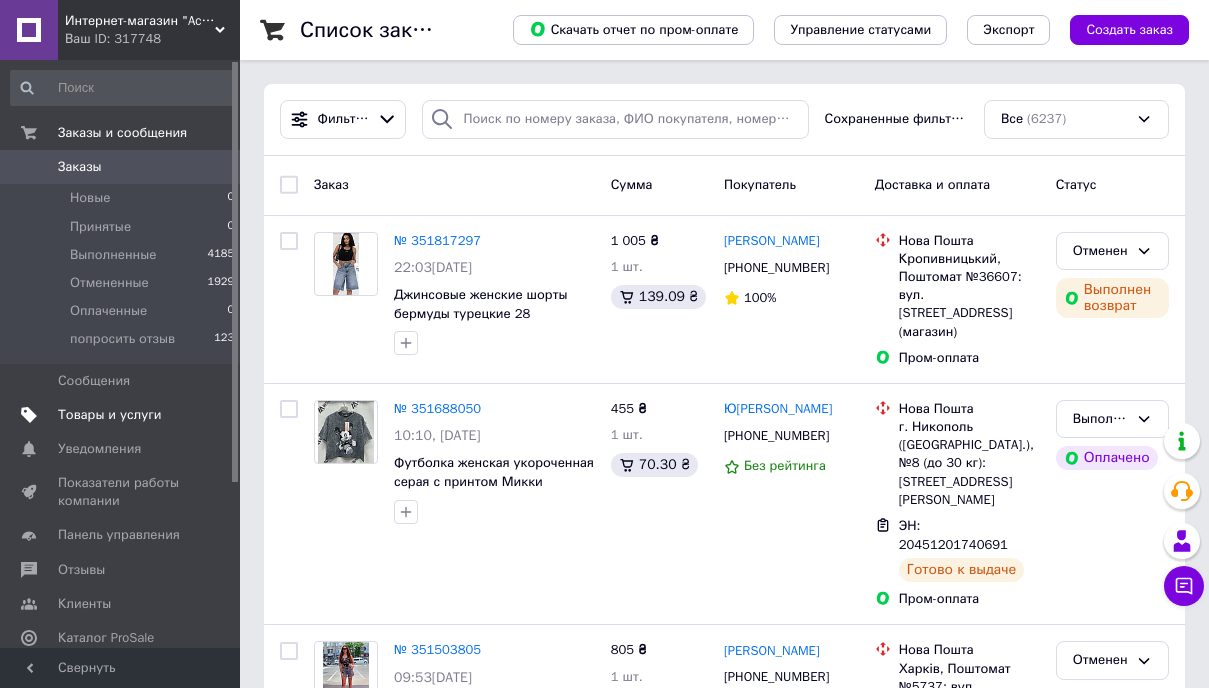 click on "Товары и услуги" at bounding box center [110, 415] 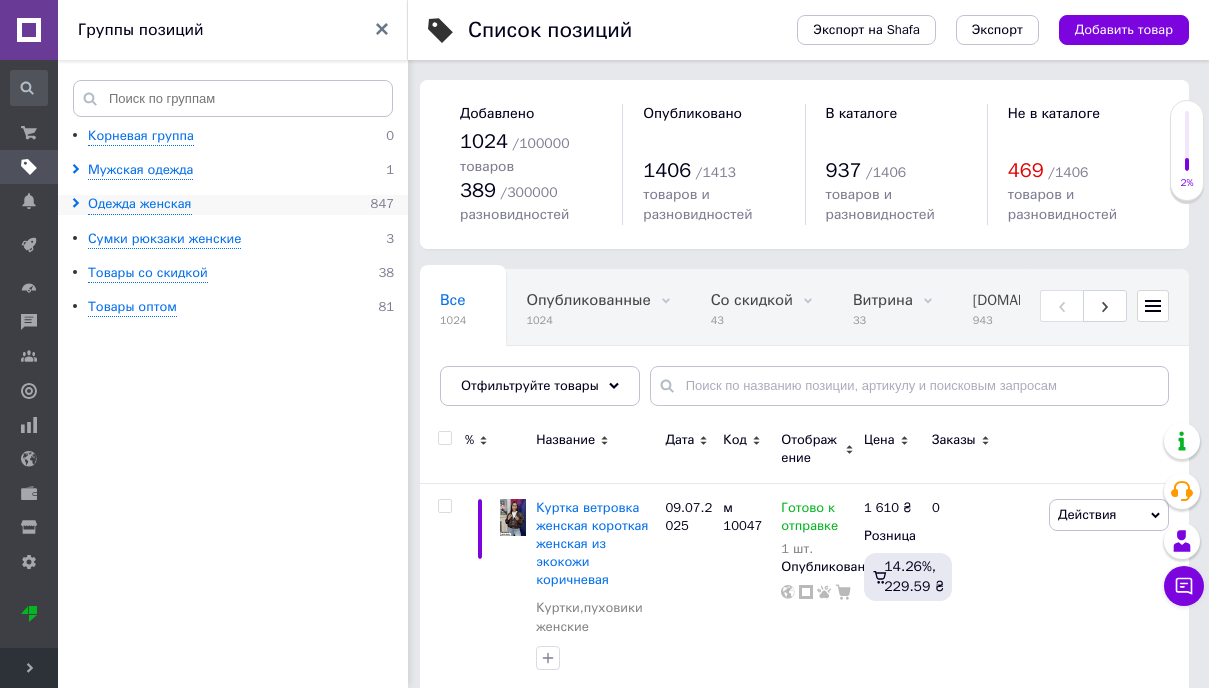 click 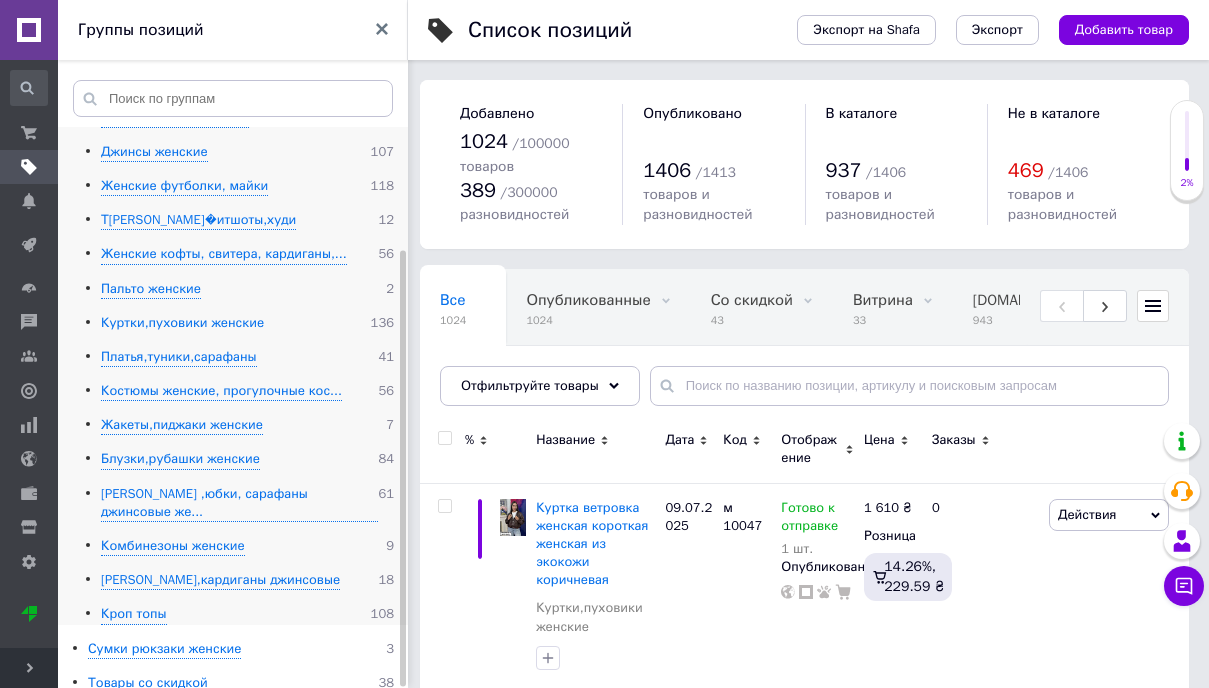 scroll, scrollTop: 157, scrollLeft: 0, axis: vertical 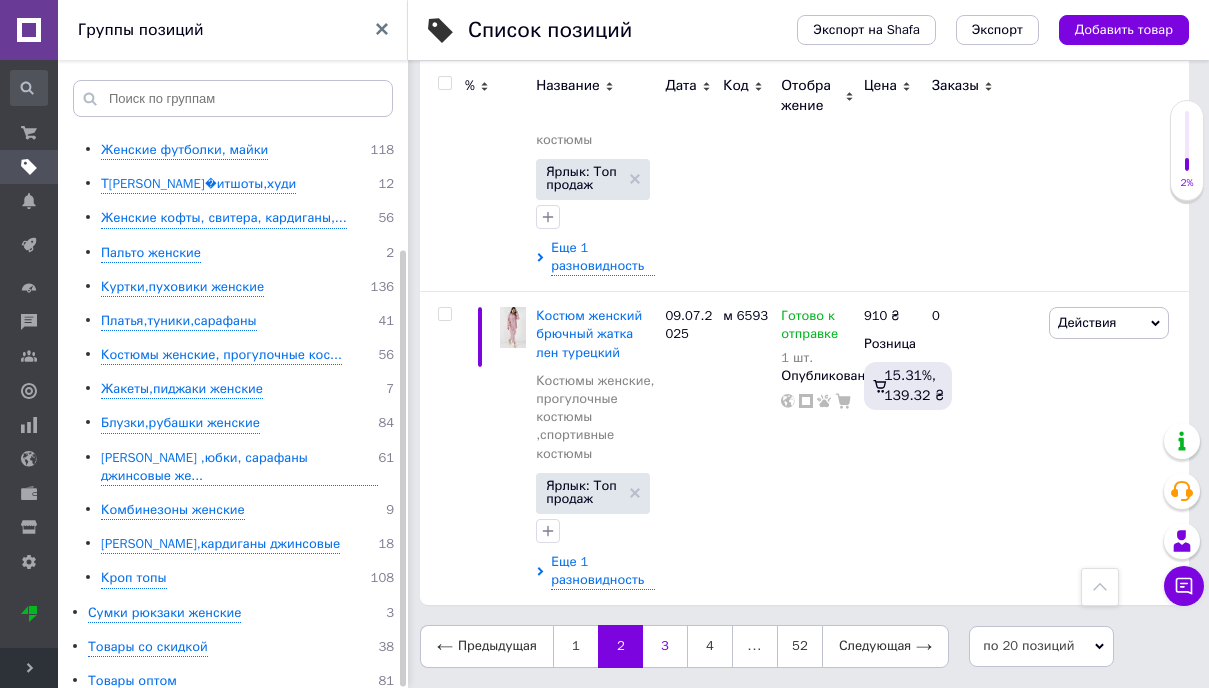 click on "3" at bounding box center [665, 646] 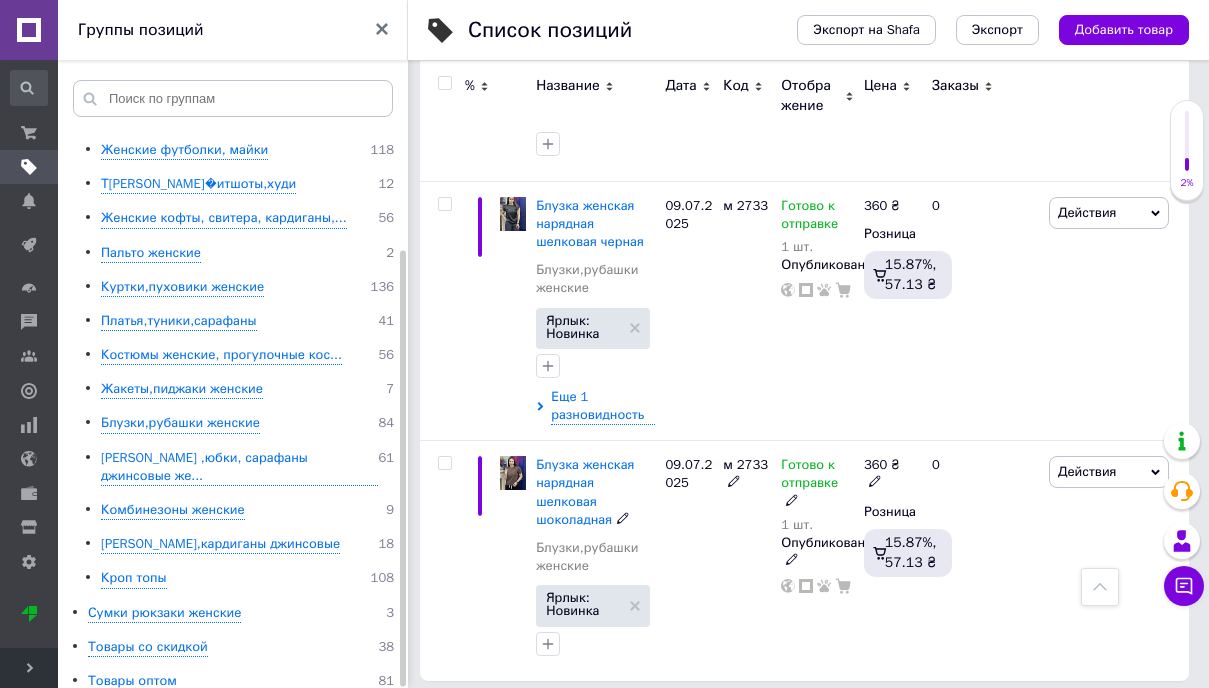 scroll, scrollTop: 4747, scrollLeft: 0, axis: vertical 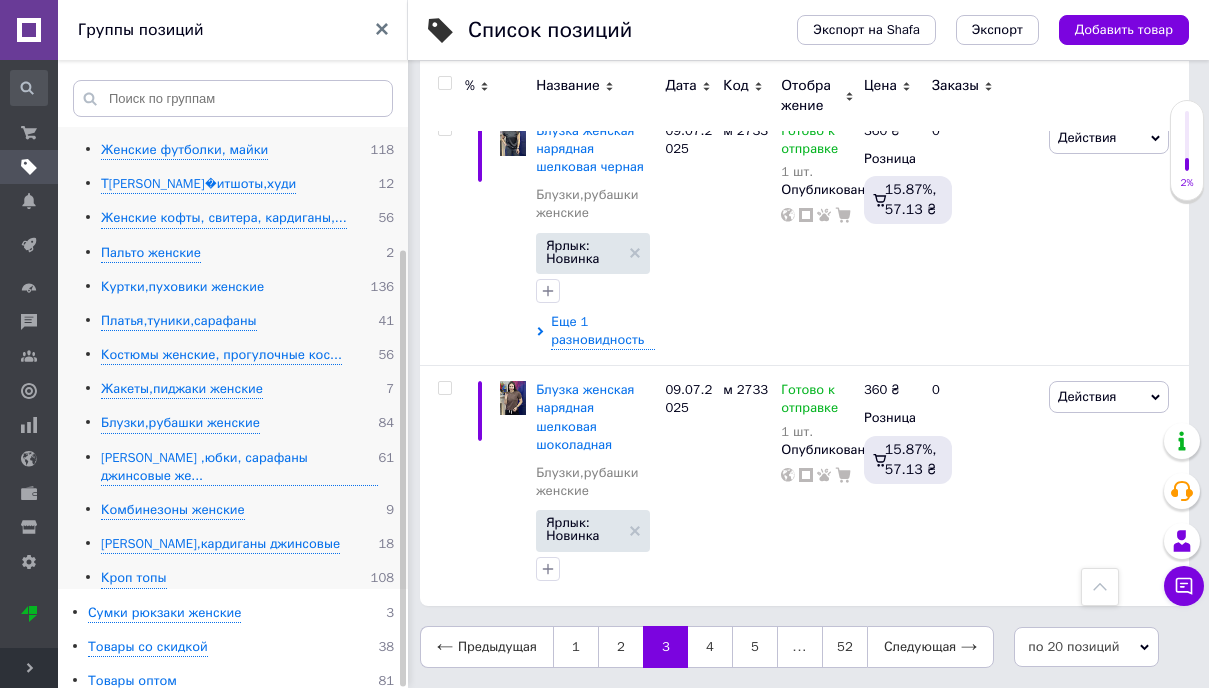 click on "Куртки,пуховики женские" at bounding box center [182, 287] 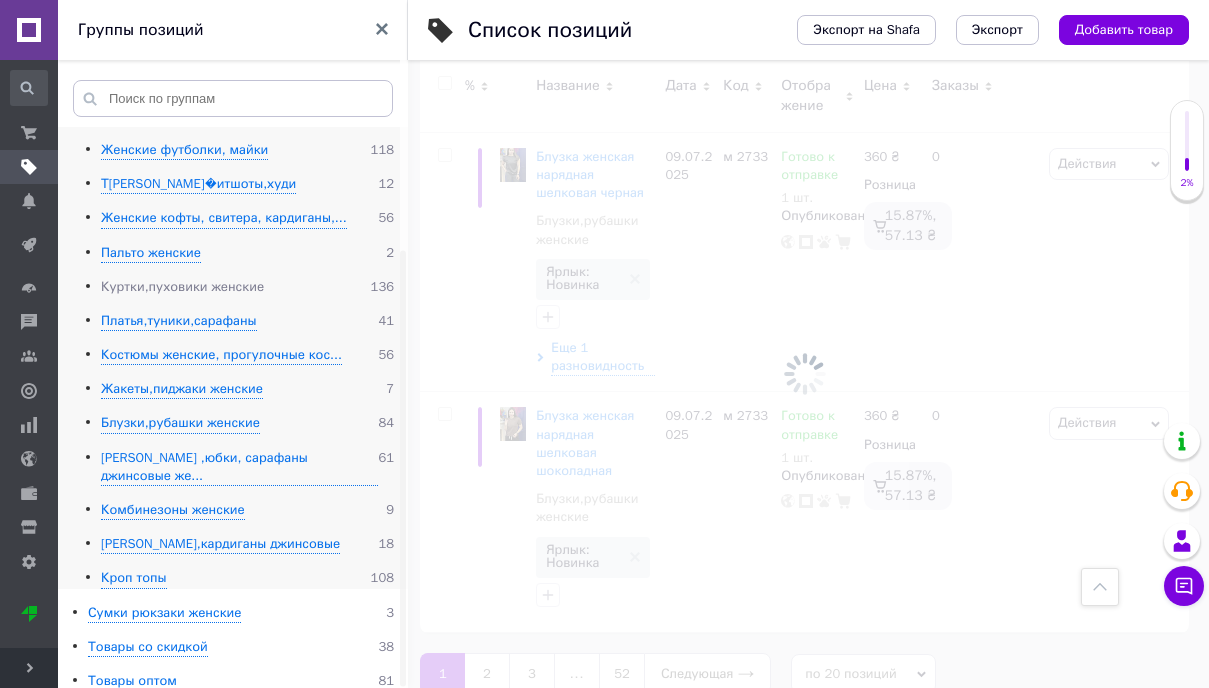 scroll, scrollTop: 4782, scrollLeft: 0, axis: vertical 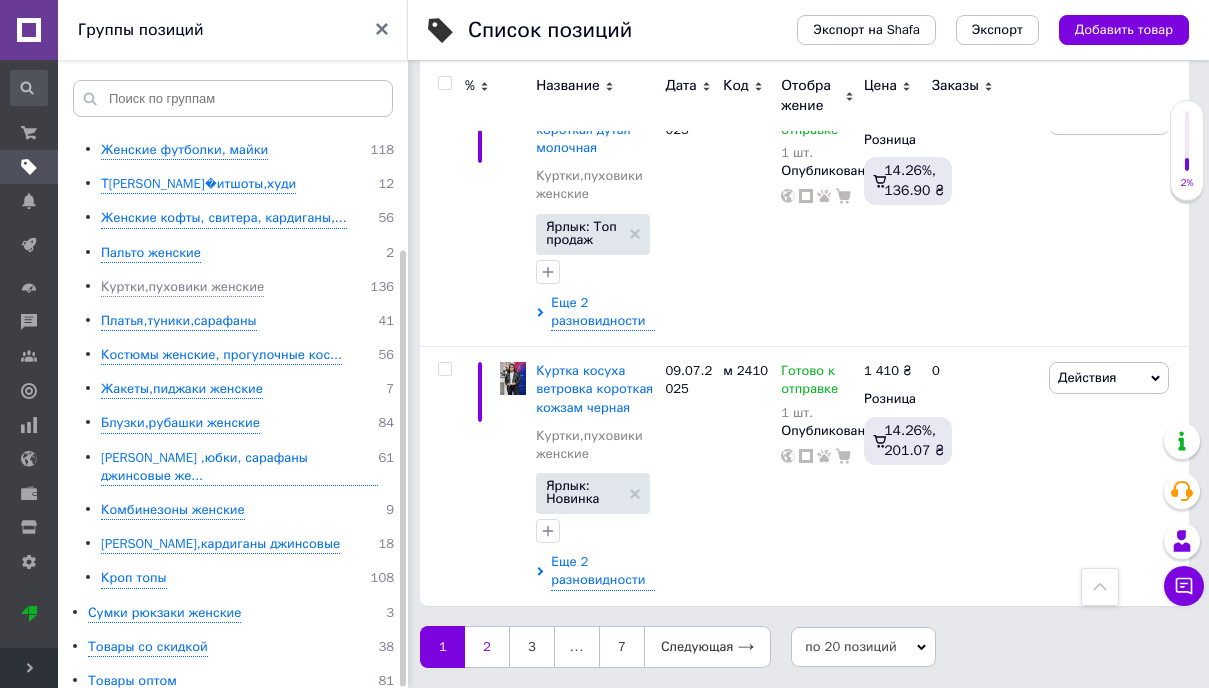 click on "2" at bounding box center (487, 647) 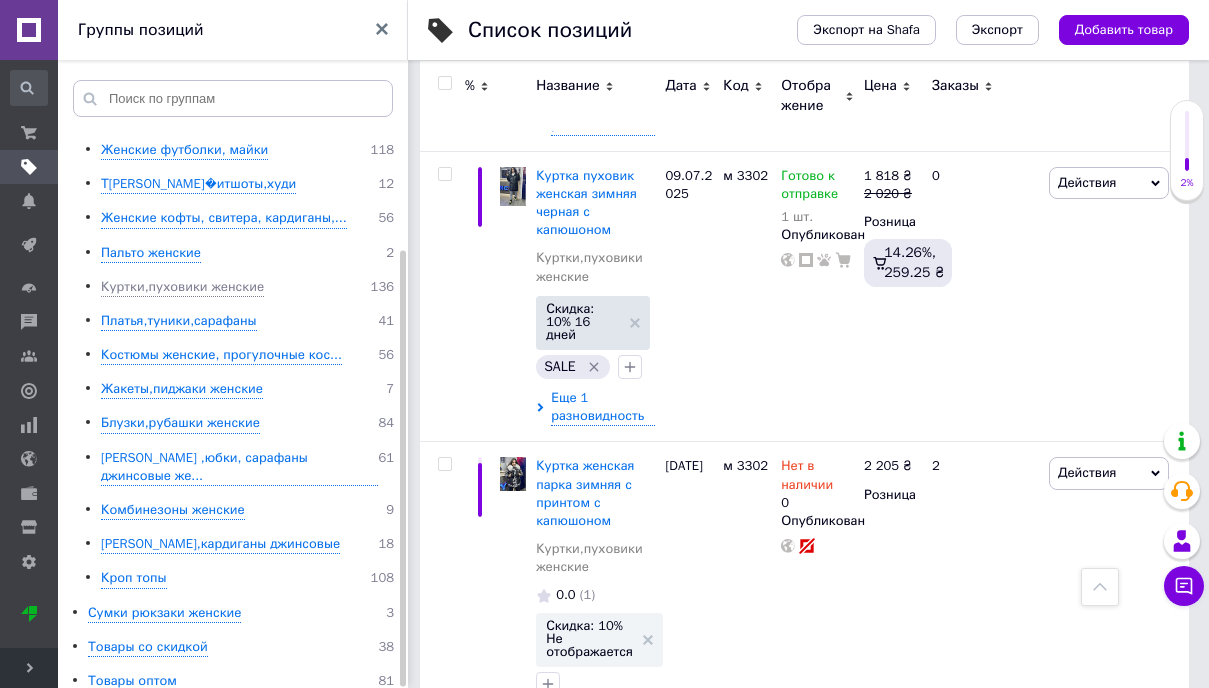 scroll, scrollTop: 5513, scrollLeft: 0, axis: vertical 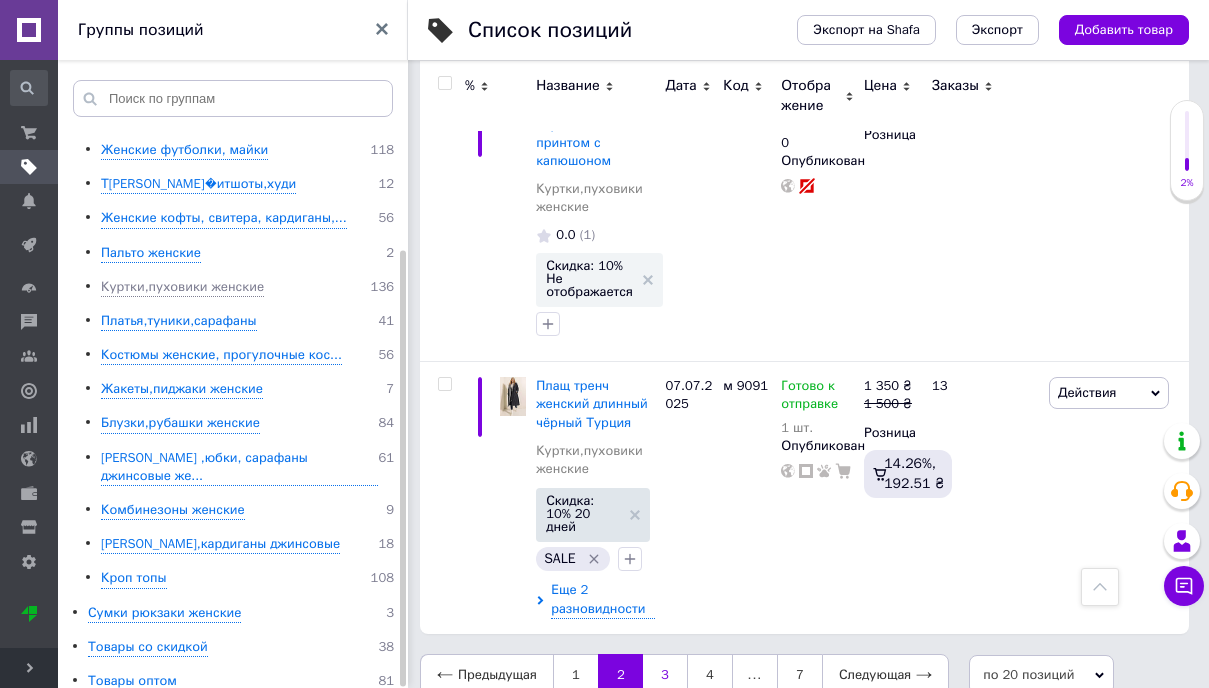 click on "3" at bounding box center [665, 675] 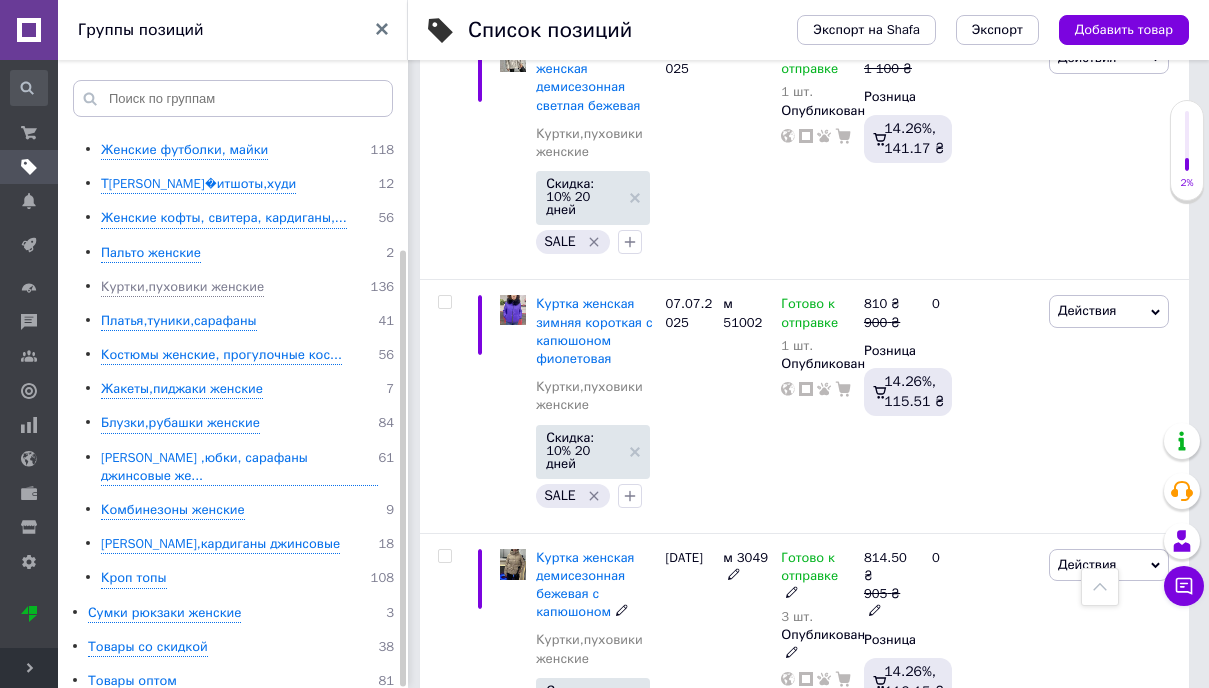 scroll, scrollTop: 5125, scrollLeft: 0, axis: vertical 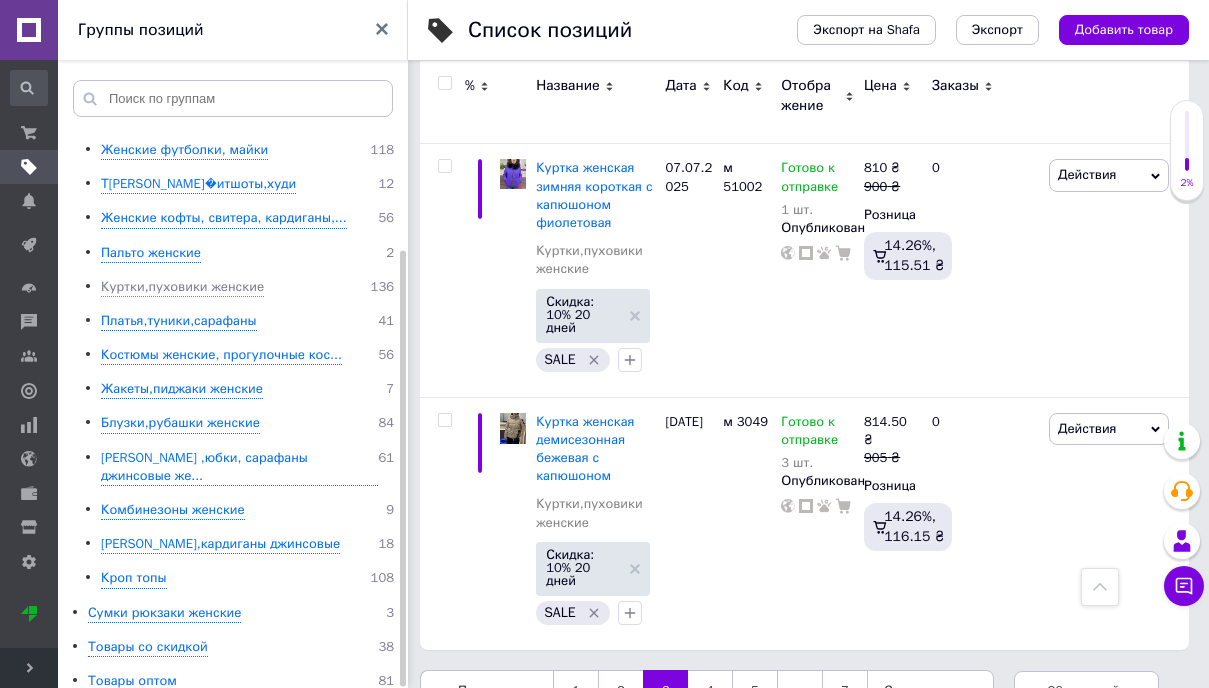 click on "4" at bounding box center (710, 691) 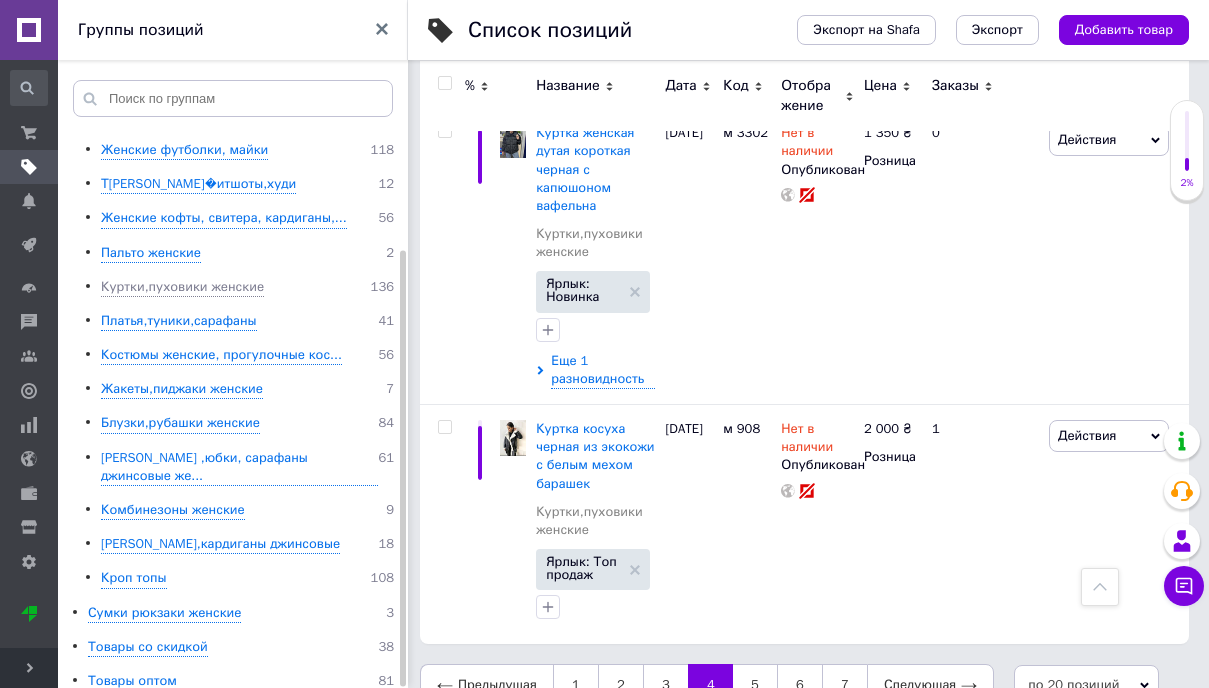 scroll, scrollTop: 5243, scrollLeft: 0, axis: vertical 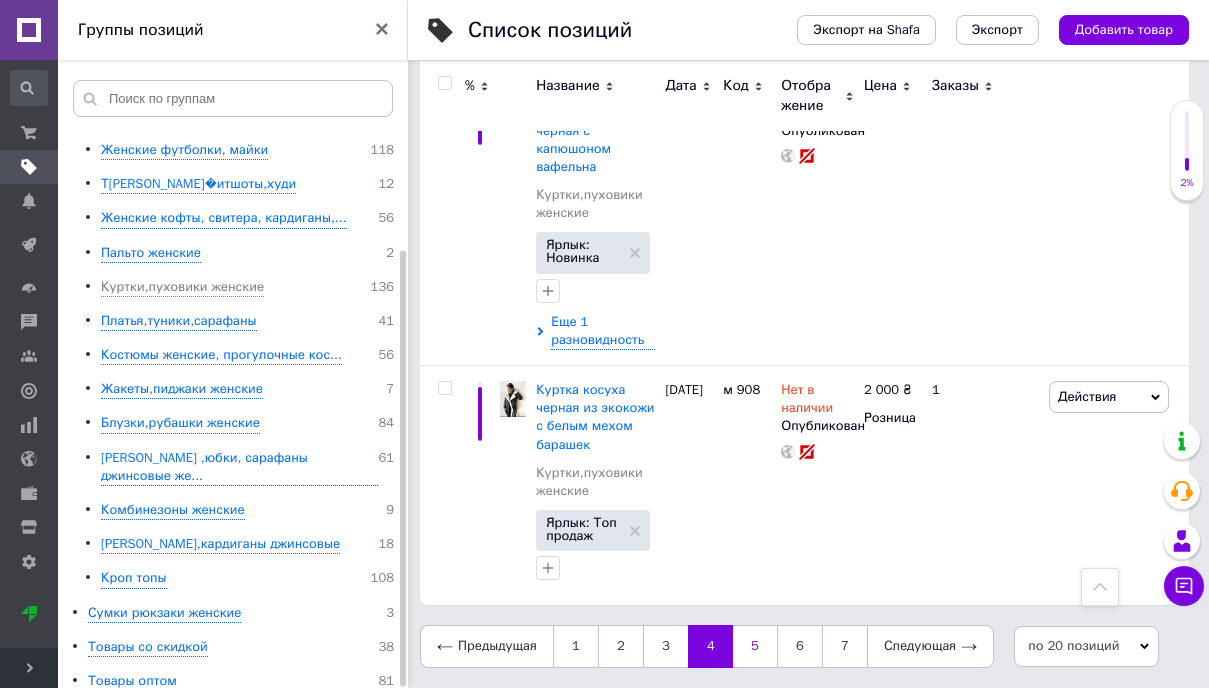 click on "5" at bounding box center (755, 646) 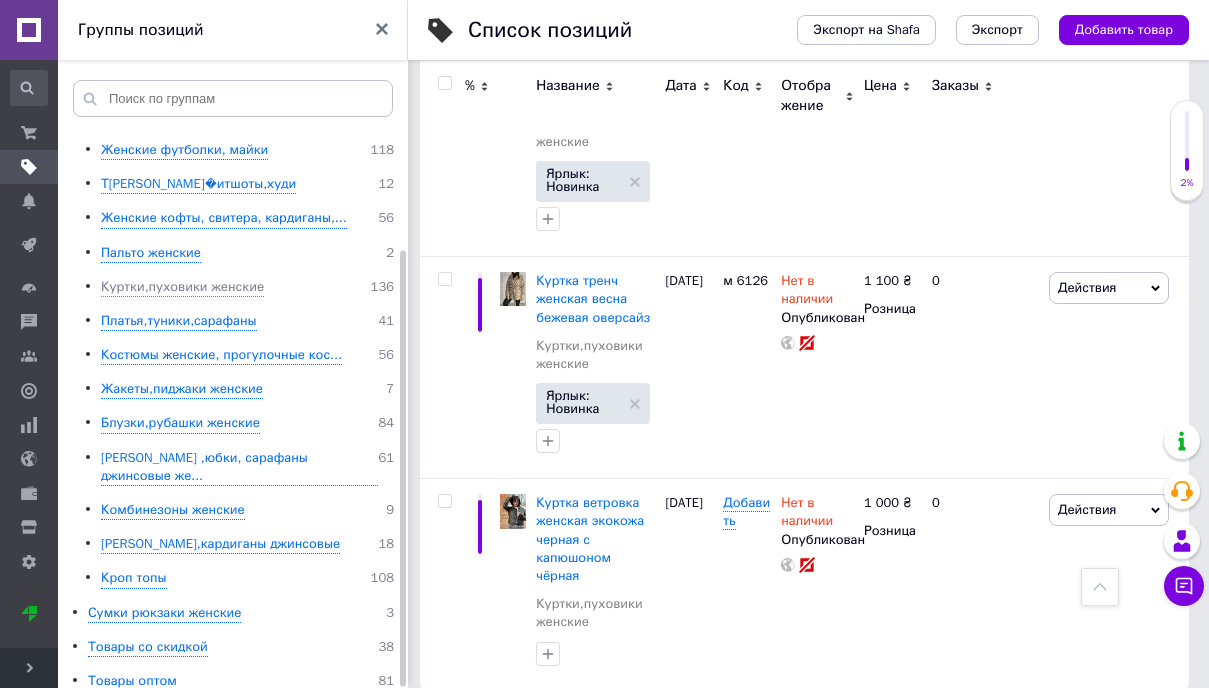 scroll, scrollTop: 4676, scrollLeft: 0, axis: vertical 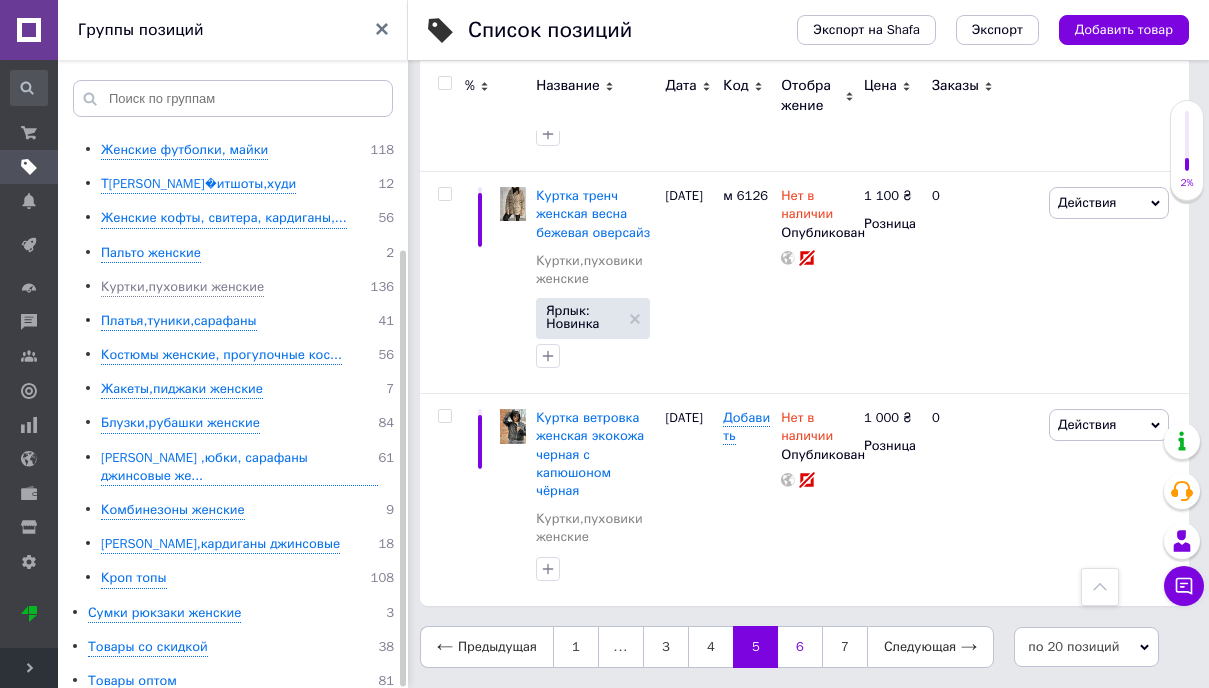 click on "6" at bounding box center (800, 647) 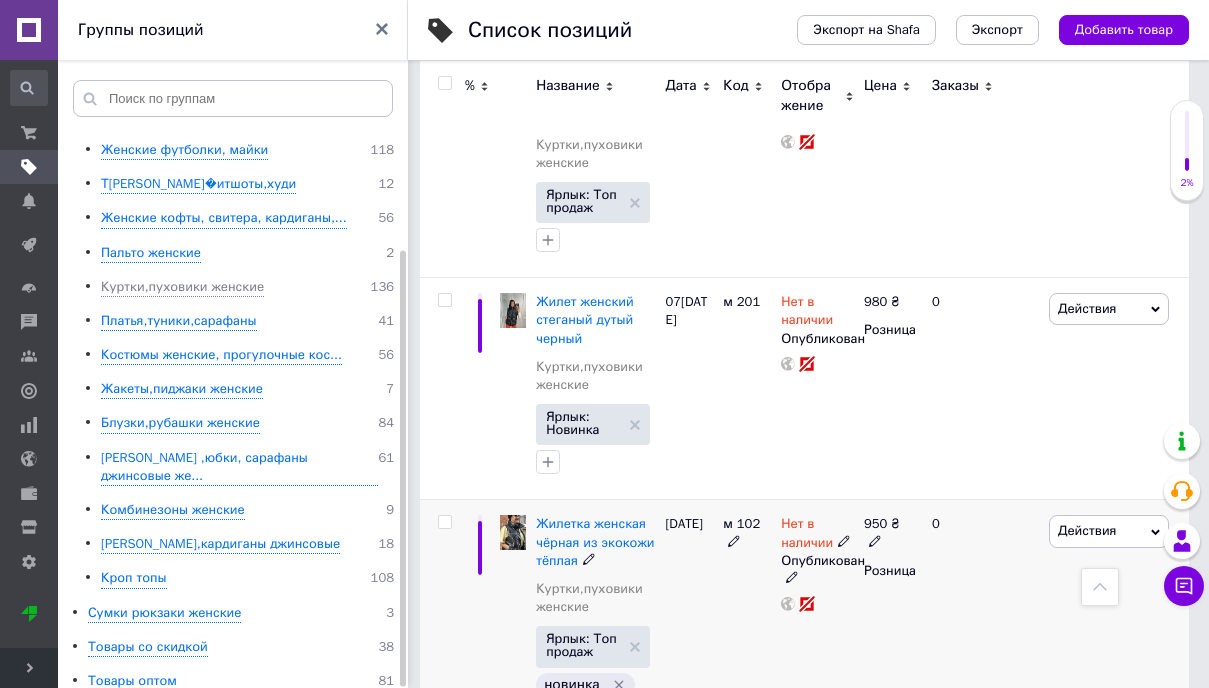 scroll, scrollTop: 4454, scrollLeft: 0, axis: vertical 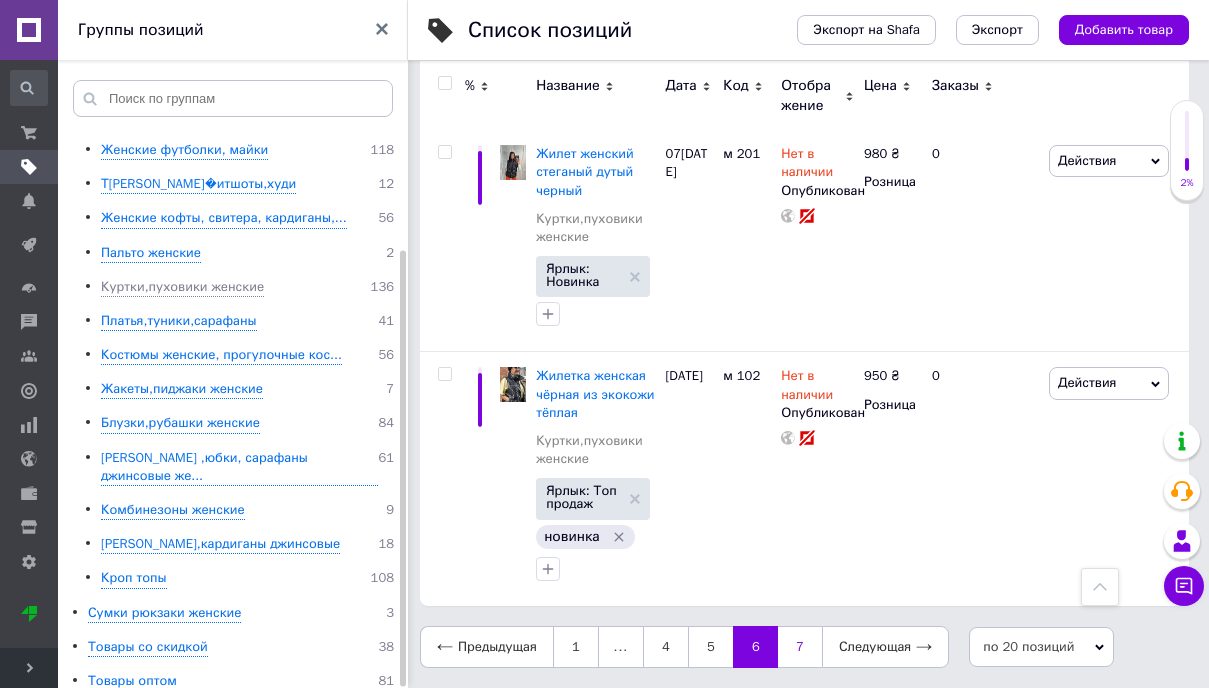 click on "7" at bounding box center (800, 647) 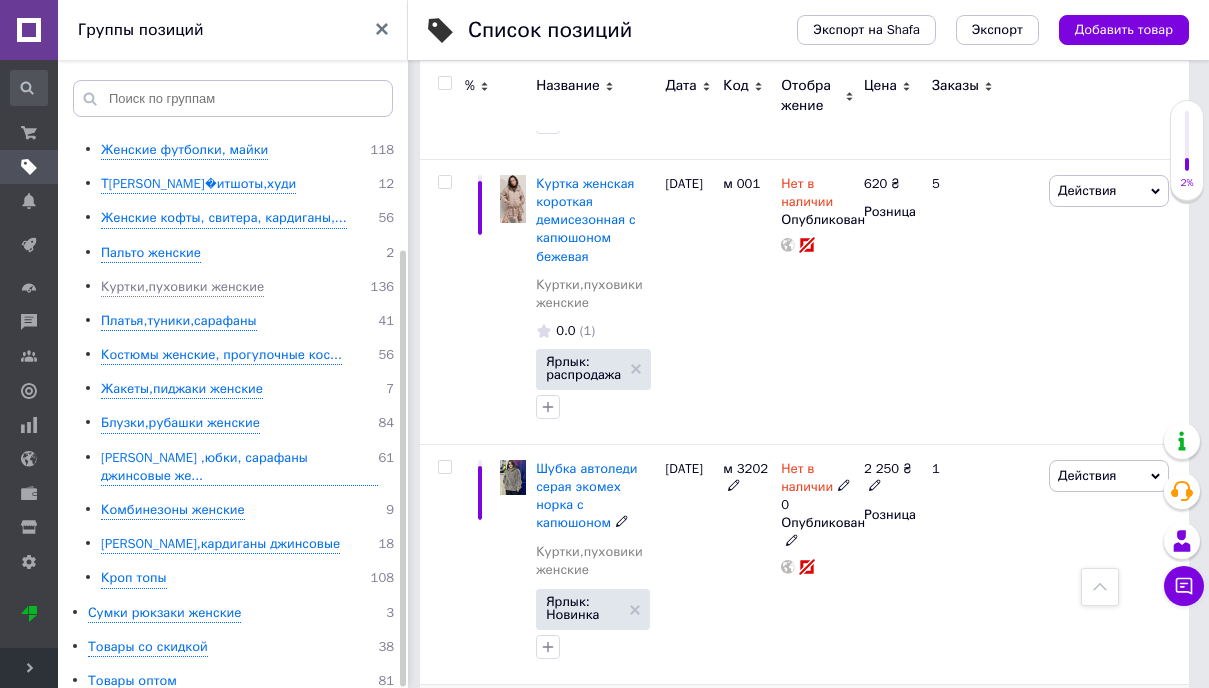 scroll, scrollTop: 3058, scrollLeft: 0, axis: vertical 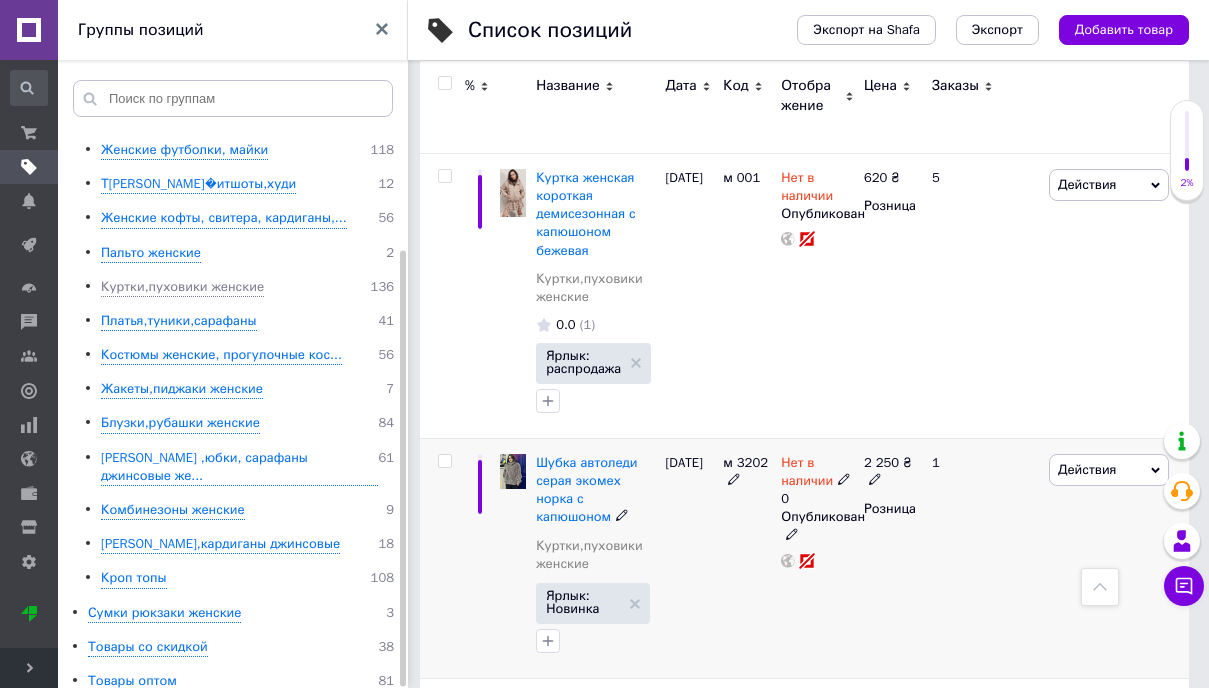 click 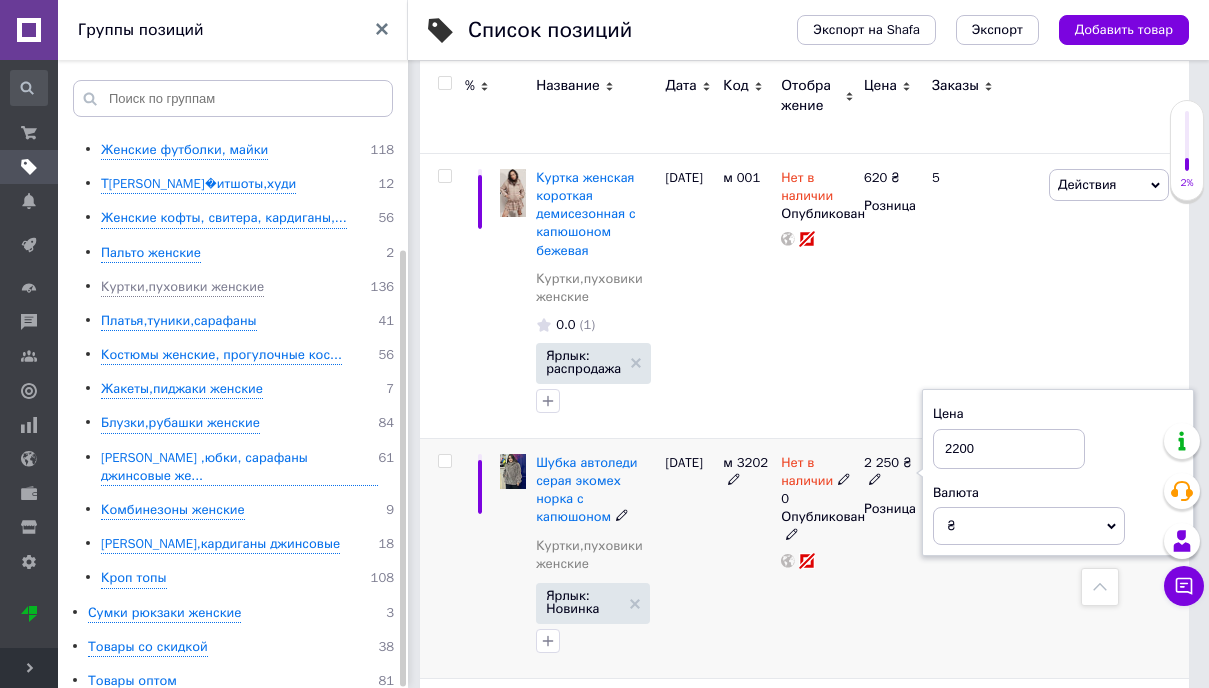 type on "2200" 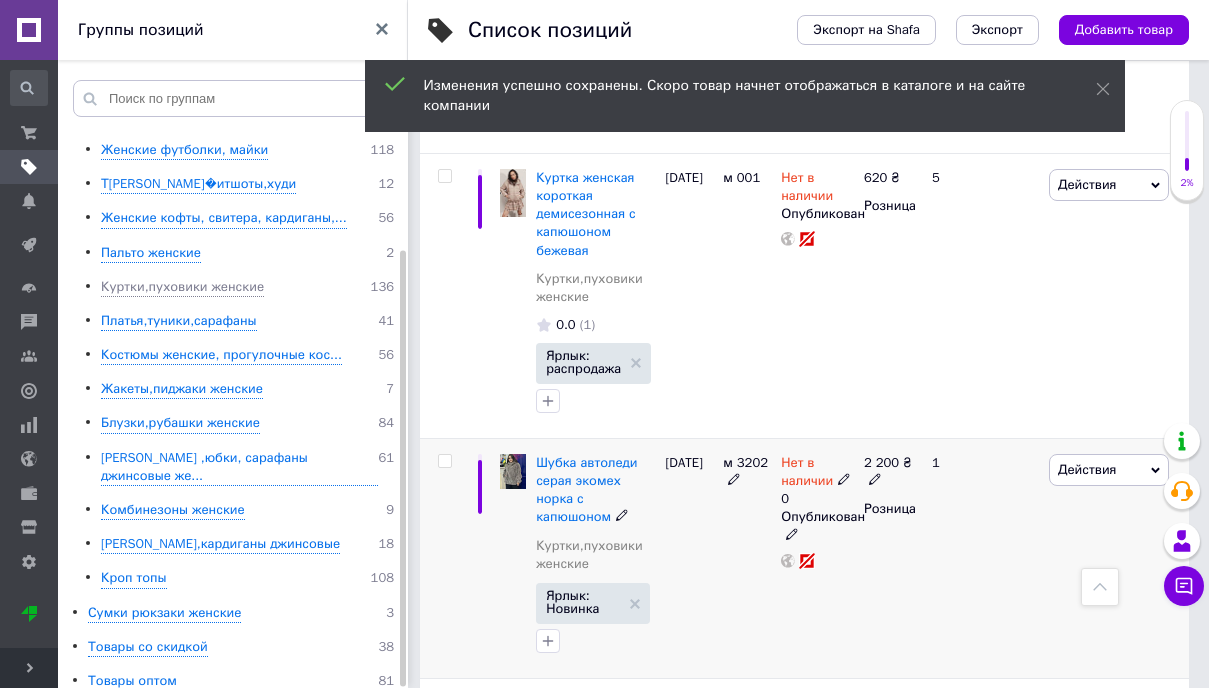 click 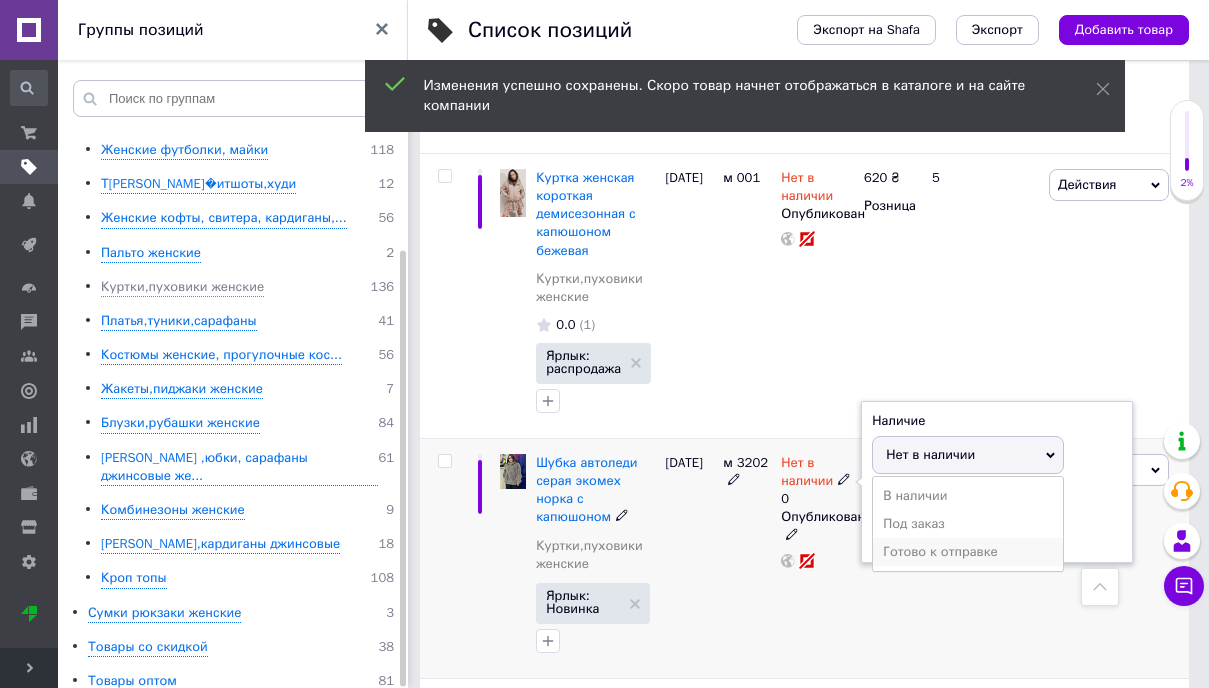 click on "Готово к отправке" at bounding box center (968, 552) 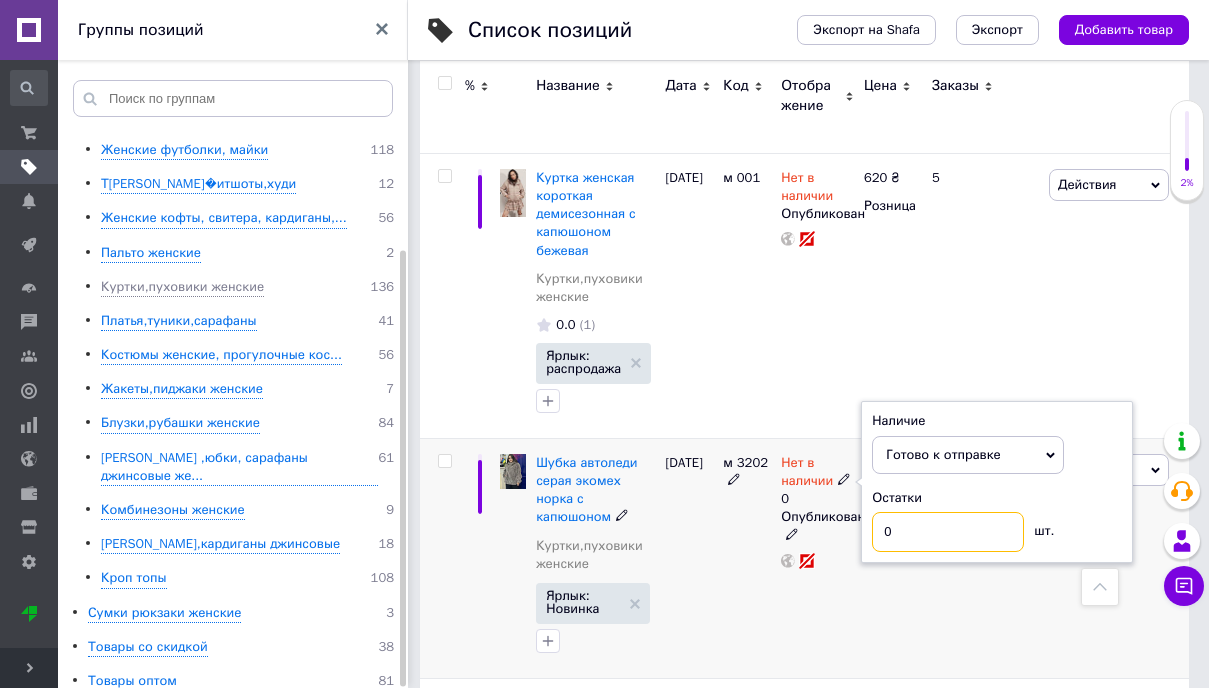 click on "0" at bounding box center (948, 532) 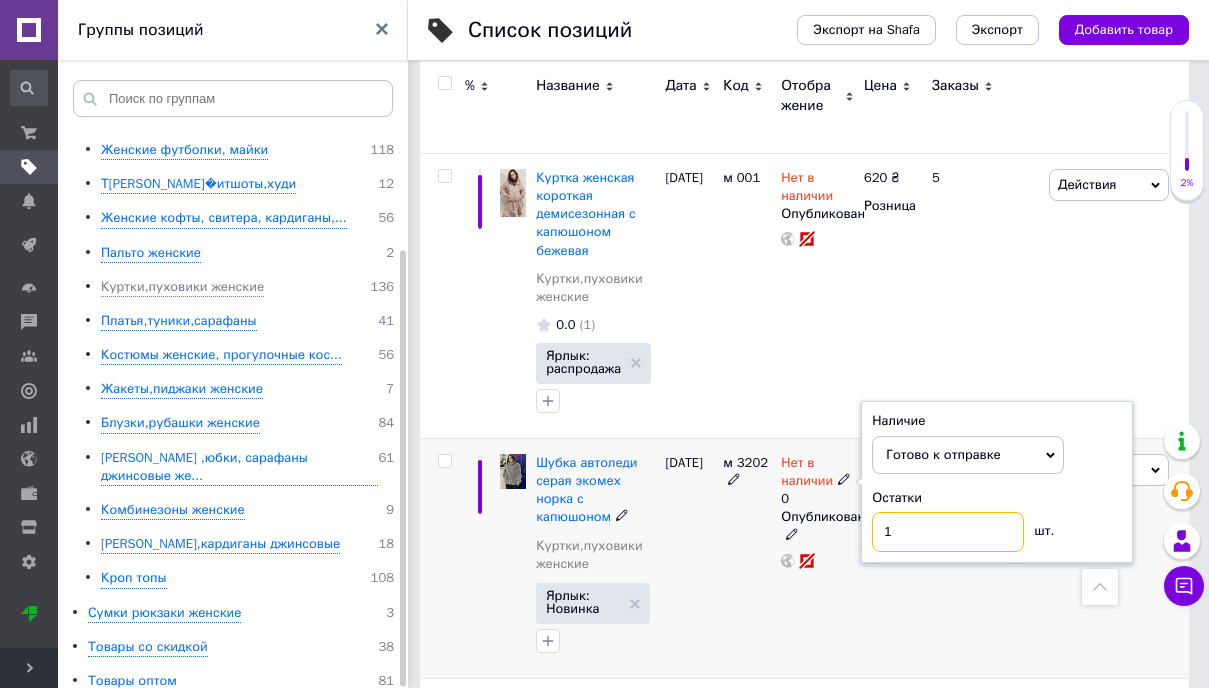 type on "1" 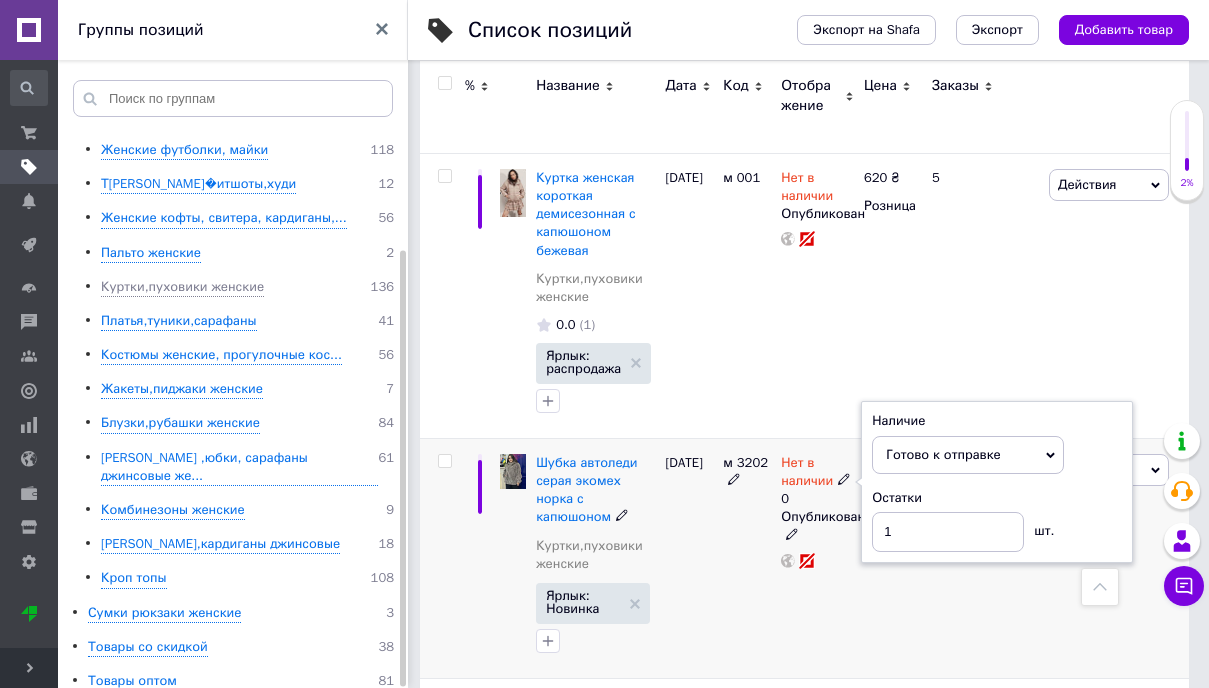 click on "[DATE]" at bounding box center [689, 558] 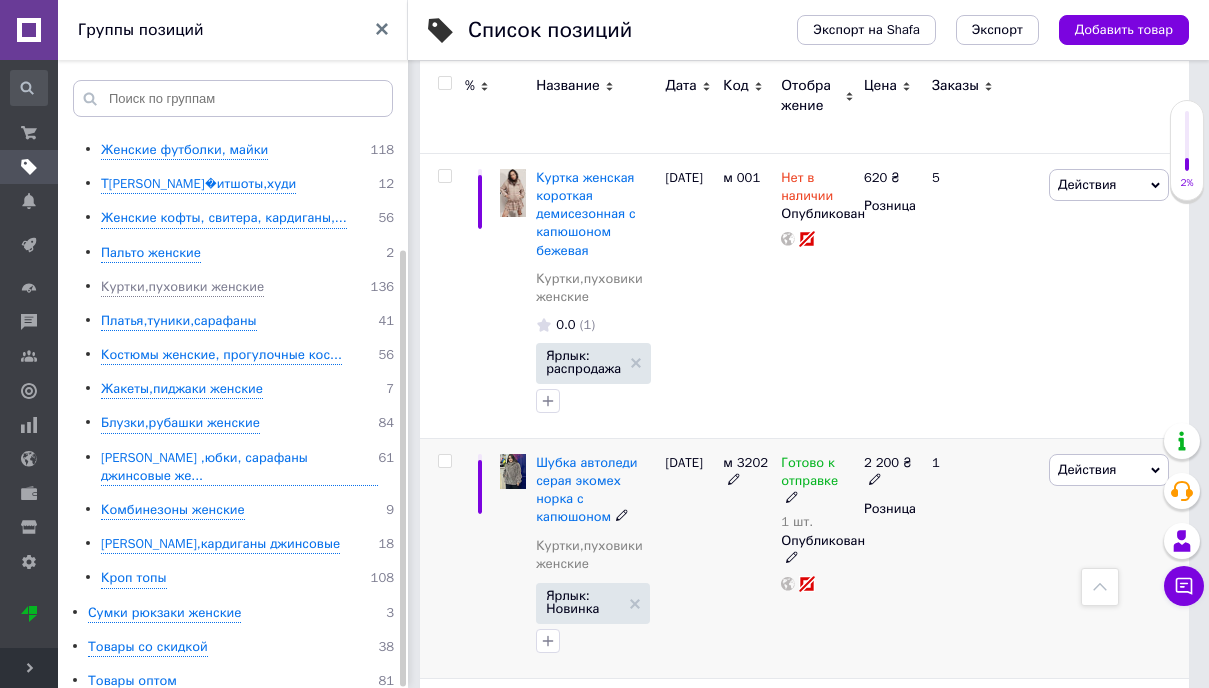 click at bounding box center [513, 471] 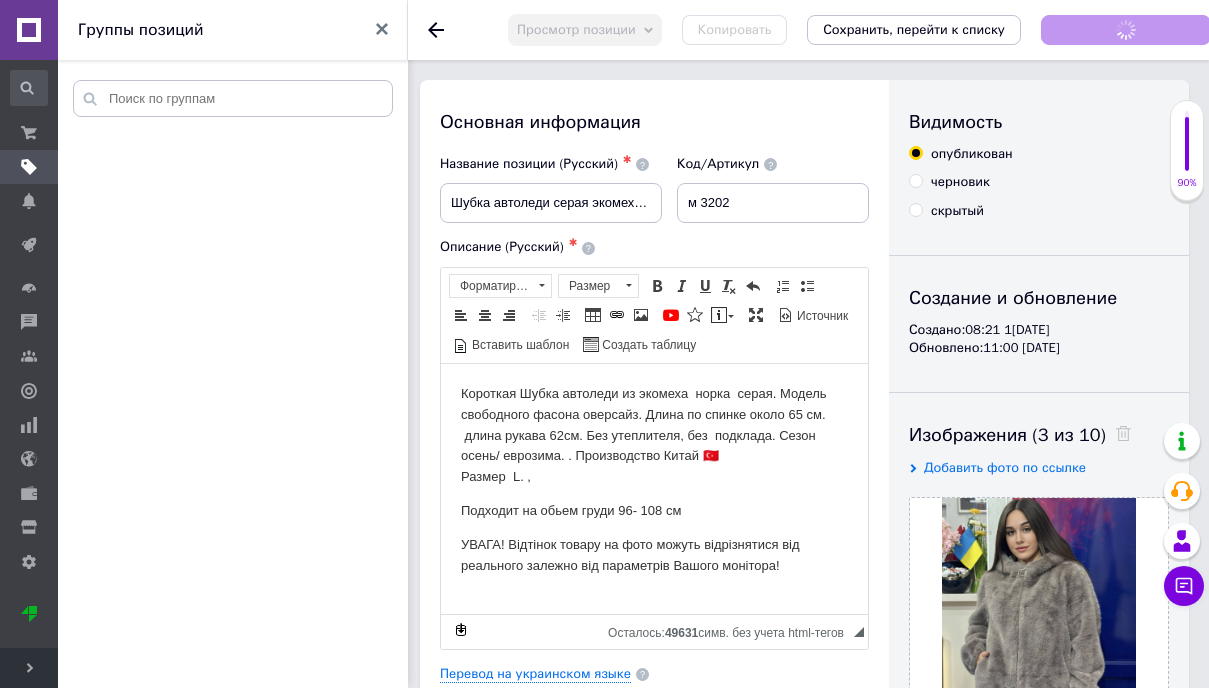 scroll, scrollTop: 0, scrollLeft: 0, axis: both 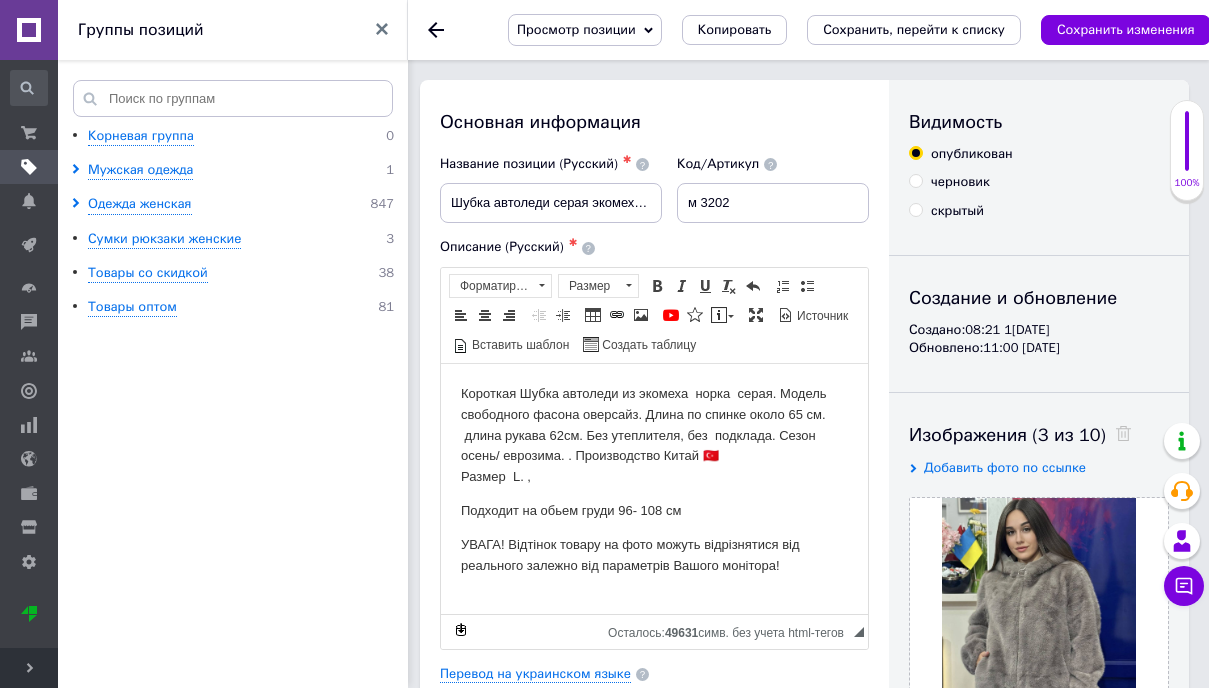 click on "Короткая Шубка автоледи из экомеха  норка  серая. Модель свободного фасона оверсайз. Длина по спинке около 65 см.  длина рукава 62см. Без утеплителя, без  подклада. Сезон осень/ еврозима. . Производство Китай 🇹🇷  Размер  L. ," at bounding box center (654, 435) 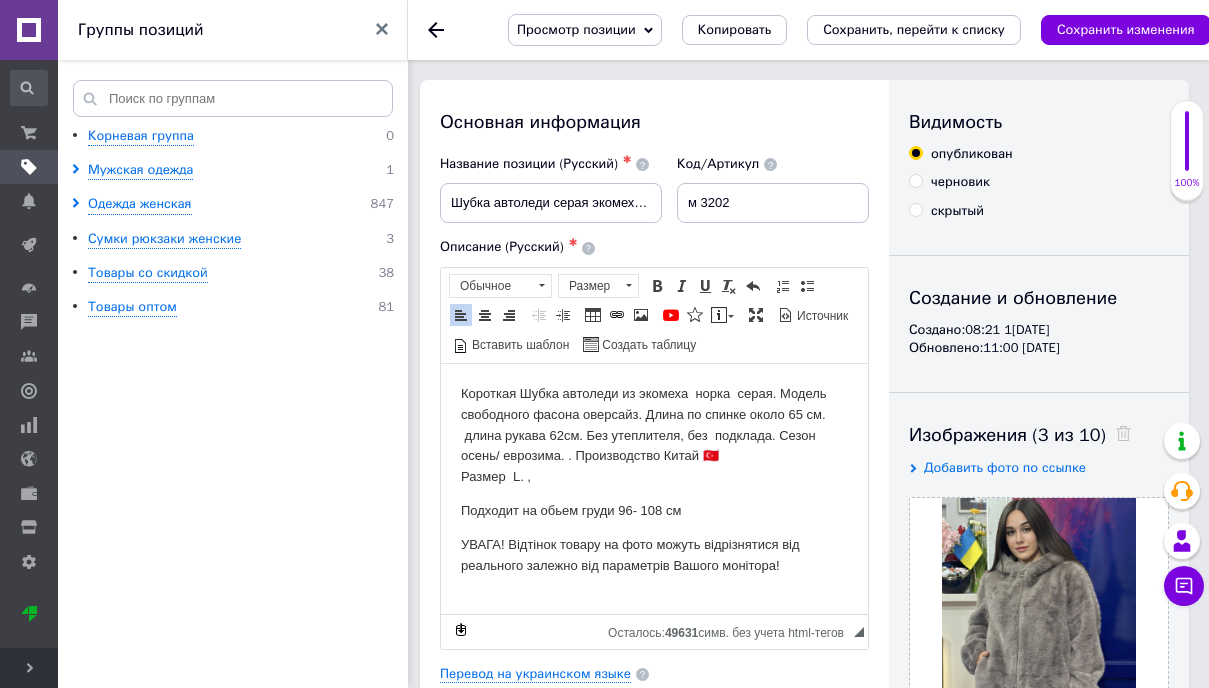 type 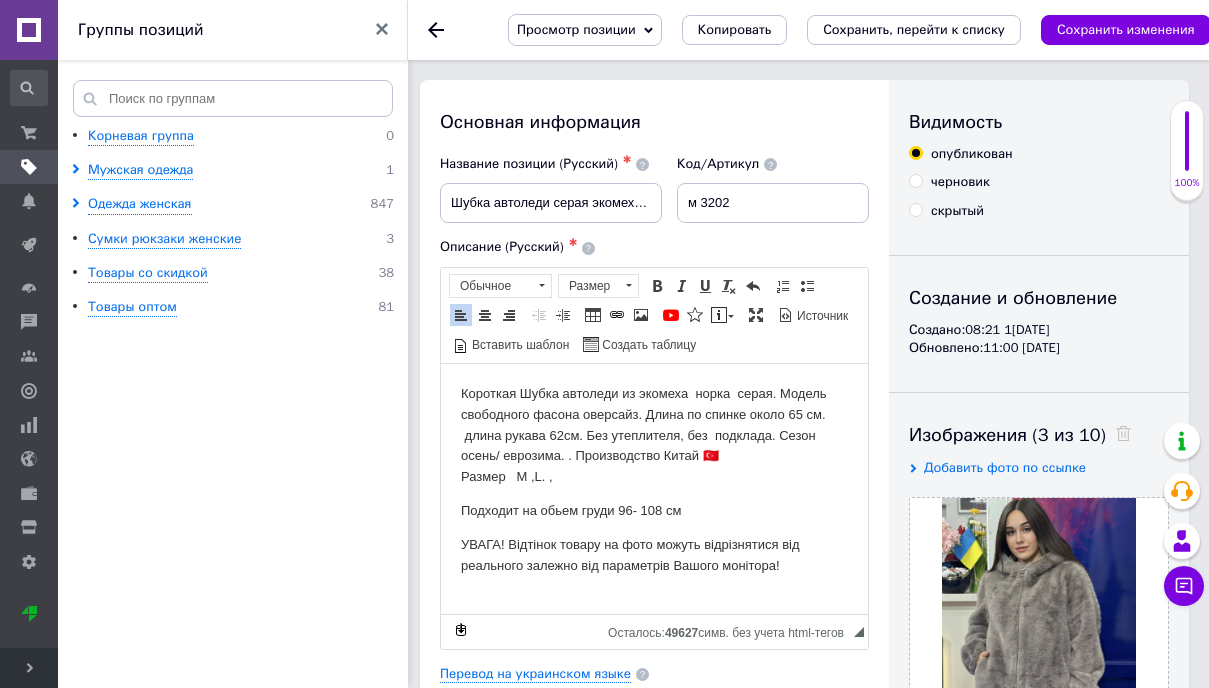 click on "Короткая Шубка автоледи из экомеха  норка  серая. Модель свободного фасона оверсайз. Длина по спинке около 65 см.  длина рукава 62см. Без утеплителя, без  подклада. Сезон осень/ еврозима. . Производство Китай 🇹🇷  Размер   М ,L. ," at bounding box center [654, 435] 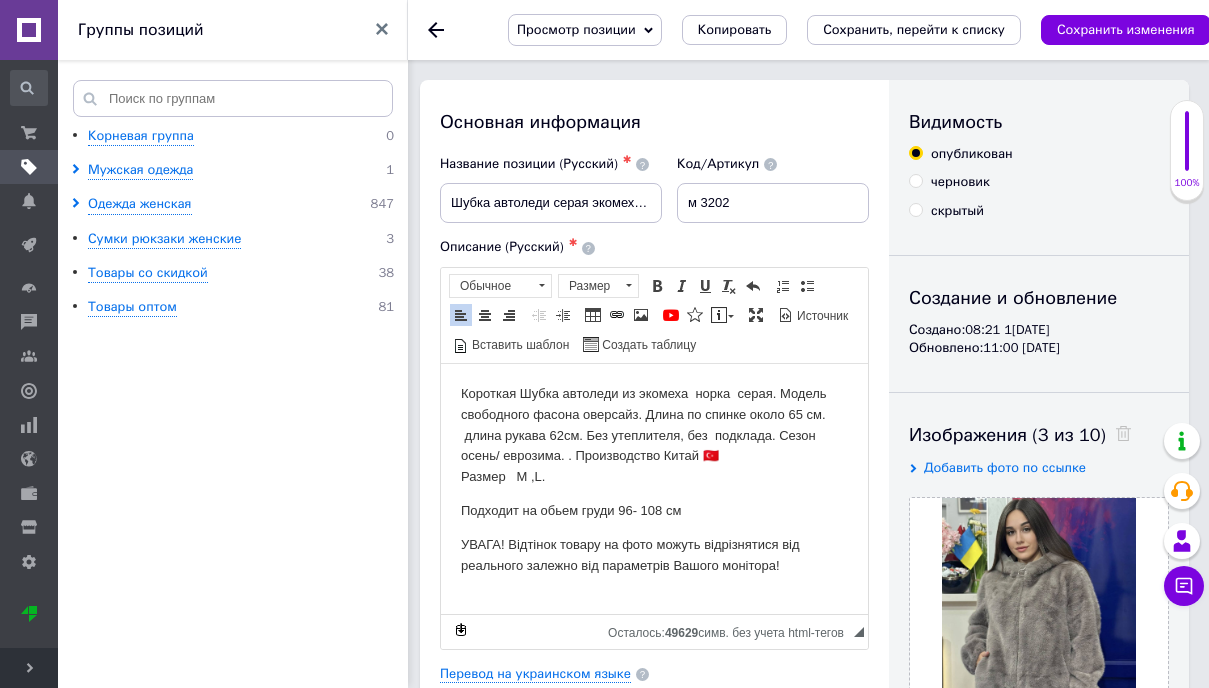 click on "Подходит на обьем груди 96- 108 см" at bounding box center (654, 510) 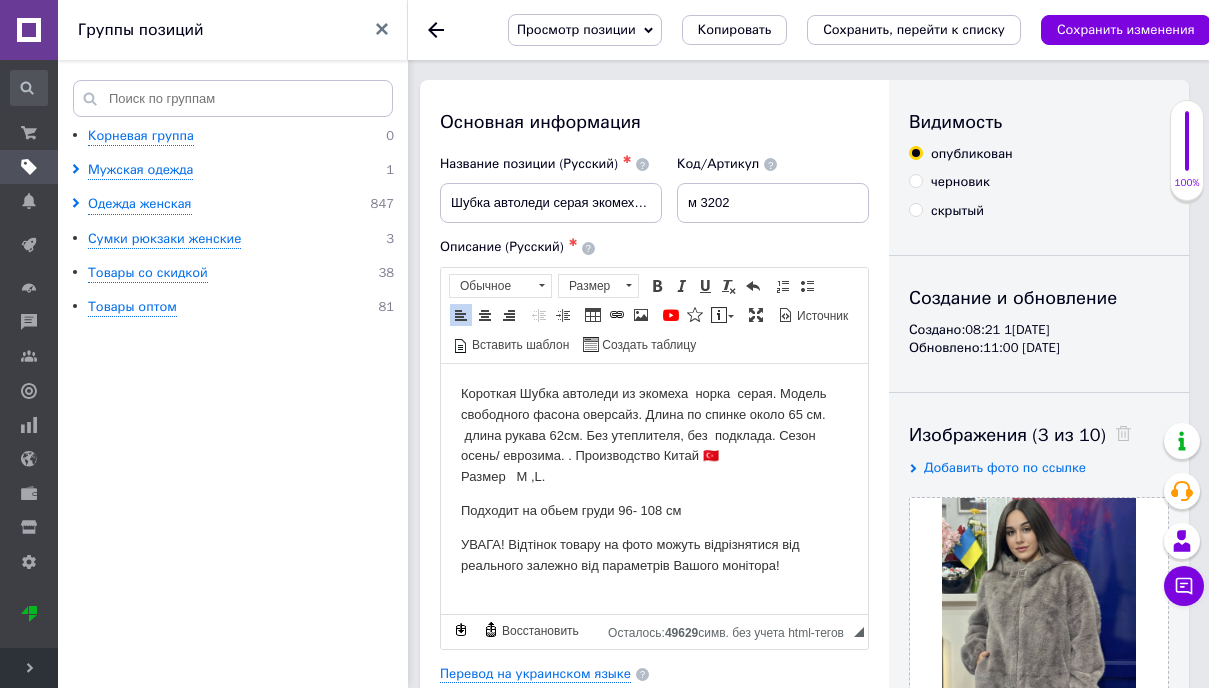 click on "Подходит на обьем груди 96- 108 см" at bounding box center (654, 510) 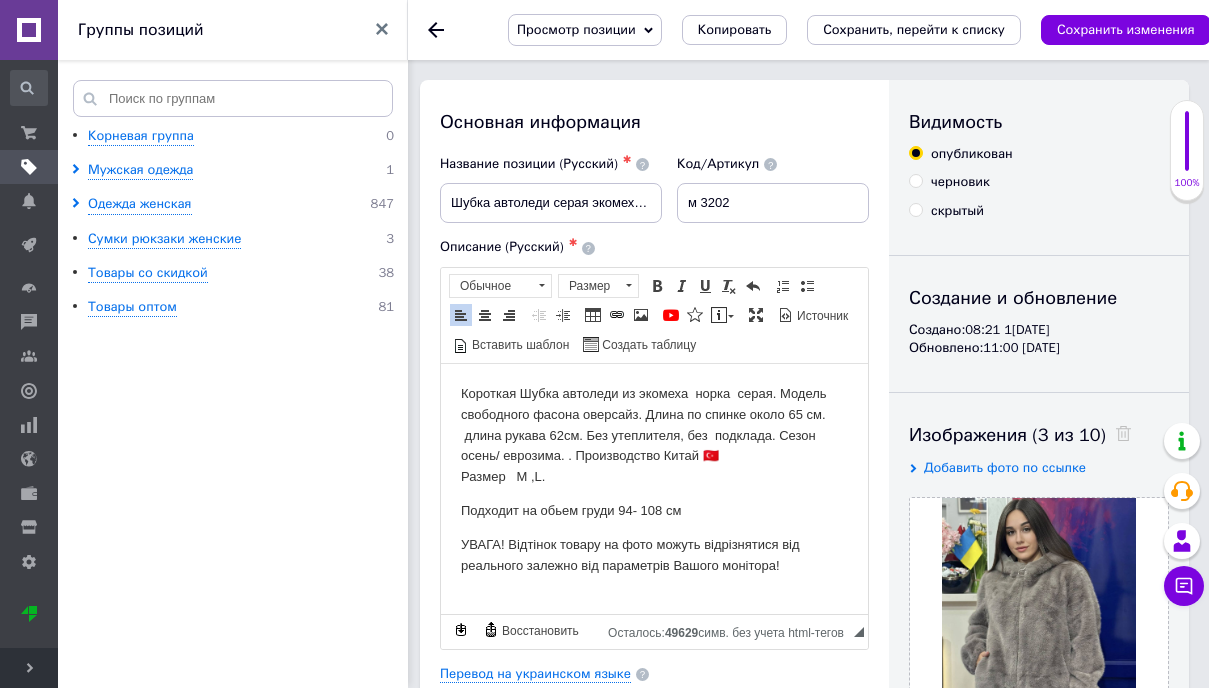click on "Подходит на обьем груди 94- 108 см" at bounding box center [654, 510] 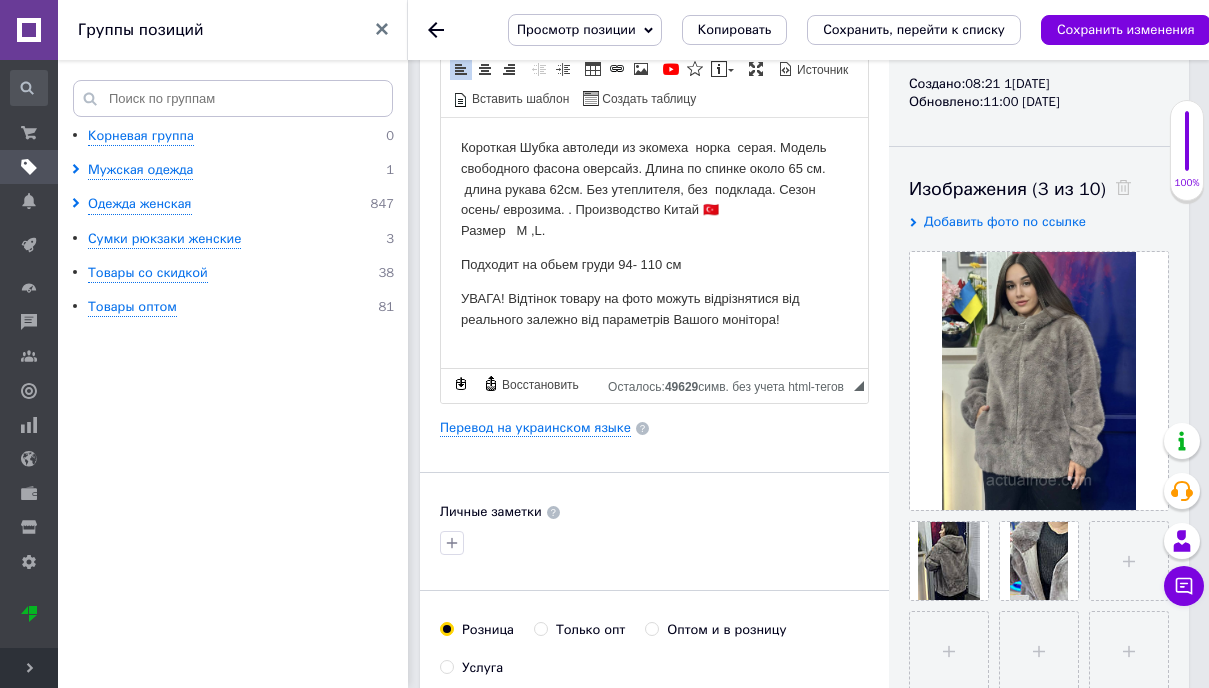 scroll, scrollTop: 247, scrollLeft: 0, axis: vertical 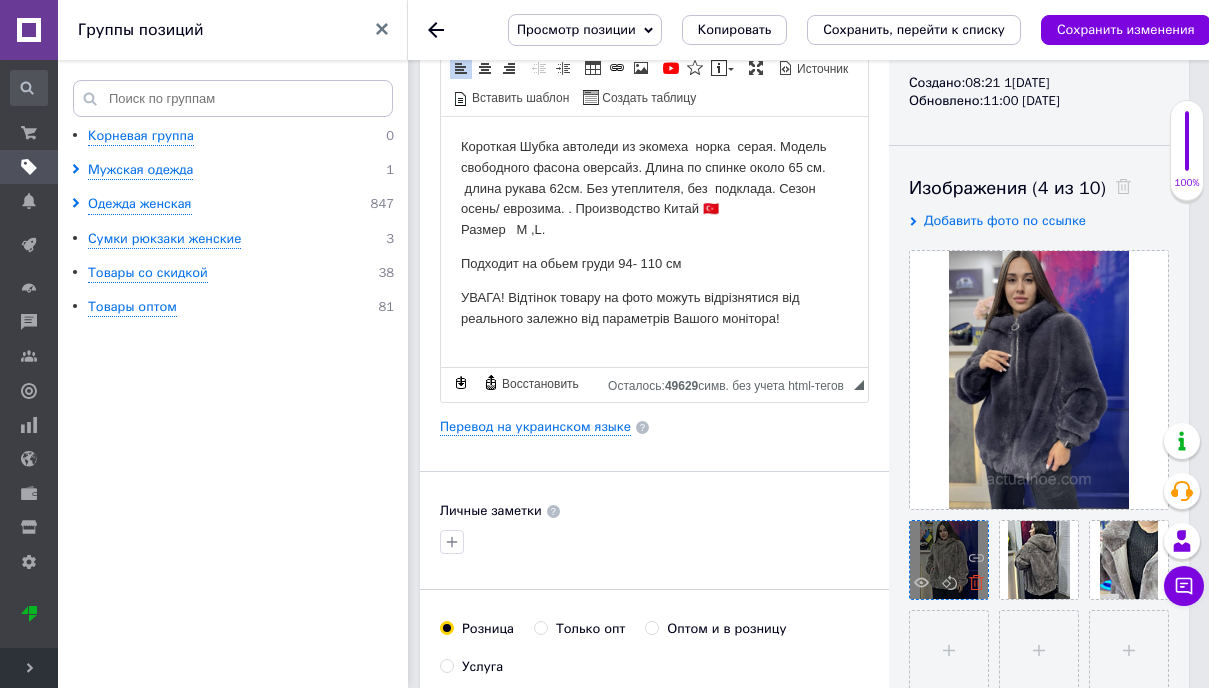 click 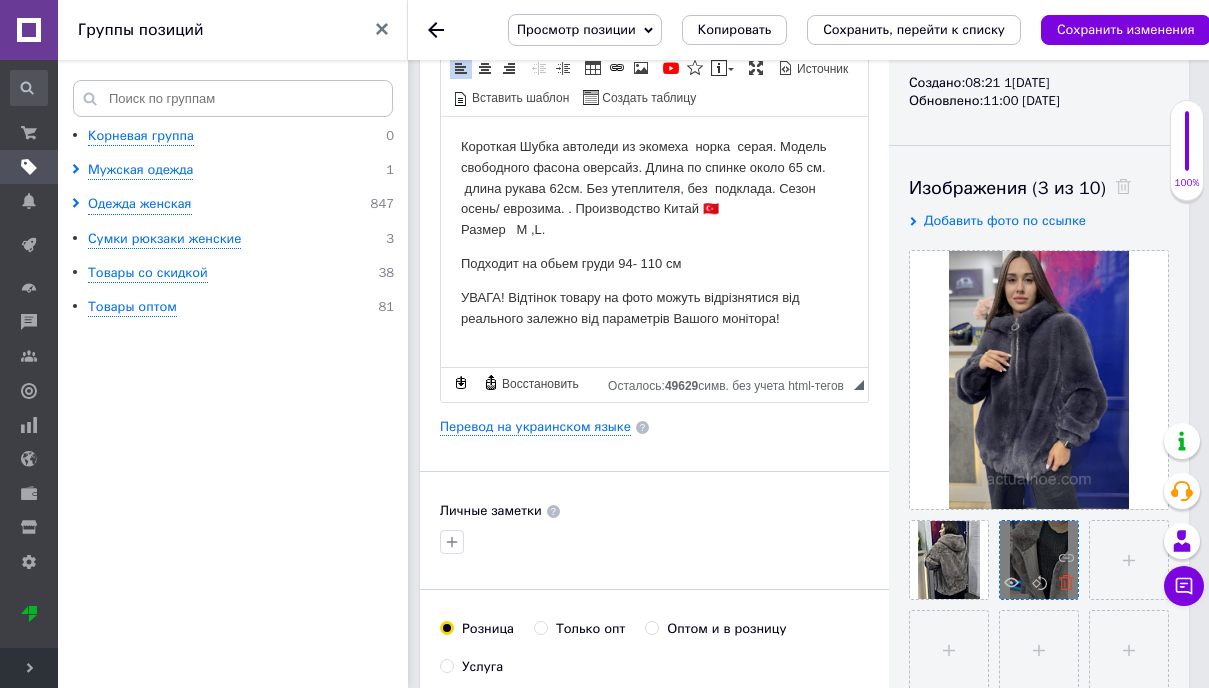 click 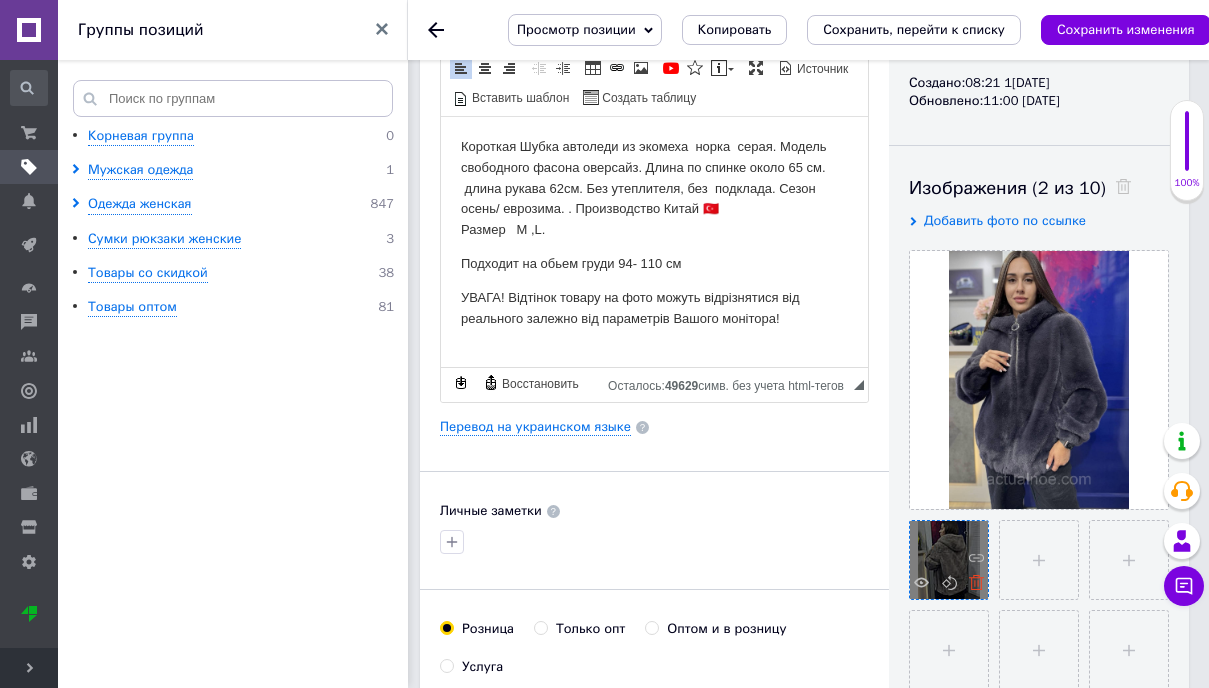 click 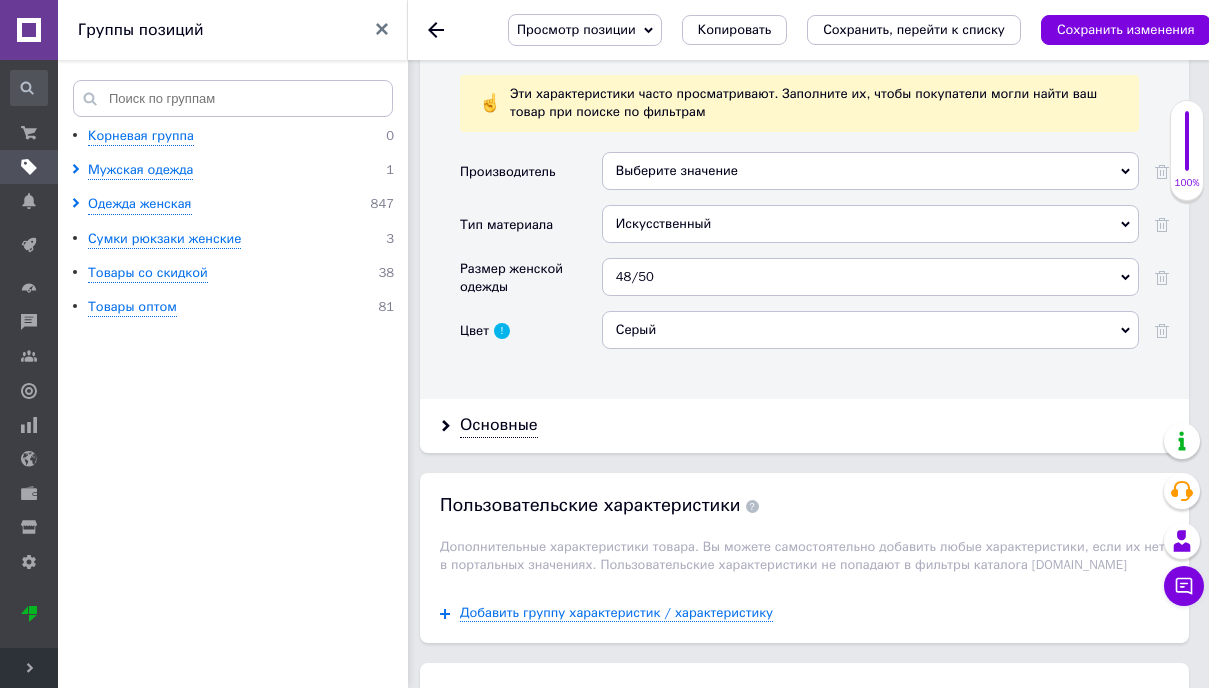 scroll, scrollTop: 2065, scrollLeft: 0, axis: vertical 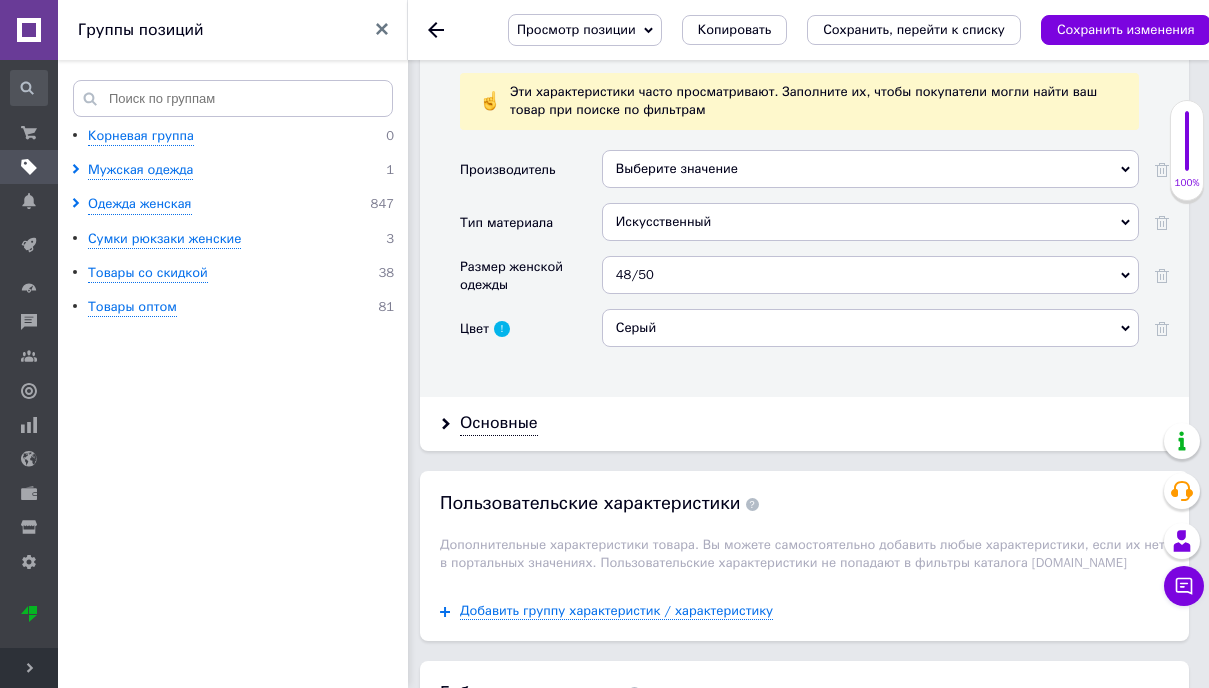 click 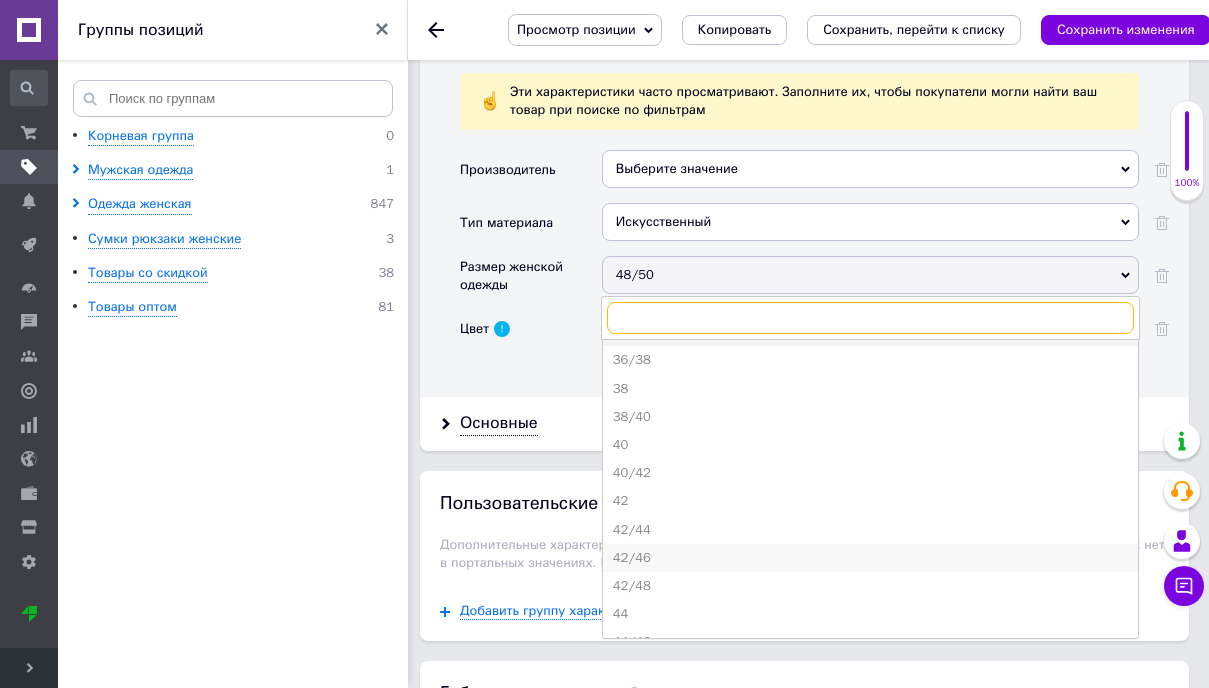 scroll, scrollTop: 0, scrollLeft: 0, axis: both 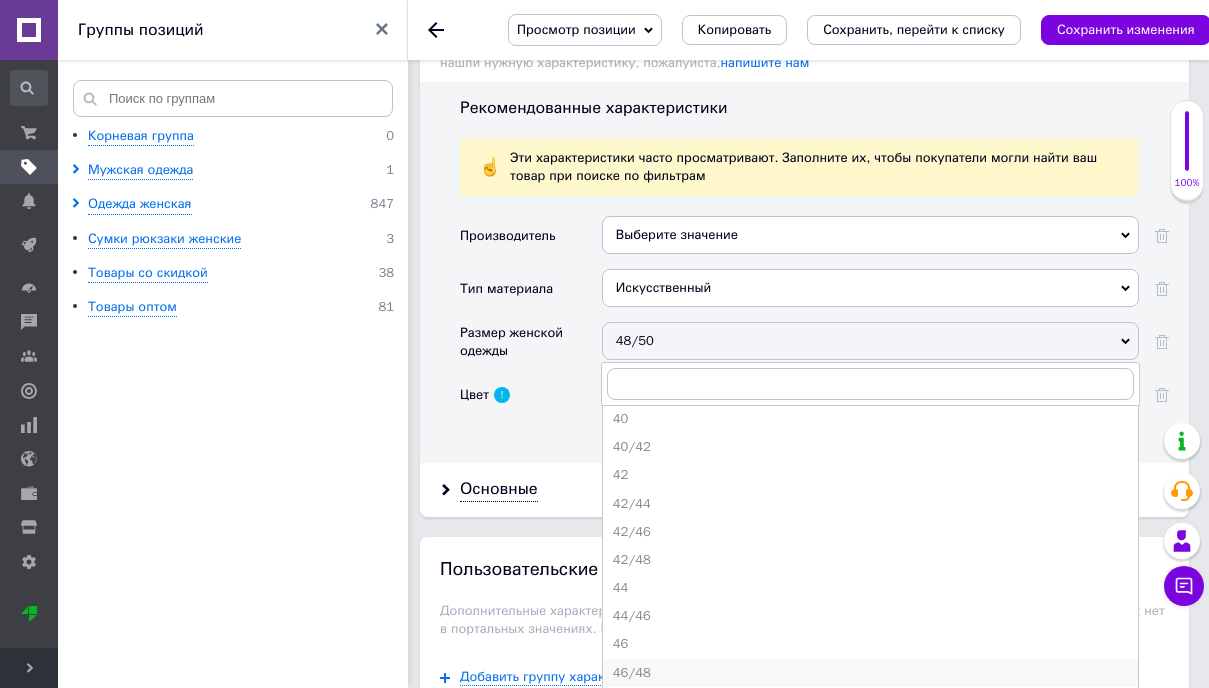 click on "46/48" at bounding box center [870, 673] 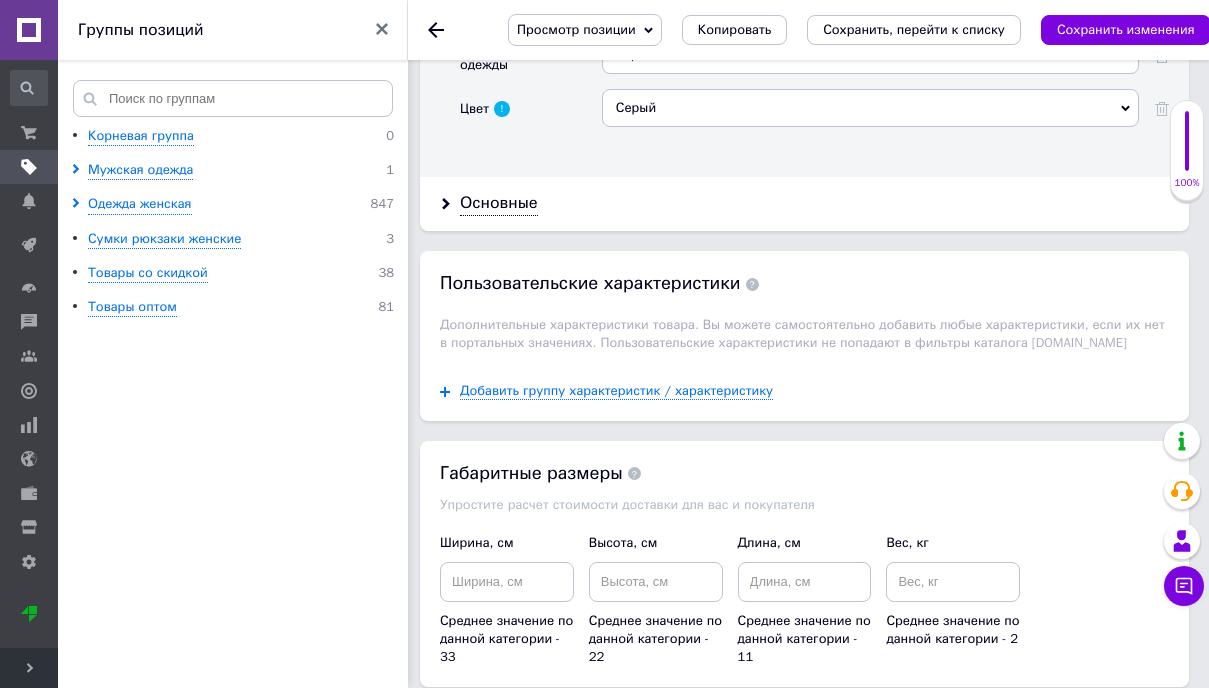 scroll, scrollTop: 2270, scrollLeft: 0, axis: vertical 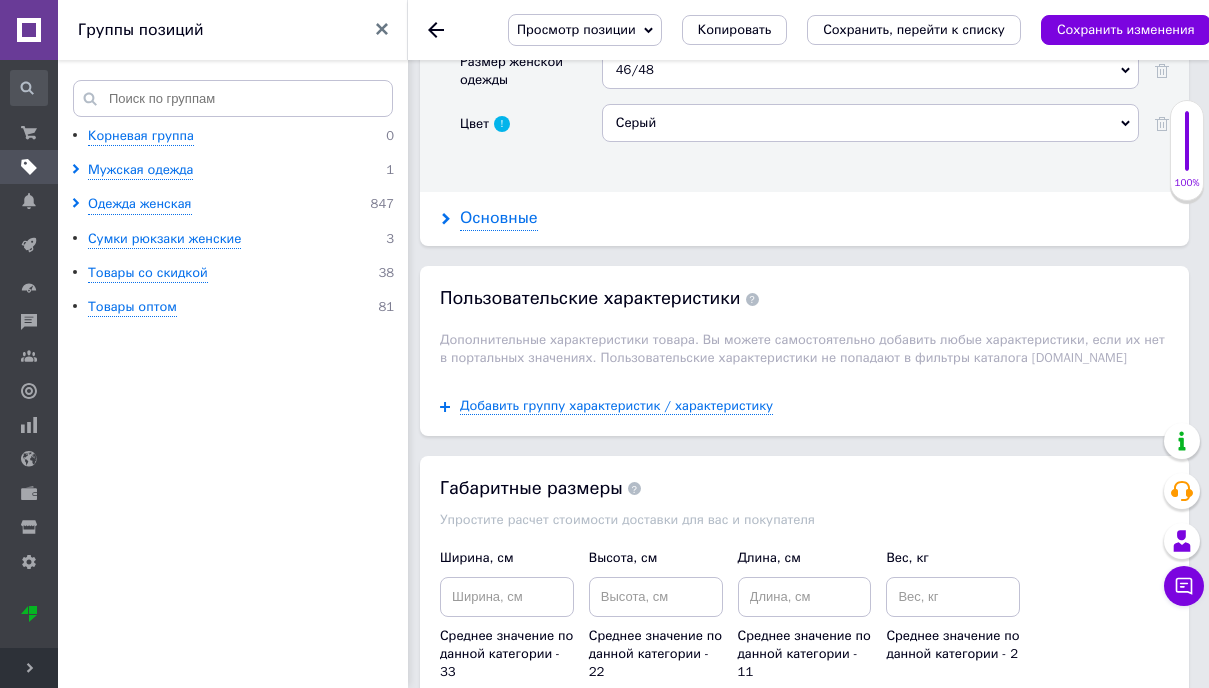 click on "Основные" at bounding box center (499, 218) 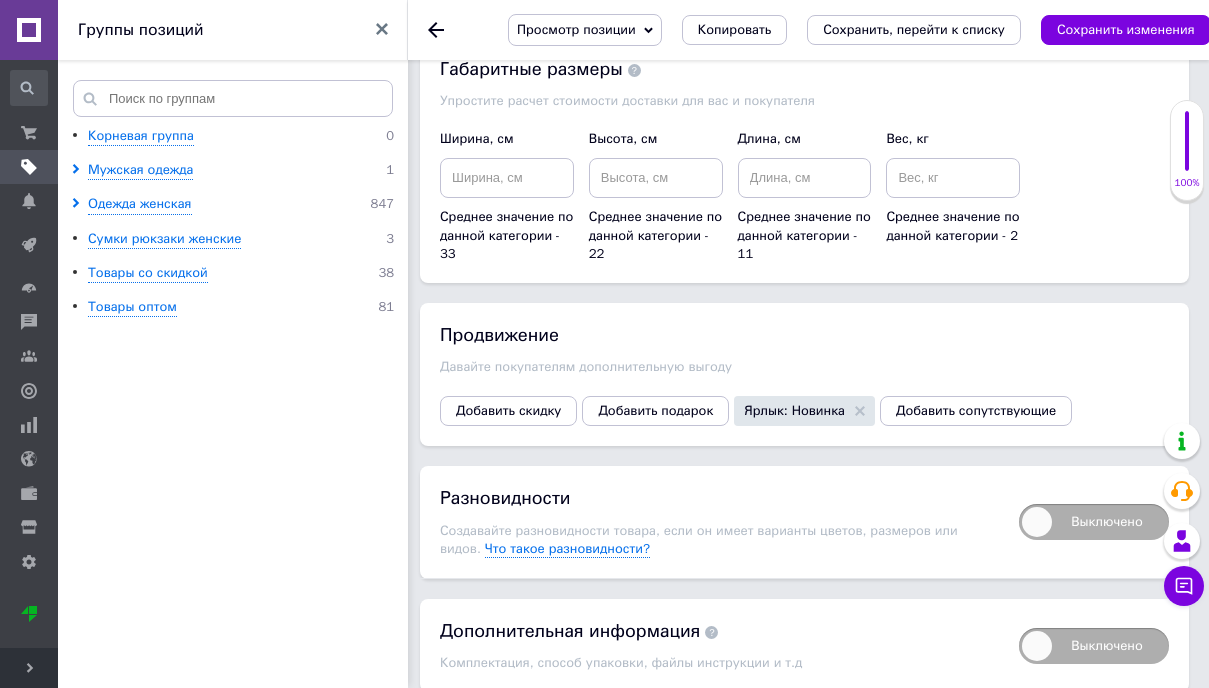 scroll, scrollTop: 3933, scrollLeft: 0, axis: vertical 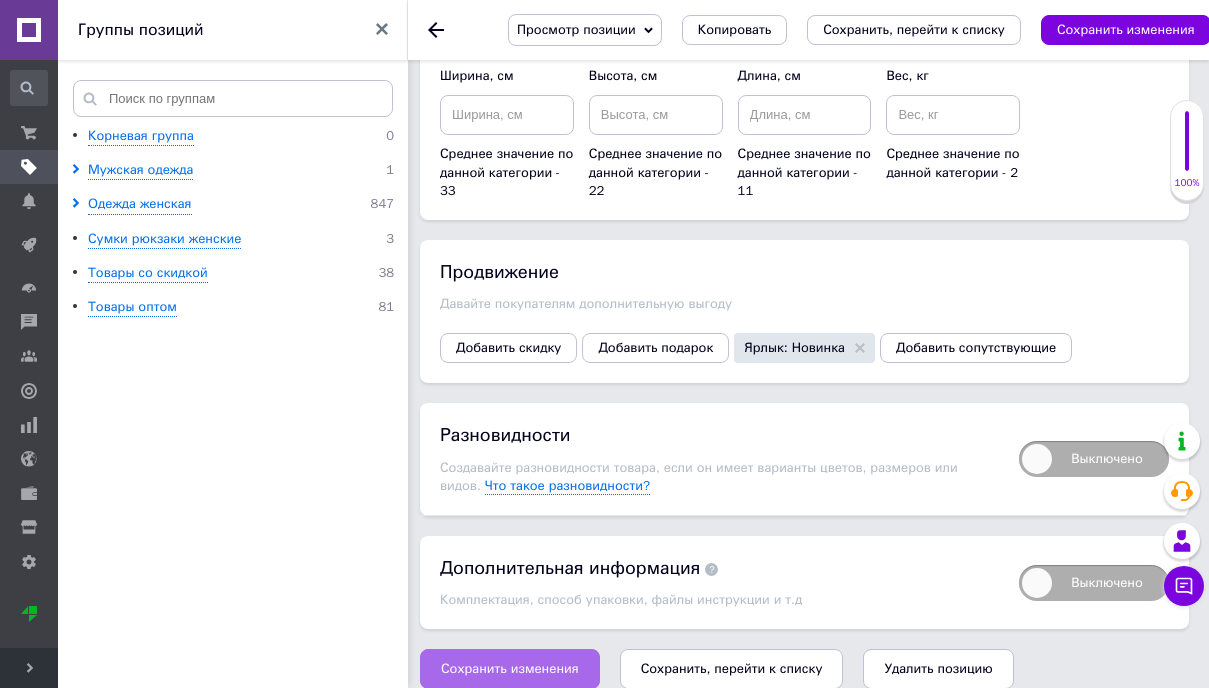 click on "Сохранить изменения" at bounding box center (510, 669) 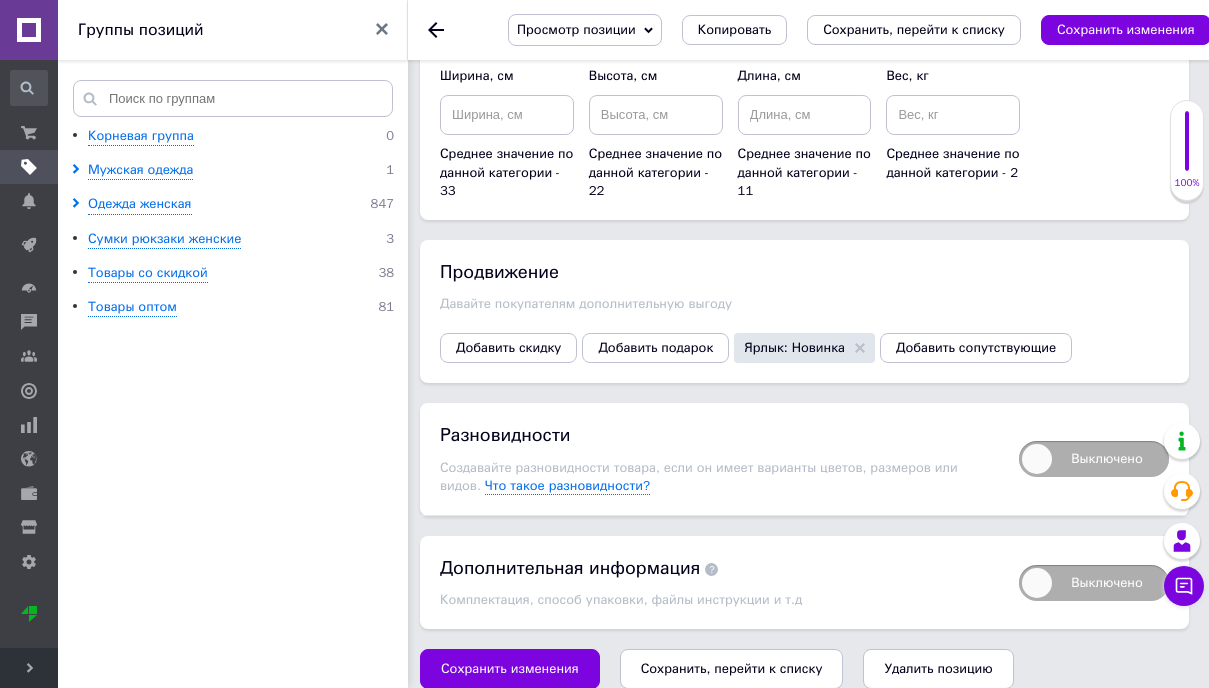 click 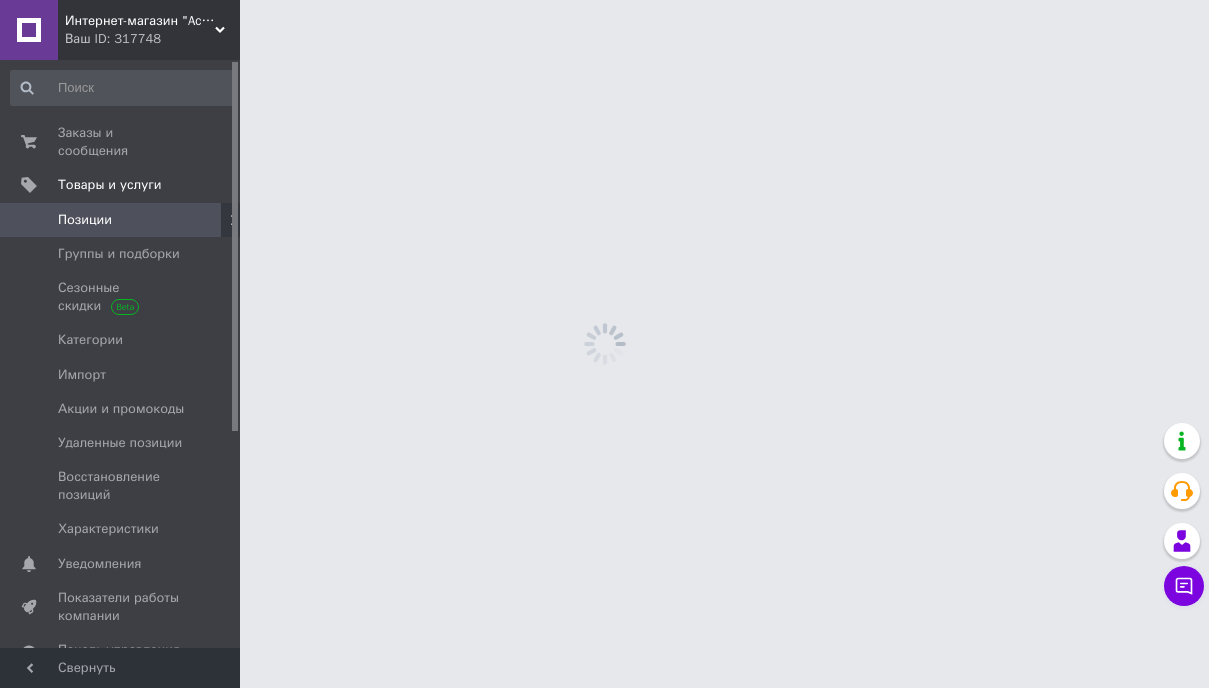 scroll, scrollTop: 0, scrollLeft: 0, axis: both 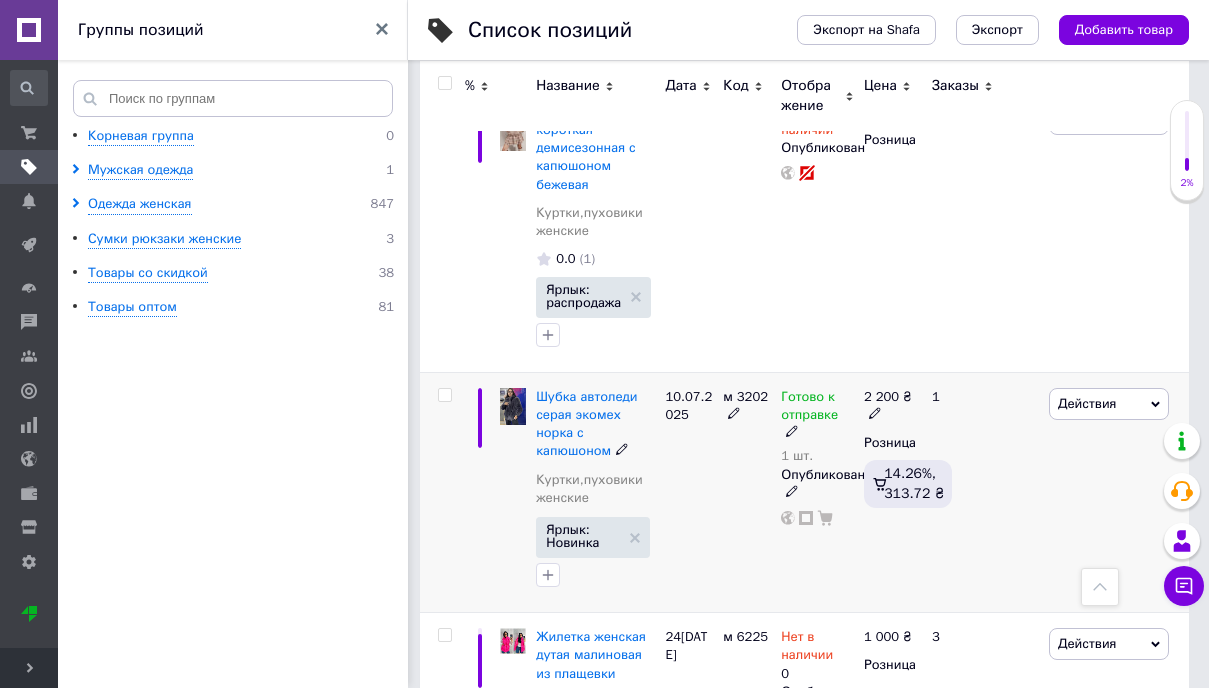 click at bounding box center [444, 395] 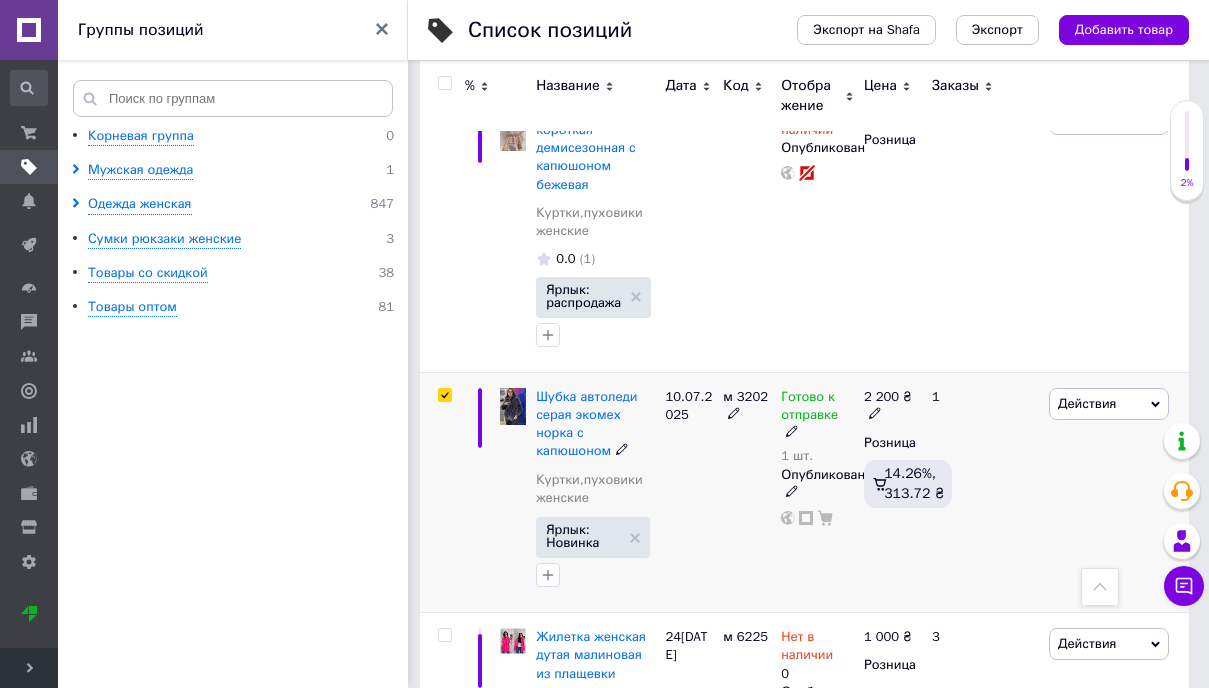 checkbox on "true" 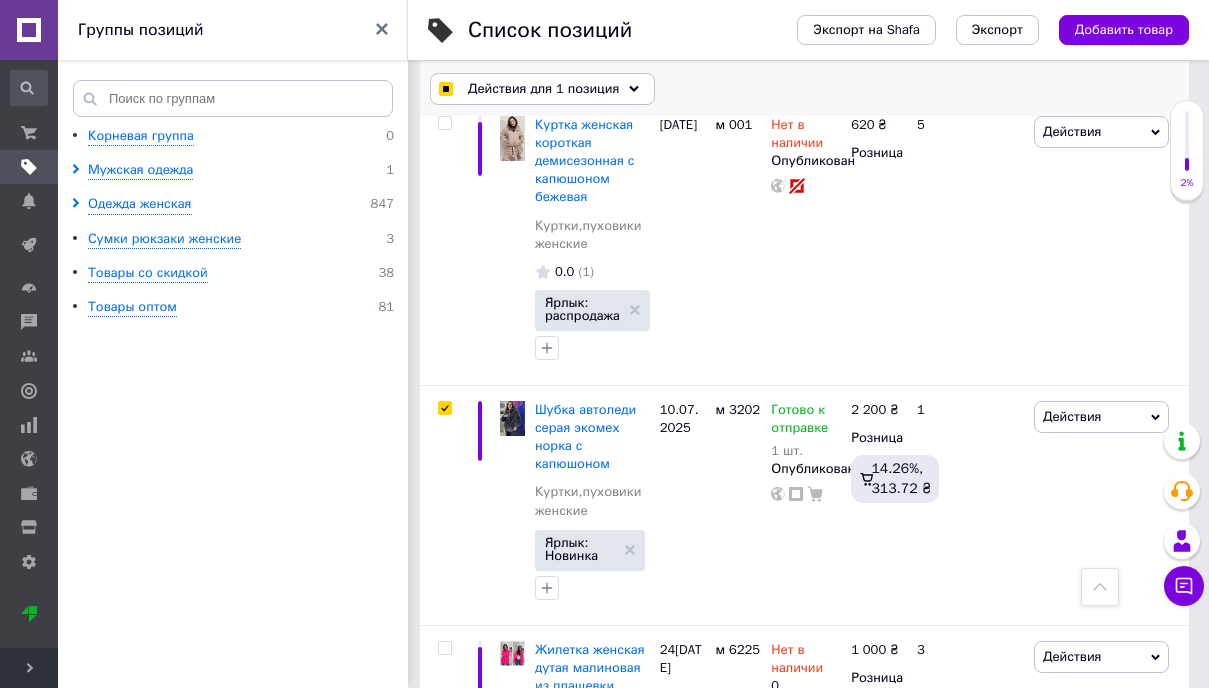 click 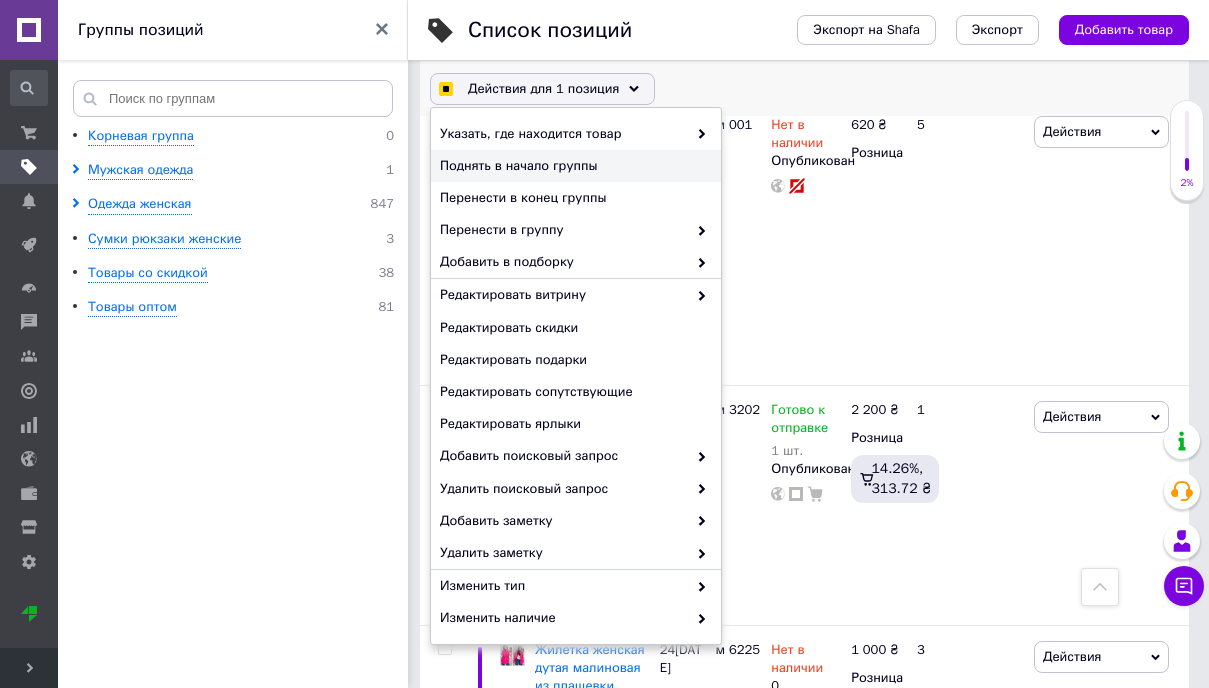 checkbox on "true" 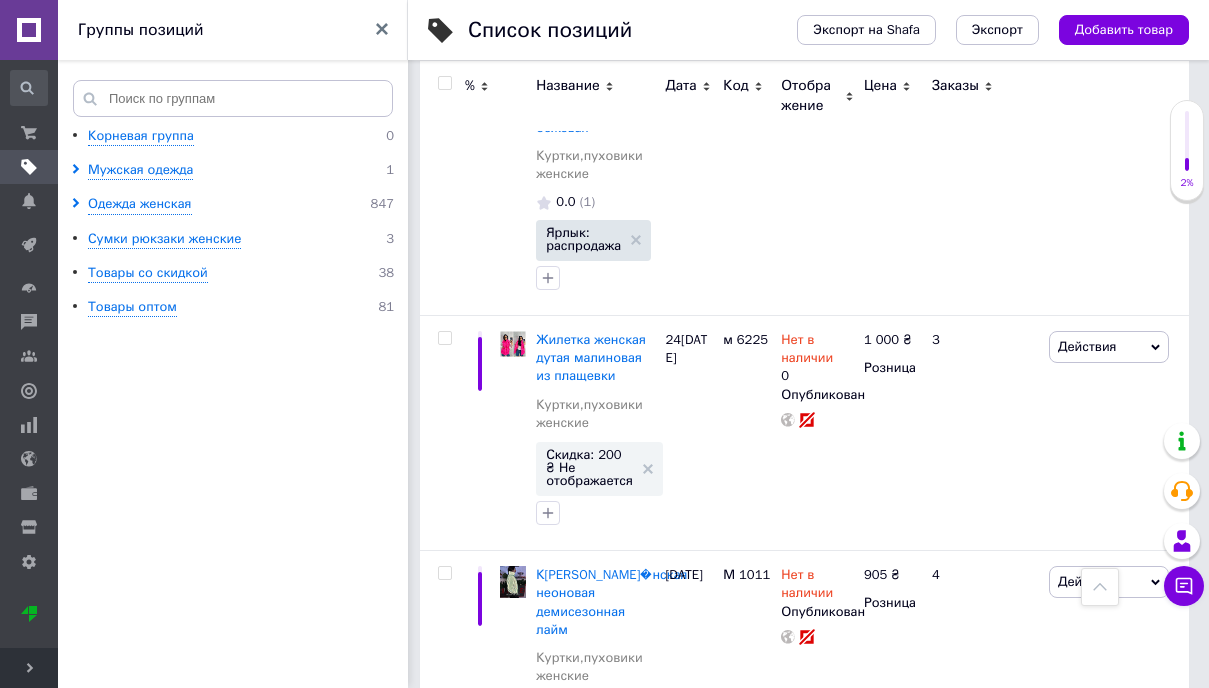 scroll, scrollTop: 3616, scrollLeft: 0, axis: vertical 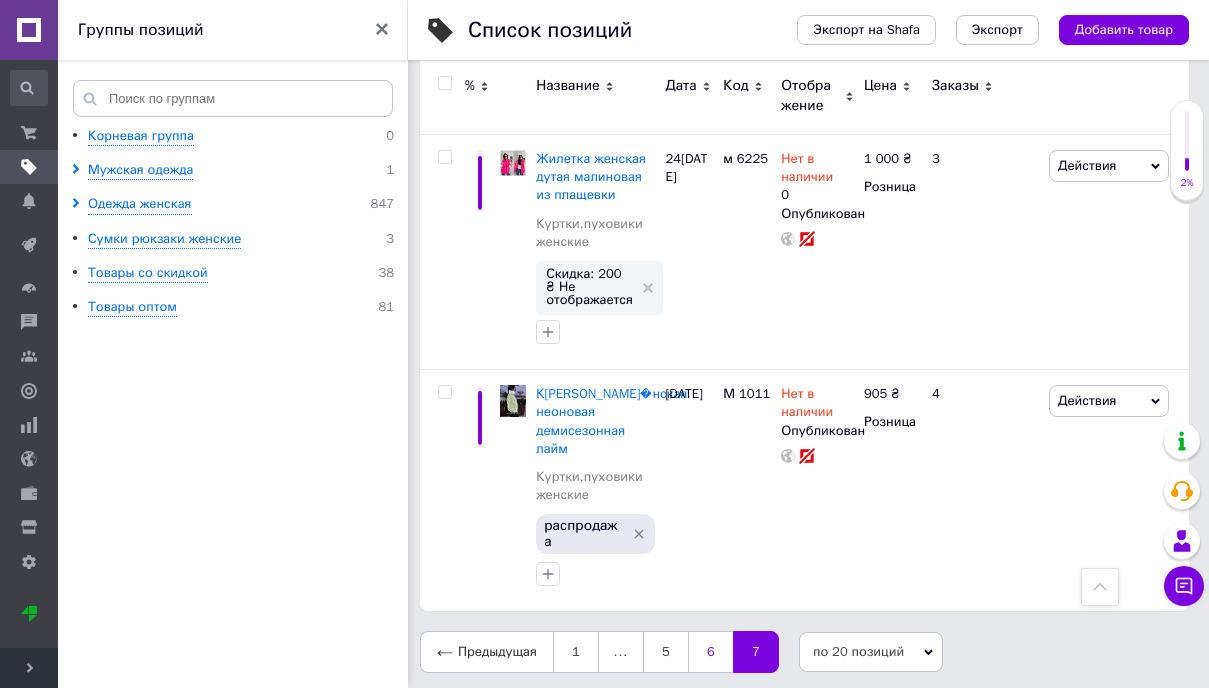 click on "6" at bounding box center (710, 652) 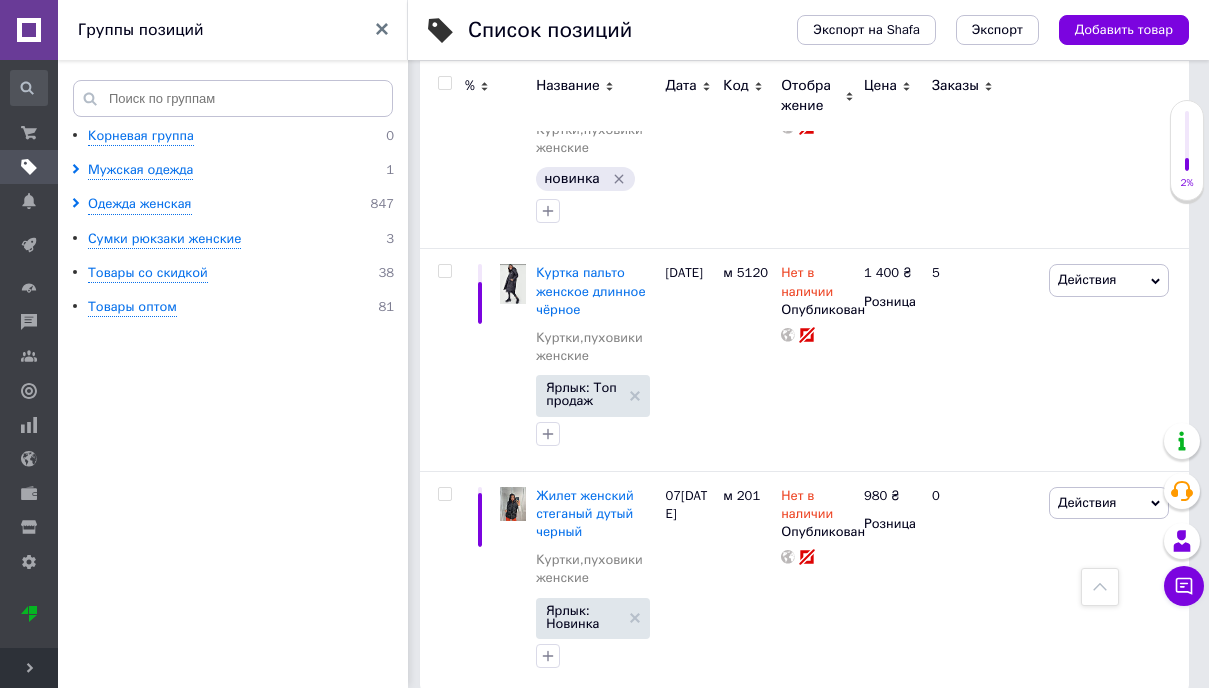 scroll, scrollTop: 4413, scrollLeft: 0, axis: vertical 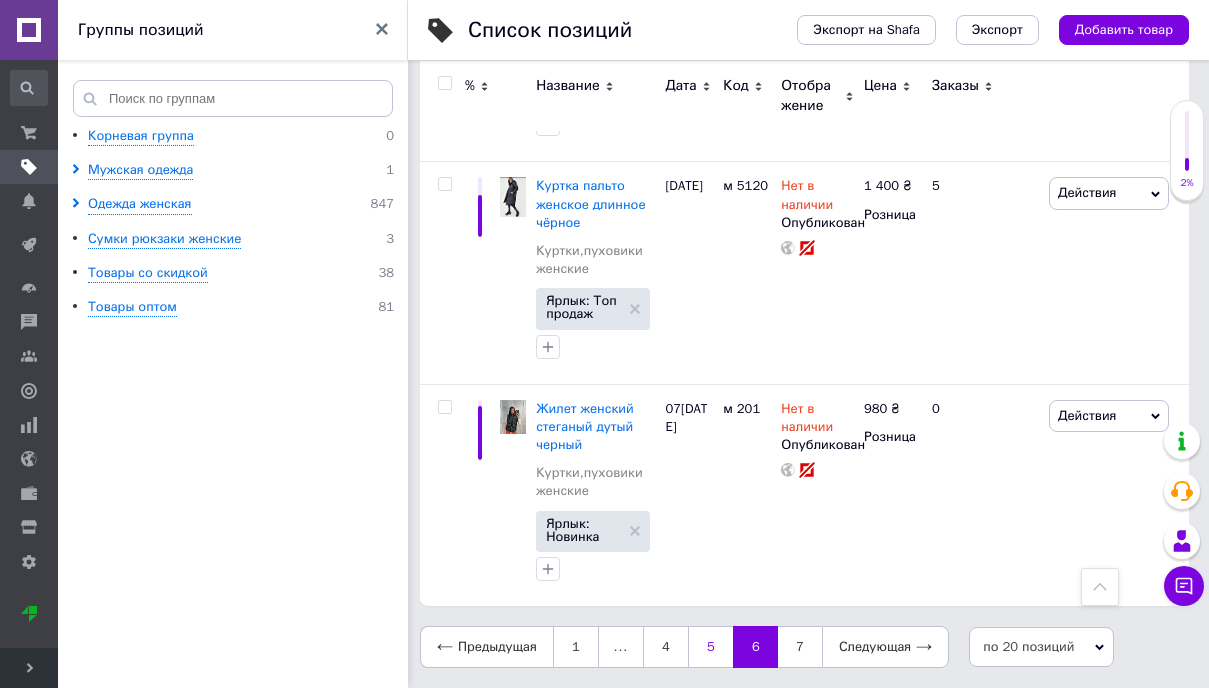 click on "5" at bounding box center [710, 647] 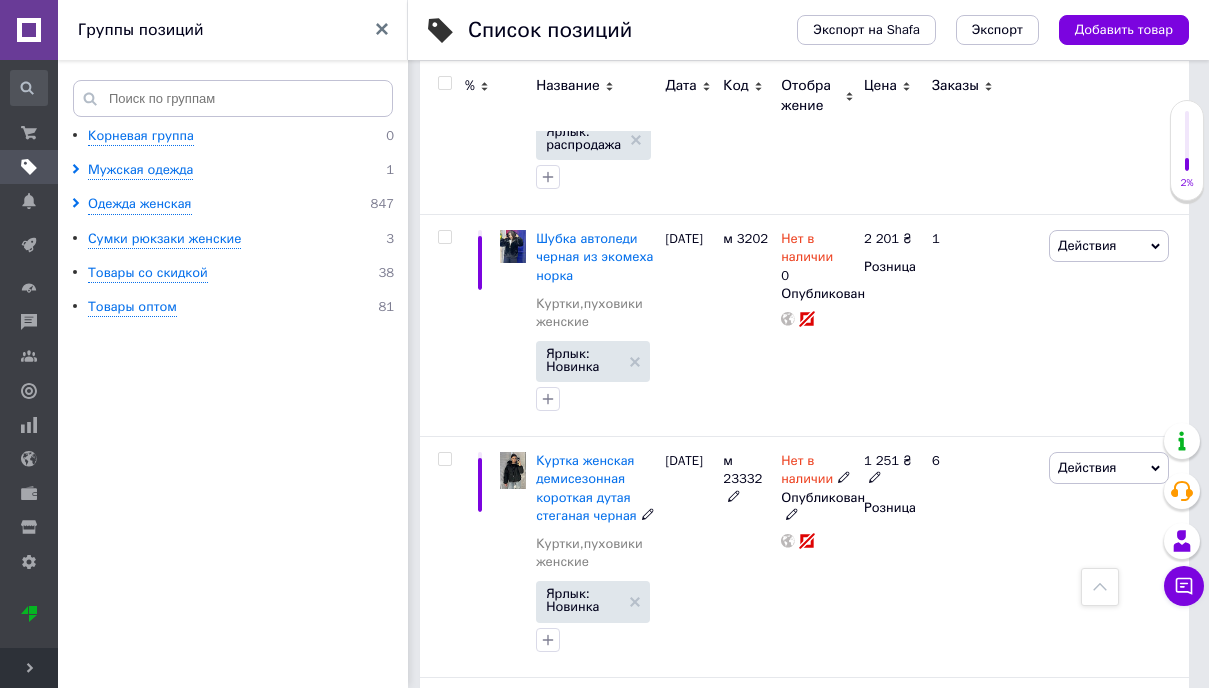 scroll, scrollTop: 764, scrollLeft: 0, axis: vertical 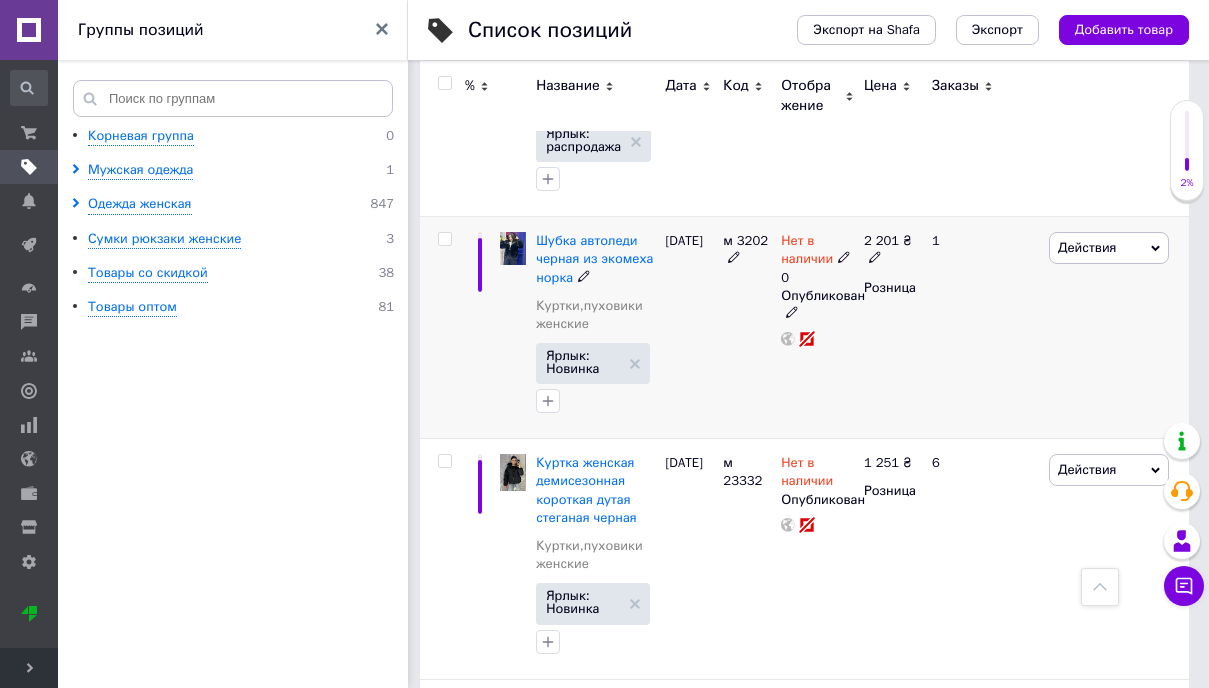click at bounding box center [444, 239] 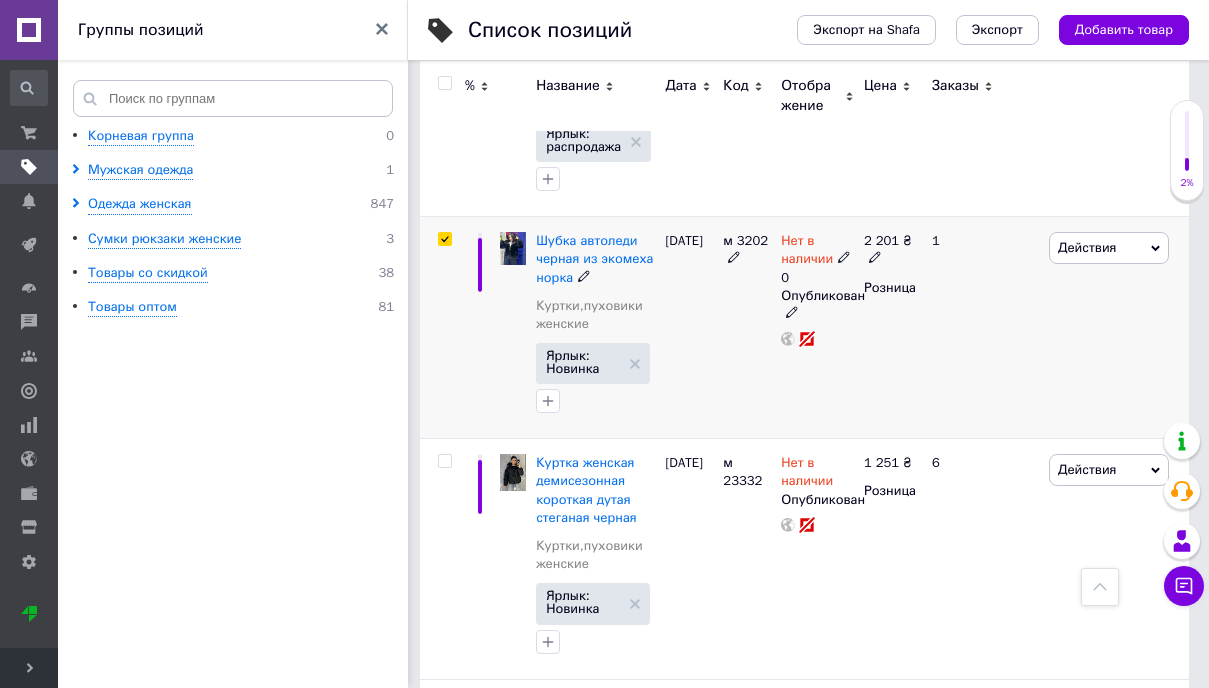 checkbox on "true" 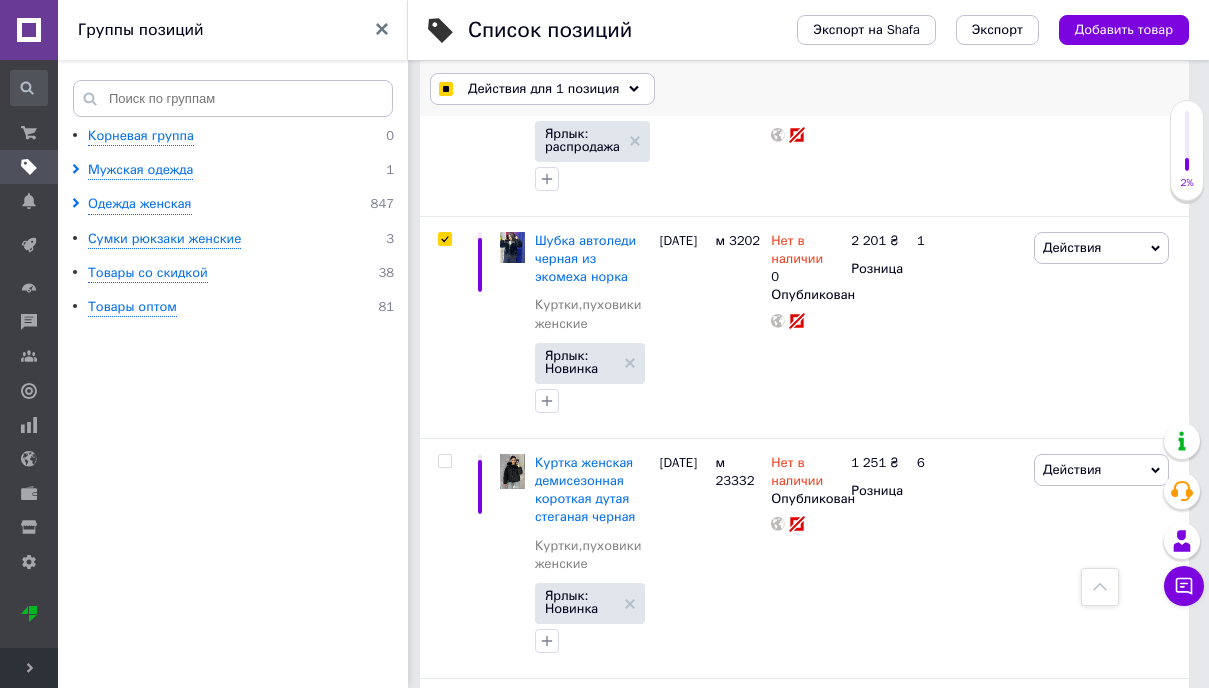click 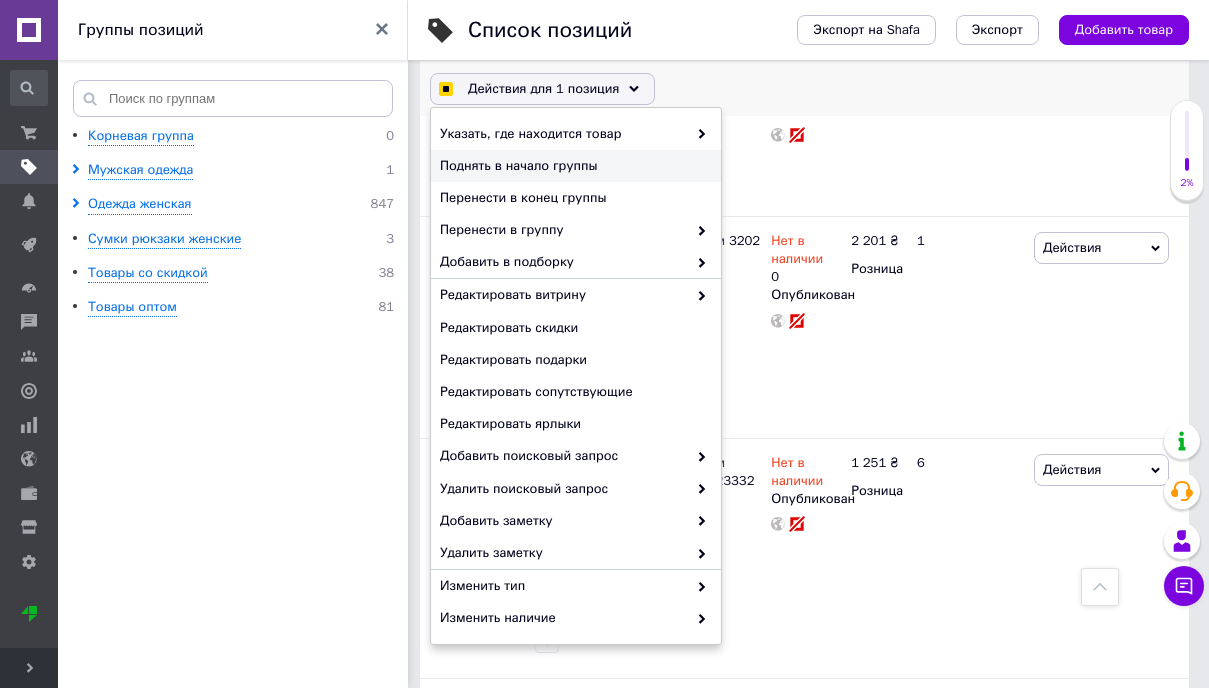 checkbox on "true" 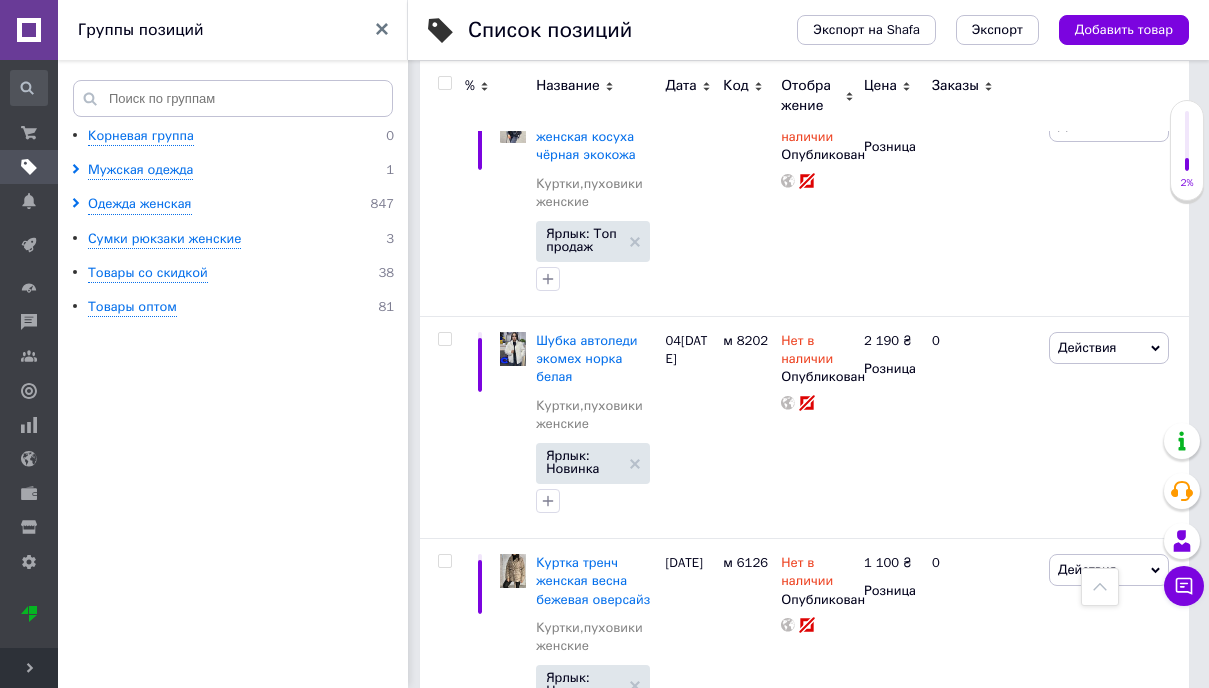 scroll, scrollTop: 4777, scrollLeft: 0, axis: vertical 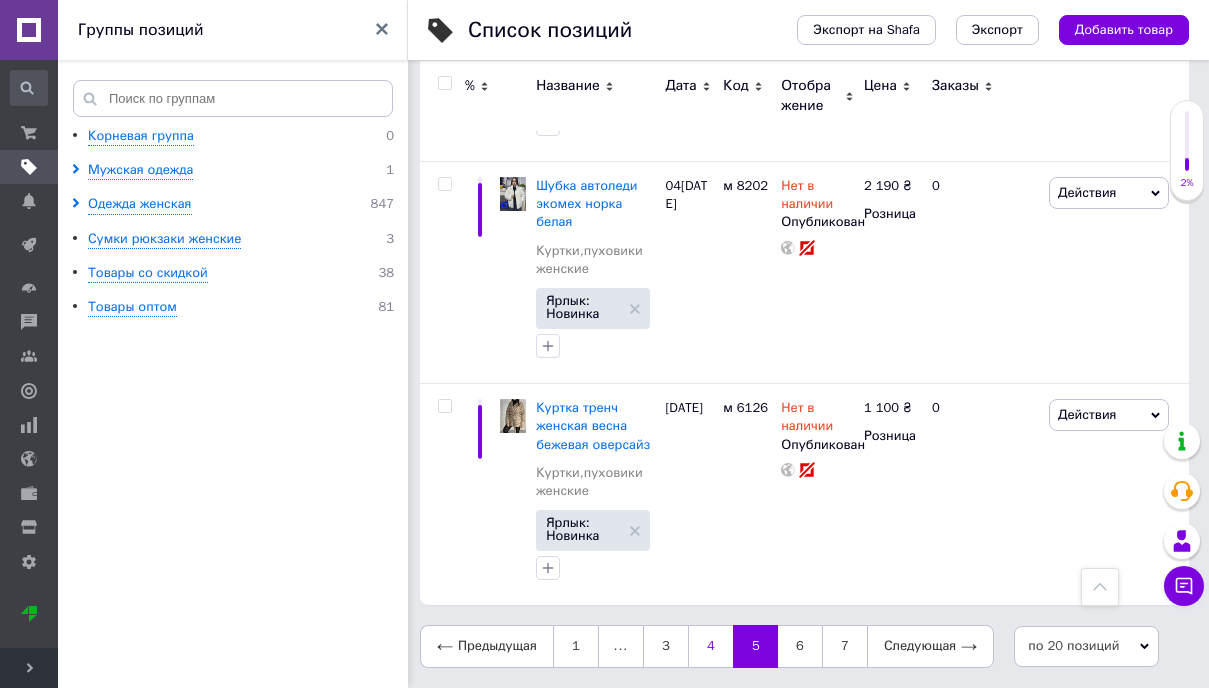 click on "4" at bounding box center [710, 646] 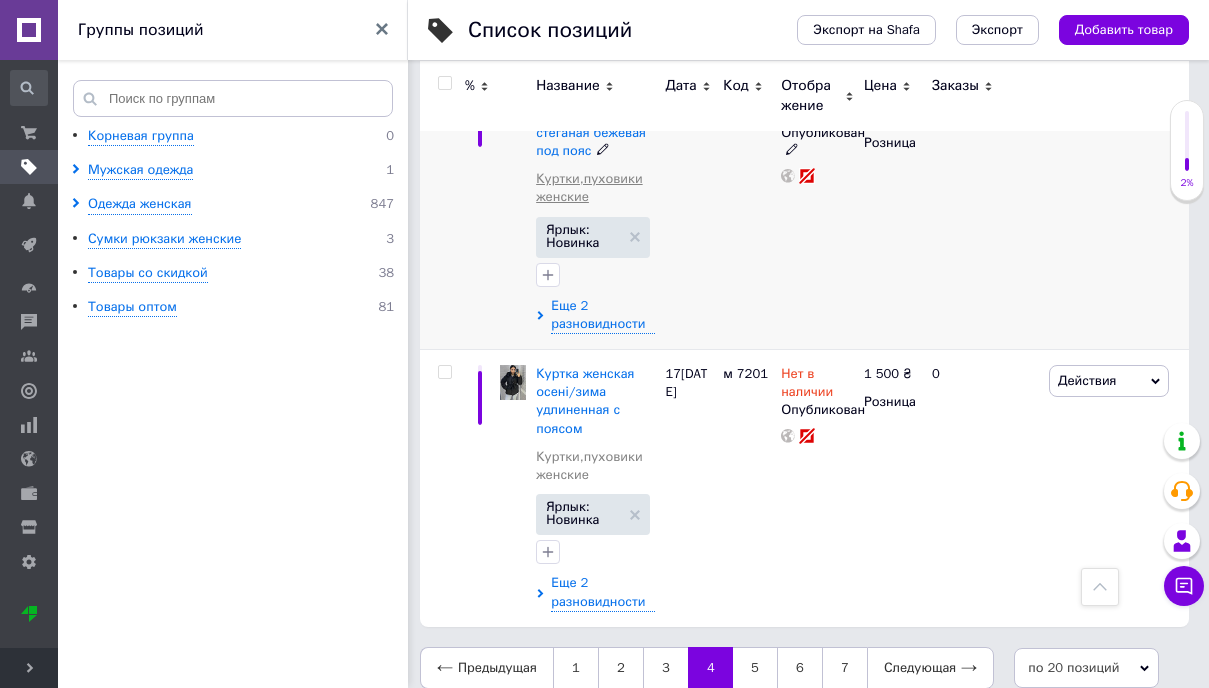 scroll, scrollTop: 5214, scrollLeft: 0, axis: vertical 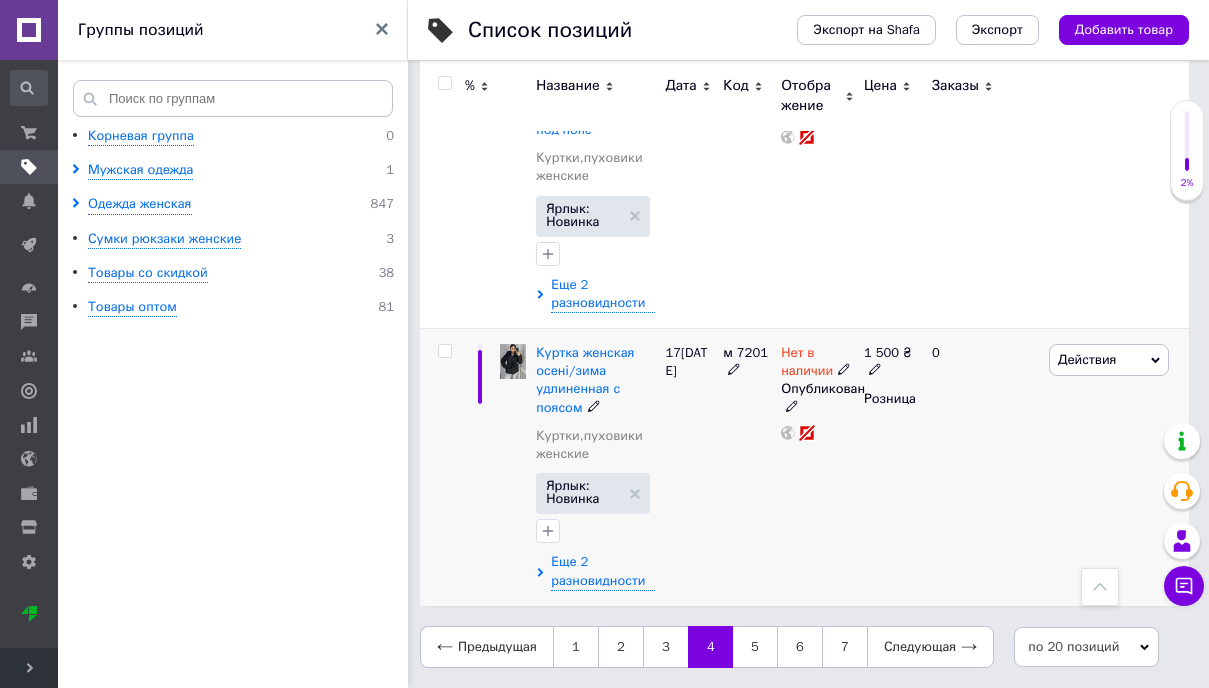 click 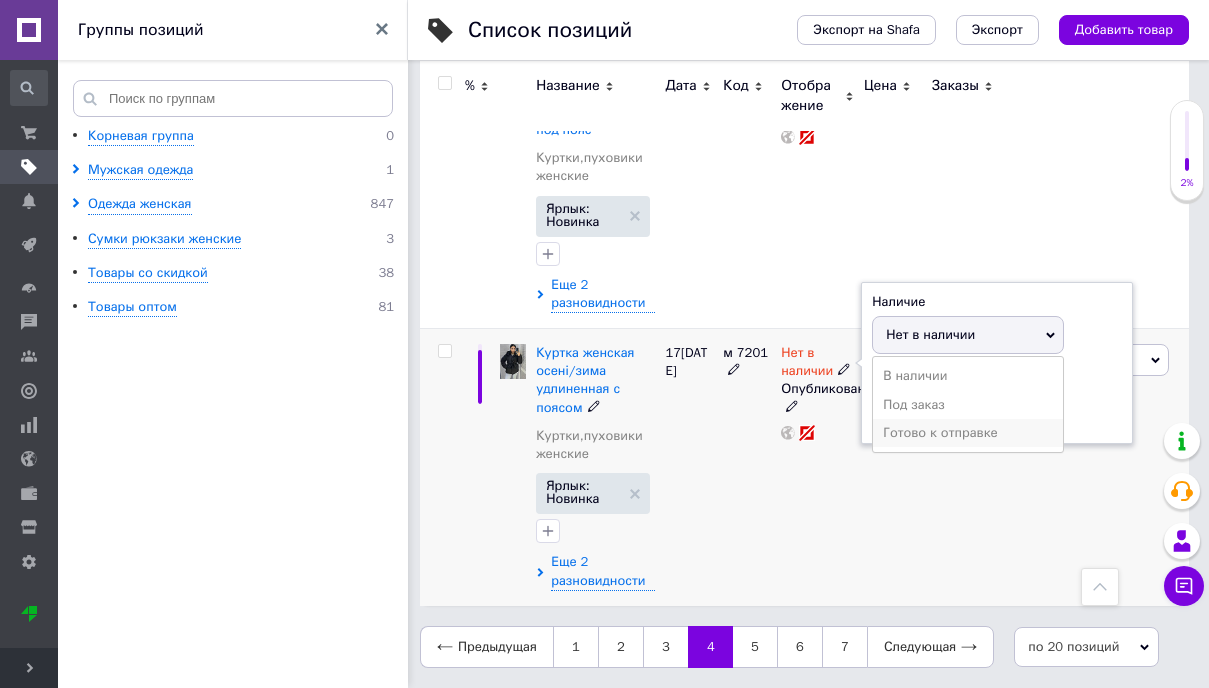 click on "Готово к отправке" at bounding box center (968, 433) 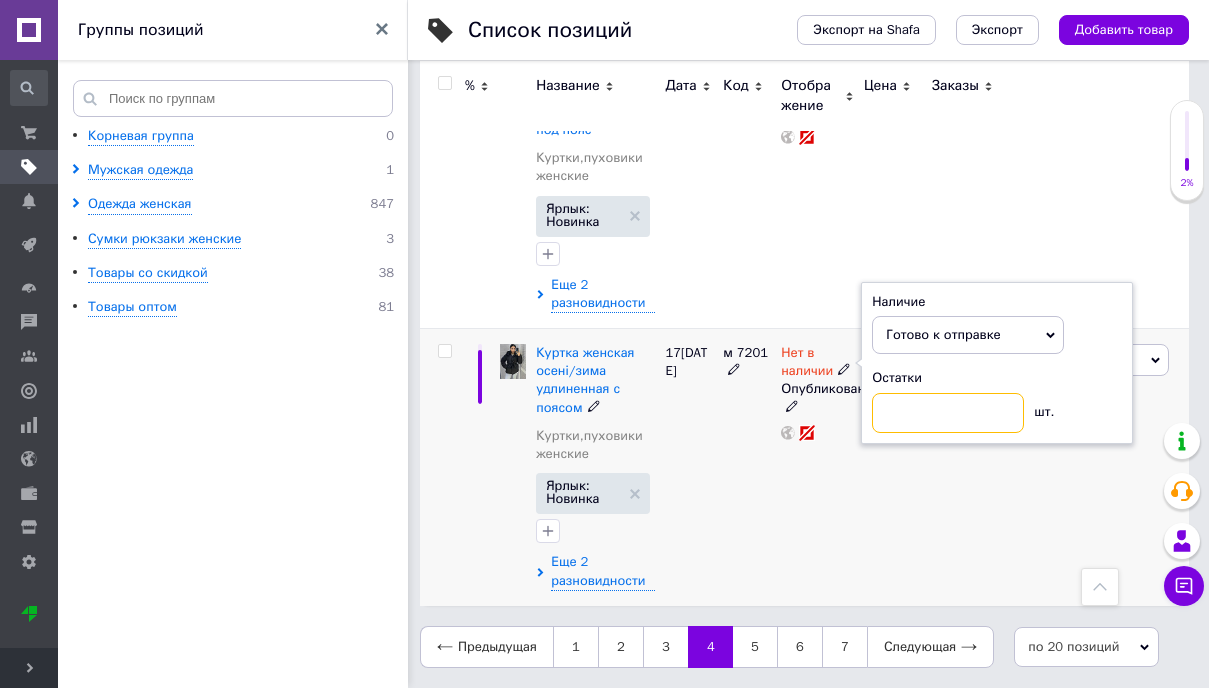 click at bounding box center [948, 413] 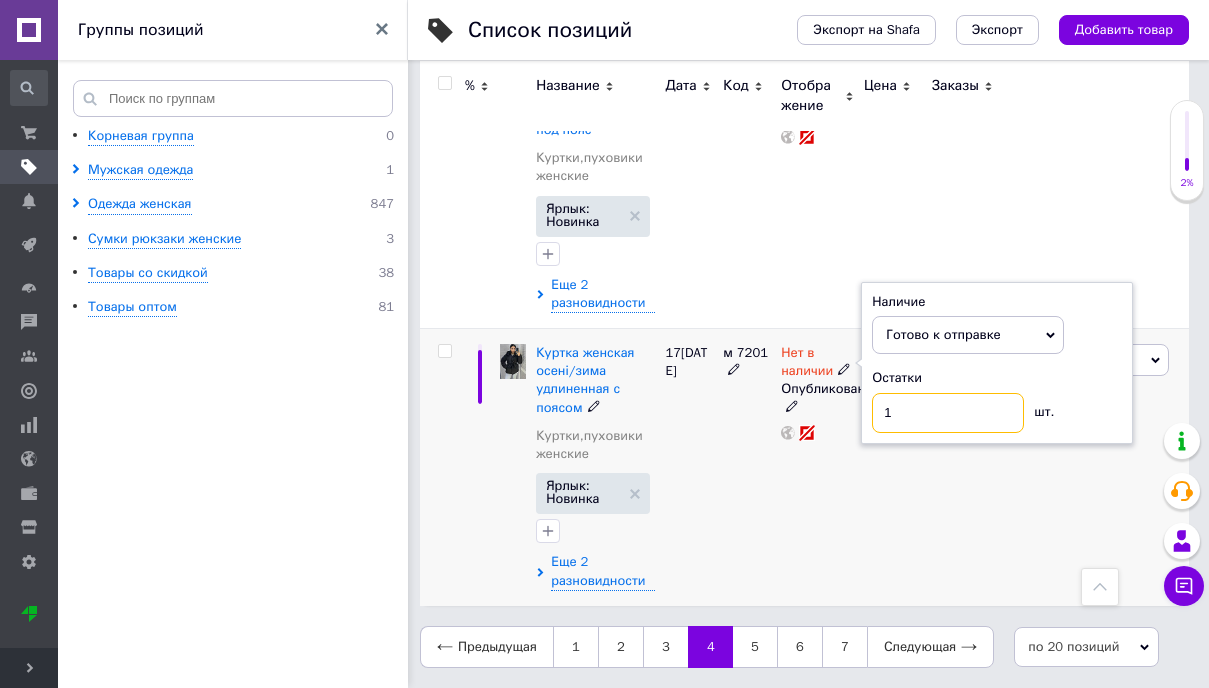 type on "1" 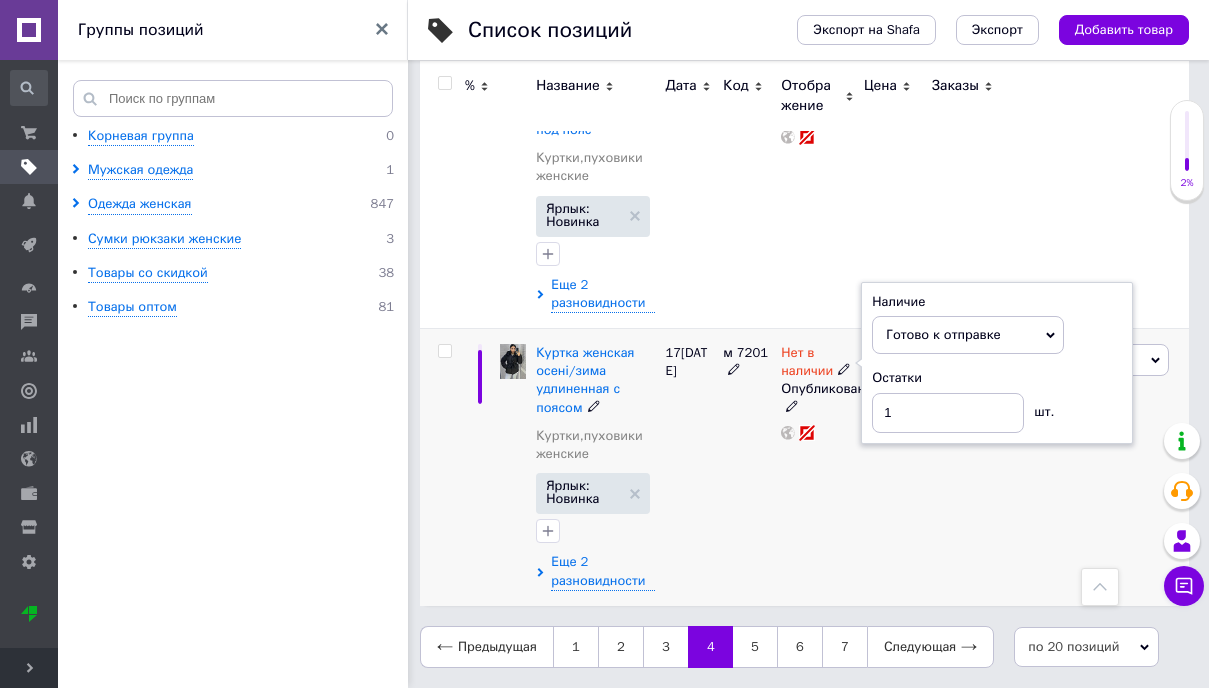 click on "Нет в наличии Наличие Готово к отправке В наличии Нет в наличии Под заказ Остатки 1 шт. Опубликован" at bounding box center [817, 467] 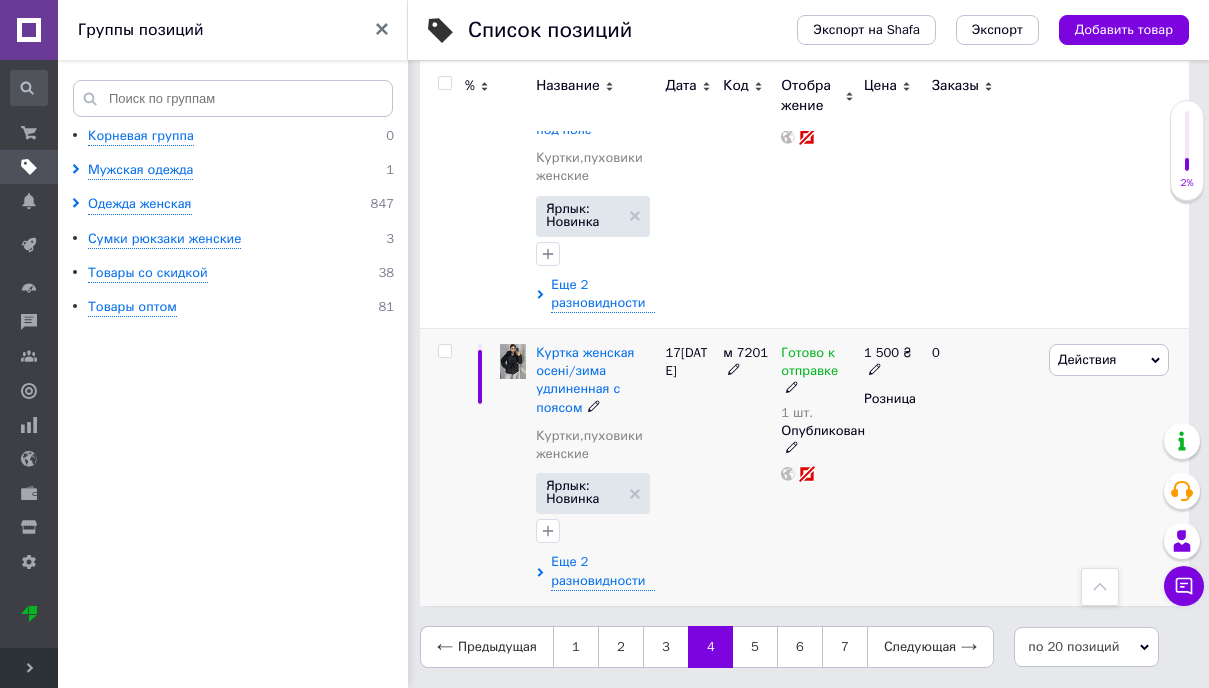 scroll, scrollTop: 5214, scrollLeft: 0, axis: vertical 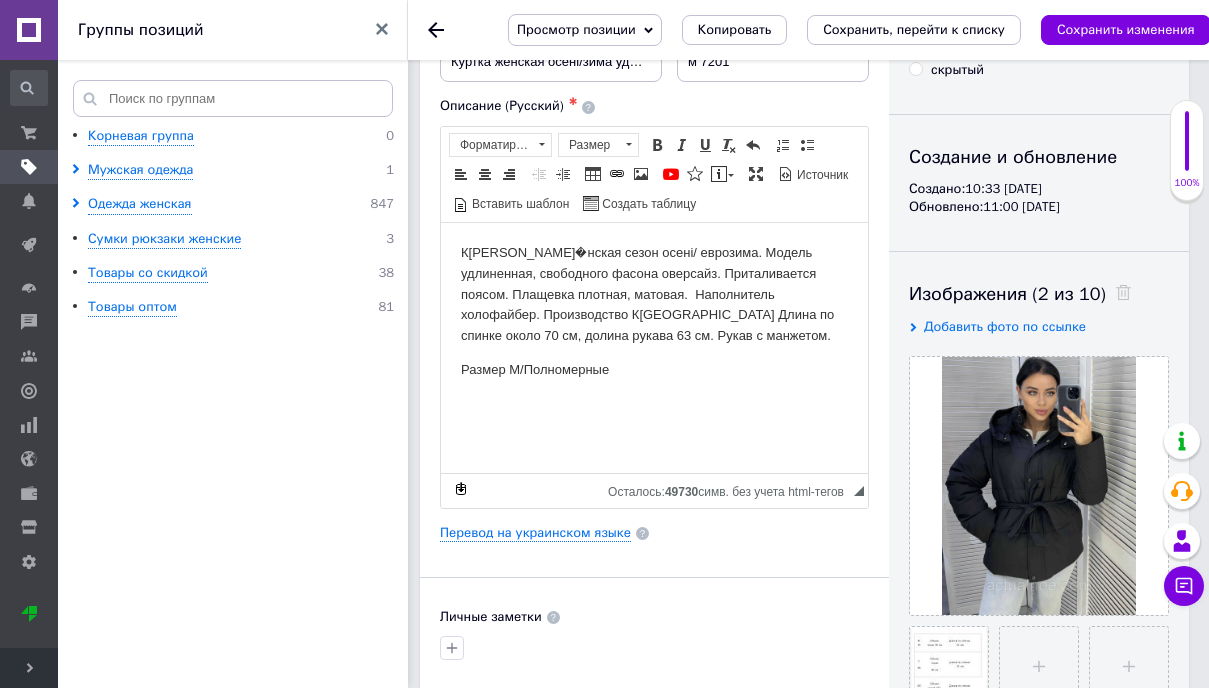 click on "Размер M/Полномерные" at bounding box center [654, 369] 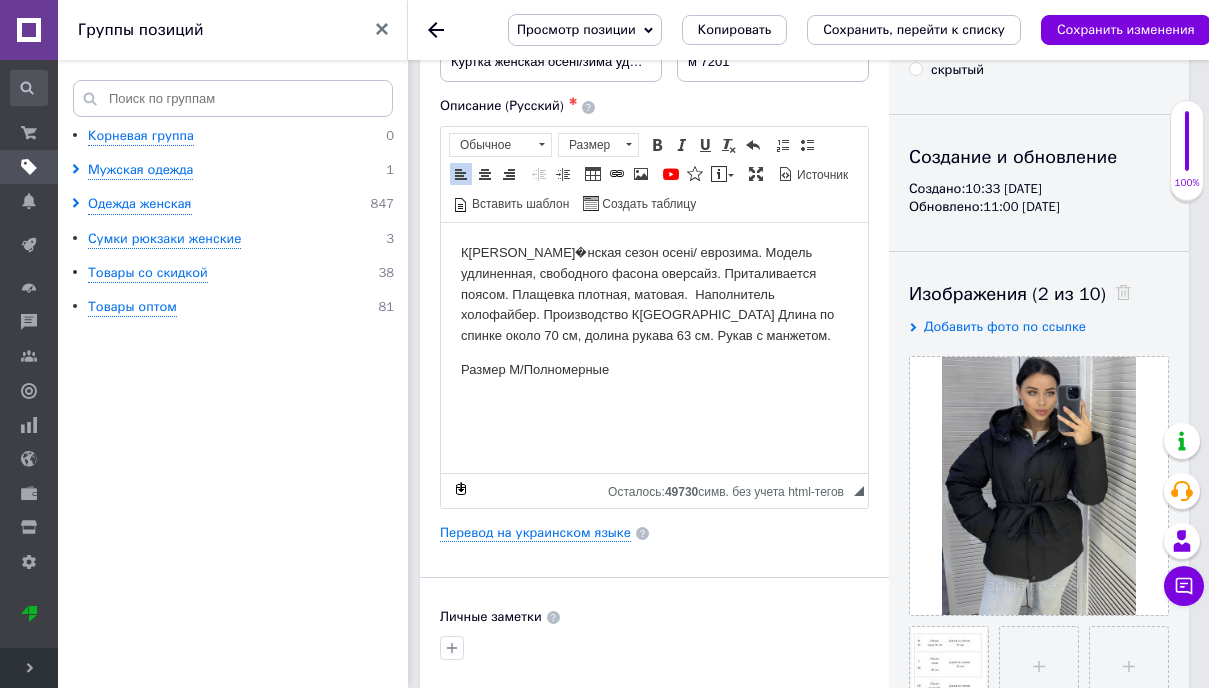 type 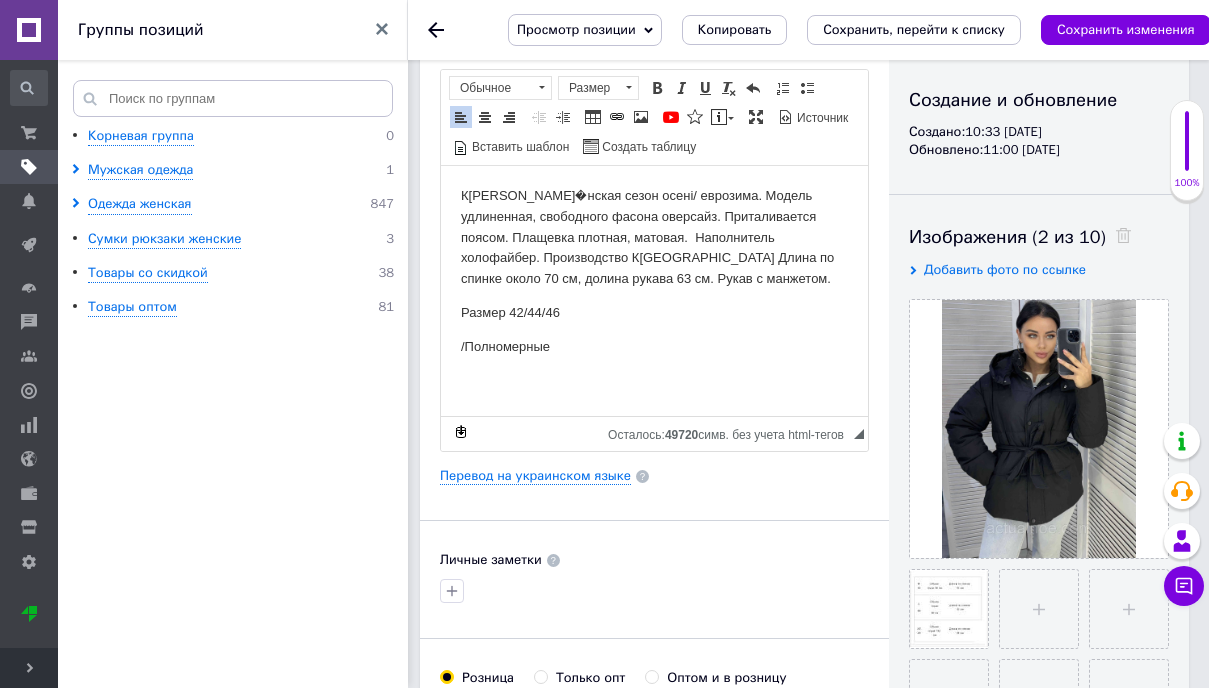 scroll, scrollTop: 208, scrollLeft: 0, axis: vertical 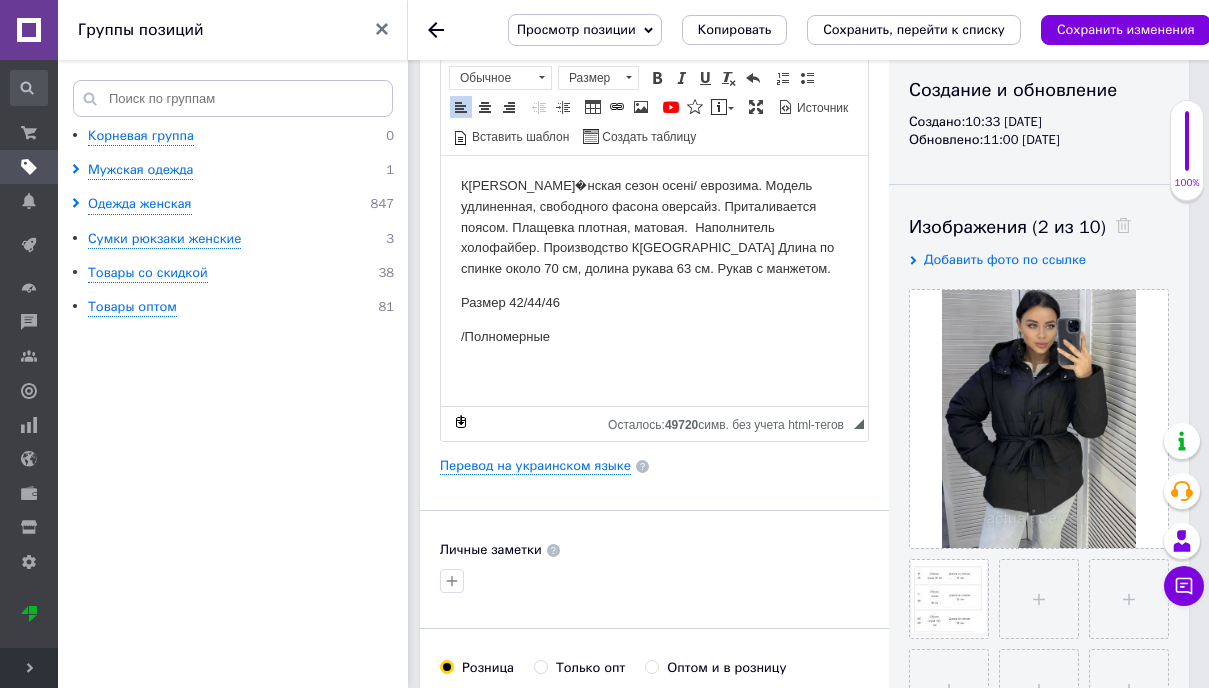 click on "К[PERSON_NAME]�нская сезон осені/ еврозима. Модель удлиненная, свободного фасона оверсайз. Приталивается поясом. Плащевка плотная, матовая.  Наполнитель холофайбер. Производство К[GEOGRAPHIC_DATA] Длина по спинке около 70 см, долина рукава 63 см. Рукав с манжетом." at bounding box center (654, 227) 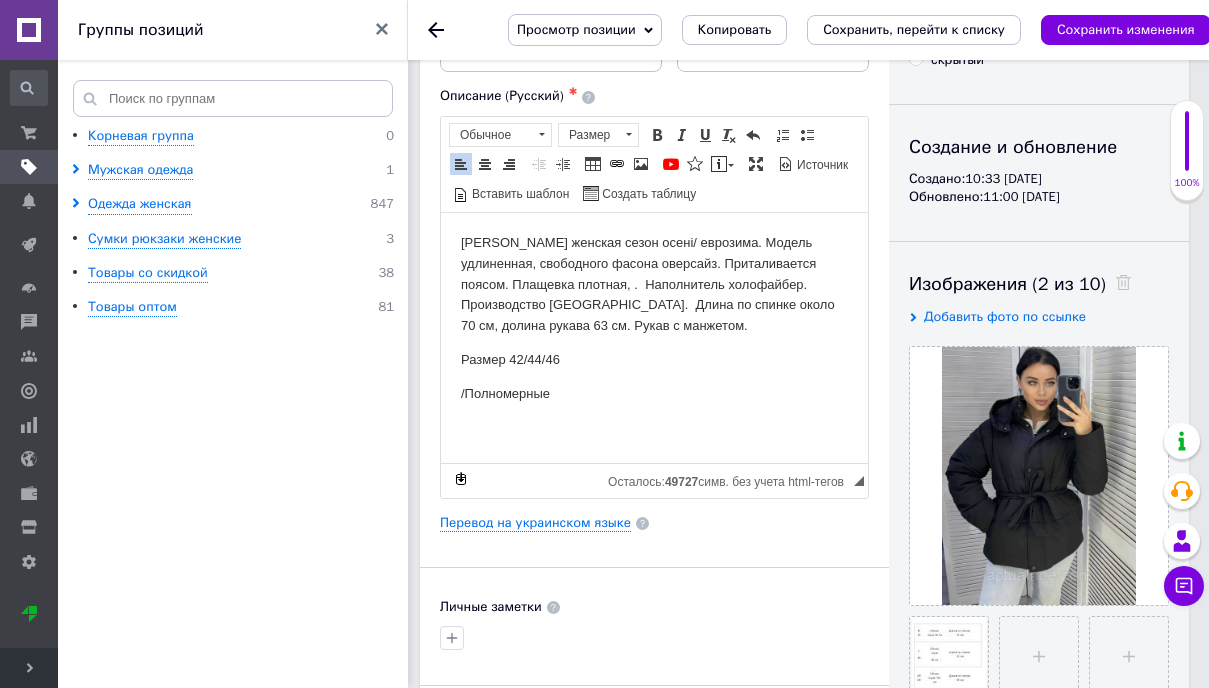 scroll, scrollTop: 149, scrollLeft: 0, axis: vertical 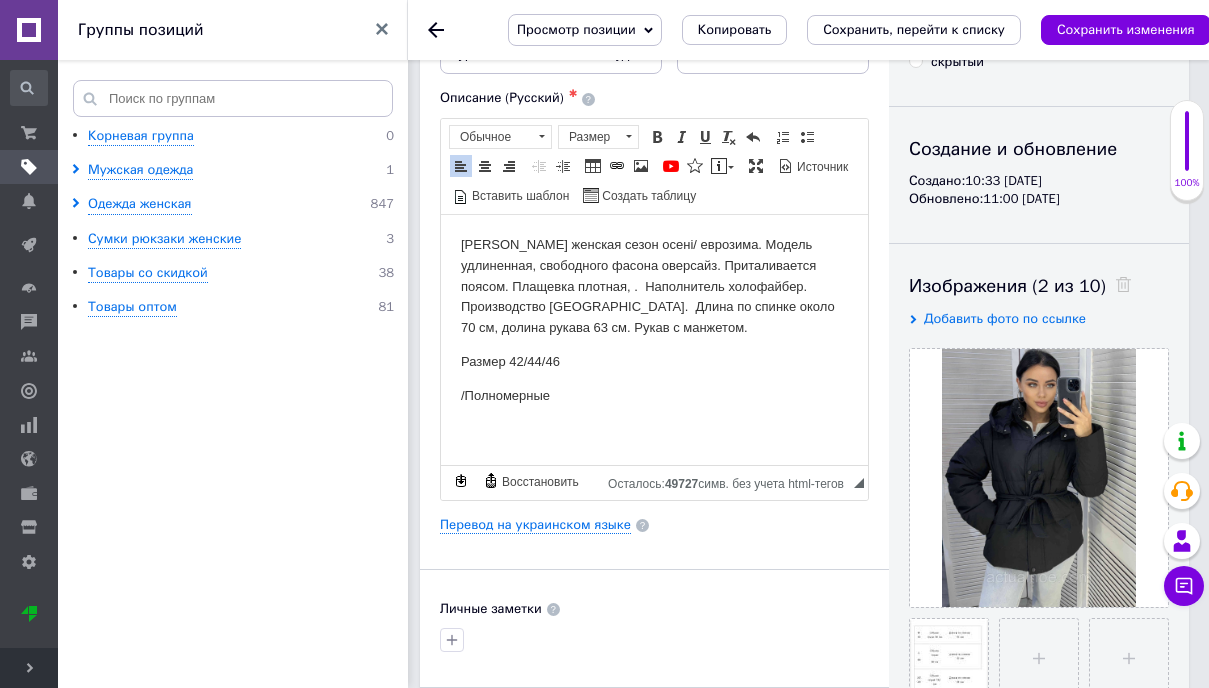 click on "[PERSON_NAME] женская сезон осені/ еврозима. Модель удлиненная, свободного фасона оверсайз. Приталивается поясом. Плащевка плотная, .  Наполнитель холофайбер. Производство [GEOGRAPHIC_DATA].  Длина по спинке около 70 см, долина рукава 63 см. Рукав с манжетом." at bounding box center (654, 286) 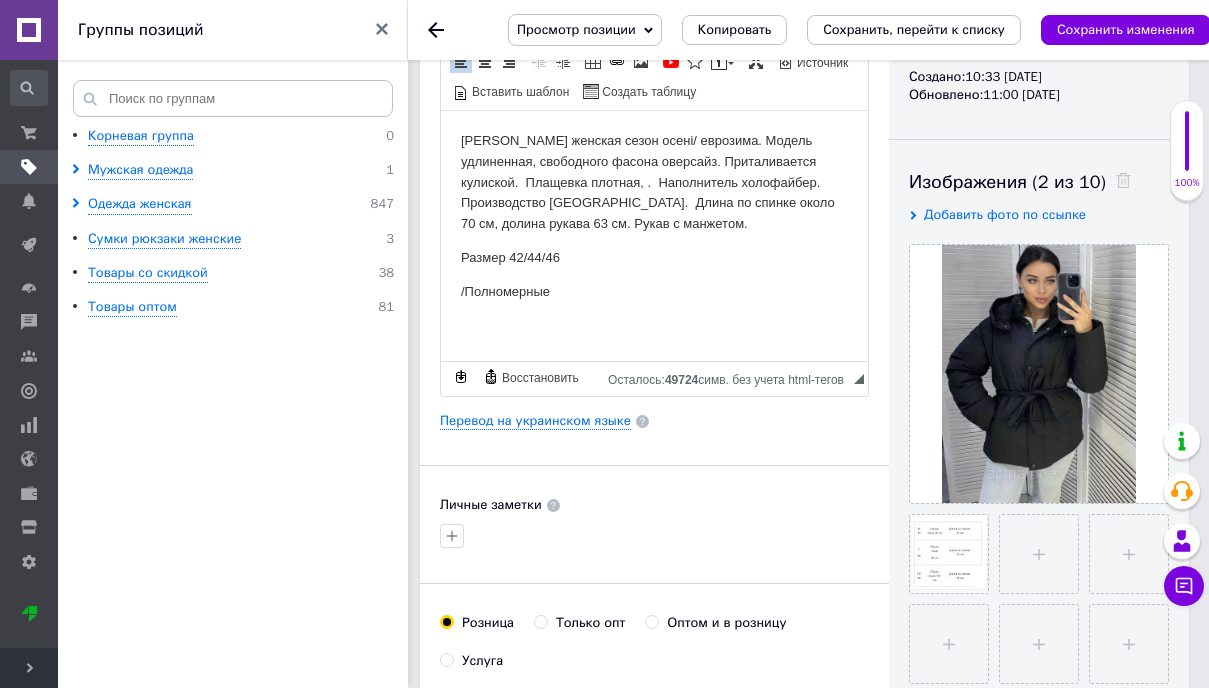 scroll, scrollTop: 254, scrollLeft: 0, axis: vertical 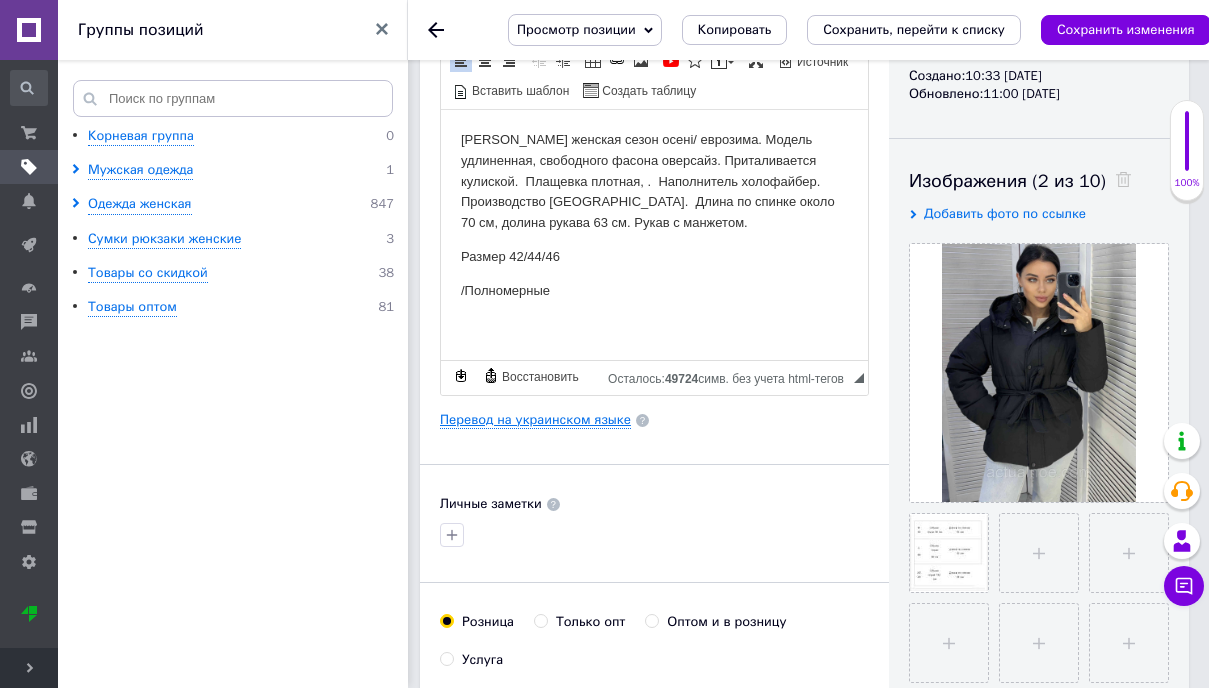 click on "Перевод на украинском языке" at bounding box center [535, 420] 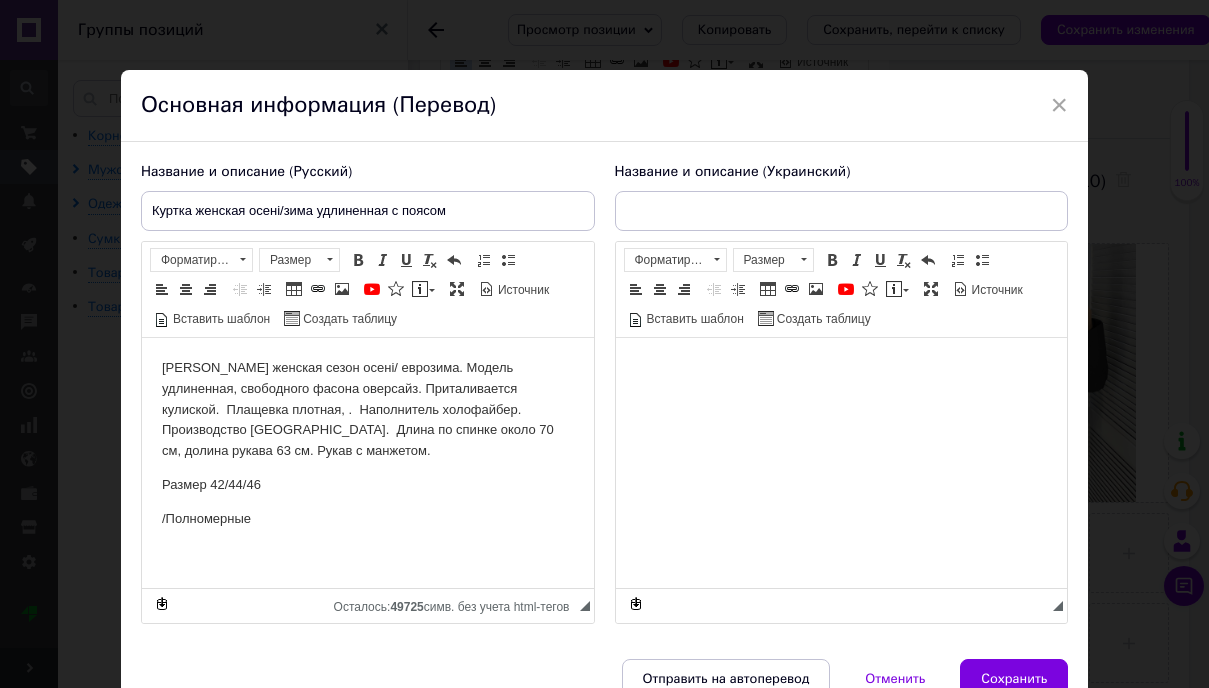 scroll, scrollTop: 0, scrollLeft: 0, axis: both 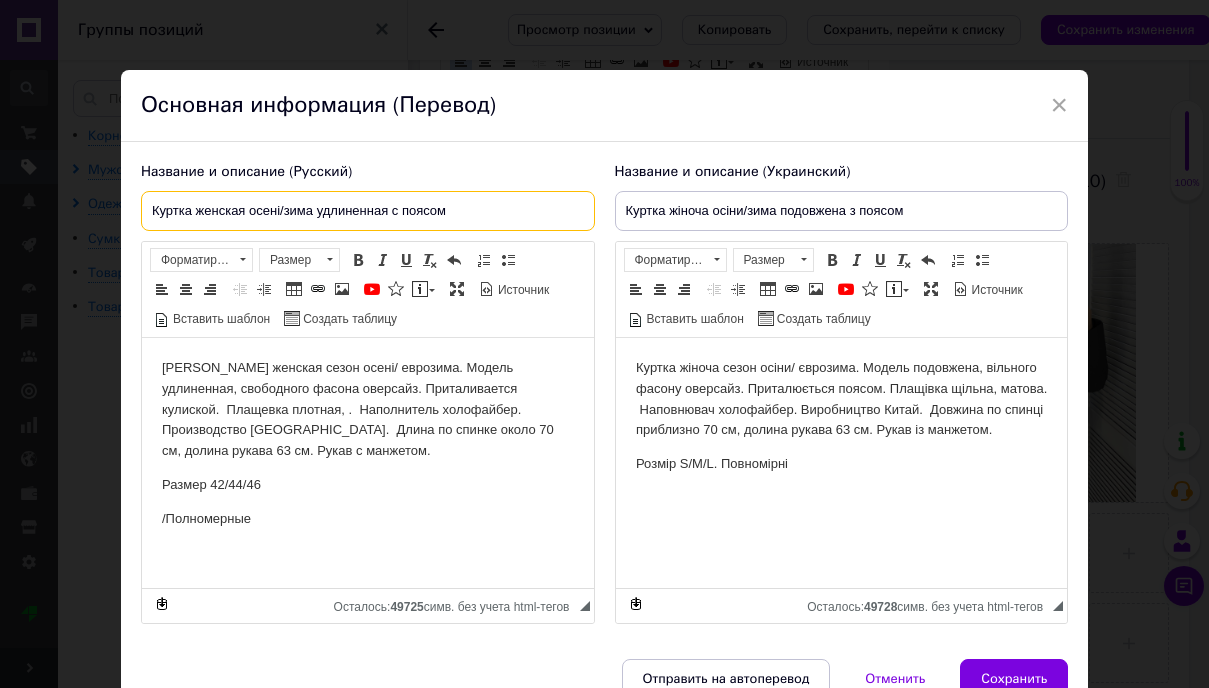click on "Куртка женская осені/зима удлиненная с поясом" at bounding box center (368, 211) 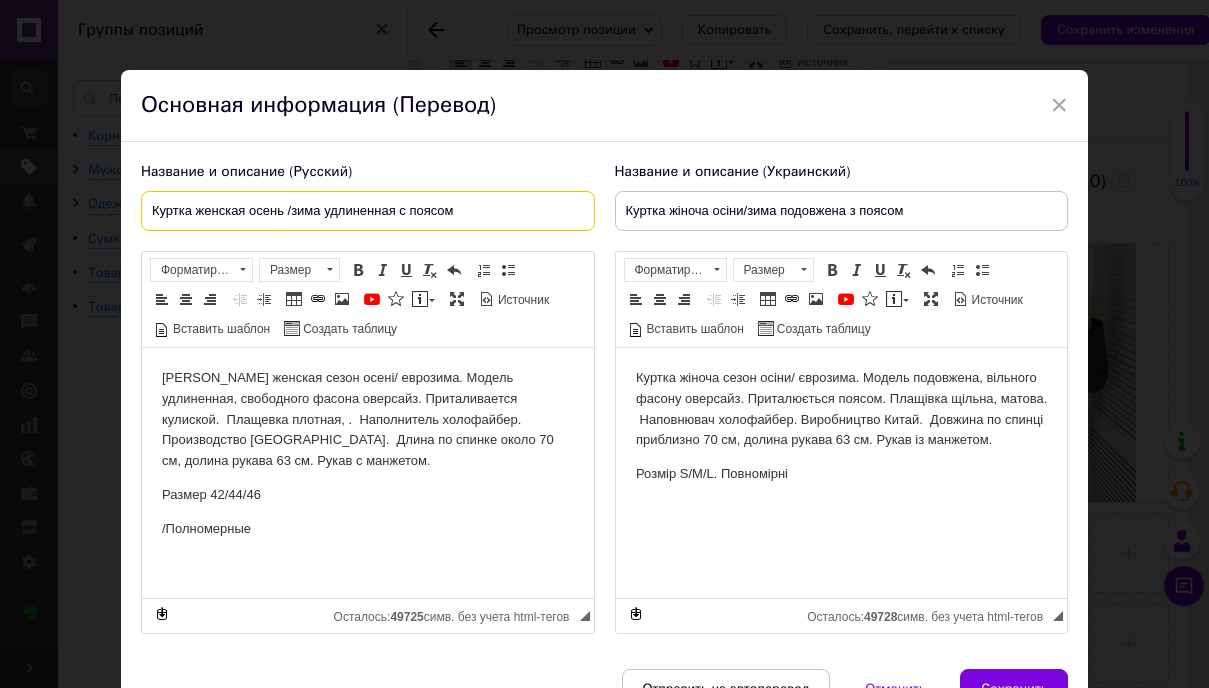type on "Куртка женская осень /зима удлиненная с поясом" 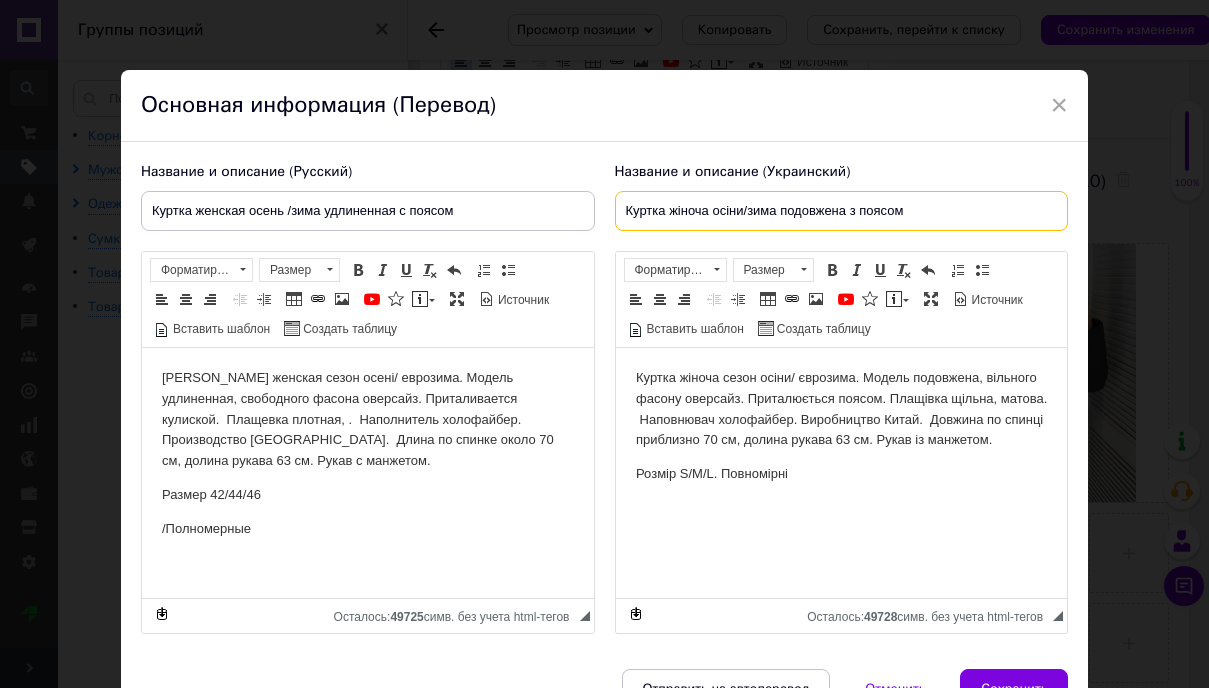 click on "Куртка жіноча осіни/зима подовжена з поясом" at bounding box center (842, 211) 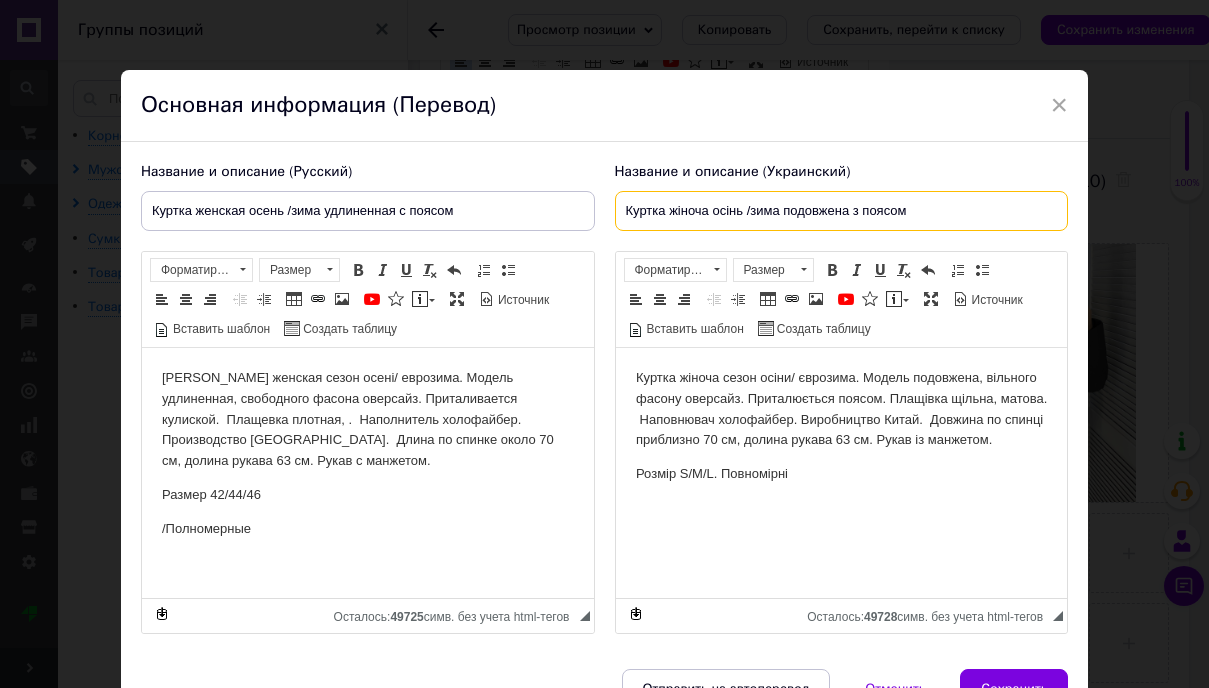 type on "Куртка жіноча осінь /зима подовжена з поясом" 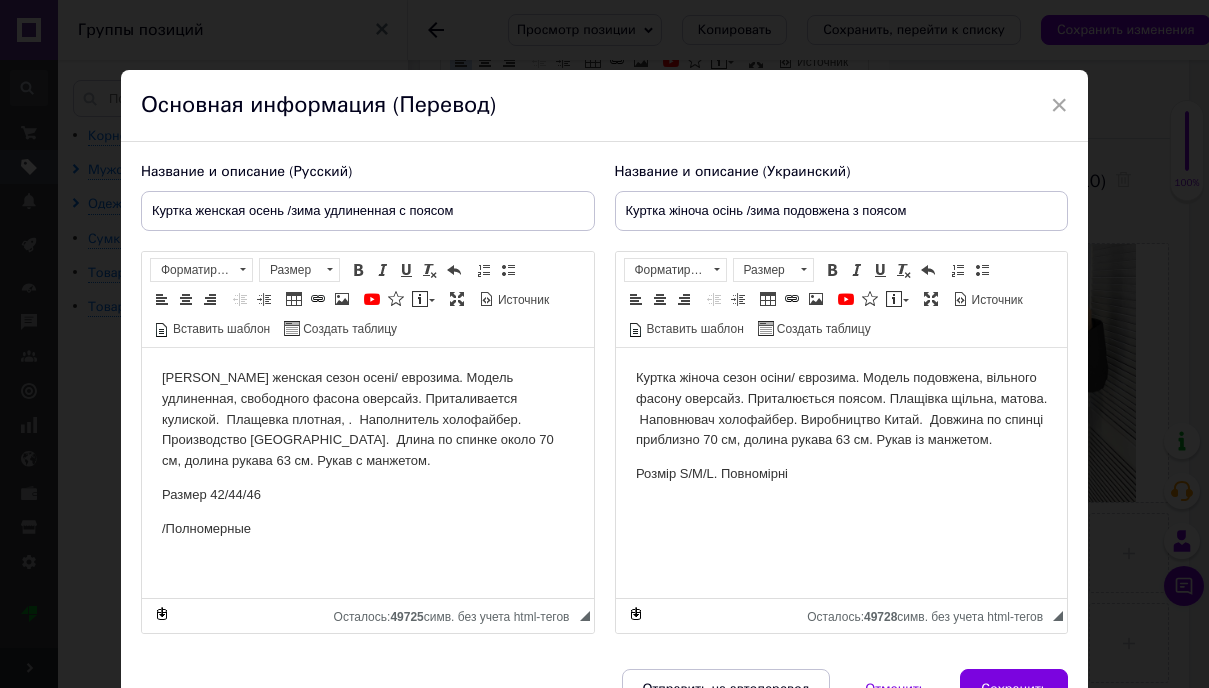 click on "Куртка жіноча сезон осіни/ єврозима. Модель подовжена, вільного фасону оверсайз. Приталюється поясом. Плащівка щільна, матова.  Наповнювач холофайбер. Виробництво Китай.  Довжина по спинці приблизно 70 см, долина рукава 63 см. Рукав із манжетом." at bounding box center [841, 409] 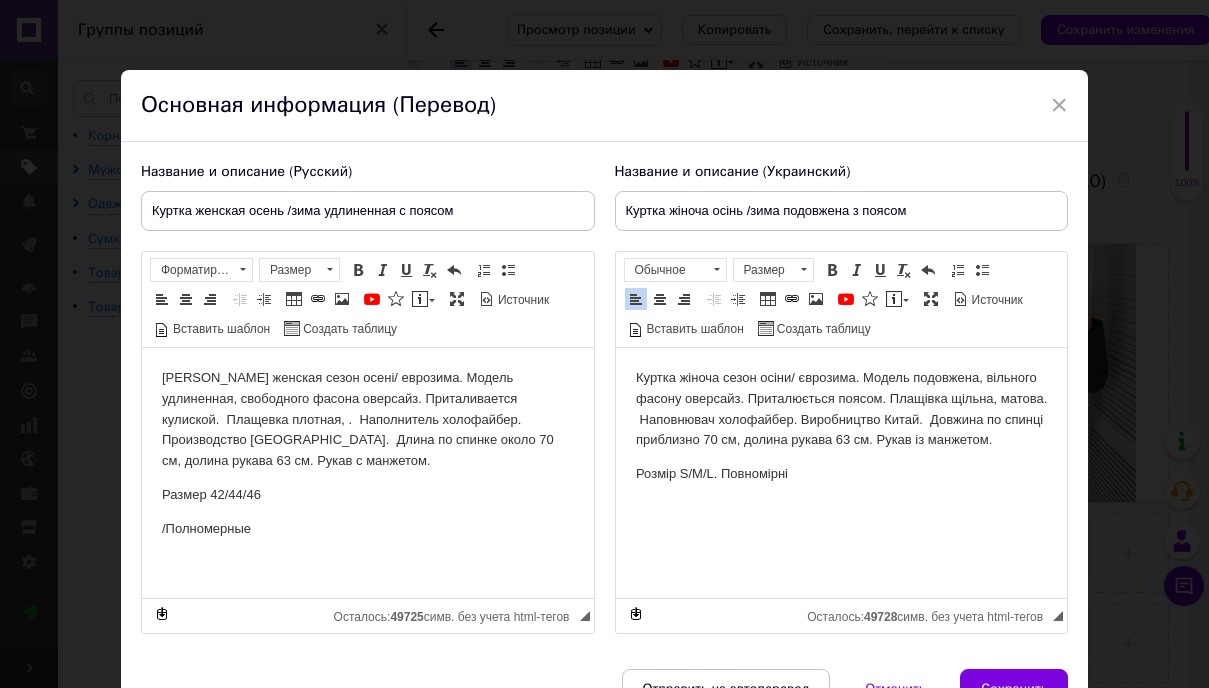 type 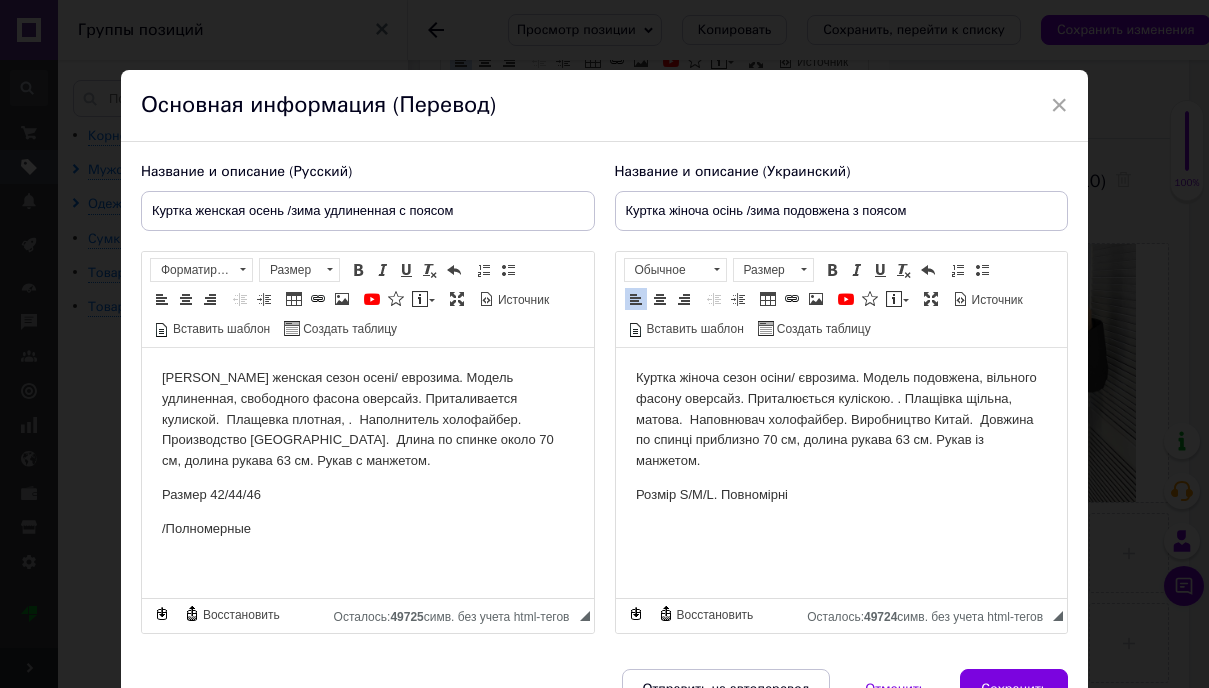 click on "Куртка жіноча сезон осіни/ єврозима. Модель подовжена, вільного фасону оверсайз. Приталюється куліскою. . Плащівка щільна, матова.  Наповнювач холофайбер. Виробництво Китай.  Довжина по спинці приблизно 70 см, долина рукава 63 см. Рукав із манжетом." at bounding box center [841, 420] 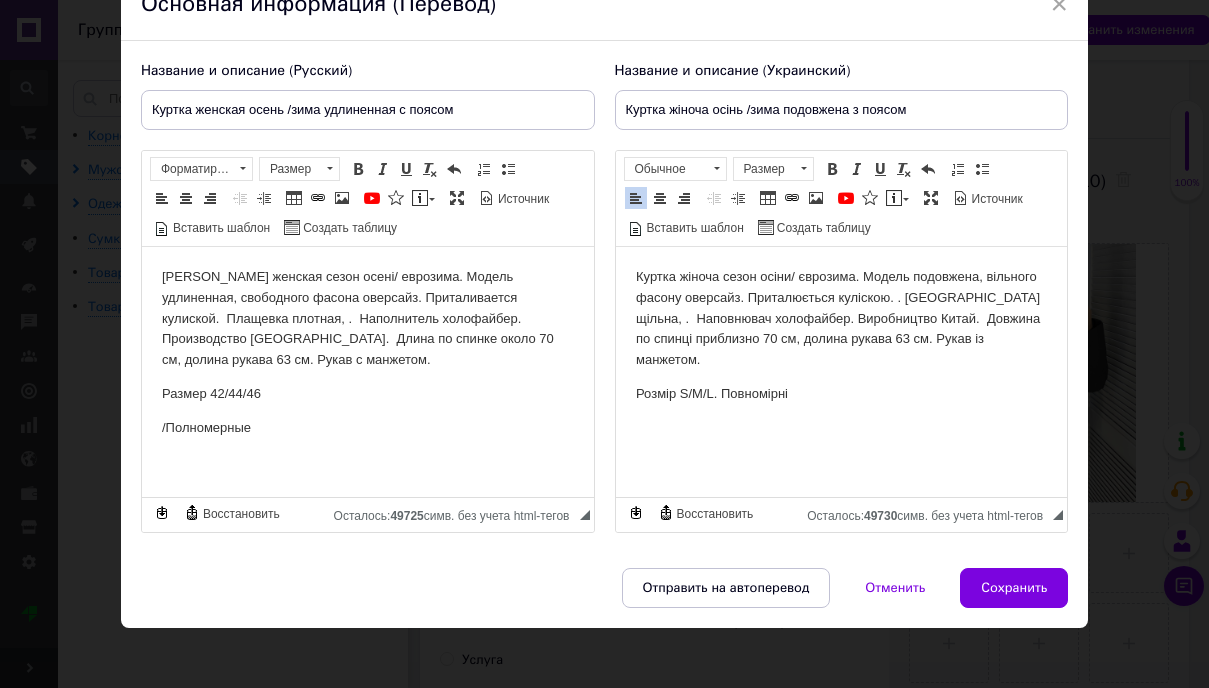 scroll, scrollTop: 111, scrollLeft: 0, axis: vertical 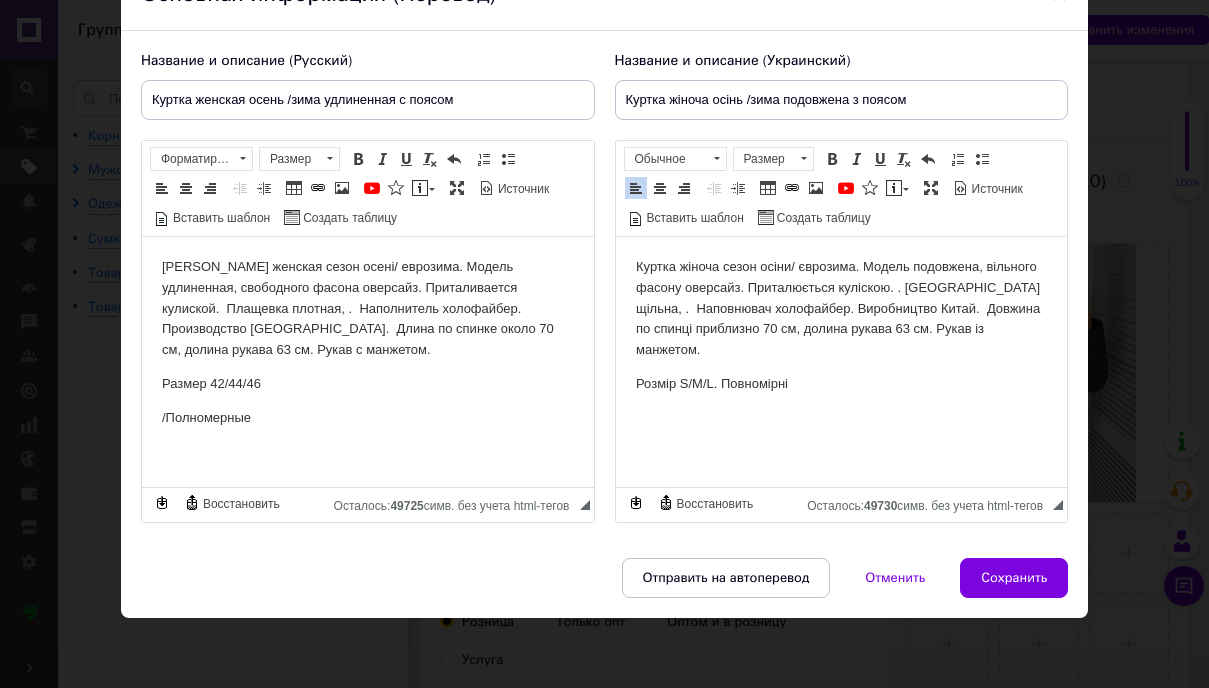 click on "Розмір S/M/L. Повномірні" at bounding box center [841, 384] 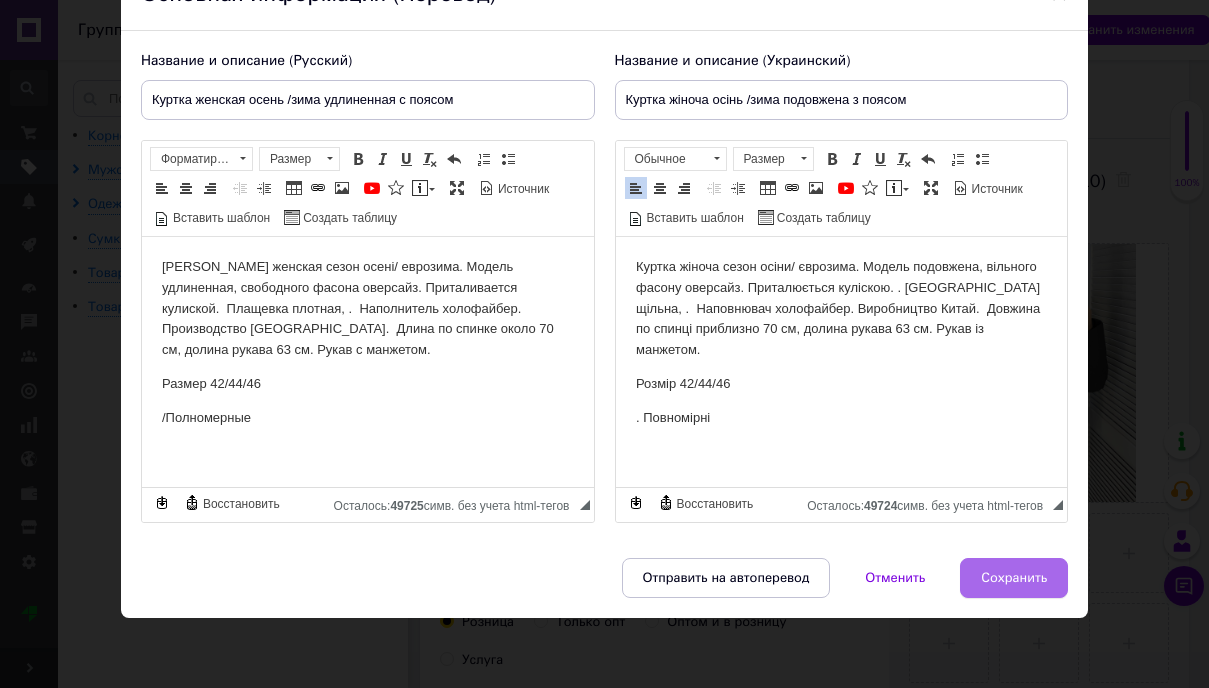 click on "Сохранить" at bounding box center (1014, 578) 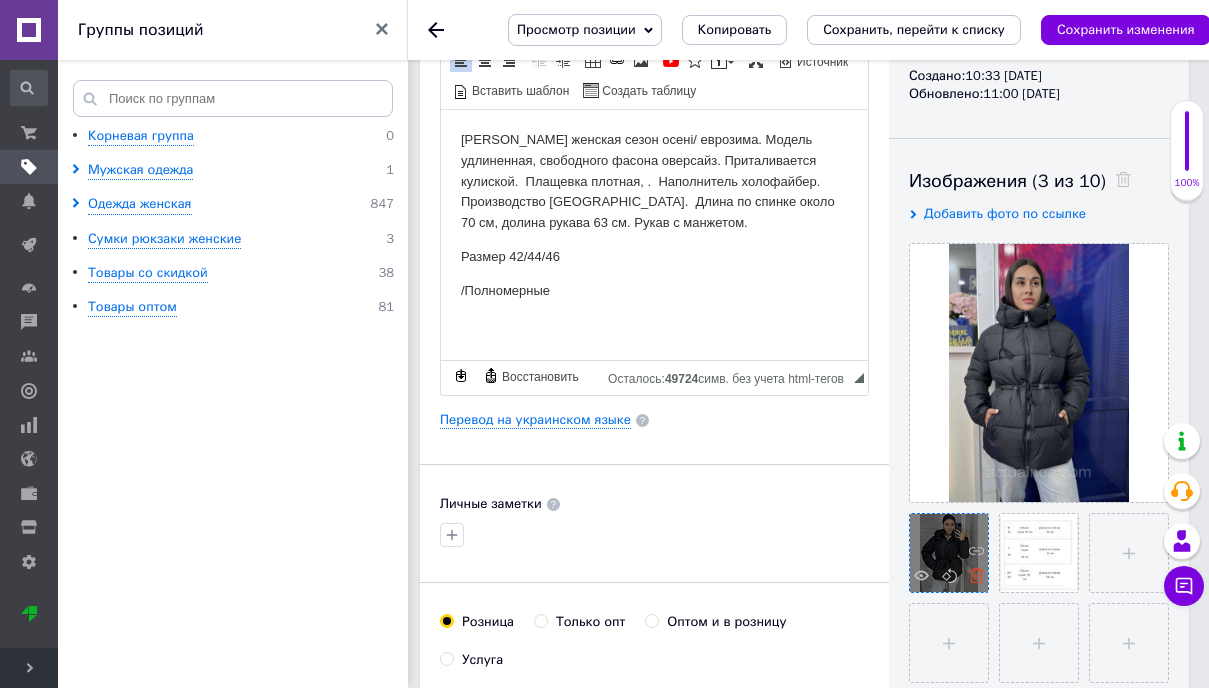click 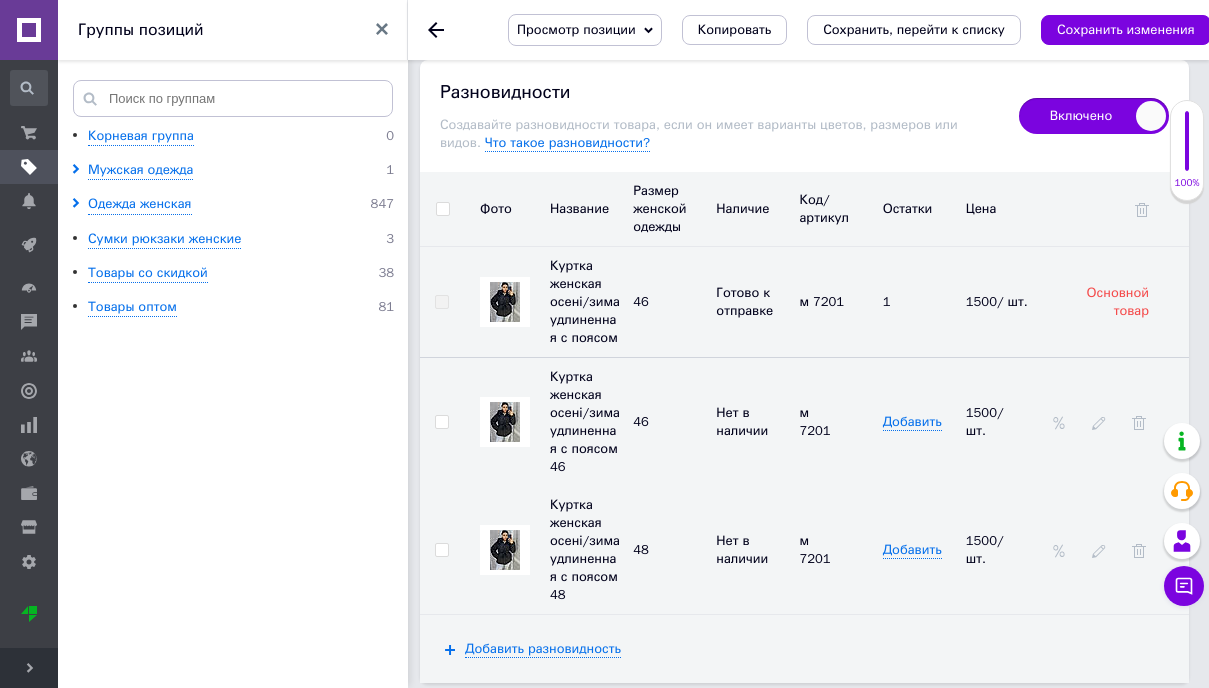 scroll, scrollTop: 3251, scrollLeft: 0, axis: vertical 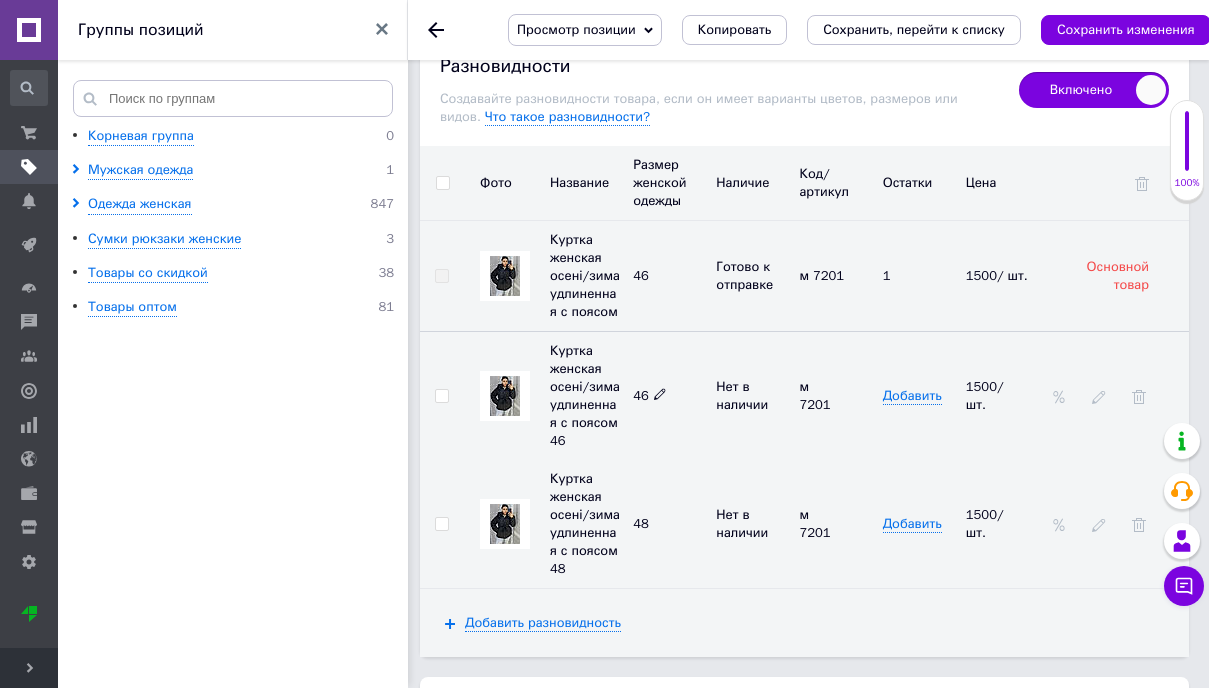 click 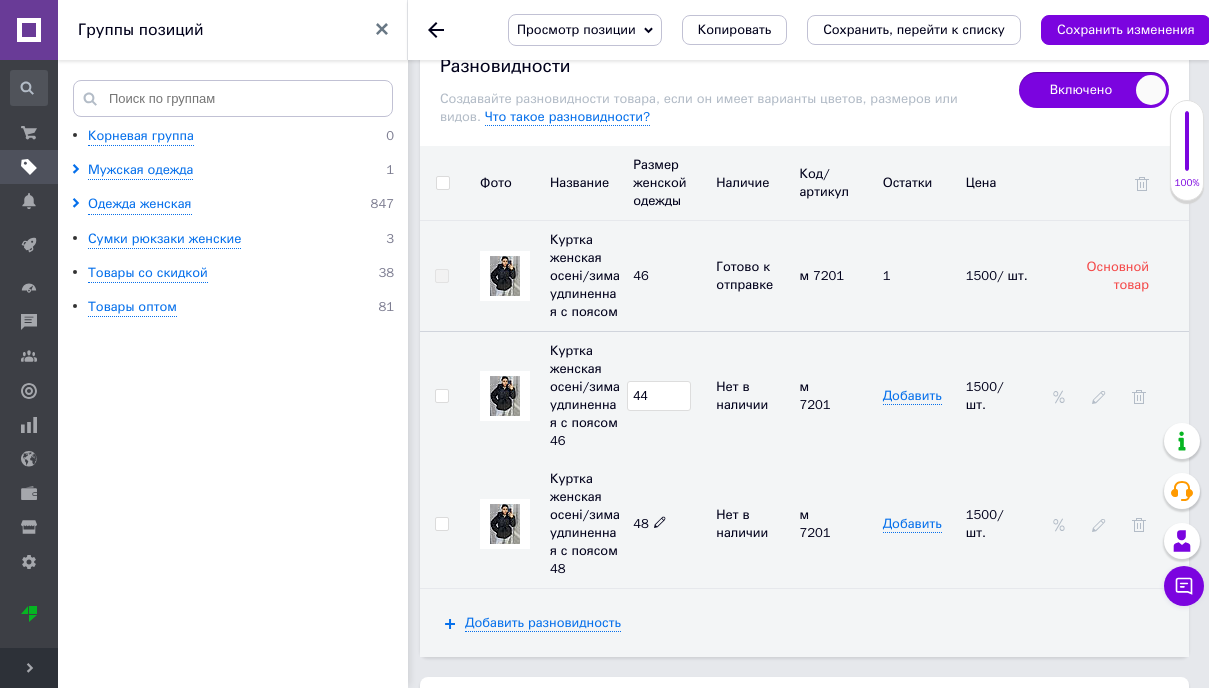 type on "44" 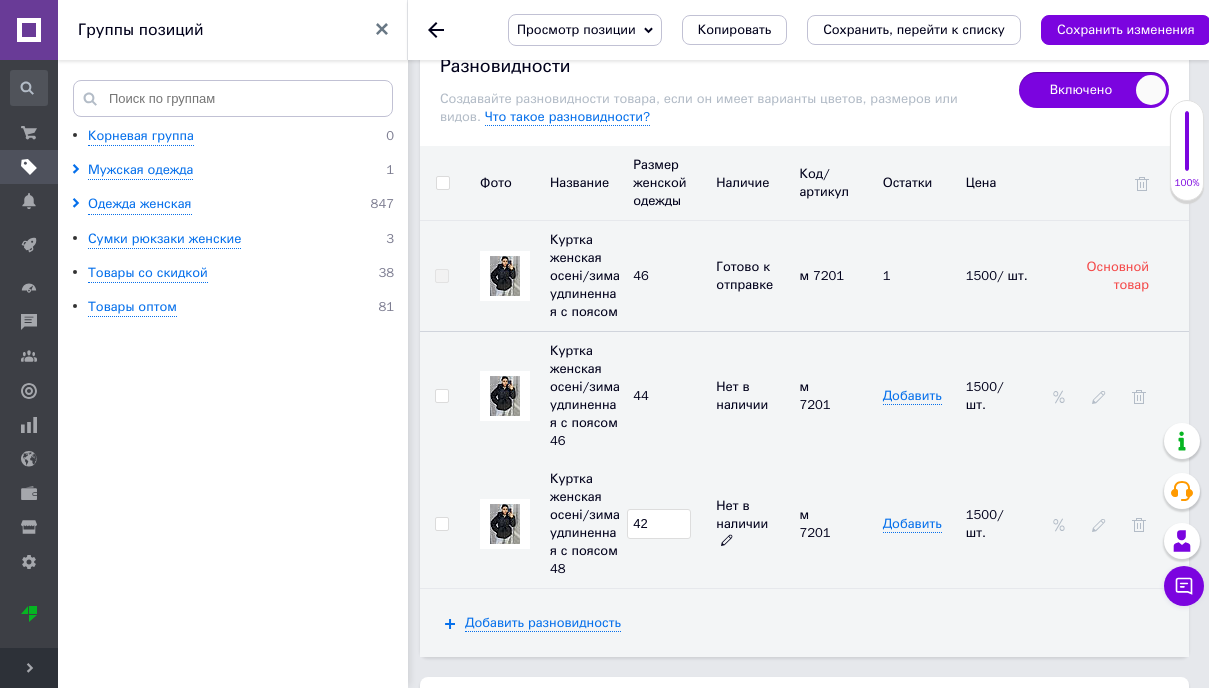 type on "42" 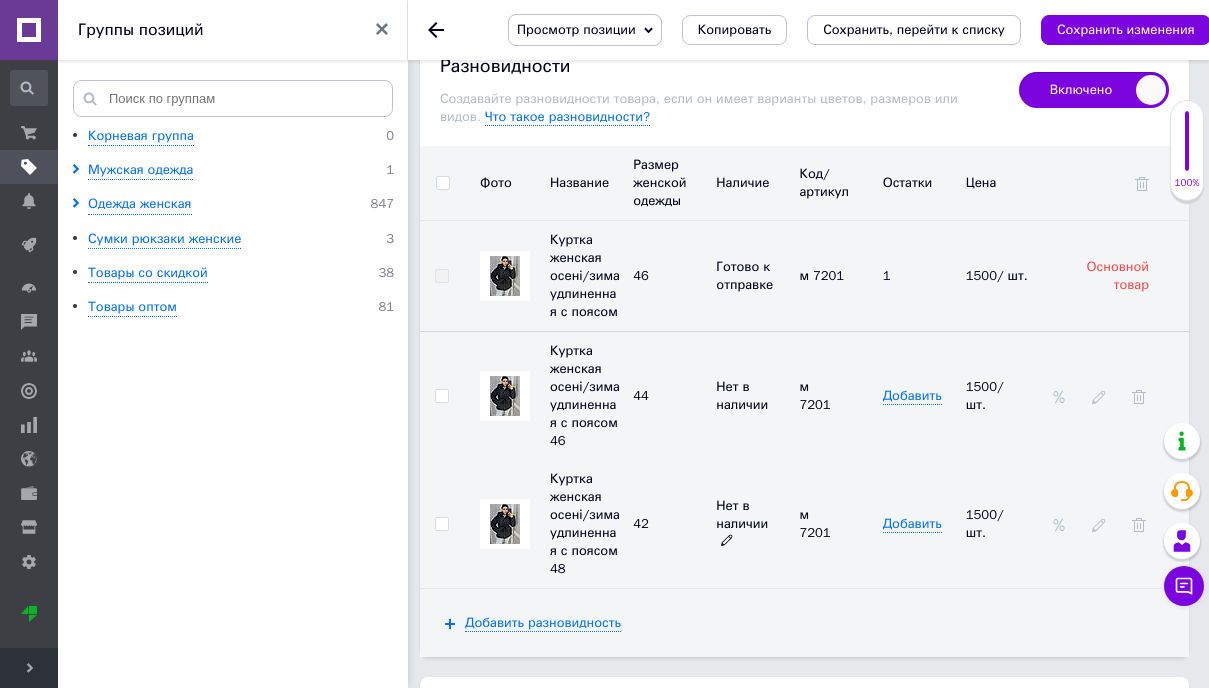click 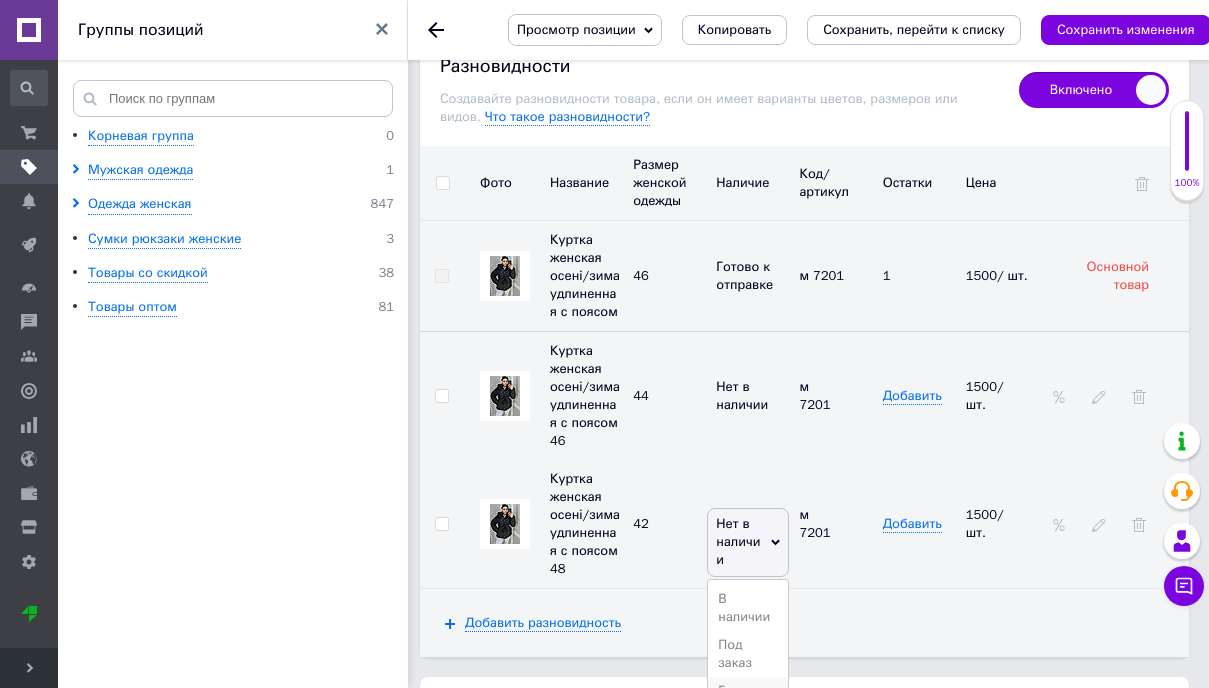 click on "Готово к отправке" at bounding box center (748, 700) 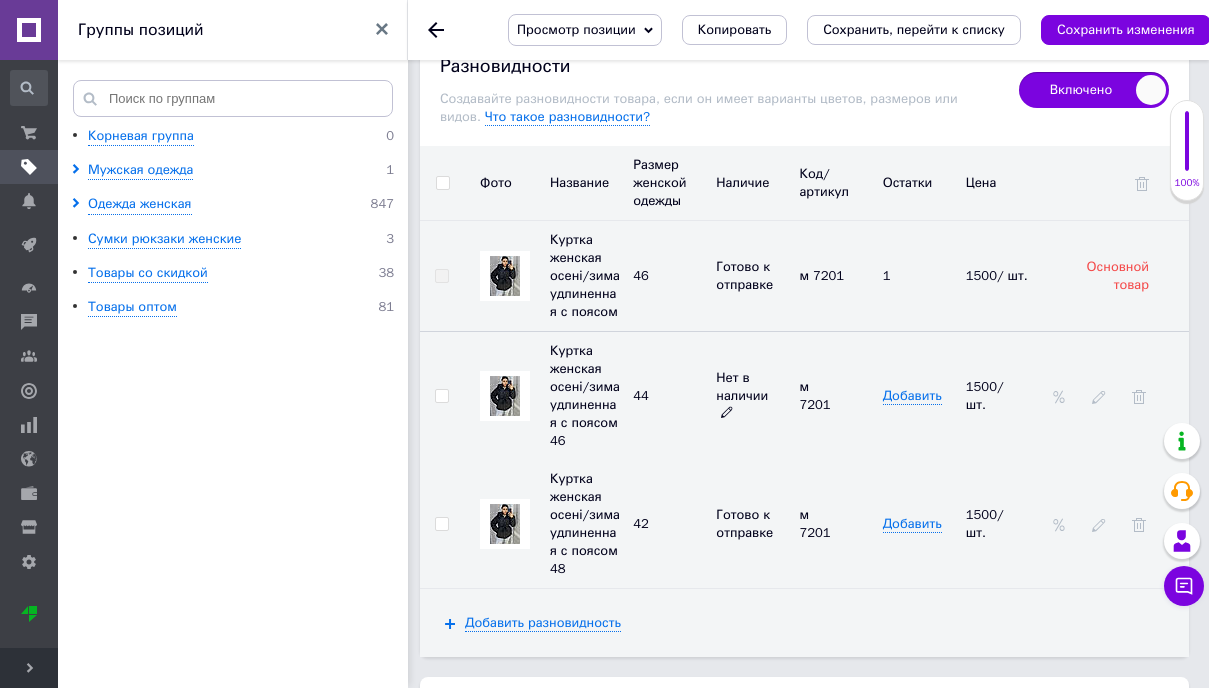 click 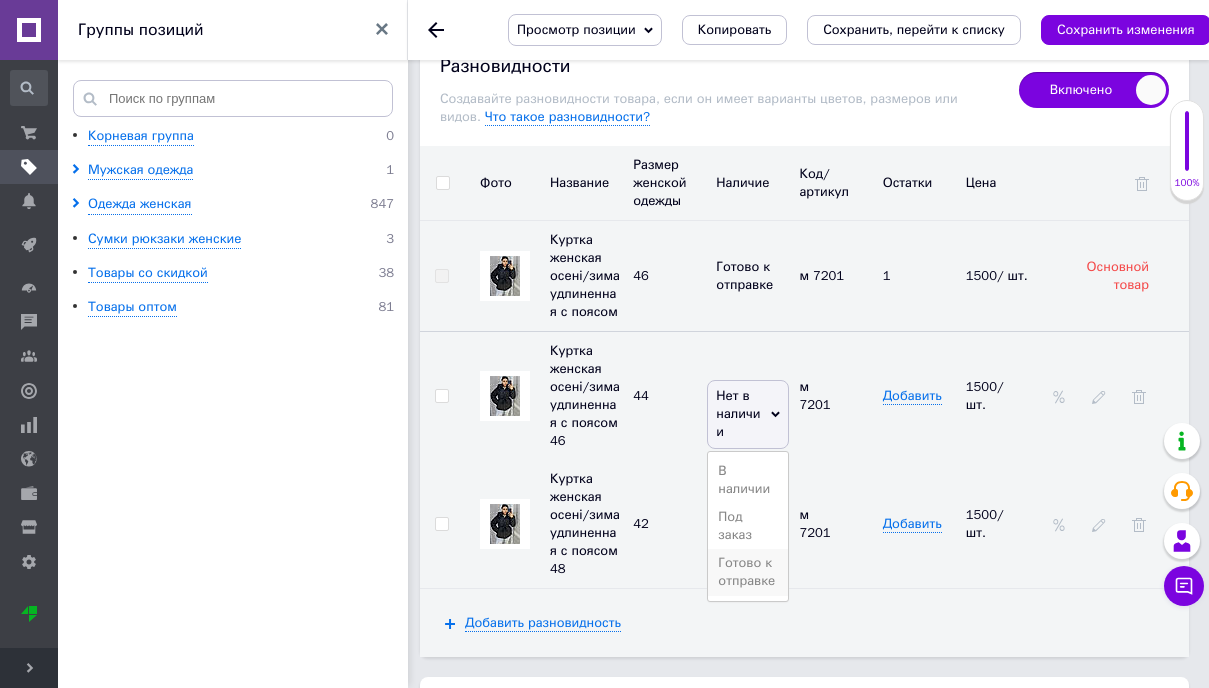click on "Готово к отправке" at bounding box center (748, 572) 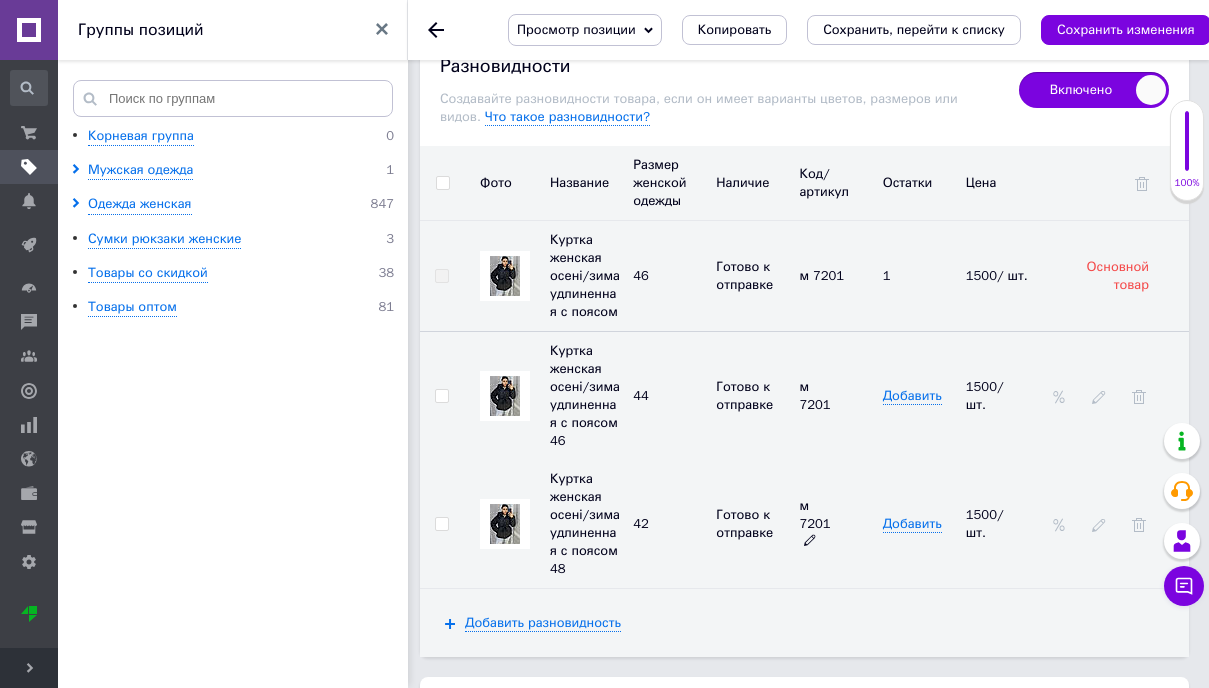 click 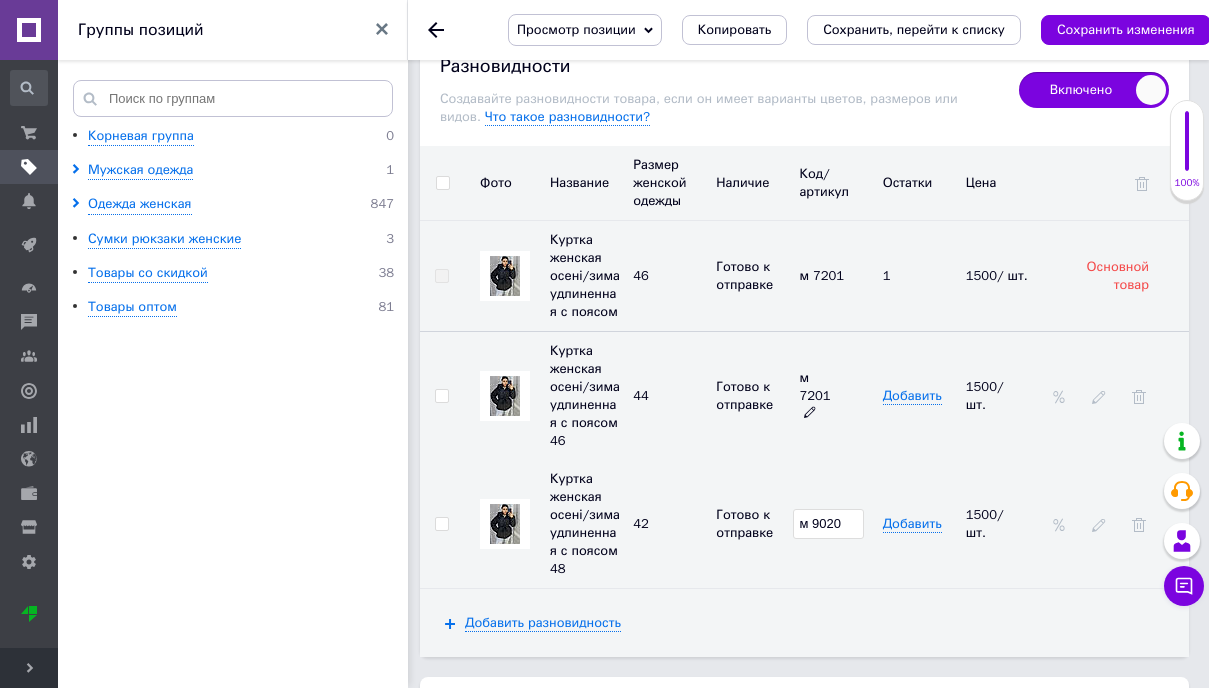 type on "м 9020" 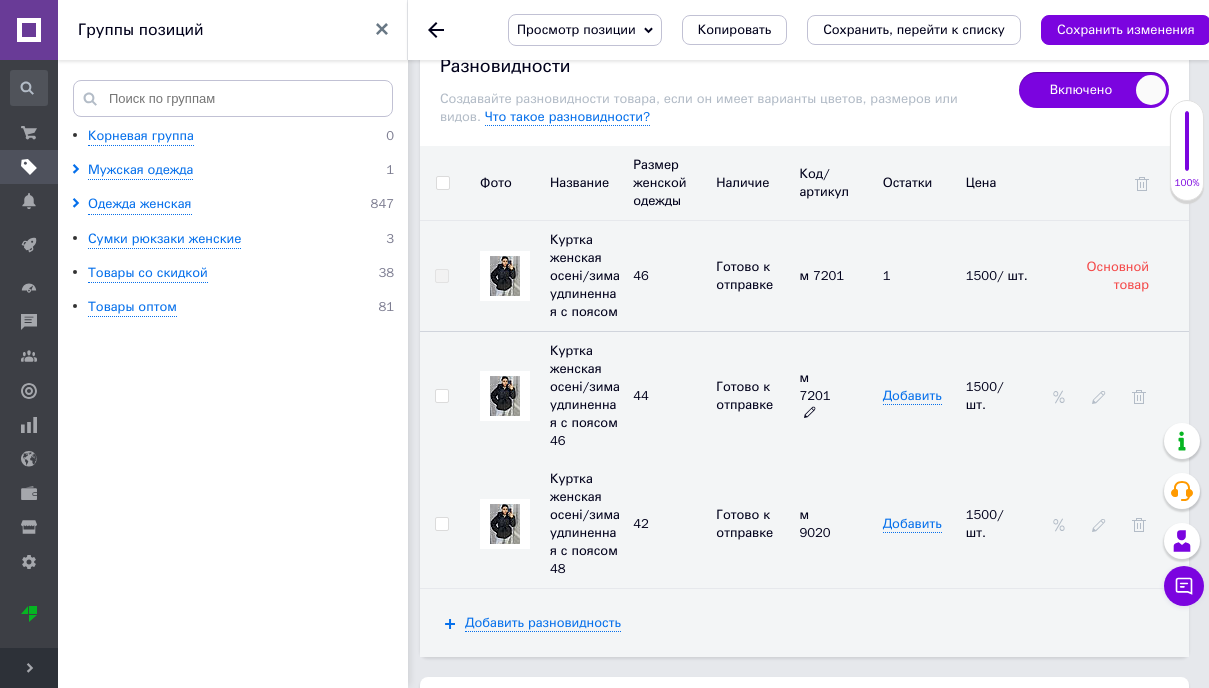 click 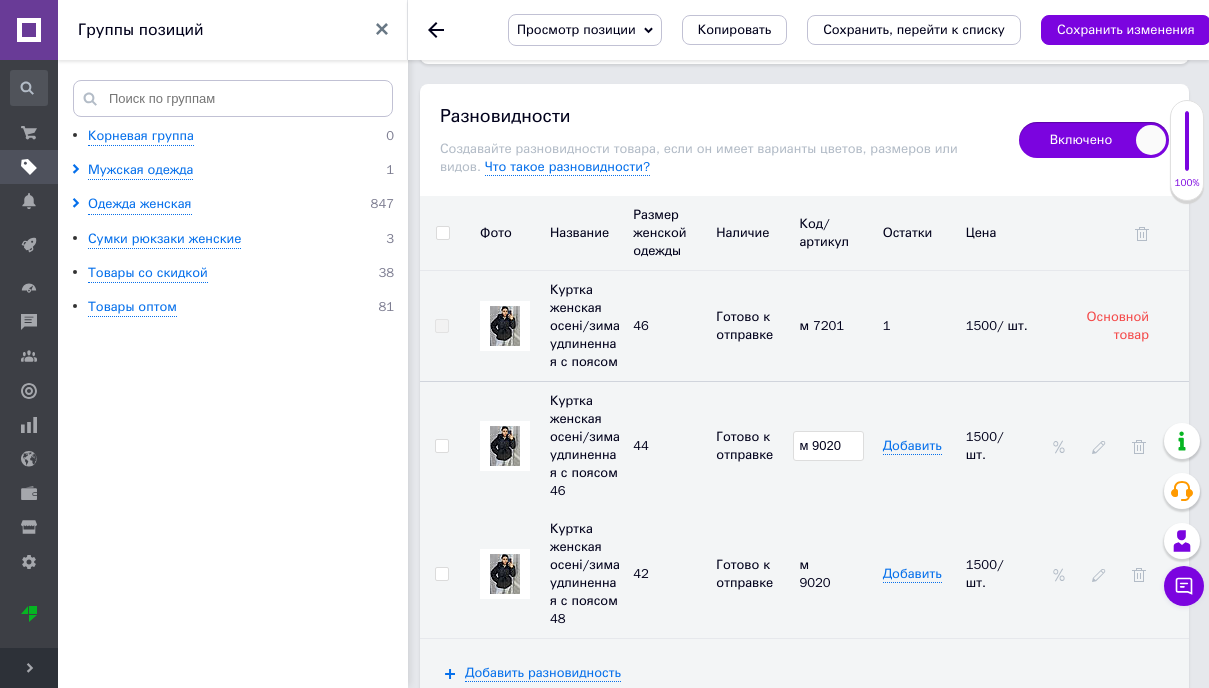 scroll, scrollTop: 3196, scrollLeft: 0, axis: vertical 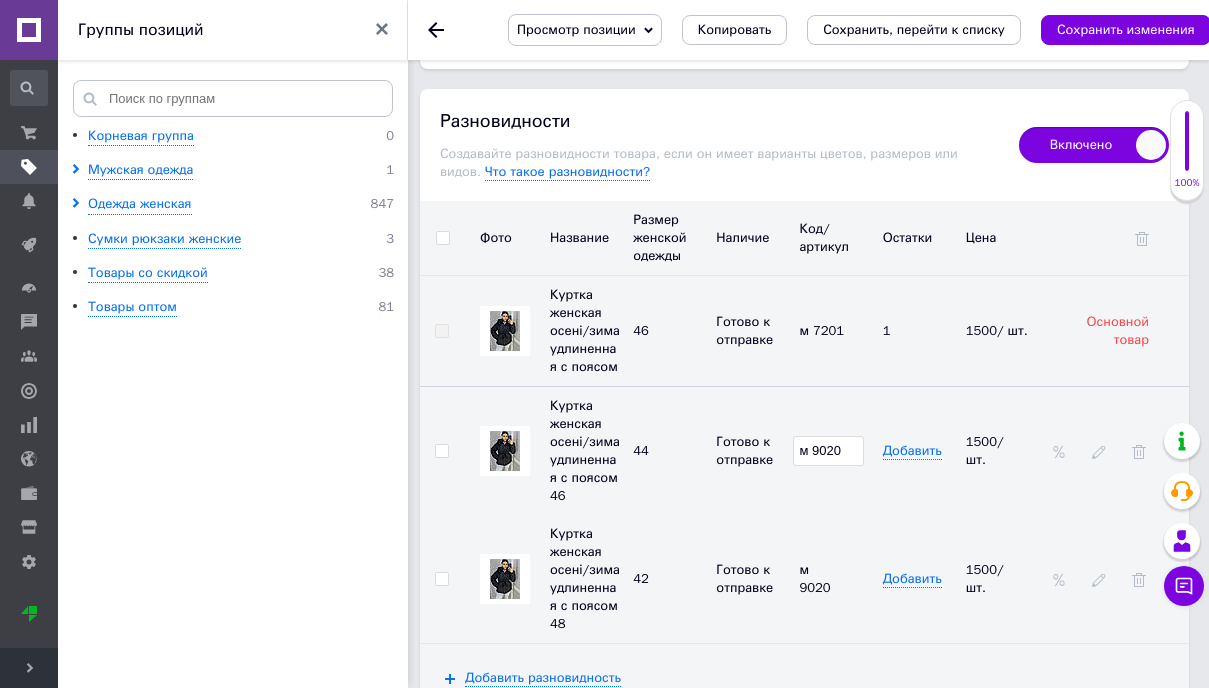 type on "м 9020" 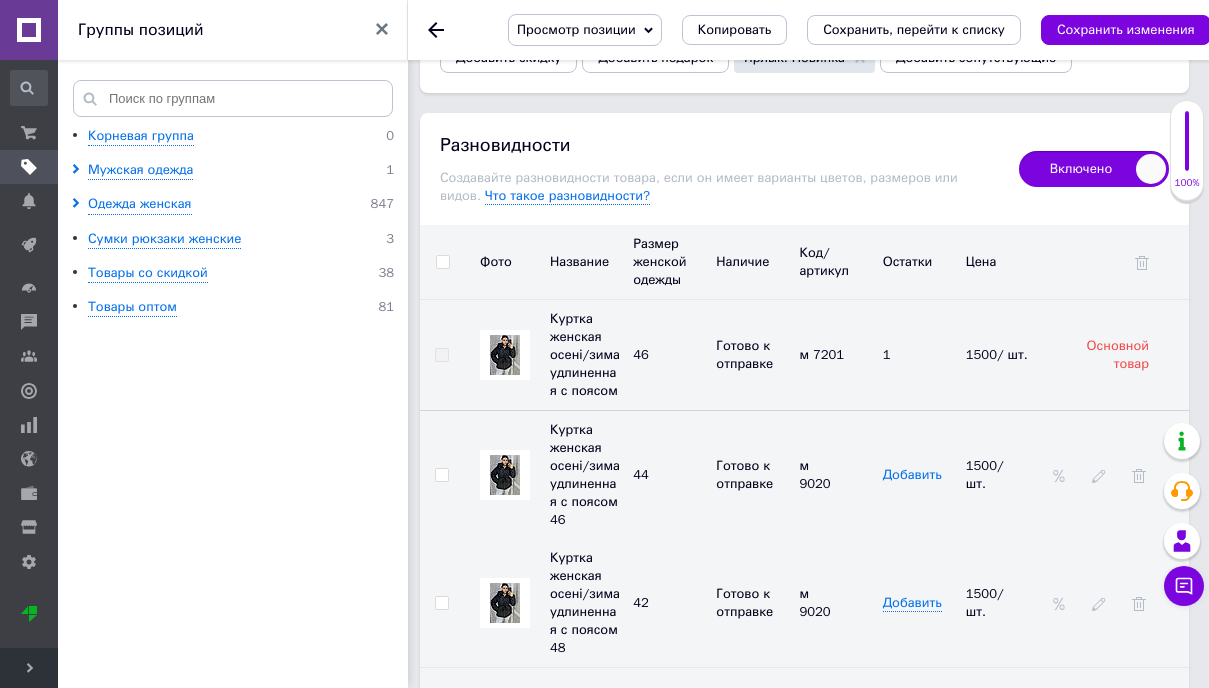 click on "Добавить" at bounding box center [912, 475] 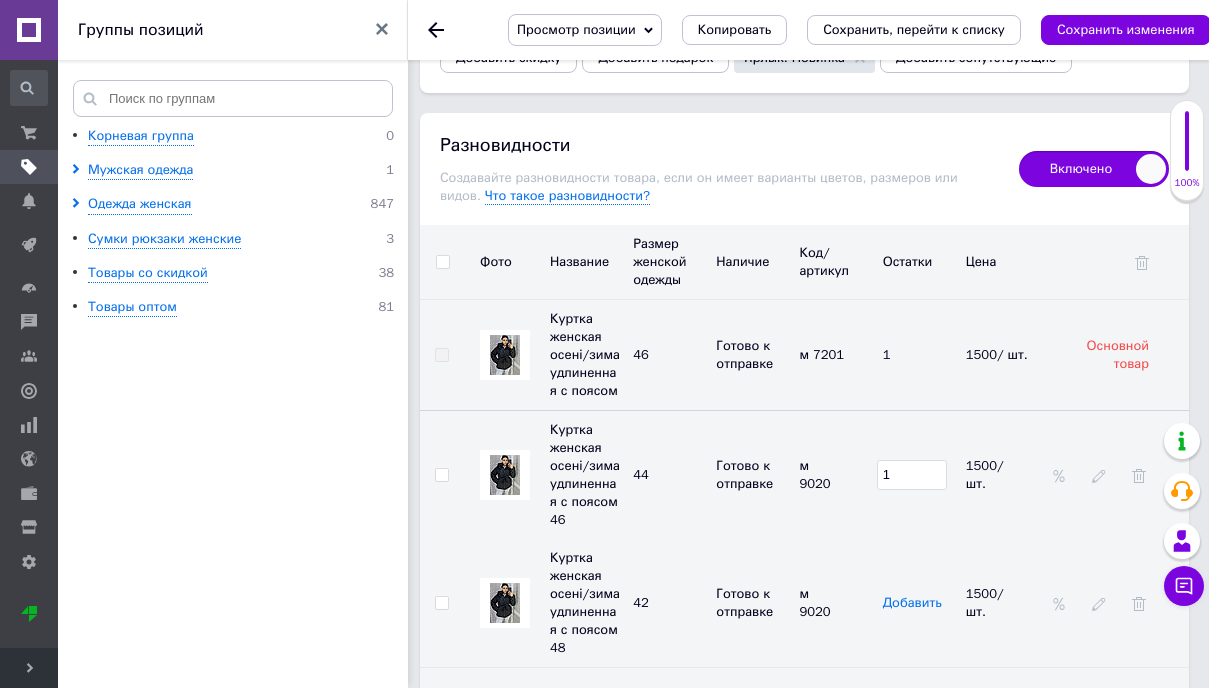 type on "1" 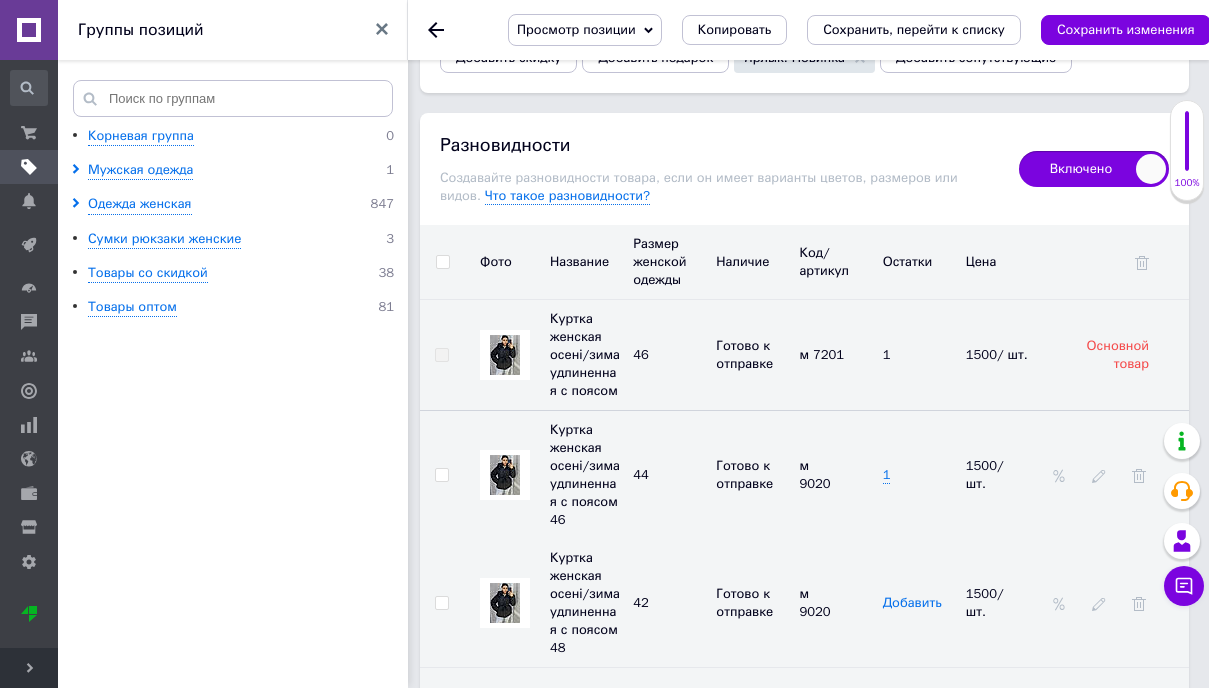 click on "Добавить" at bounding box center (912, 603) 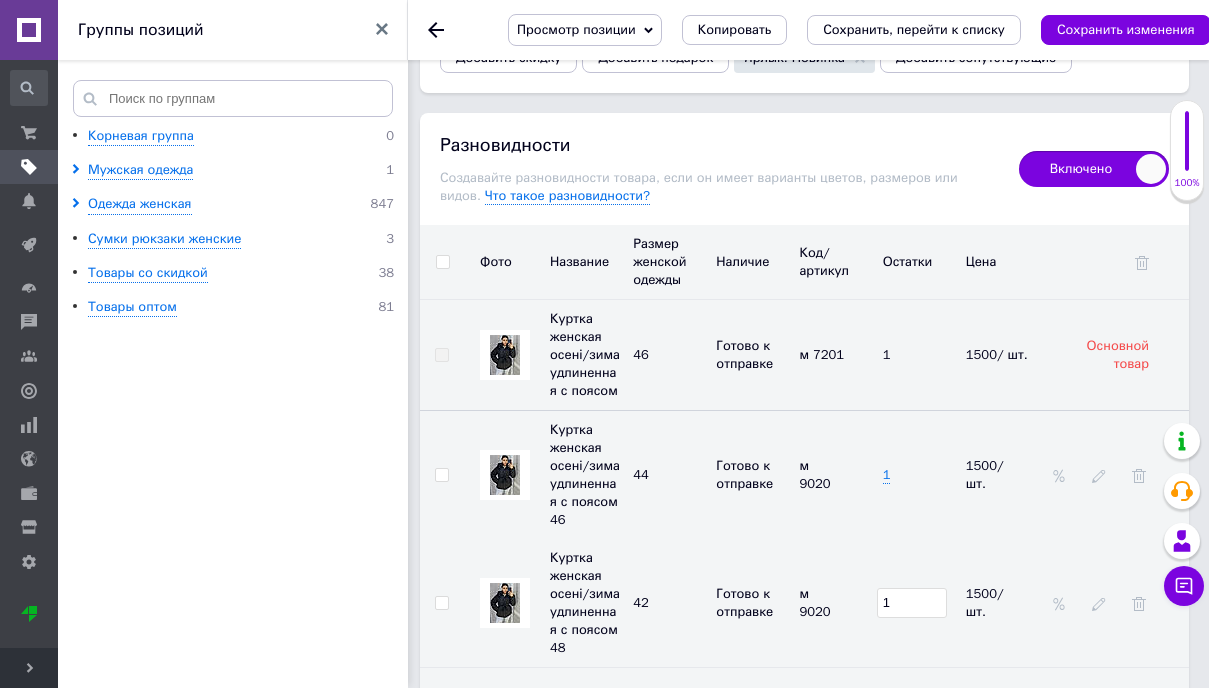 type on "1" 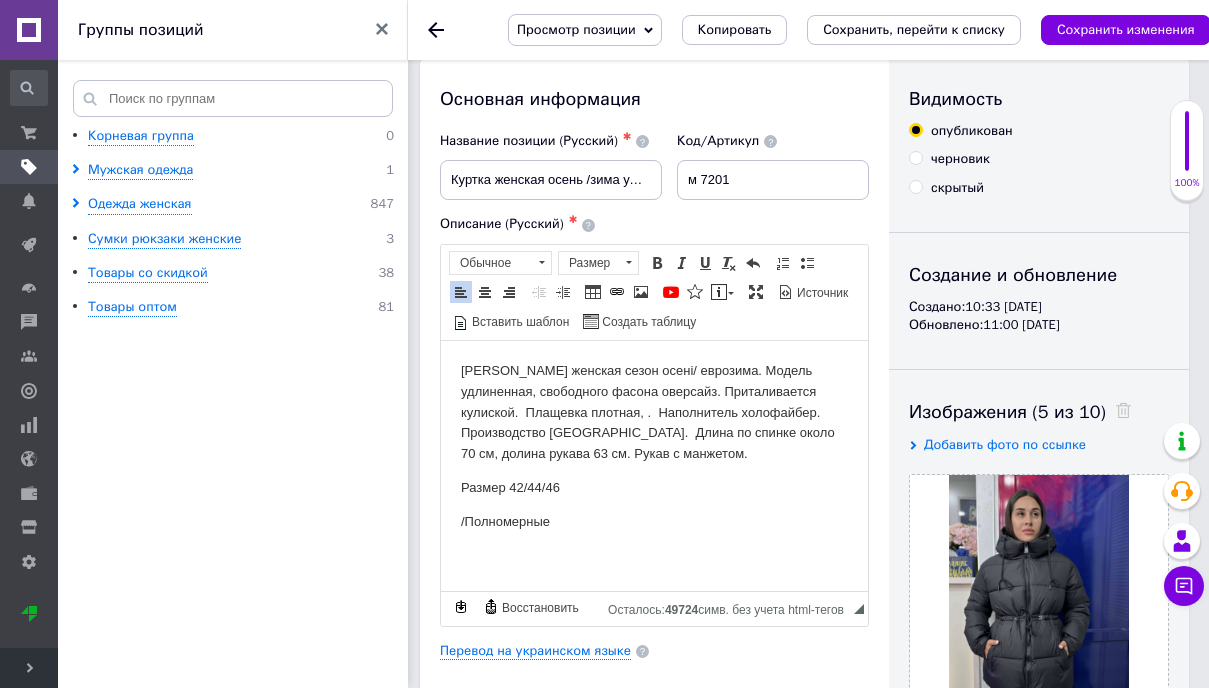 scroll, scrollTop: 18, scrollLeft: 0, axis: vertical 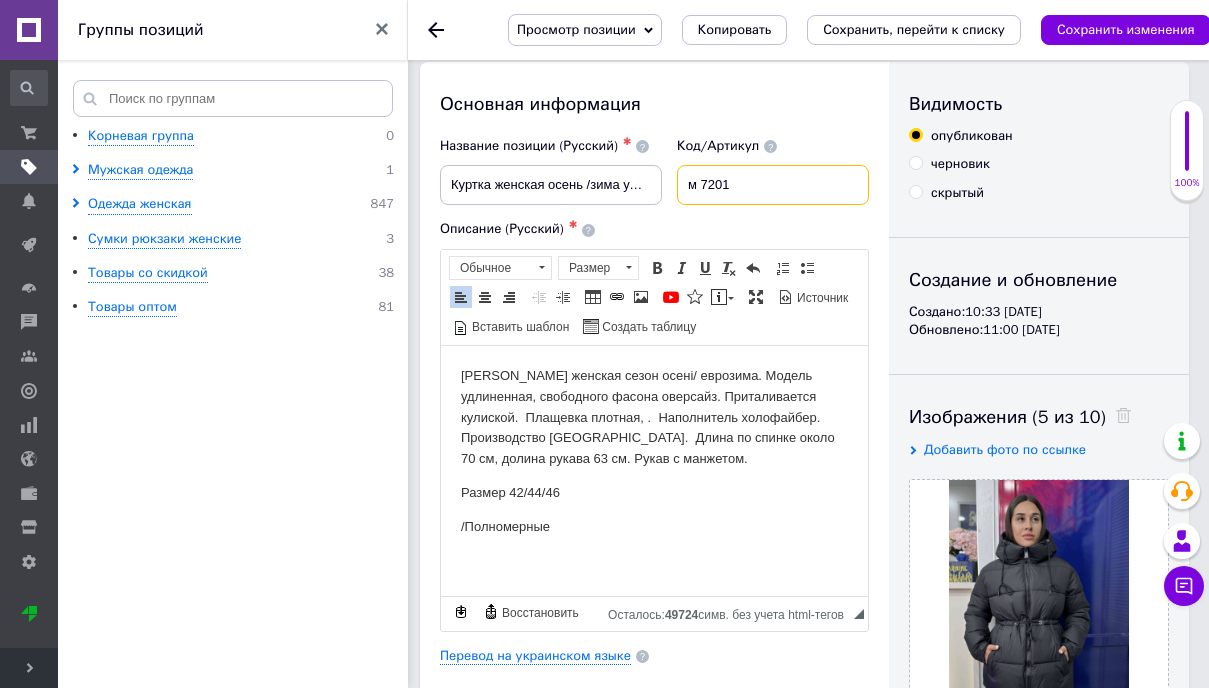 click on "м 7201" at bounding box center [773, 185] 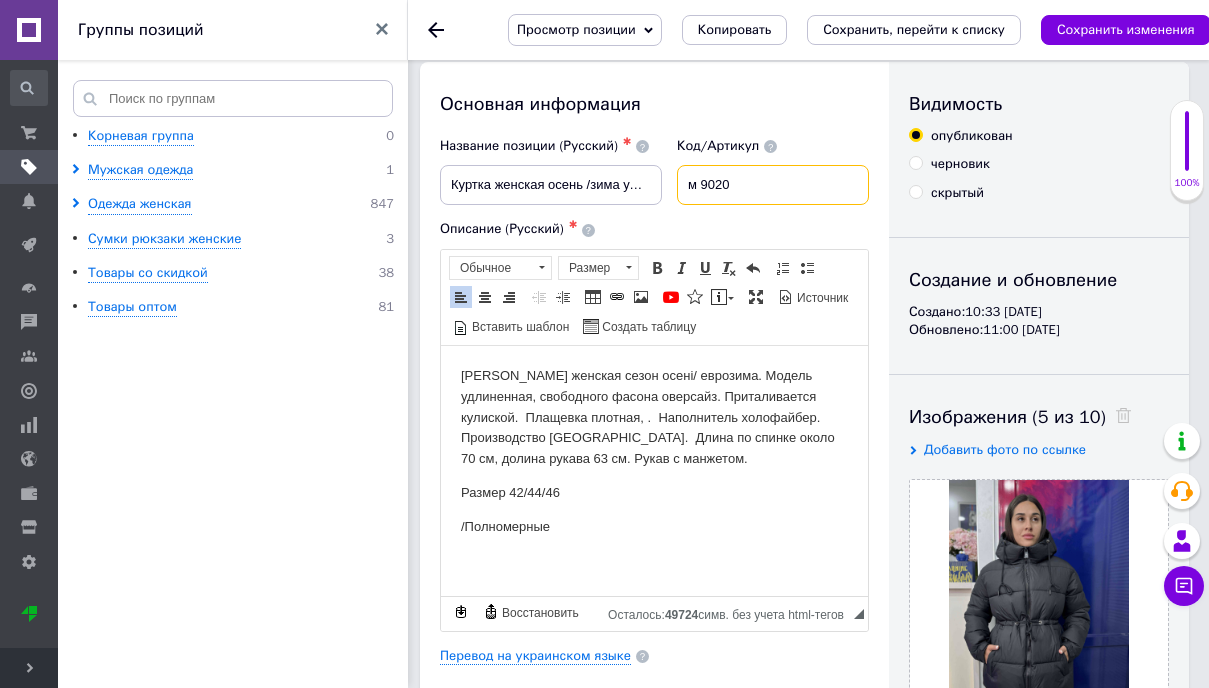 type on "м 9020" 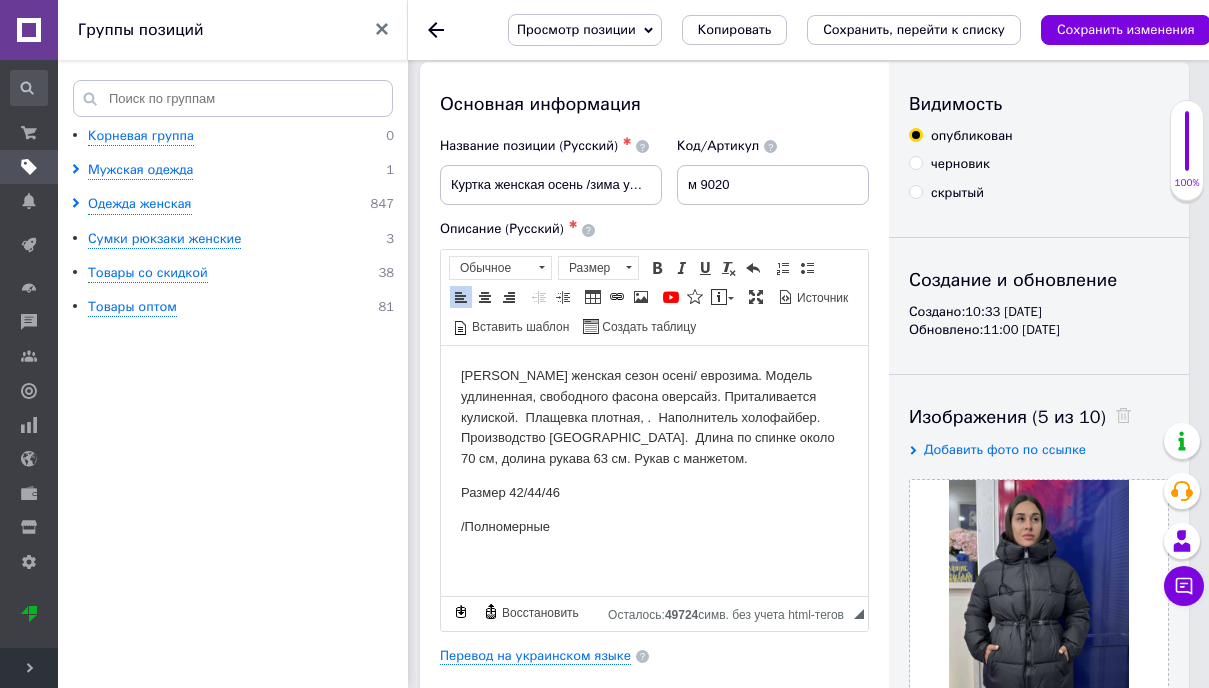 click on "[PERSON_NAME] женская сезон осені/ еврозима. Модель удлиненная, свободного фасона оверсайз. Приталивается кулиской.  Плащевка плотная, .  Наполнитель холофайбер. Производство [GEOGRAPHIC_DATA].  Длина по спинке около 70 см, долина рукава 63 см. Рукав с манжетом. Размер 42/44/46  /Полномерные" at bounding box center [654, 451] 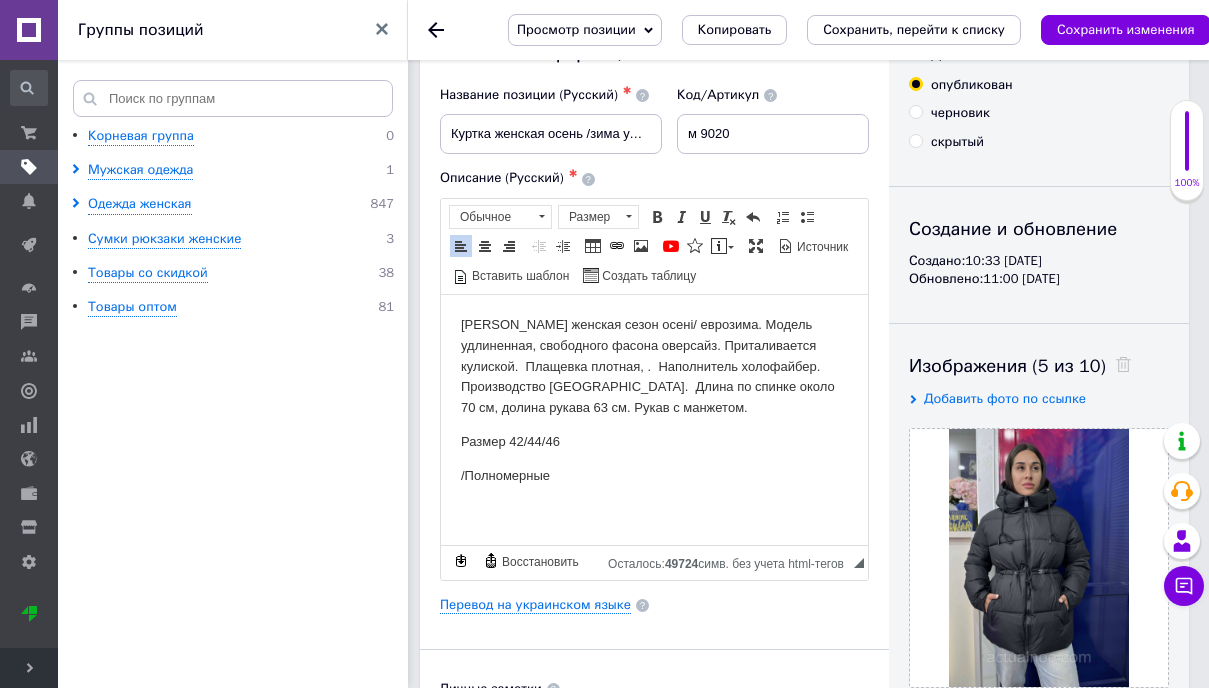 scroll, scrollTop: 114, scrollLeft: 0, axis: vertical 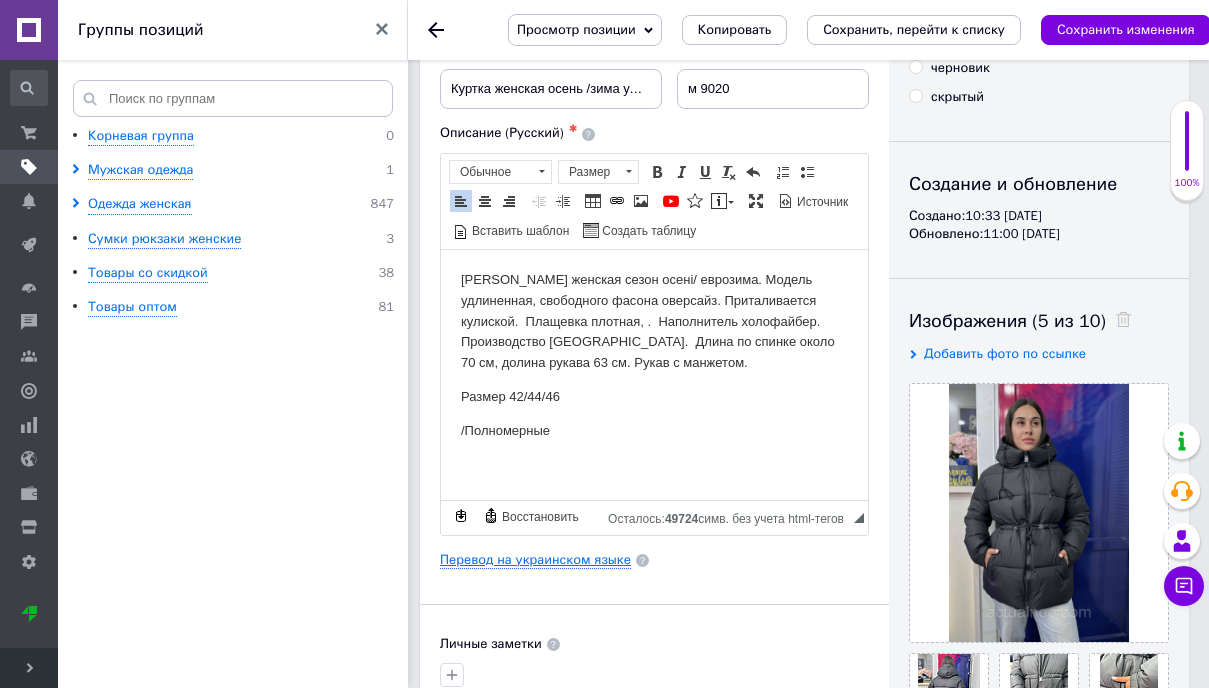 click on "Перевод на украинском языке" at bounding box center [535, 560] 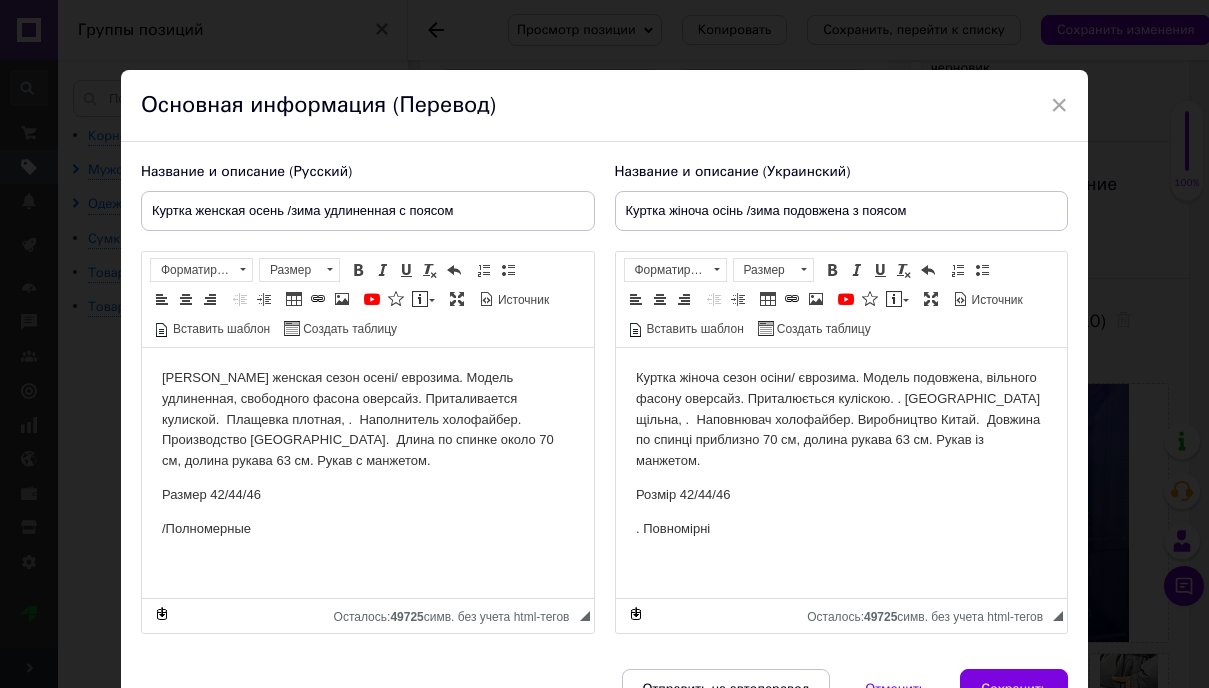 scroll, scrollTop: 0, scrollLeft: 0, axis: both 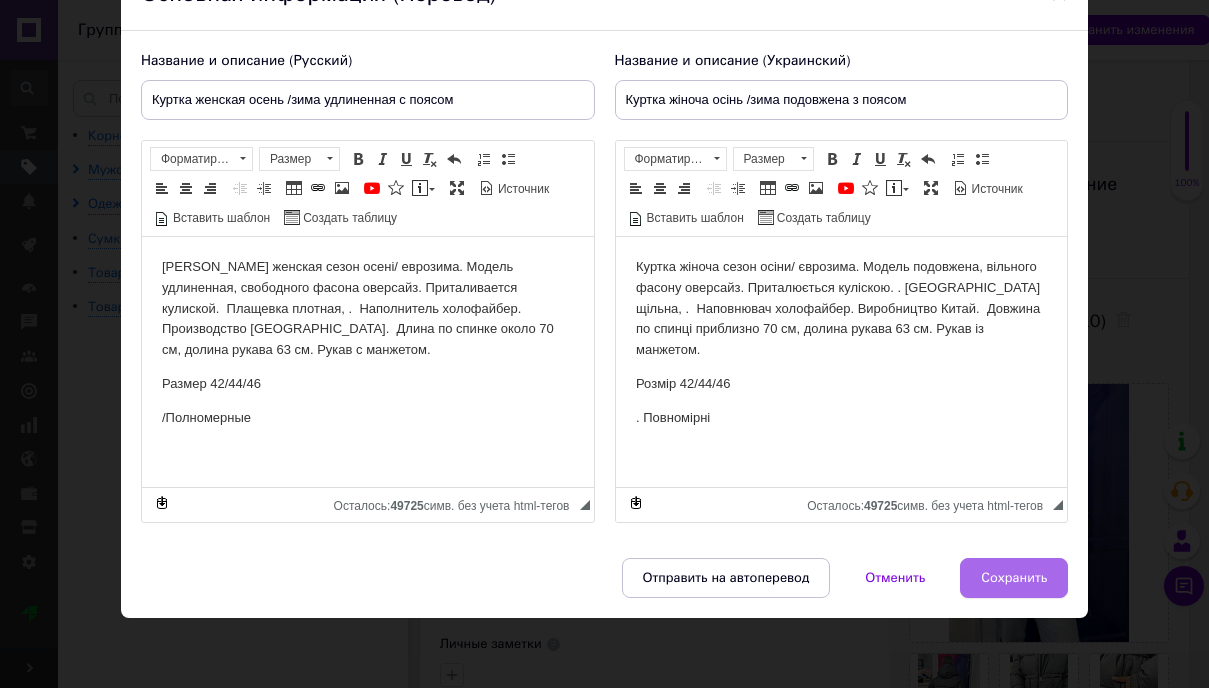 click on "Сохранить" at bounding box center (1014, 578) 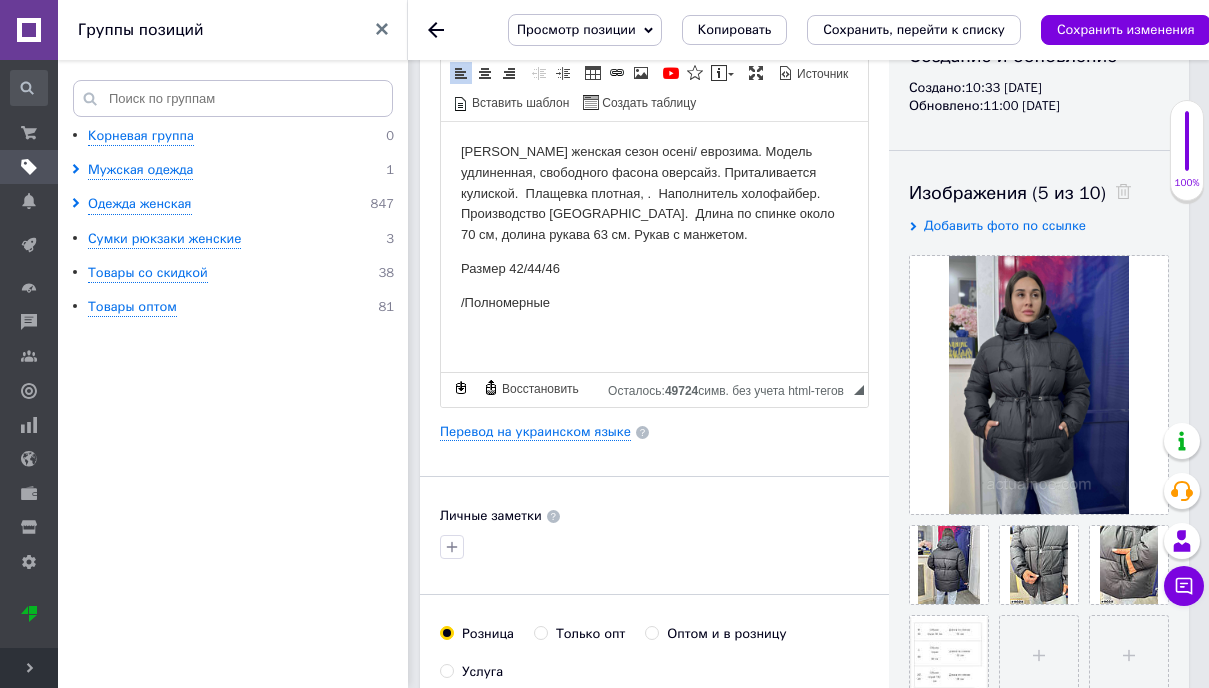 scroll, scrollTop: 267, scrollLeft: 0, axis: vertical 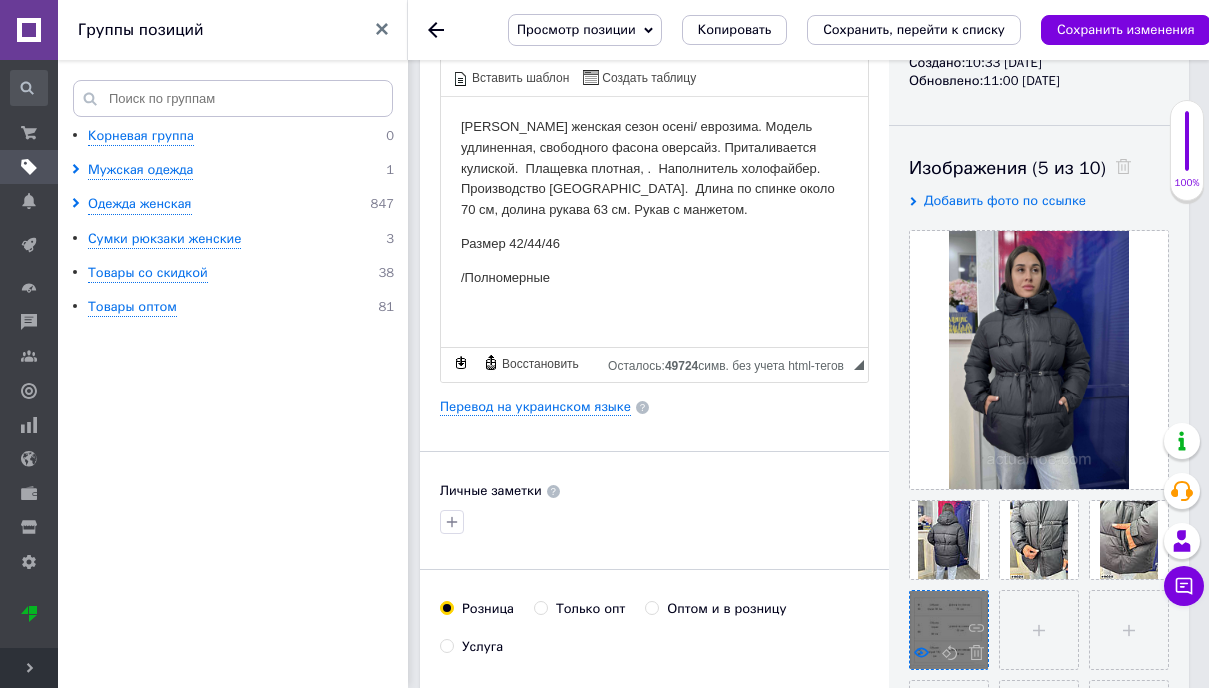 click 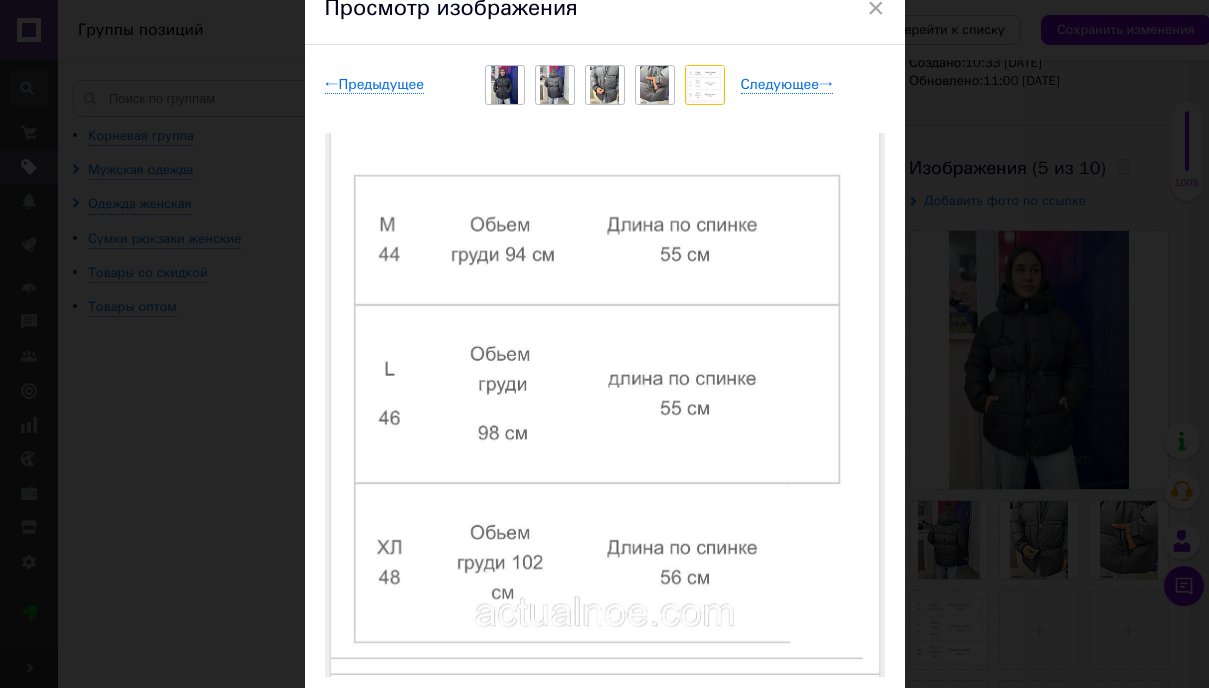 scroll, scrollTop: 95, scrollLeft: 0, axis: vertical 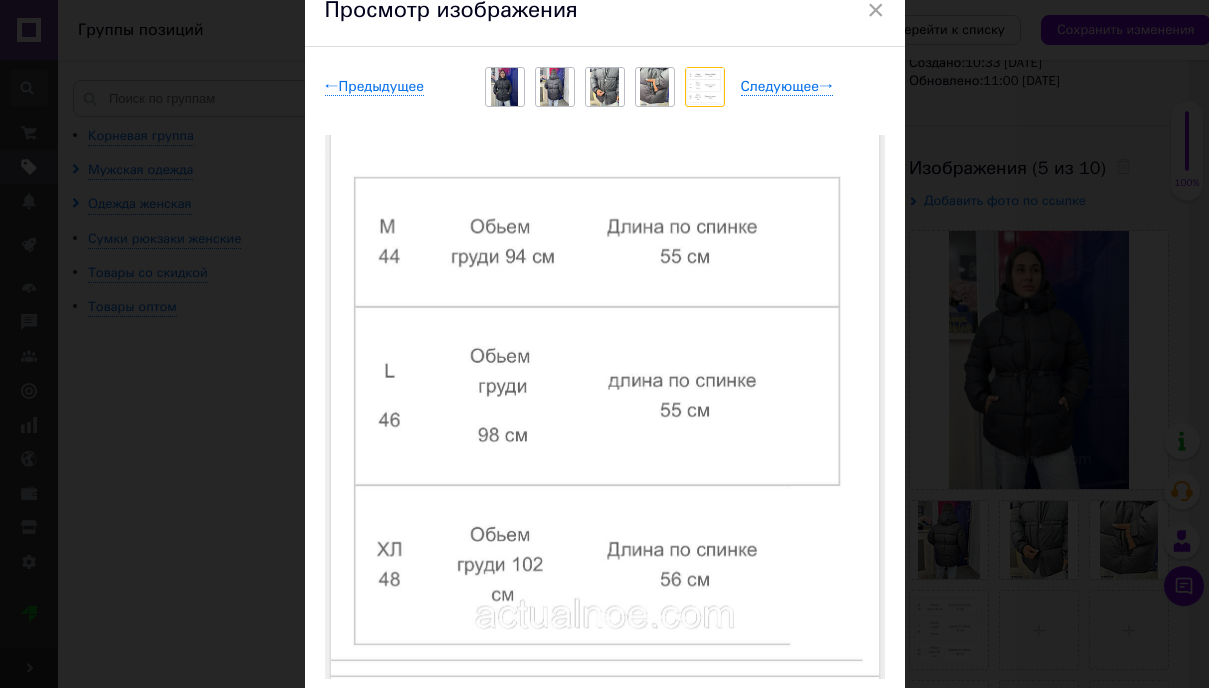 click at bounding box center [605, 407] 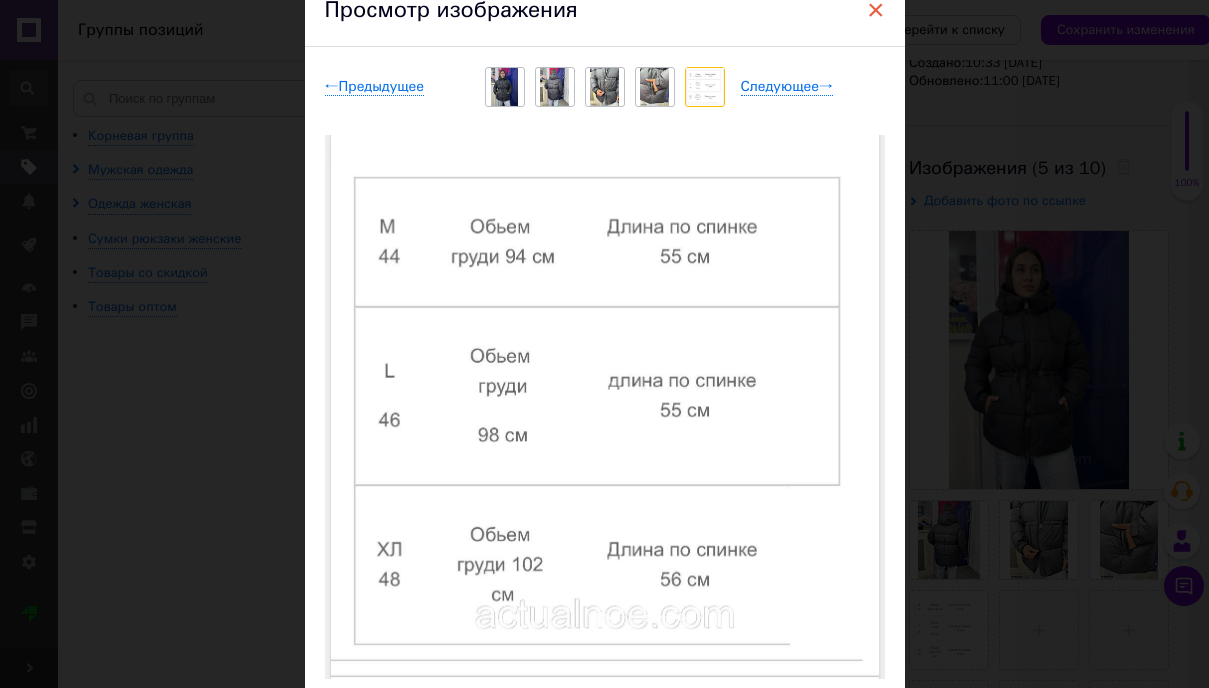 click on "×" at bounding box center (876, 10) 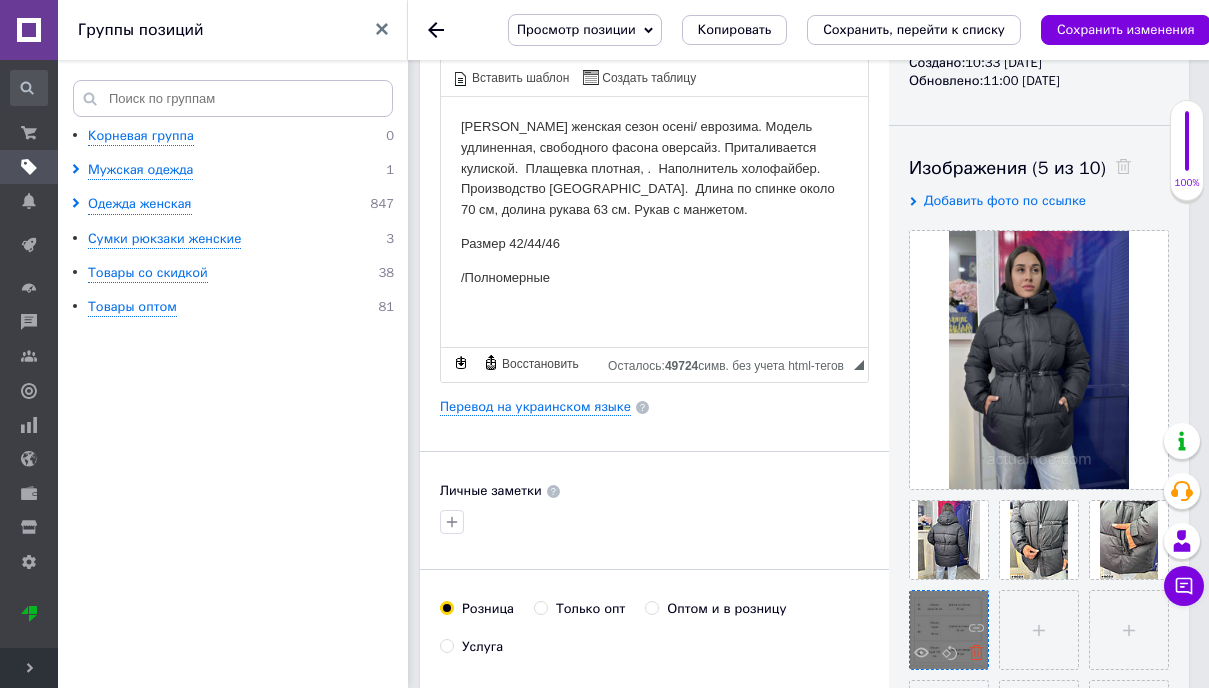 click 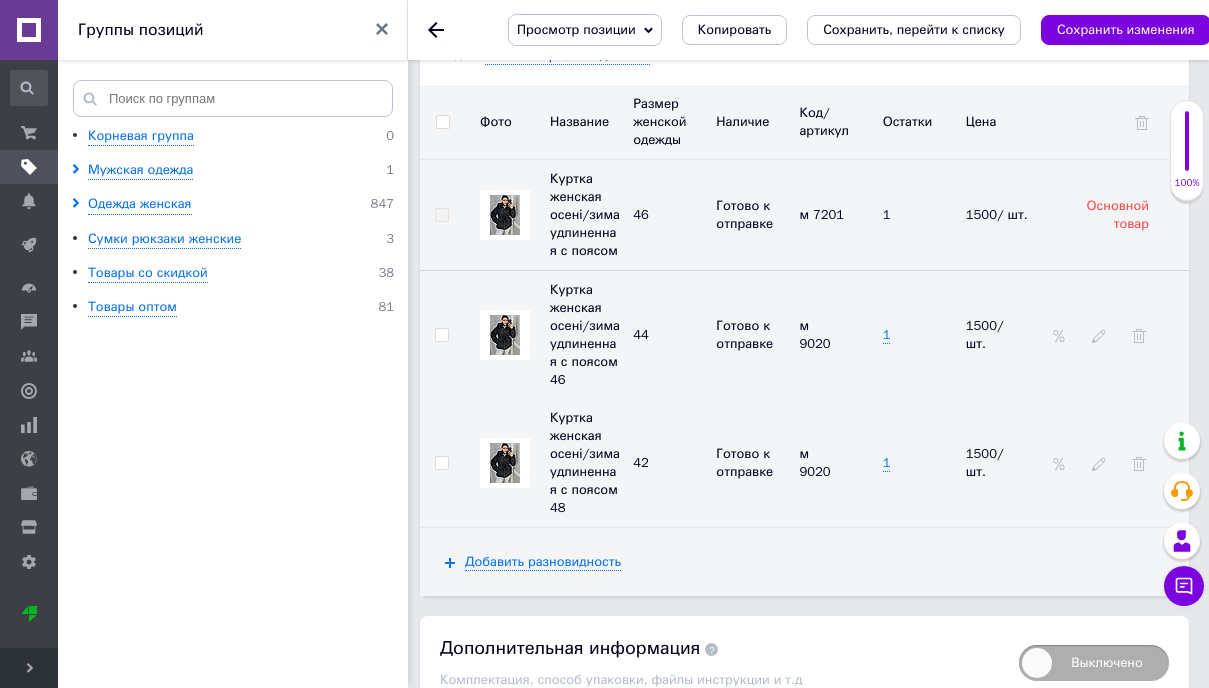 scroll, scrollTop: 3318, scrollLeft: 0, axis: vertical 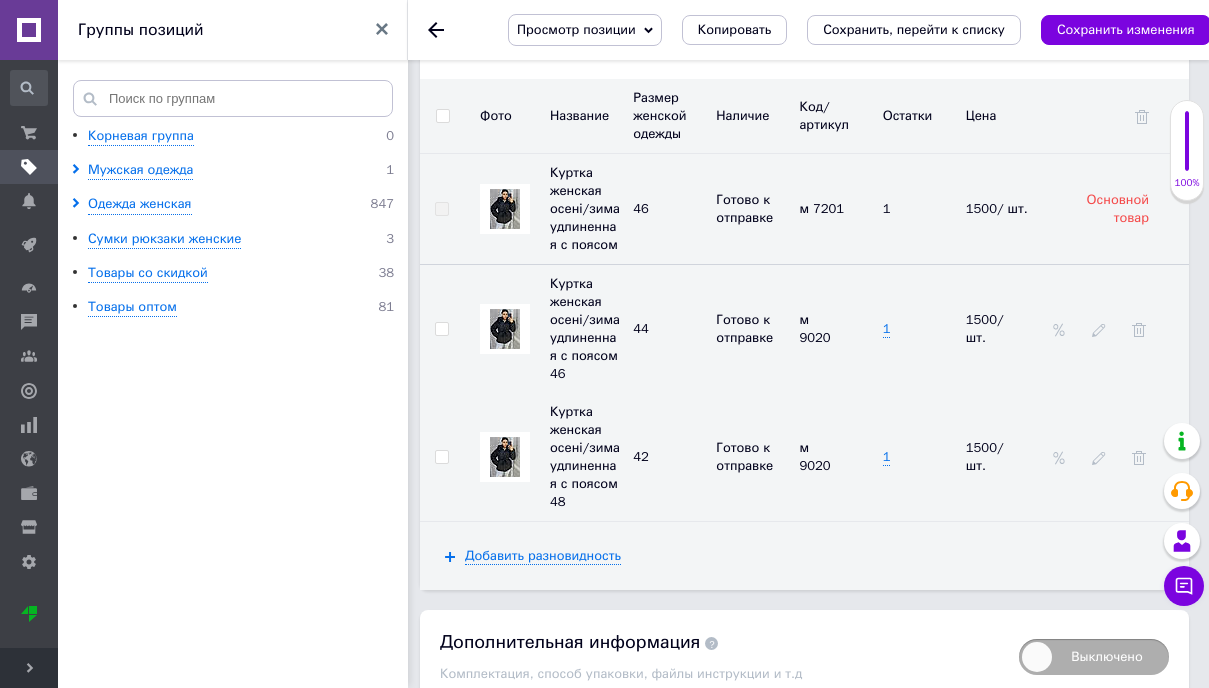 click at bounding box center (505, 457) 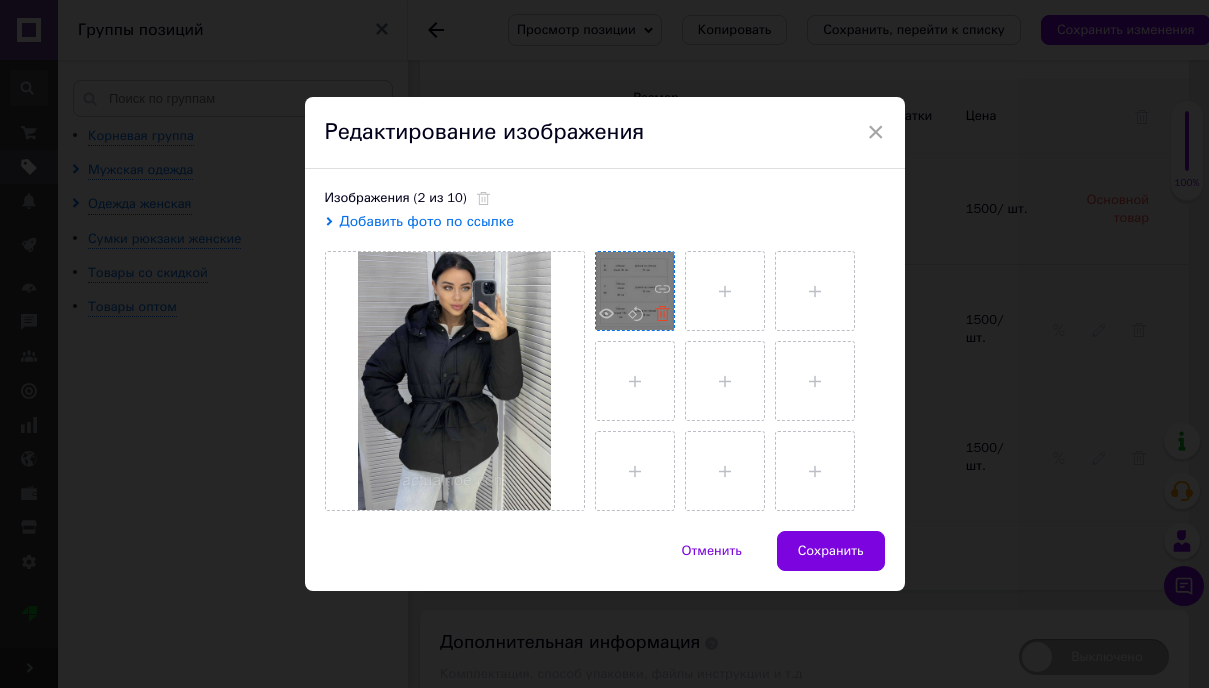 click 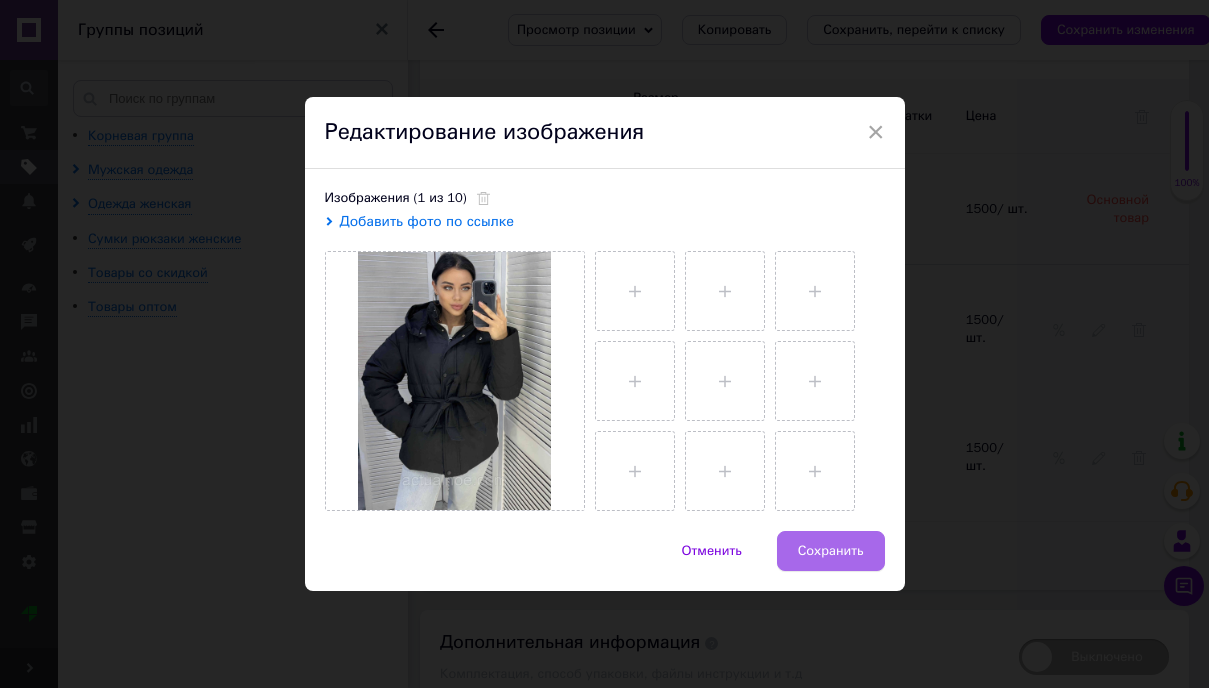 click on "Сохранить" at bounding box center [831, 551] 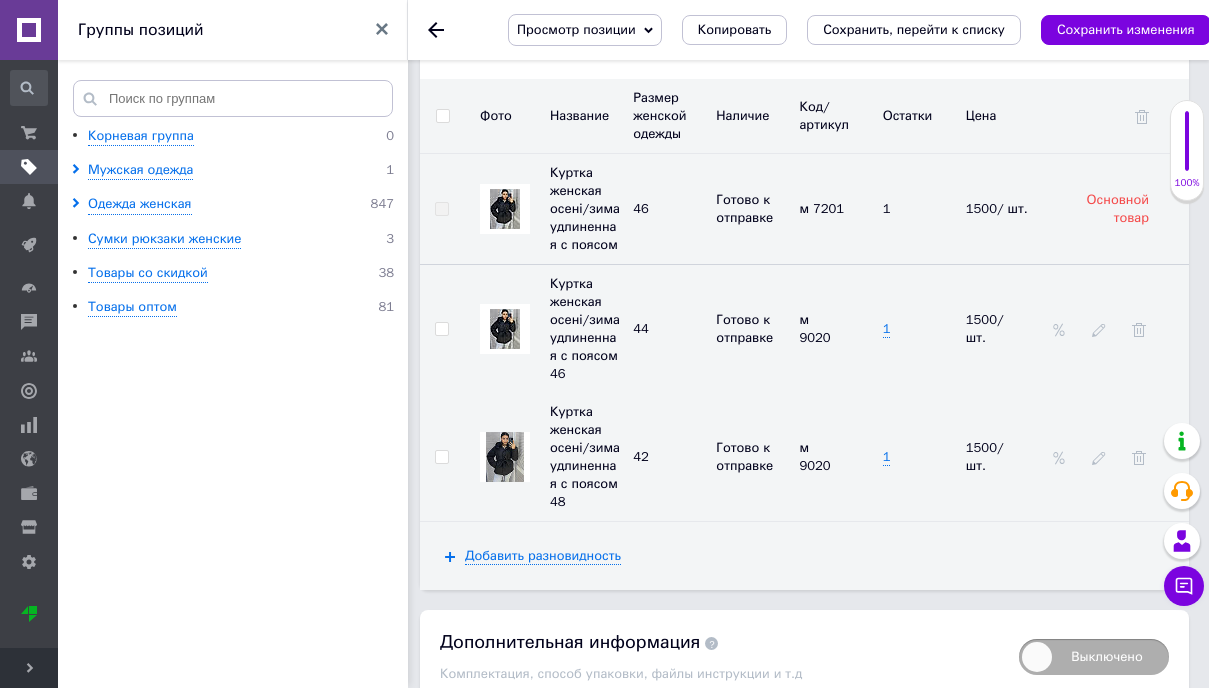 click at bounding box center [505, 457] 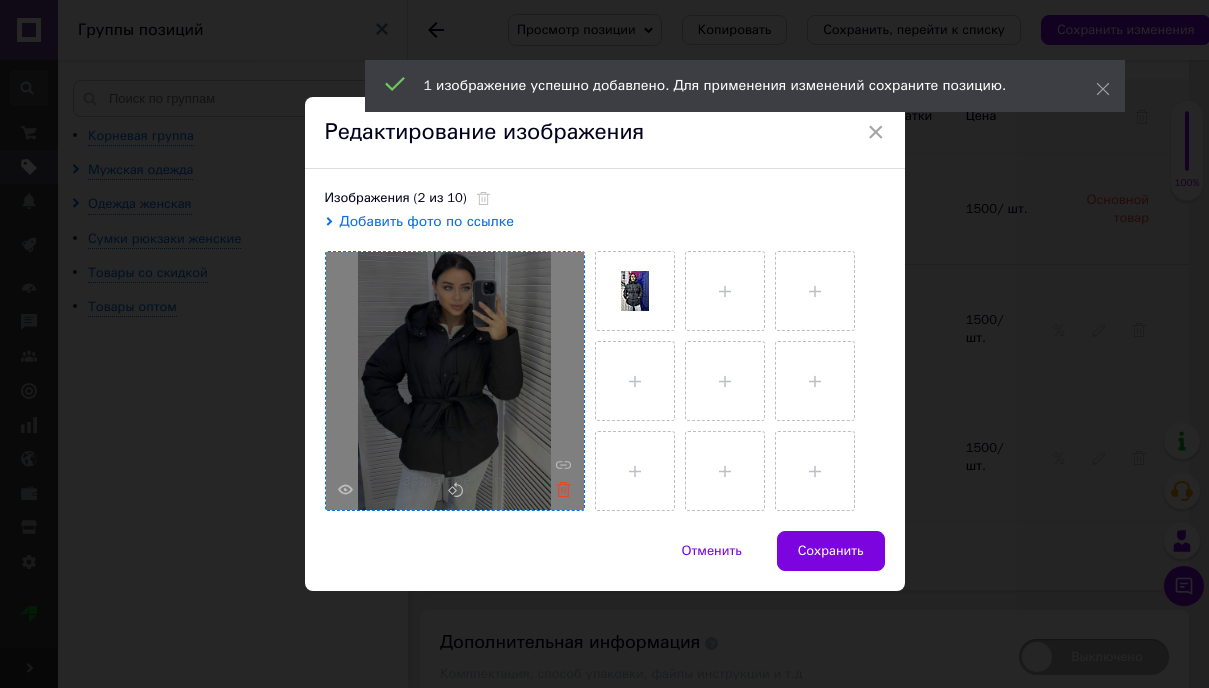 click 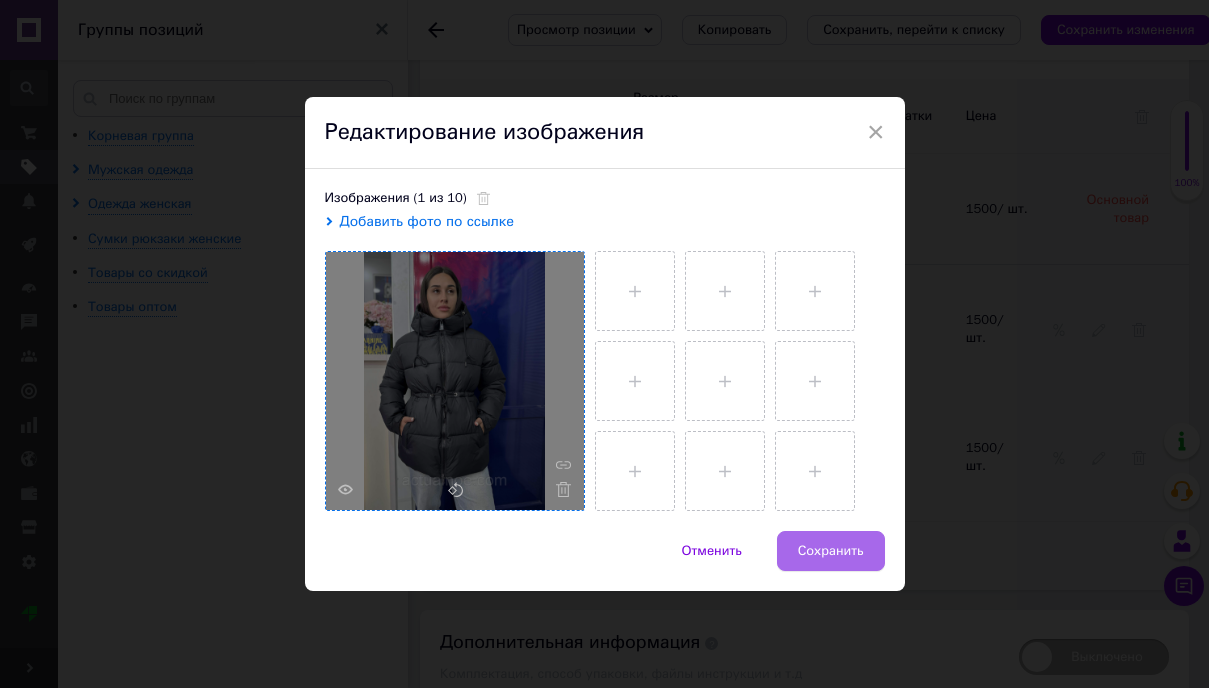 click on "Сохранить" at bounding box center [831, 551] 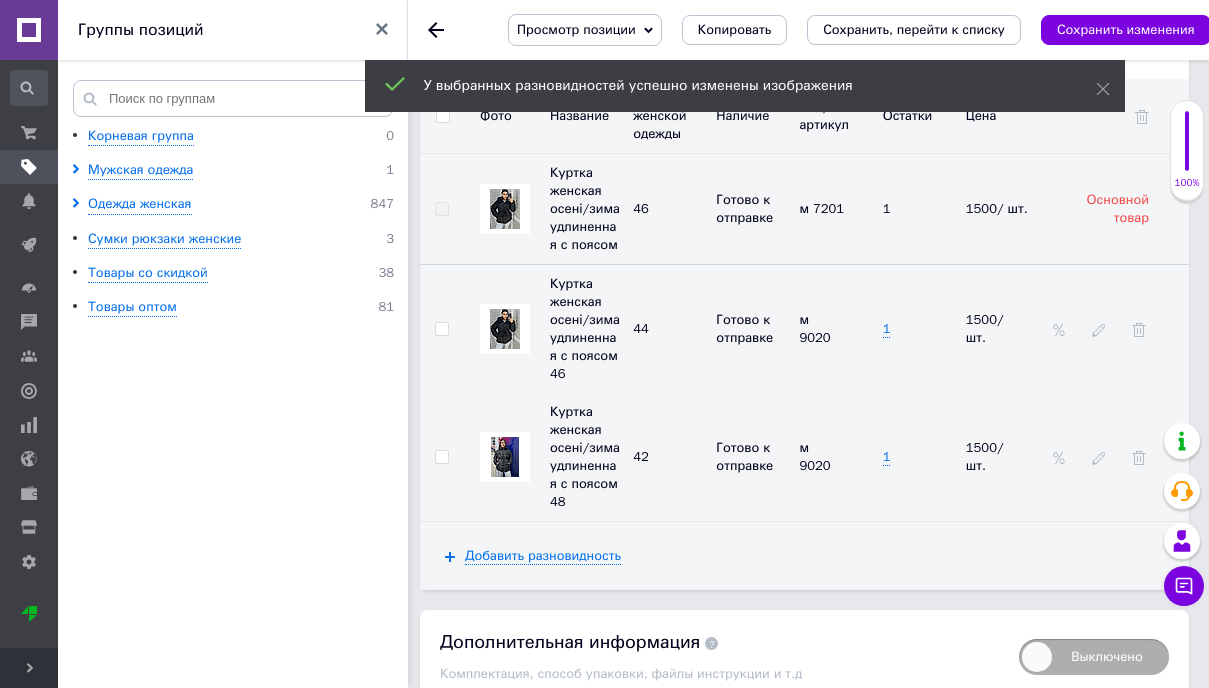 click at bounding box center (505, 329) 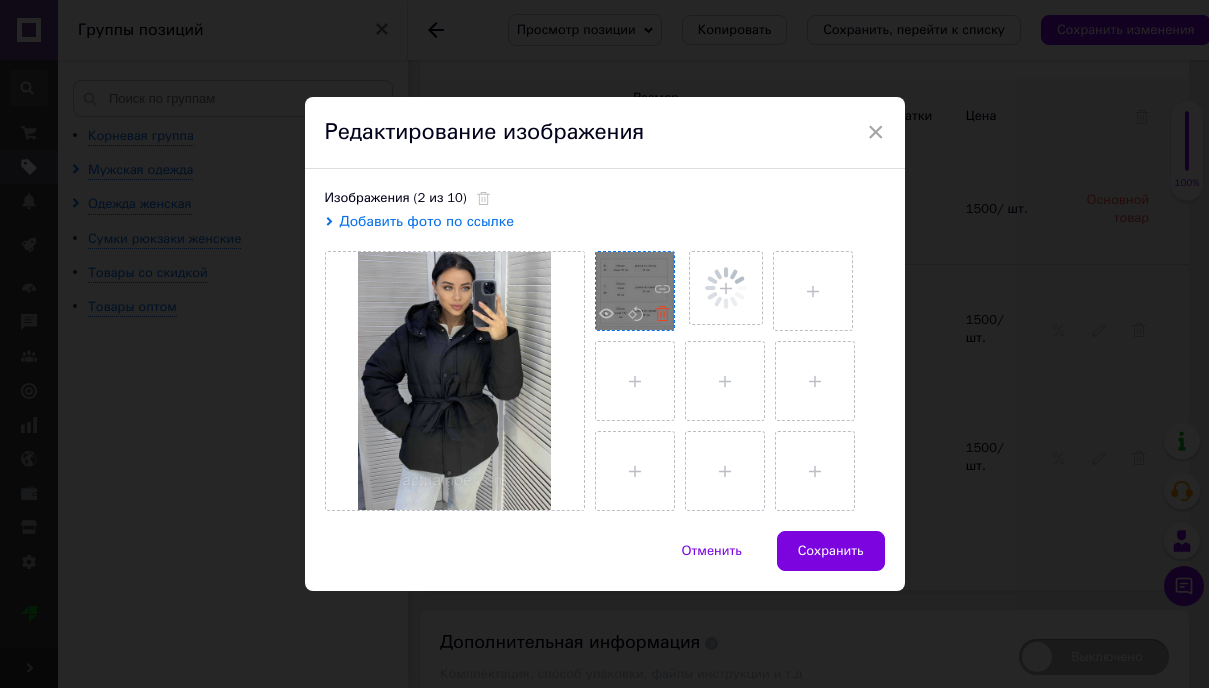 click 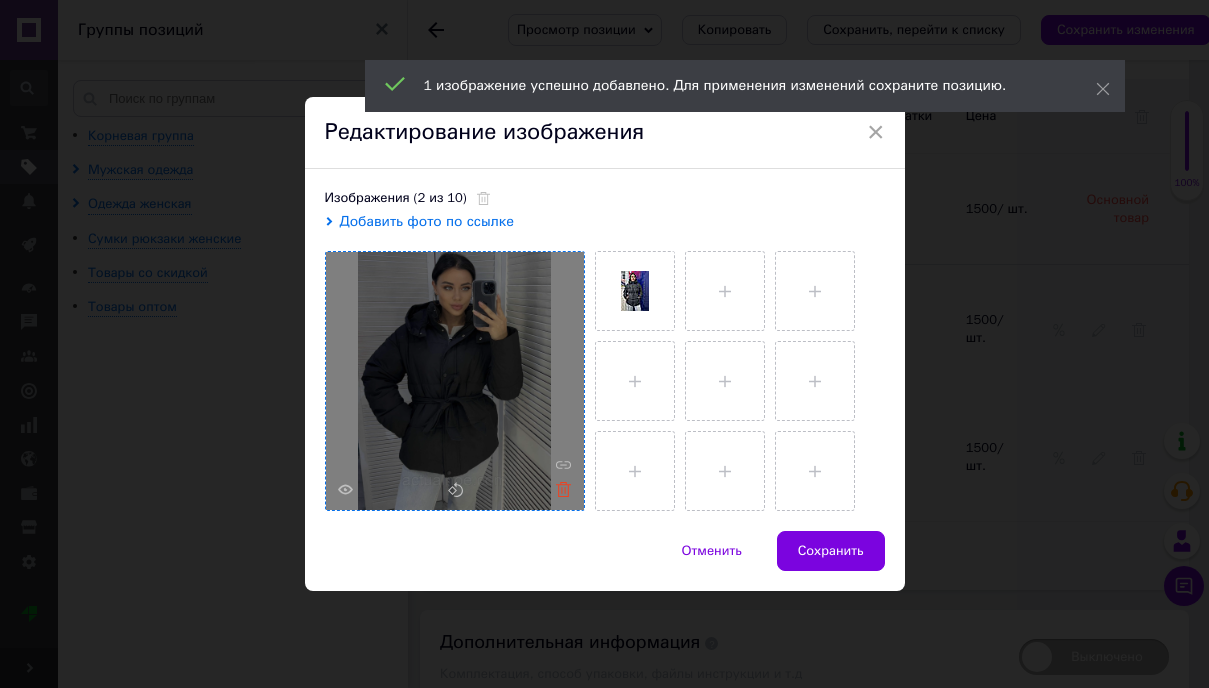 click 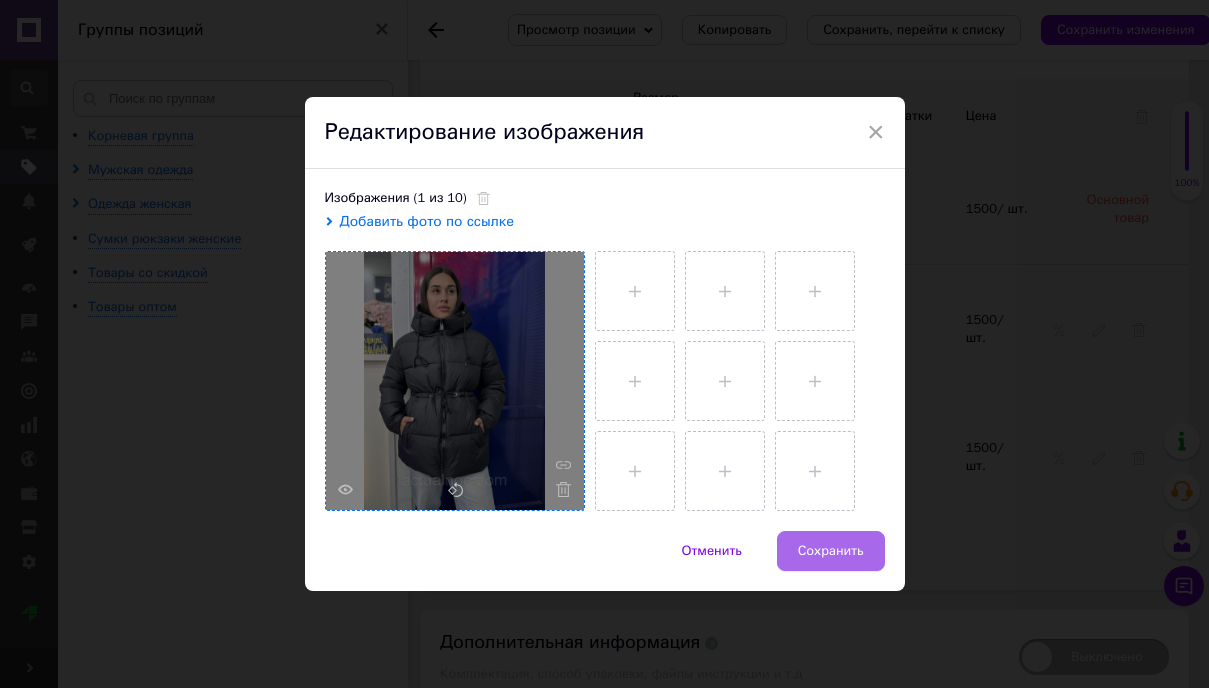 click on "Сохранить" at bounding box center [831, 551] 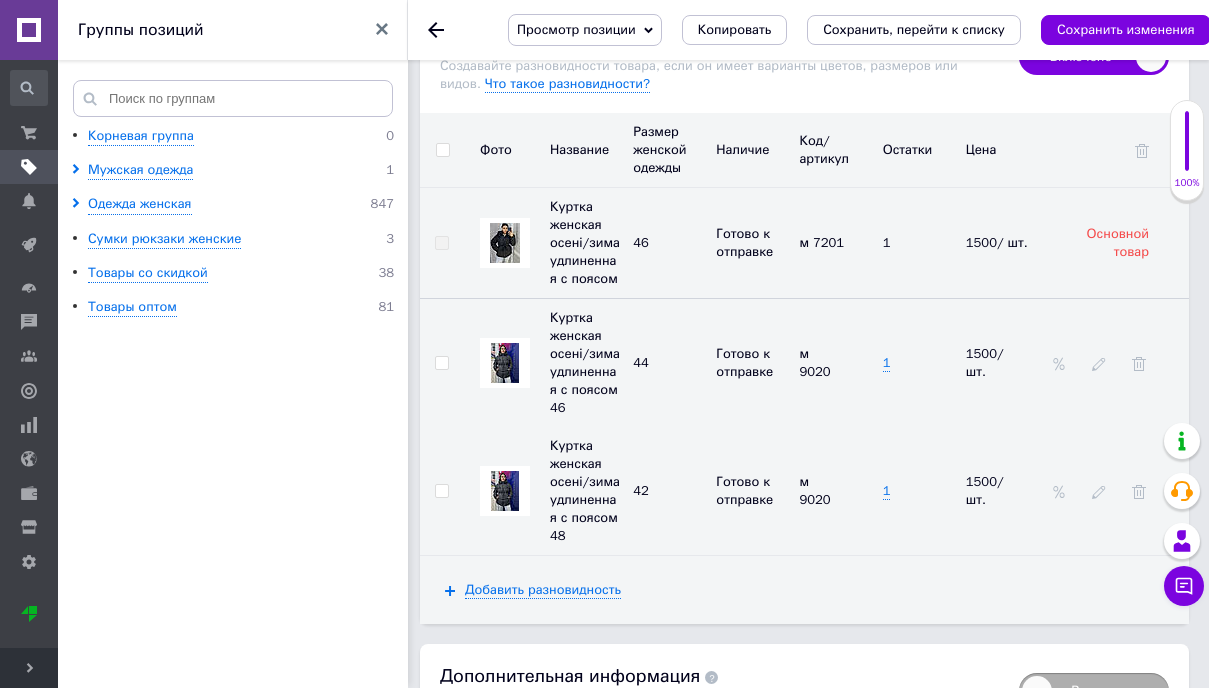 scroll, scrollTop: 3345, scrollLeft: 0, axis: vertical 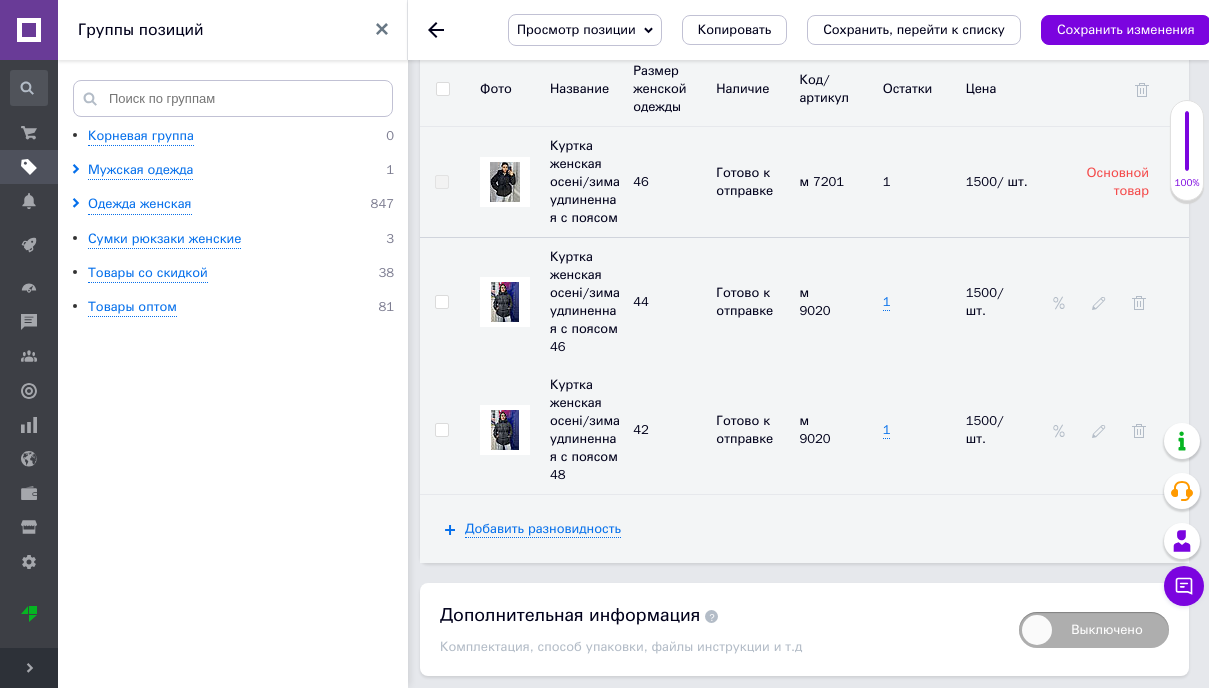 click on "Сохранить изменения" at bounding box center [510, 716] 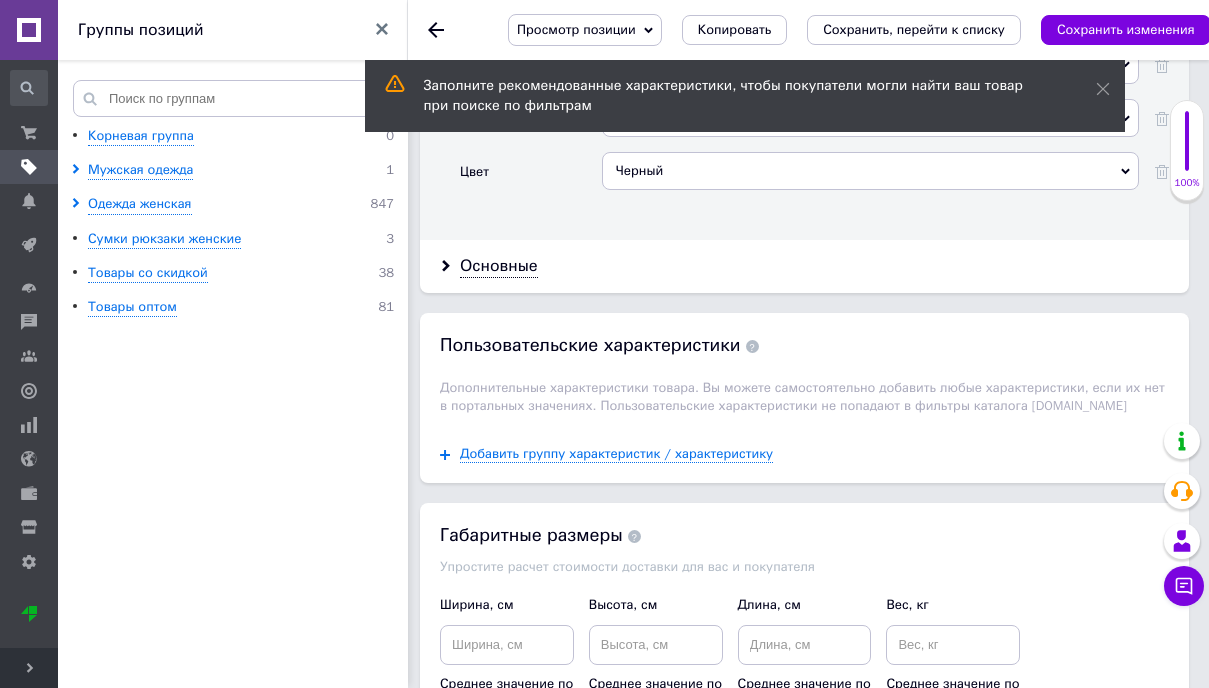 scroll, scrollTop: 2348, scrollLeft: 0, axis: vertical 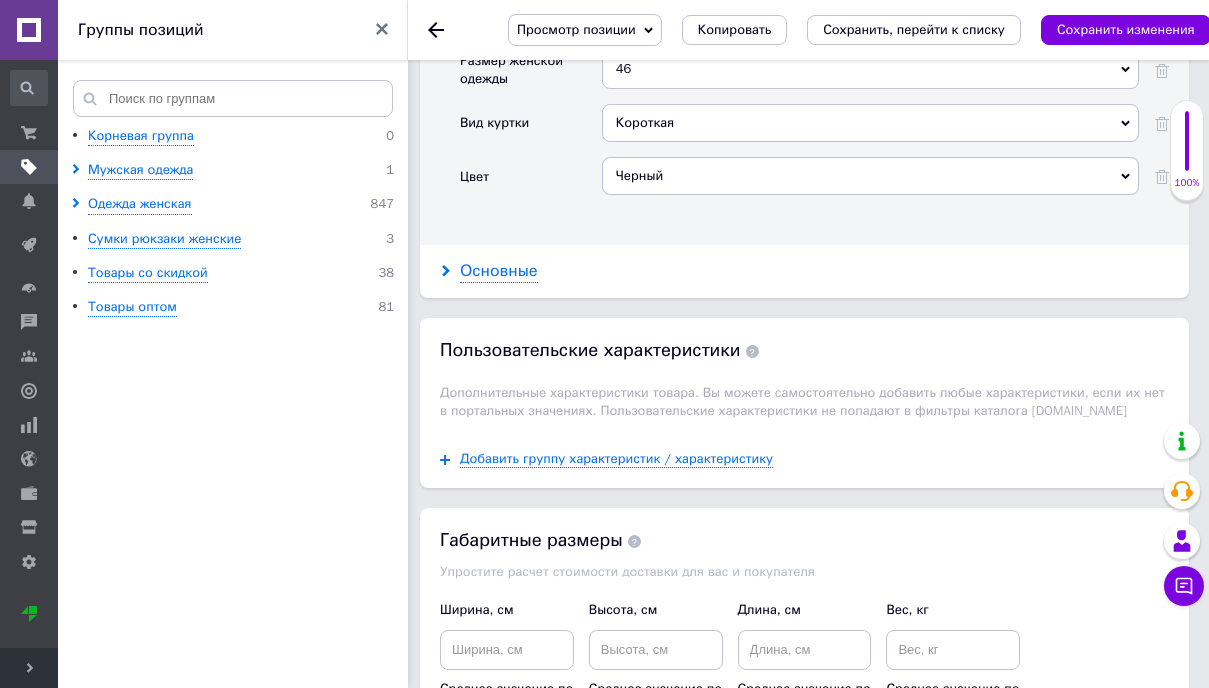 click on "Основные" at bounding box center (499, 271) 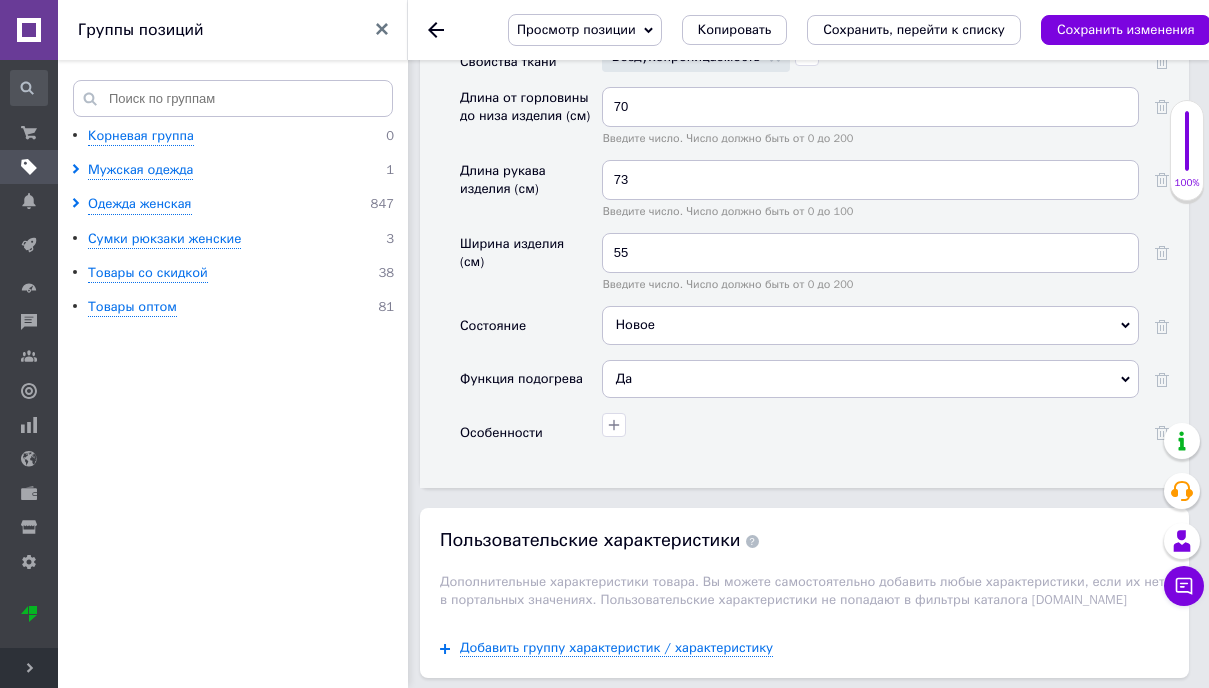 scroll, scrollTop: 3696, scrollLeft: 0, axis: vertical 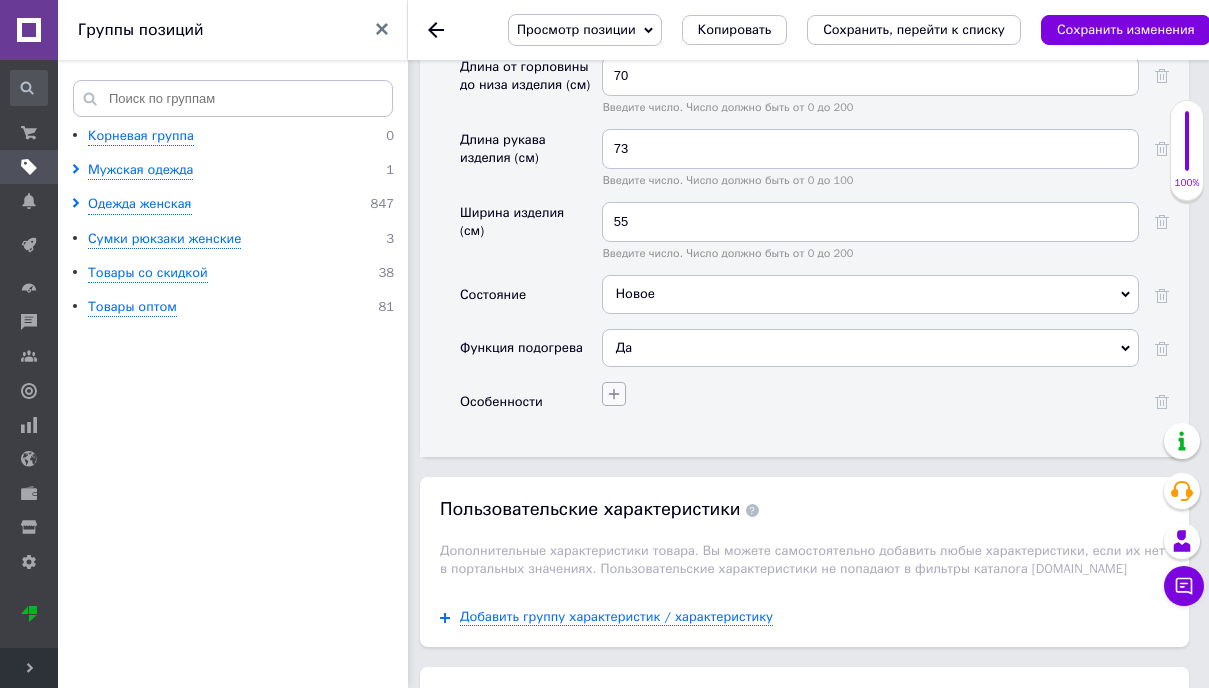 click 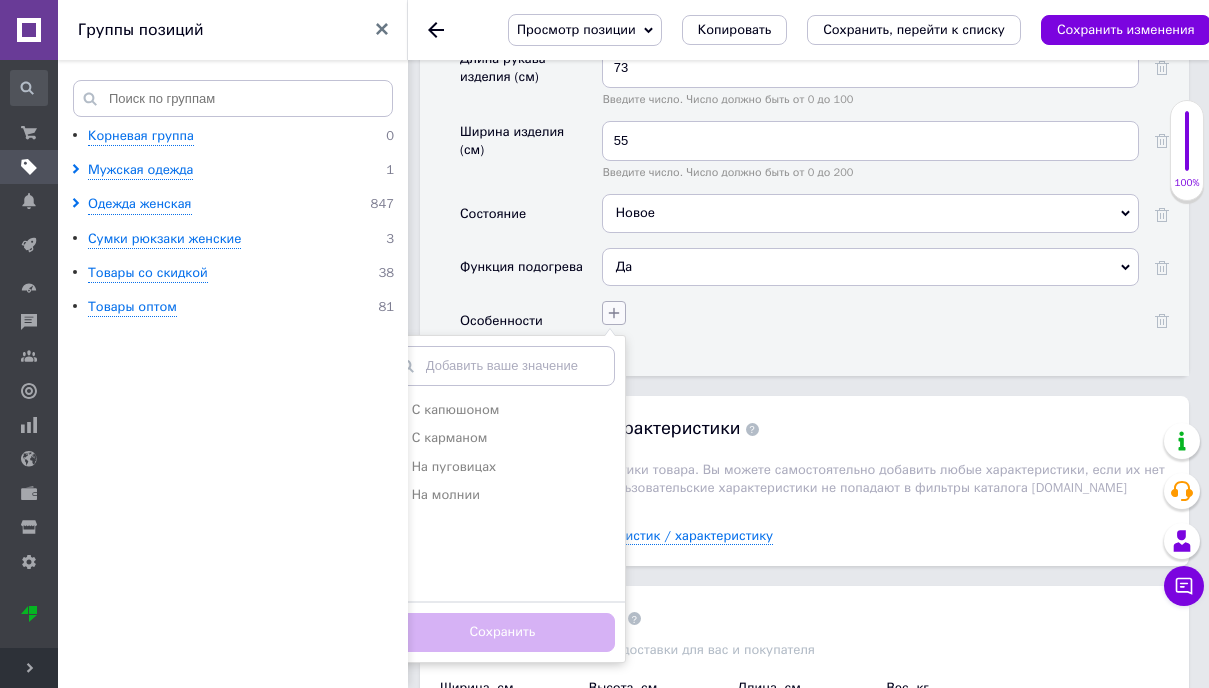 scroll, scrollTop: 3792, scrollLeft: 0, axis: vertical 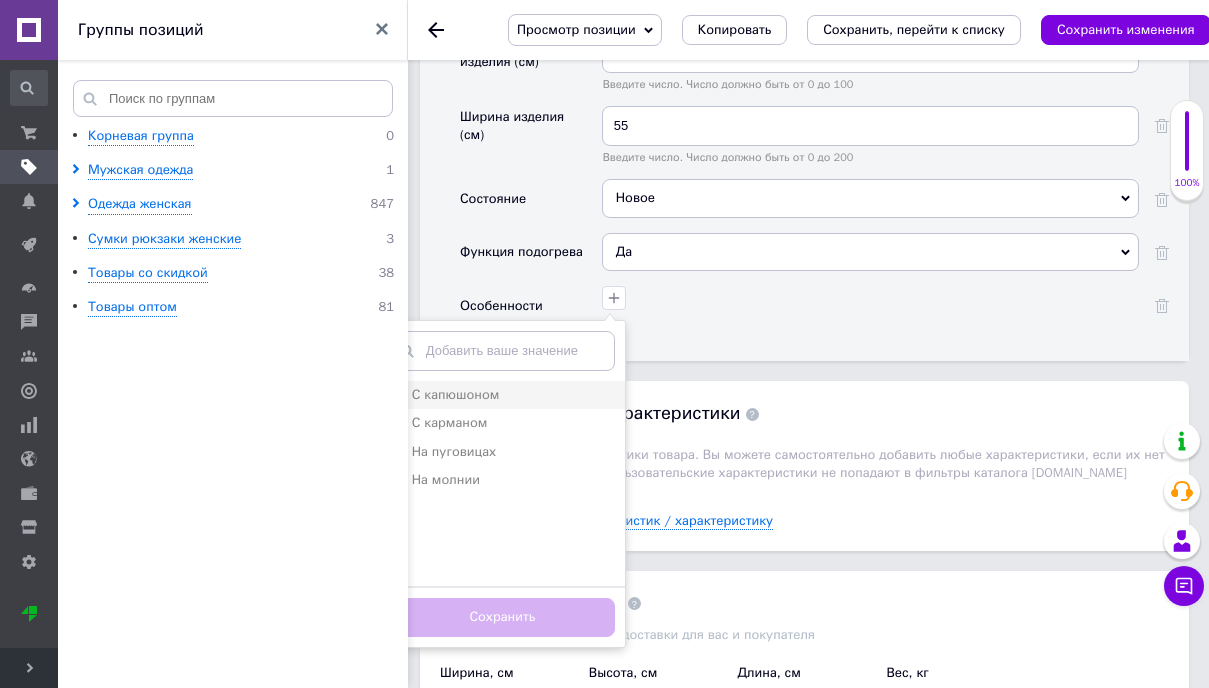 click on "С капюшоном" at bounding box center [456, 394] 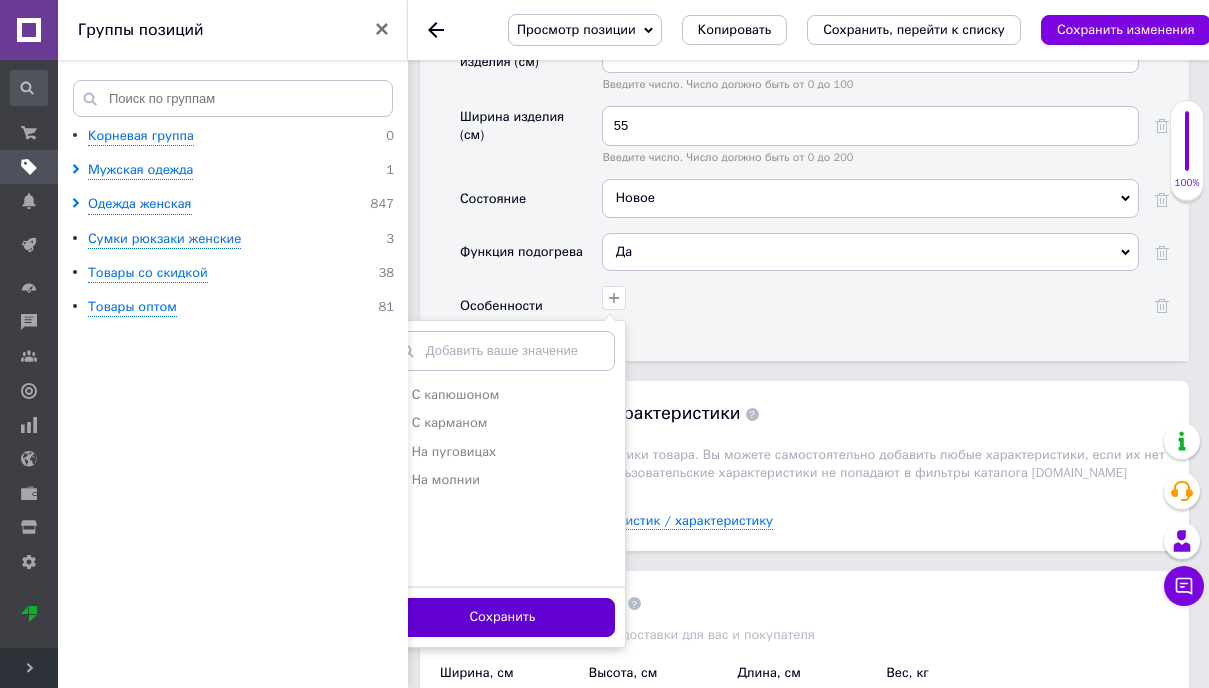 click on "Сохранить" at bounding box center [502, 617] 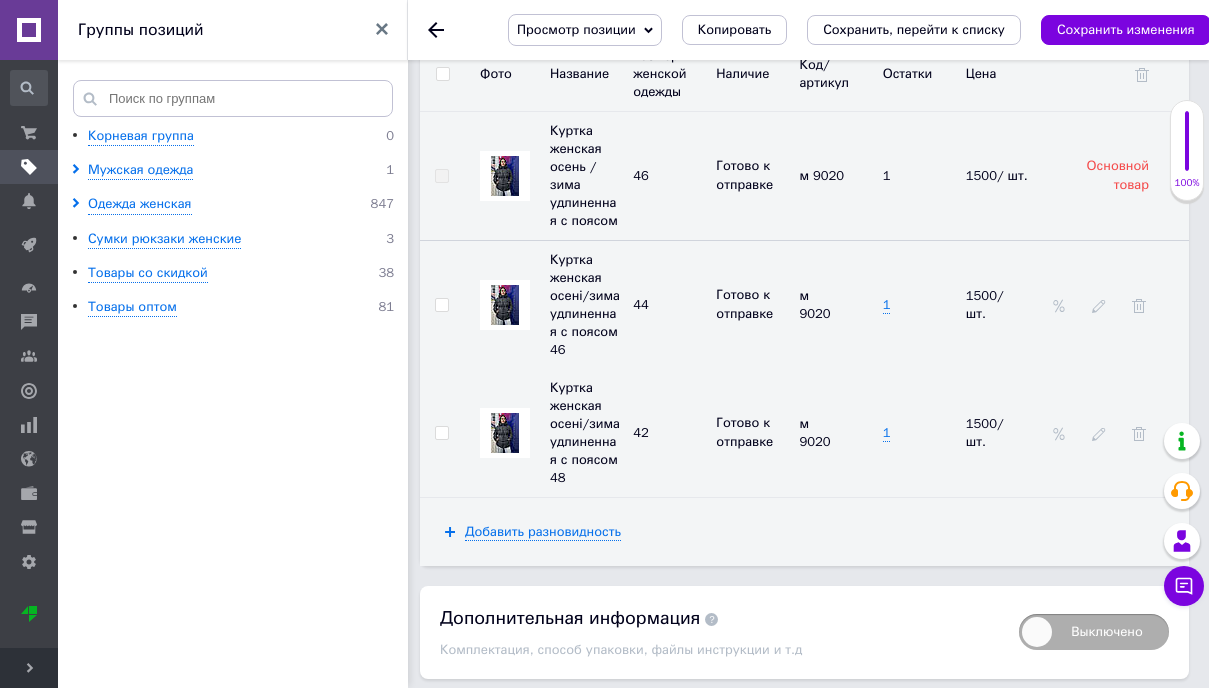 scroll, scrollTop: 4806, scrollLeft: 0, axis: vertical 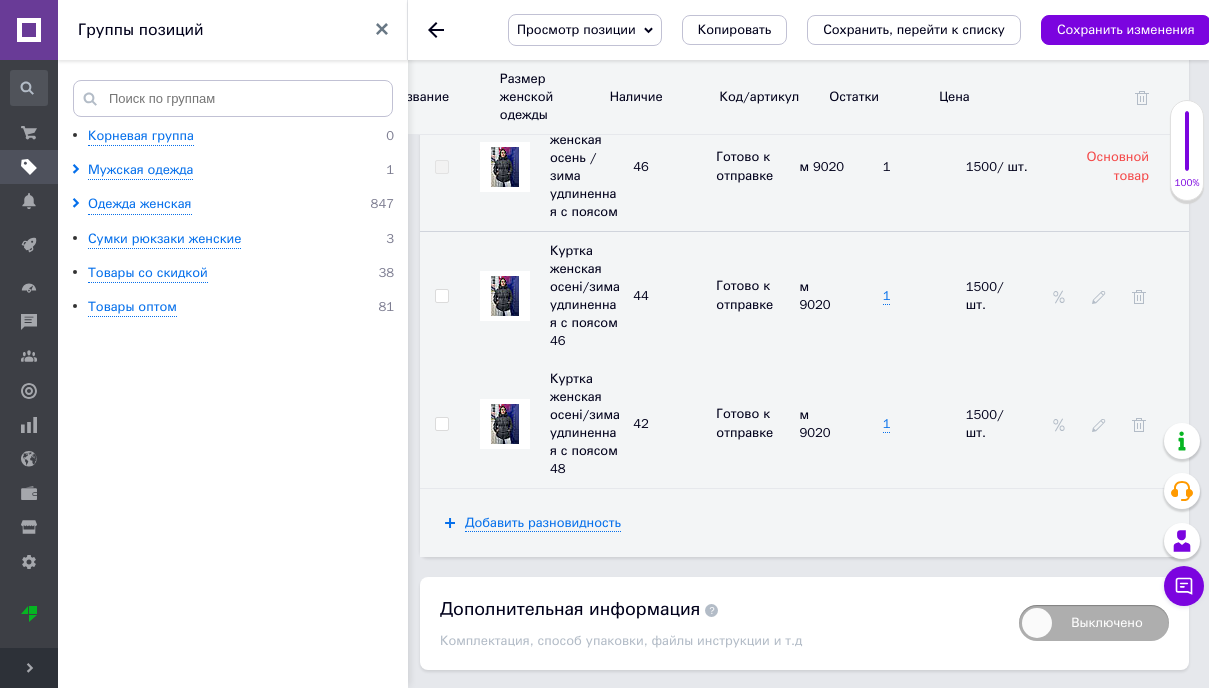 click on "Сохранить изменения" at bounding box center (510, 710) 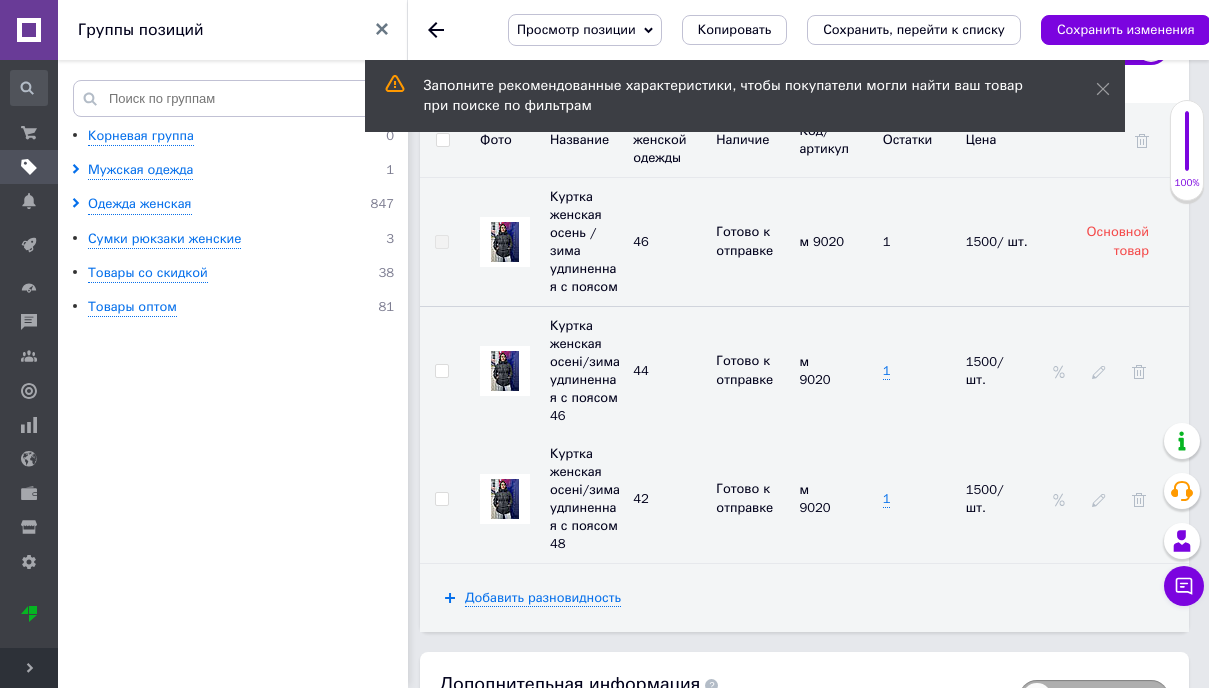 click 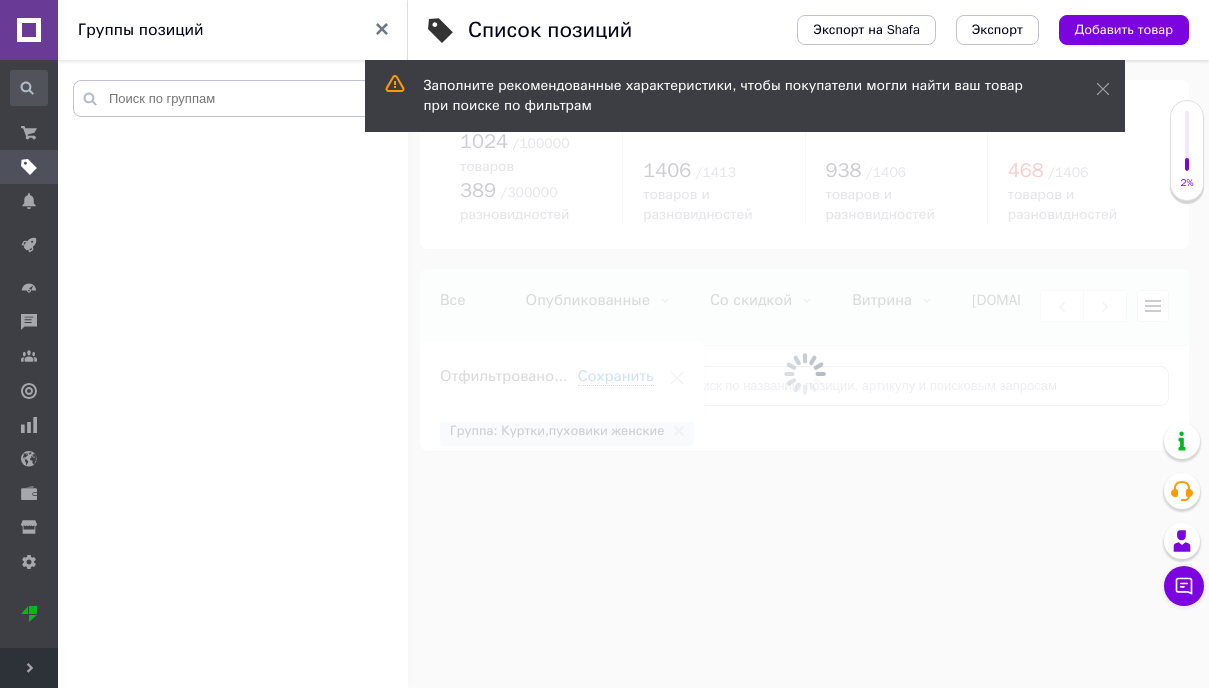 scroll, scrollTop: 0, scrollLeft: 461, axis: horizontal 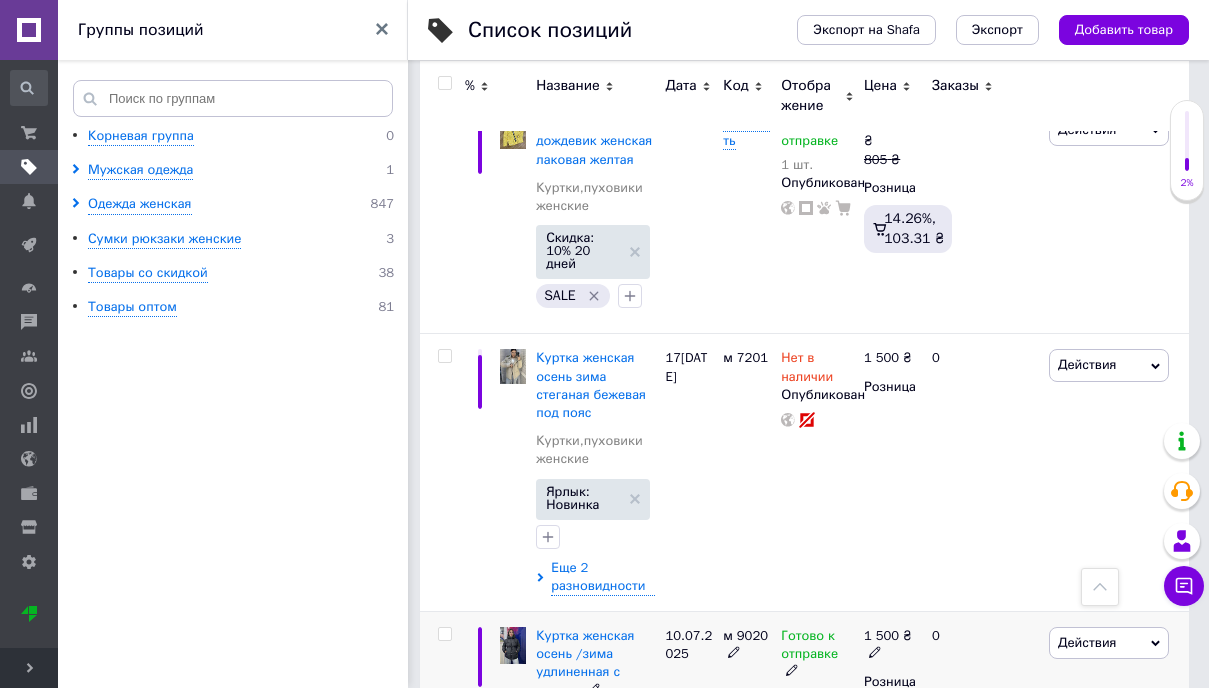 click at bounding box center [444, 634] 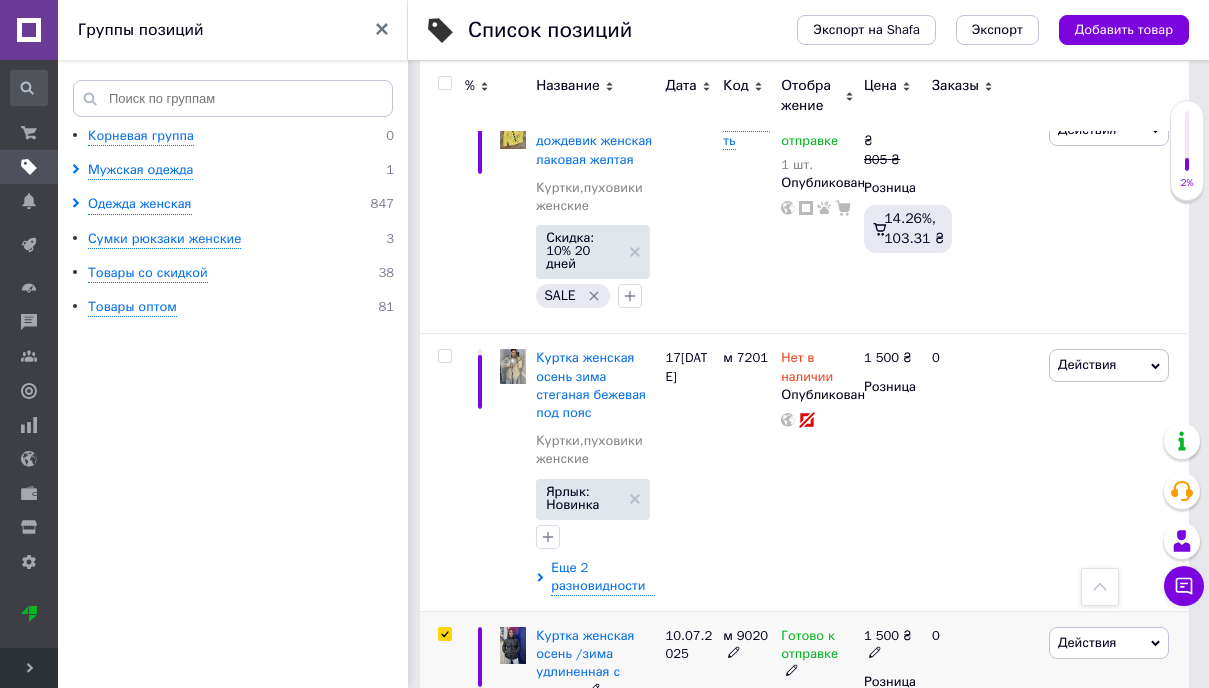 checkbox on "true" 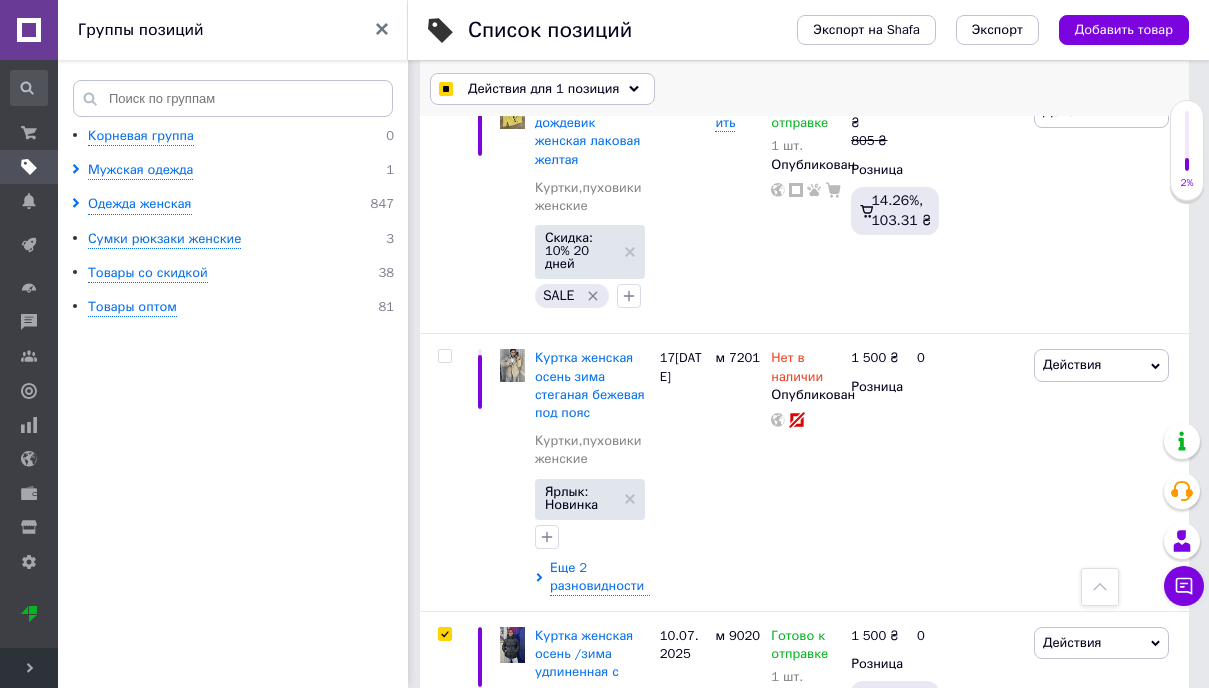 click 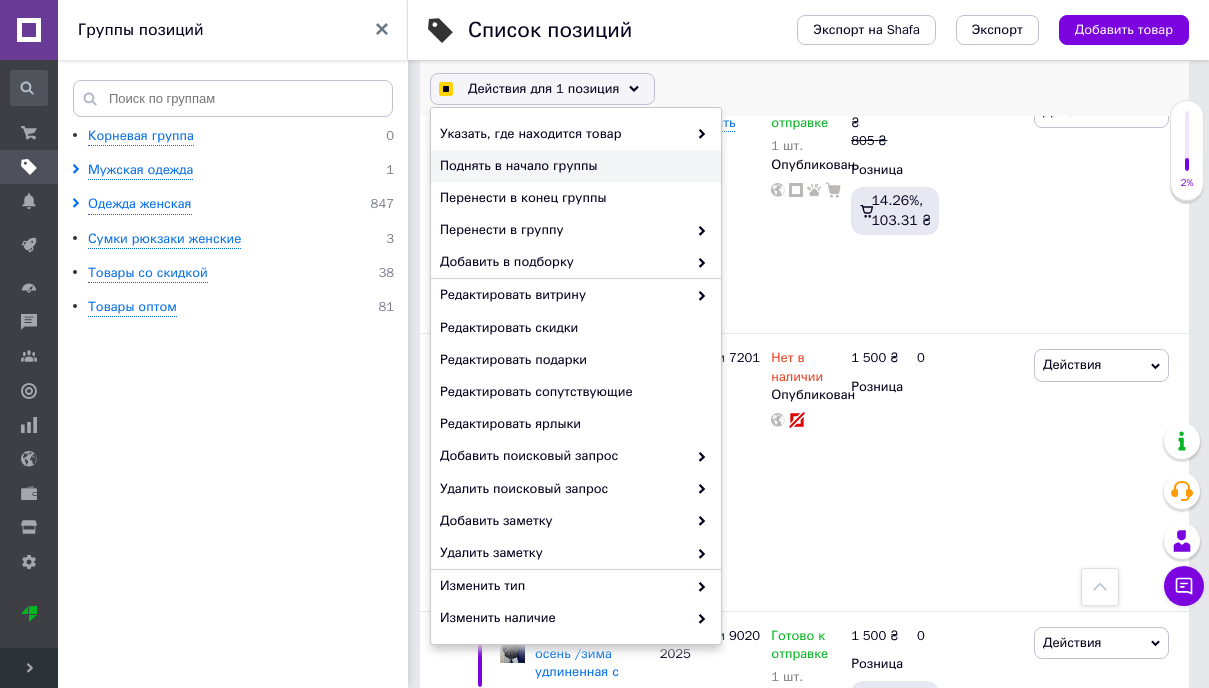 checkbox on "true" 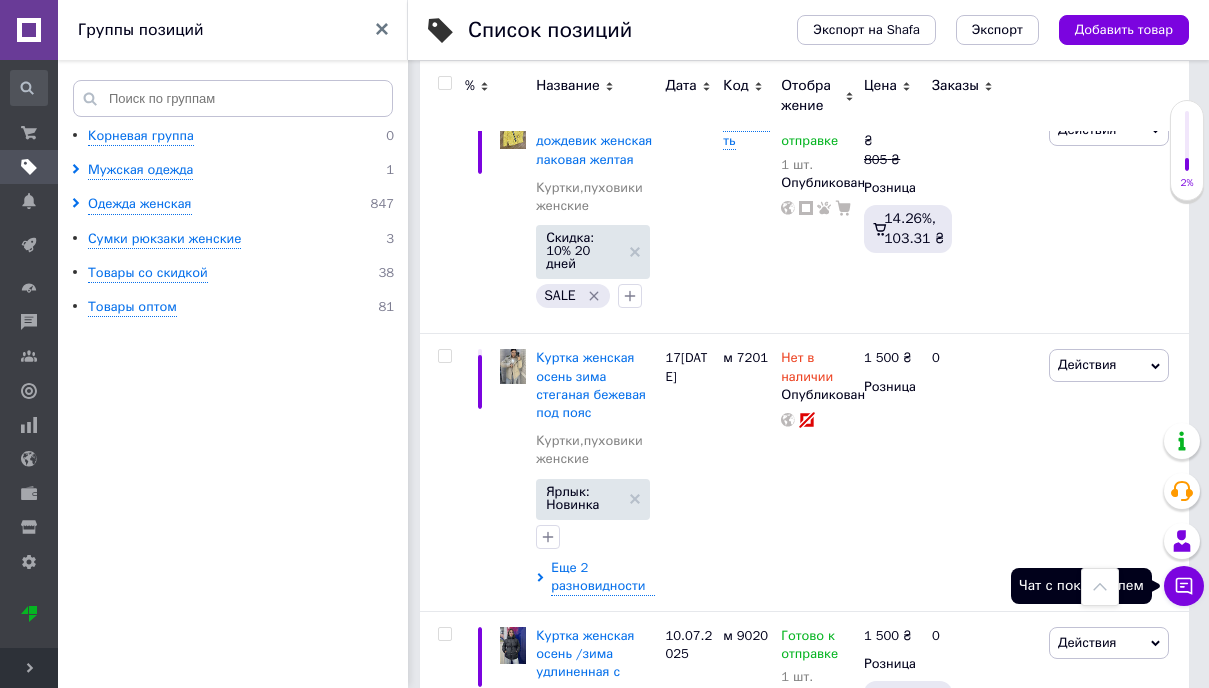 click 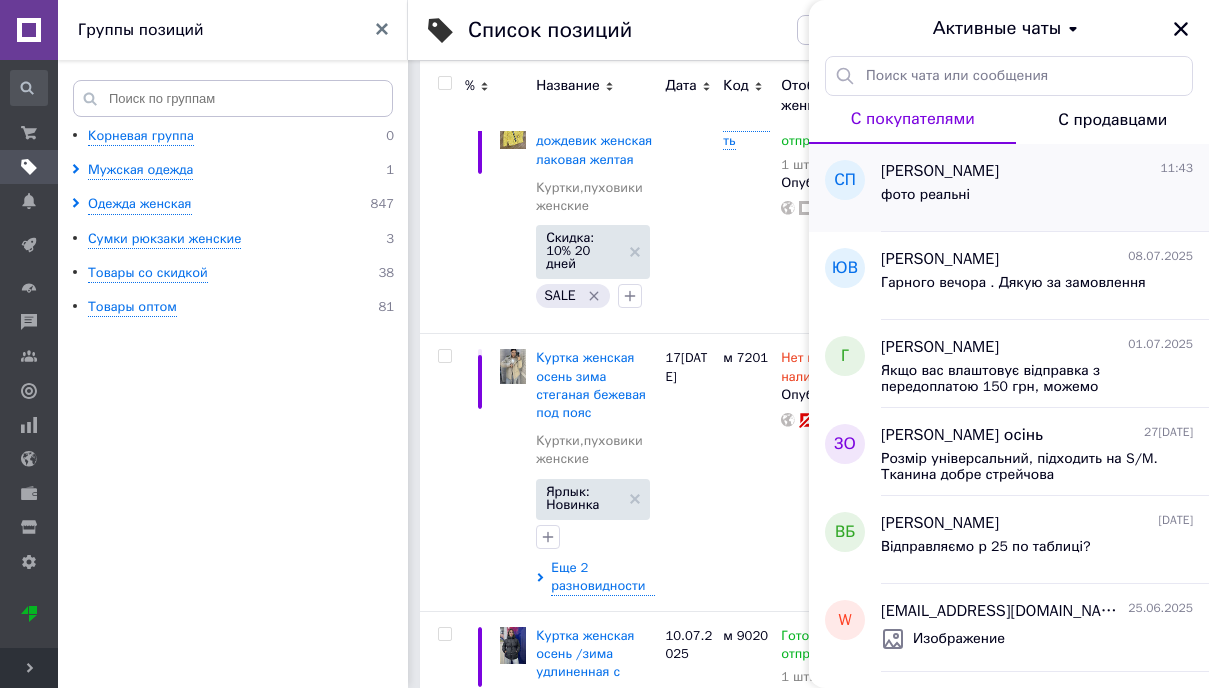 click on "фото реальні" at bounding box center (1037, 199) 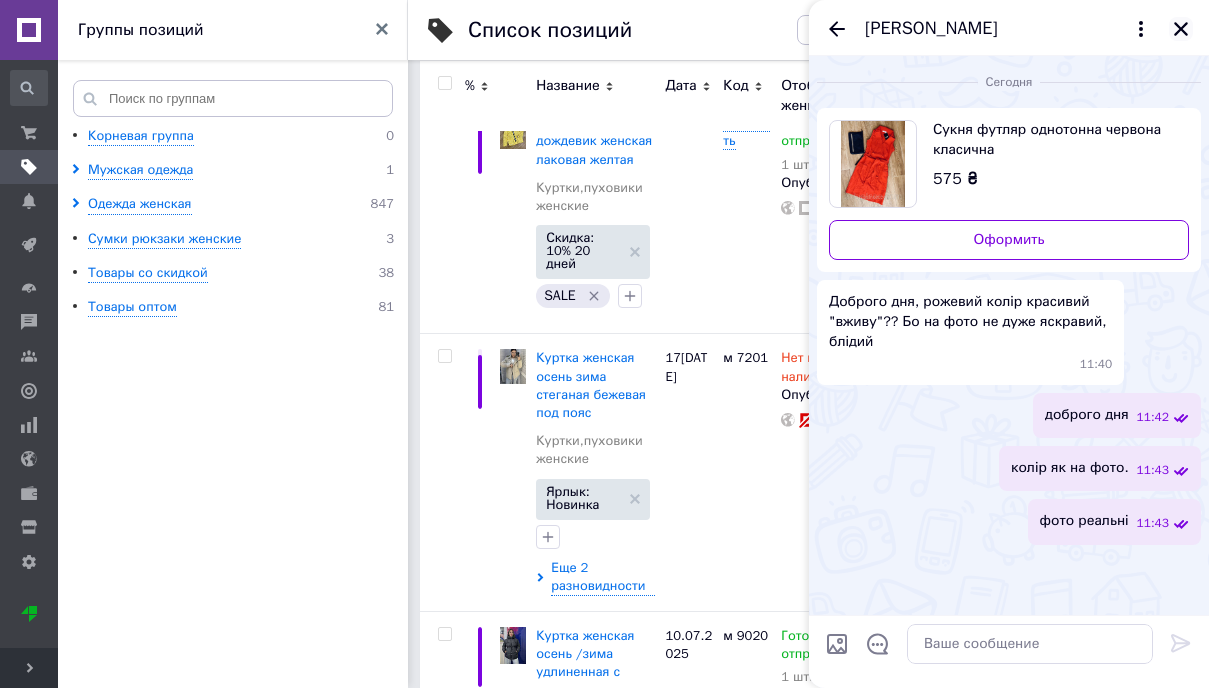 click 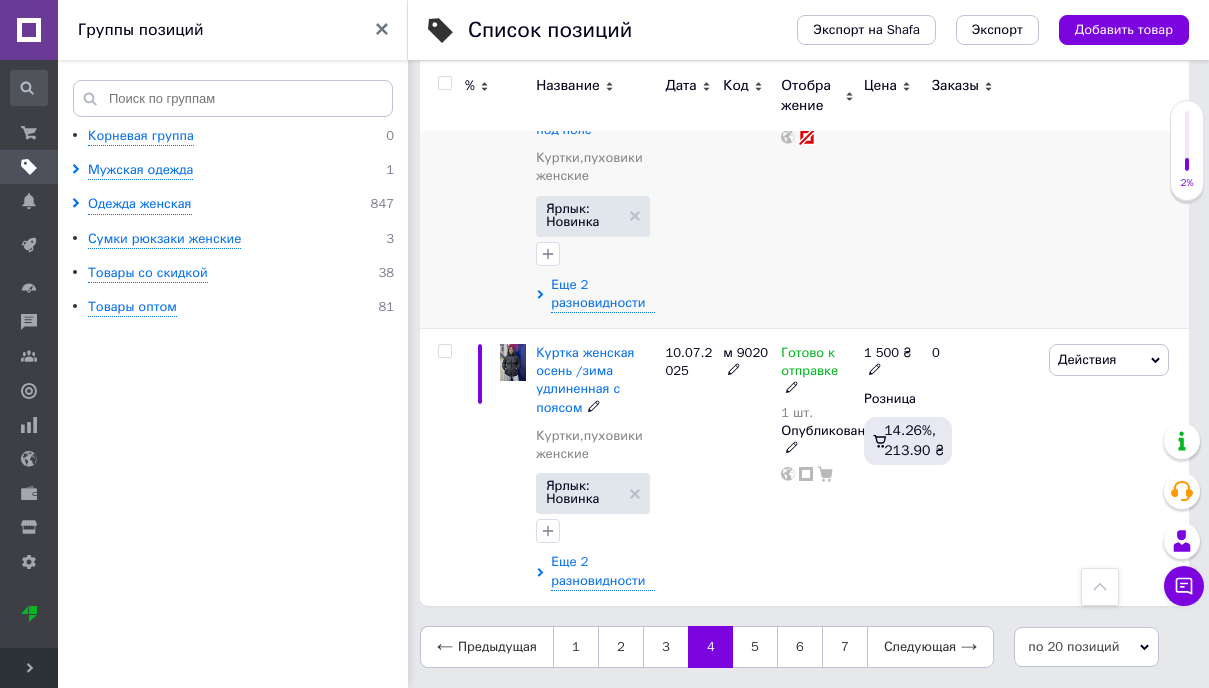 scroll, scrollTop: 5214, scrollLeft: 0, axis: vertical 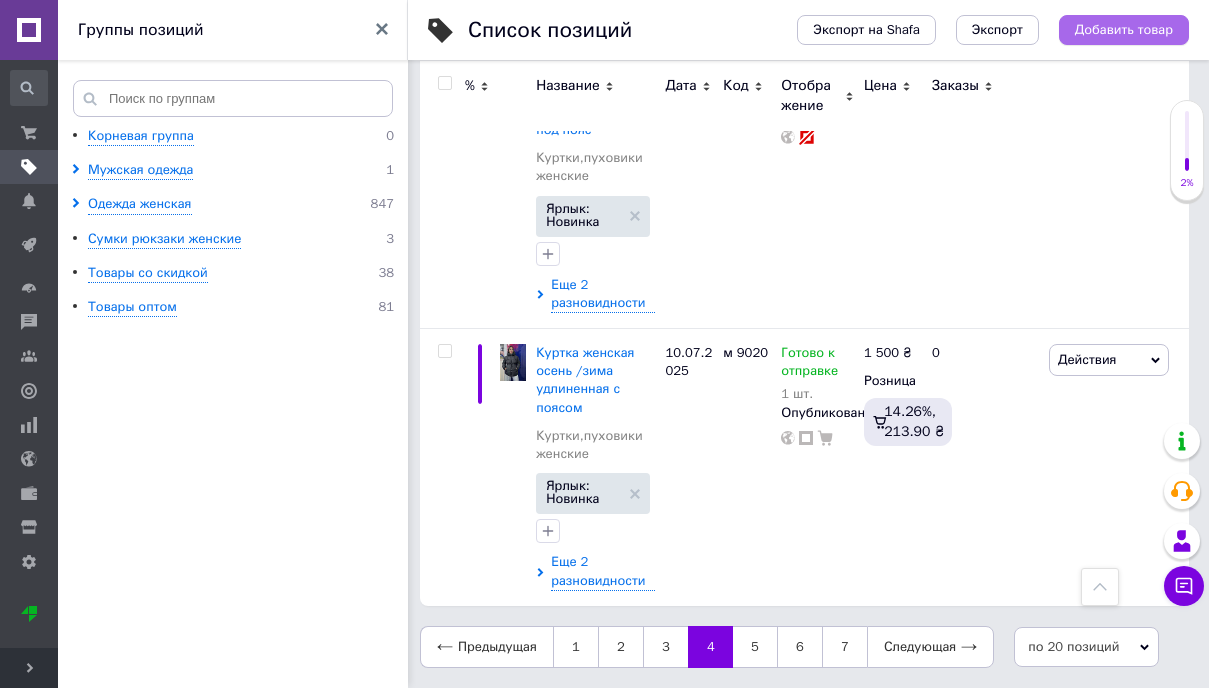 click on "Добавить товар" at bounding box center (1124, 30) 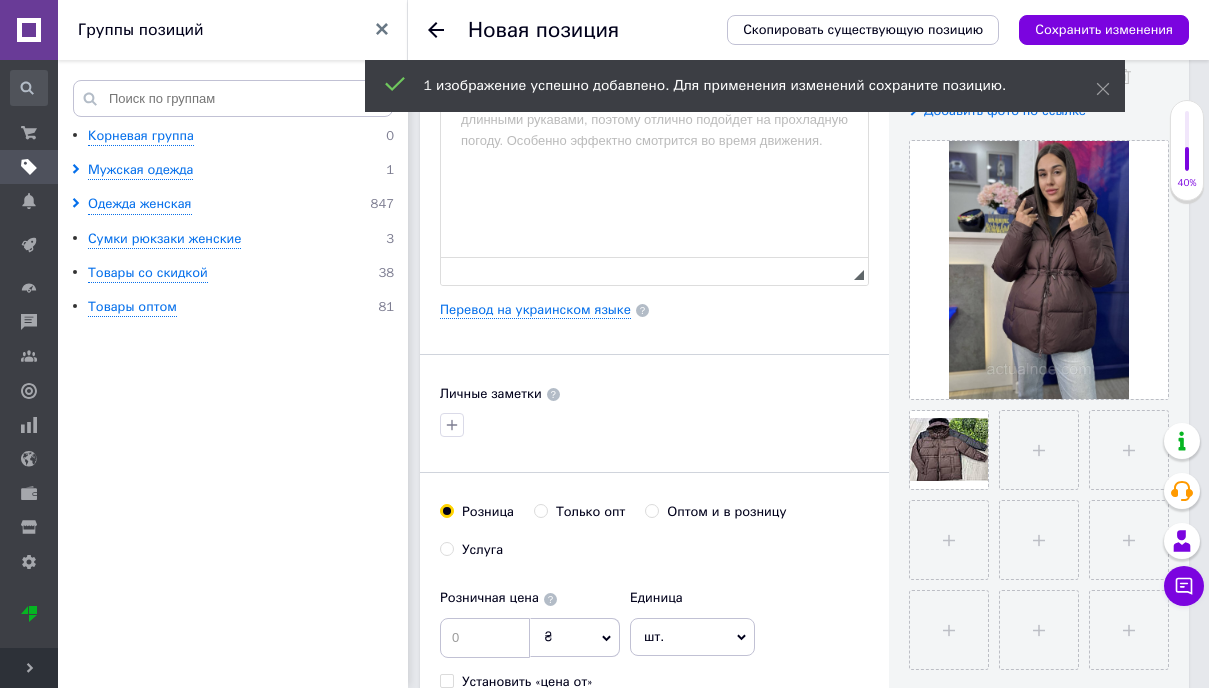 scroll, scrollTop: 376, scrollLeft: 0, axis: vertical 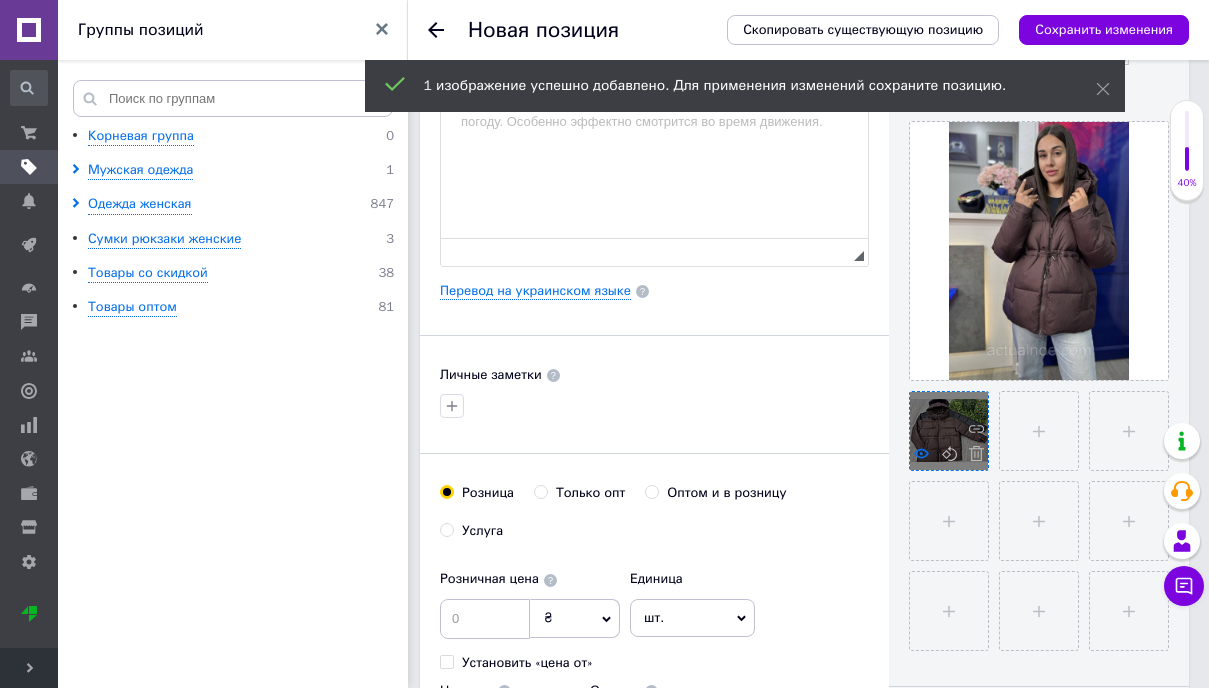 click 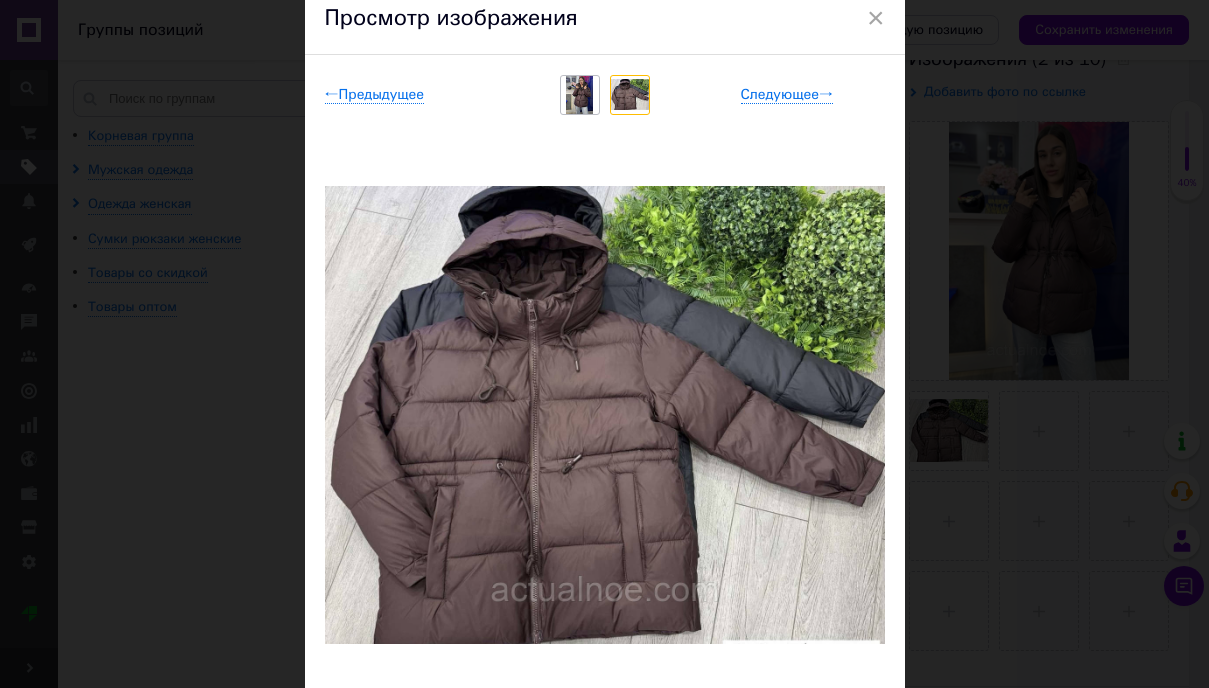 scroll, scrollTop: 82, scrollLeft: 0, axis: vertical 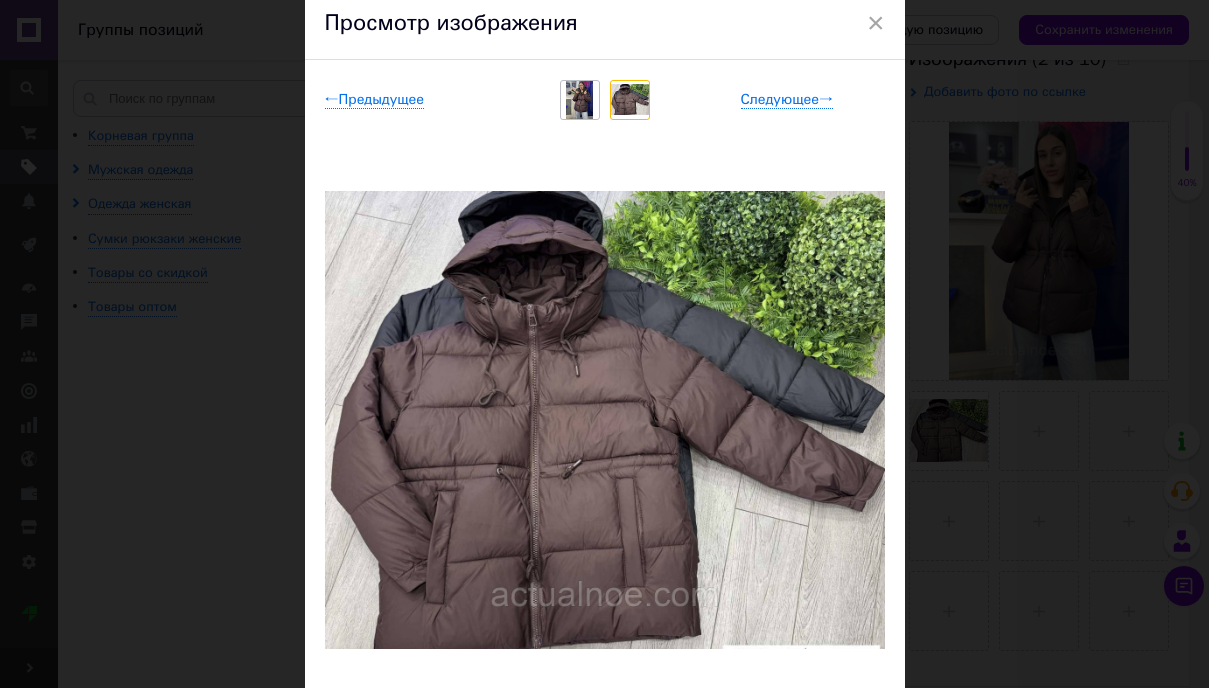 click at bounding box center (579, 100) 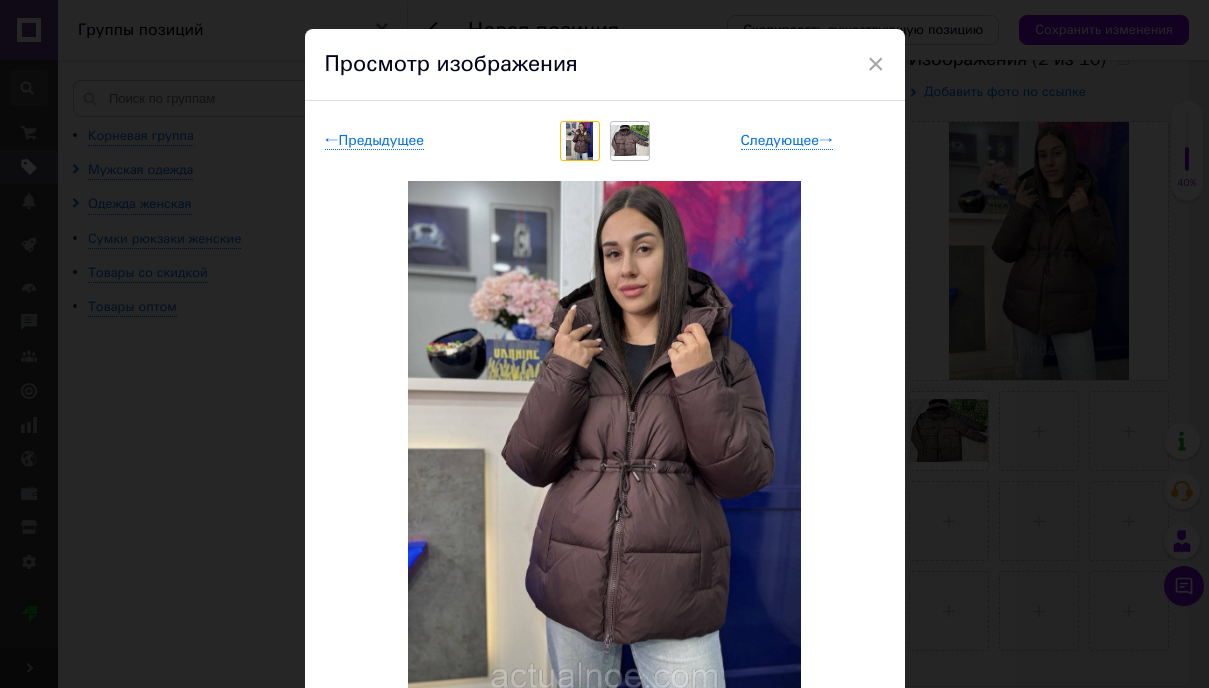 scroll, scrollTop: 0, scrollLeft: 0, axis: both 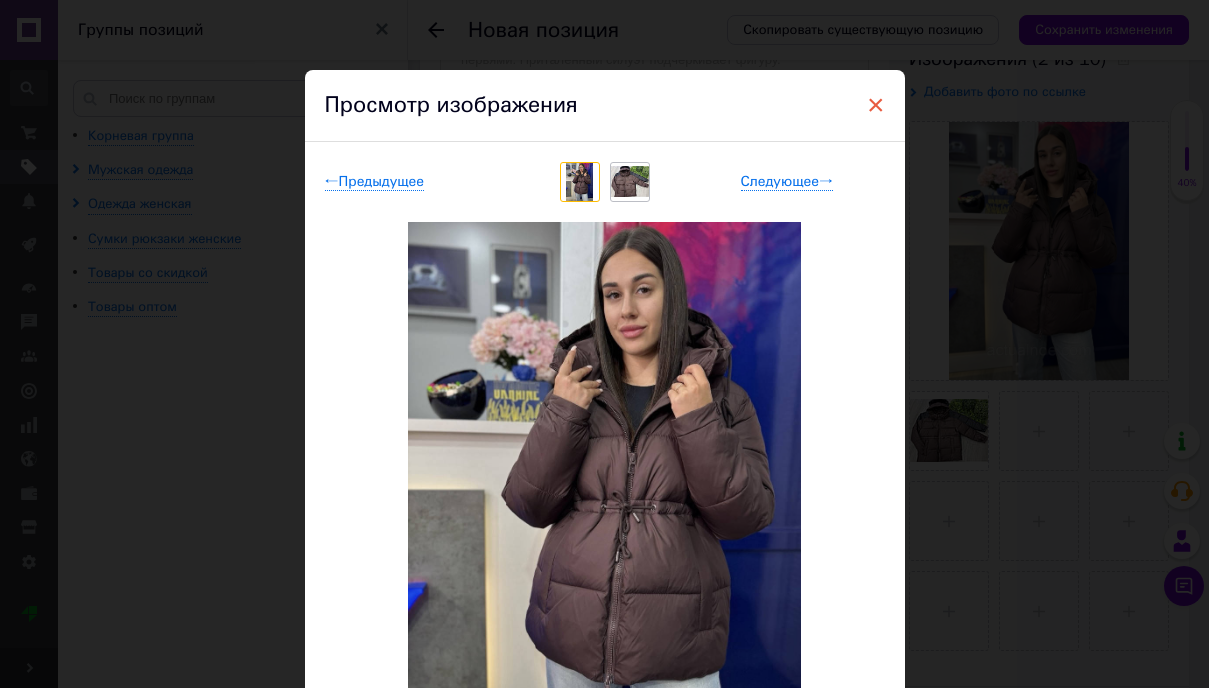 click on "×" at bounding box center (876, 105) 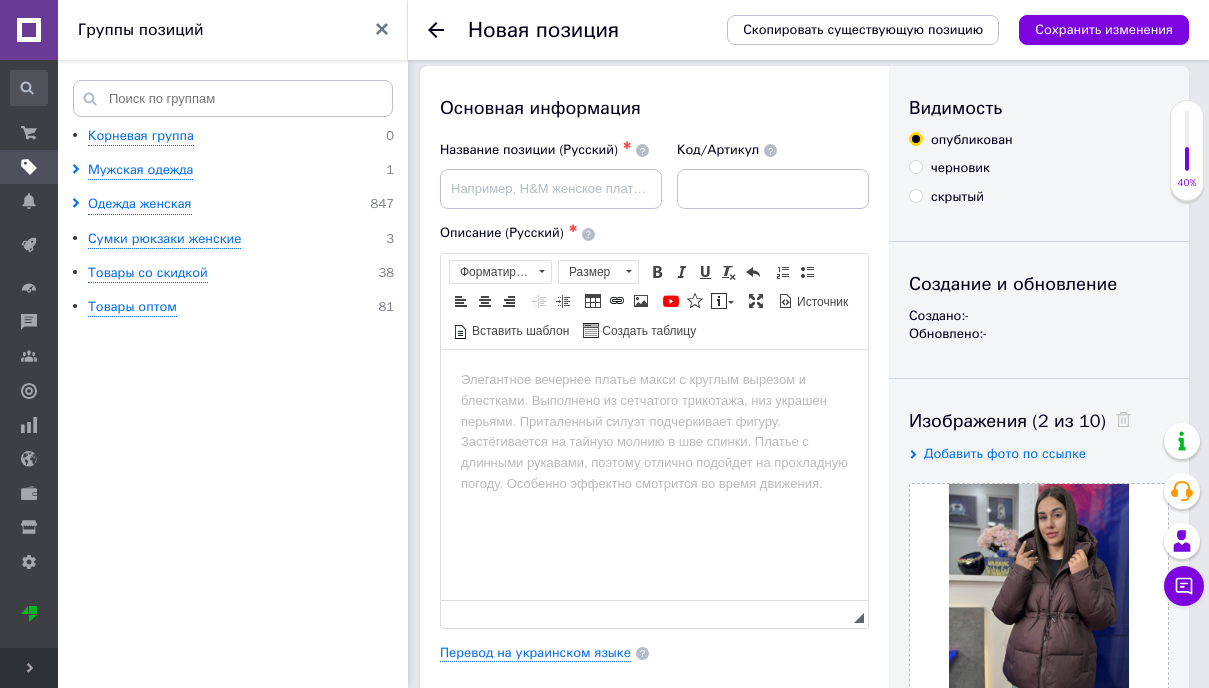 scroll, scrollTop: 10, scrollLeft: 0, axis: vertical 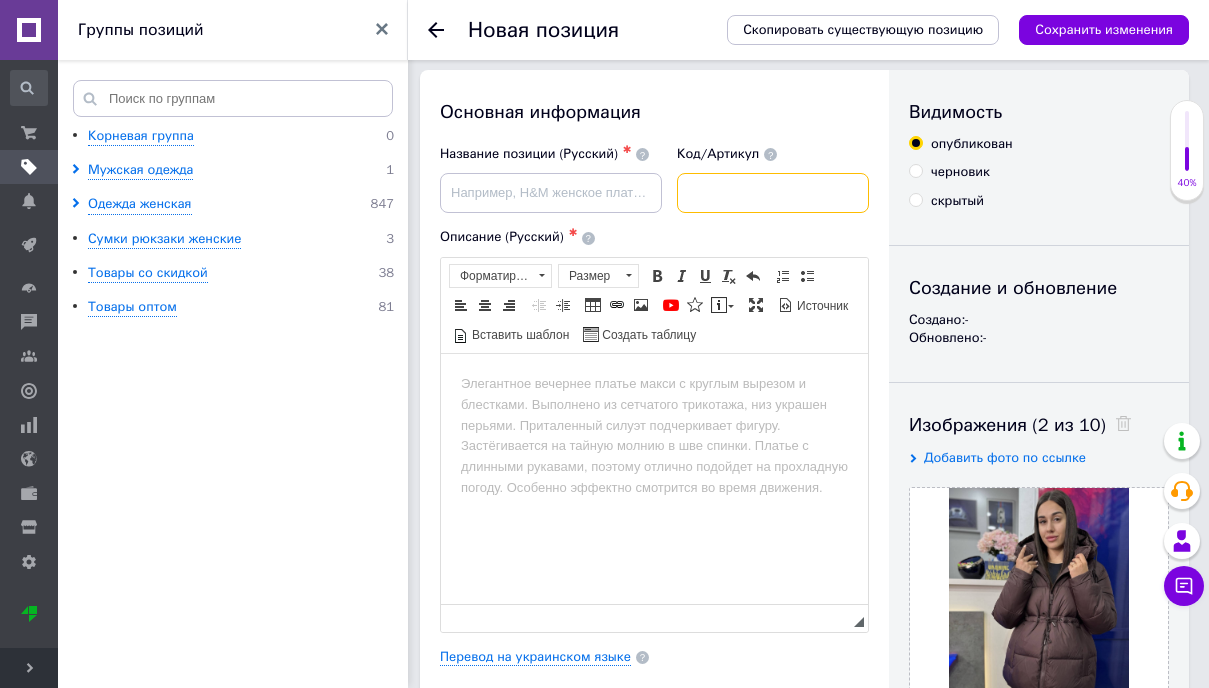 click at bounding box center (773, 193) 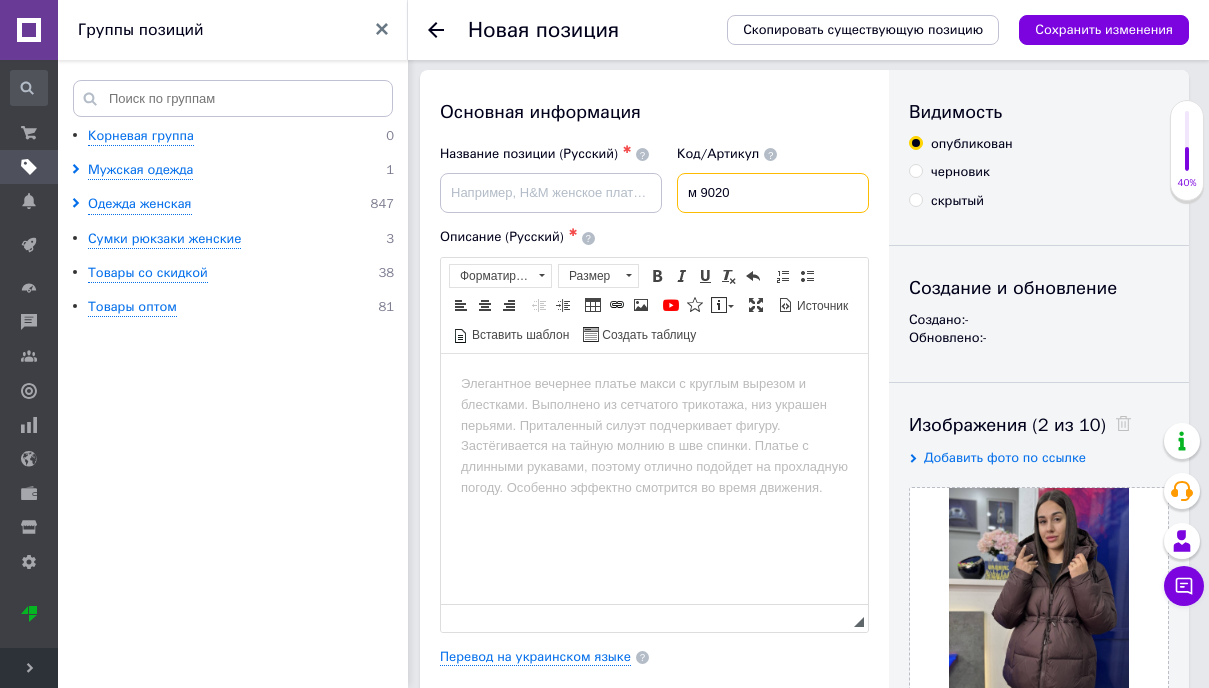 type on "м 9020" 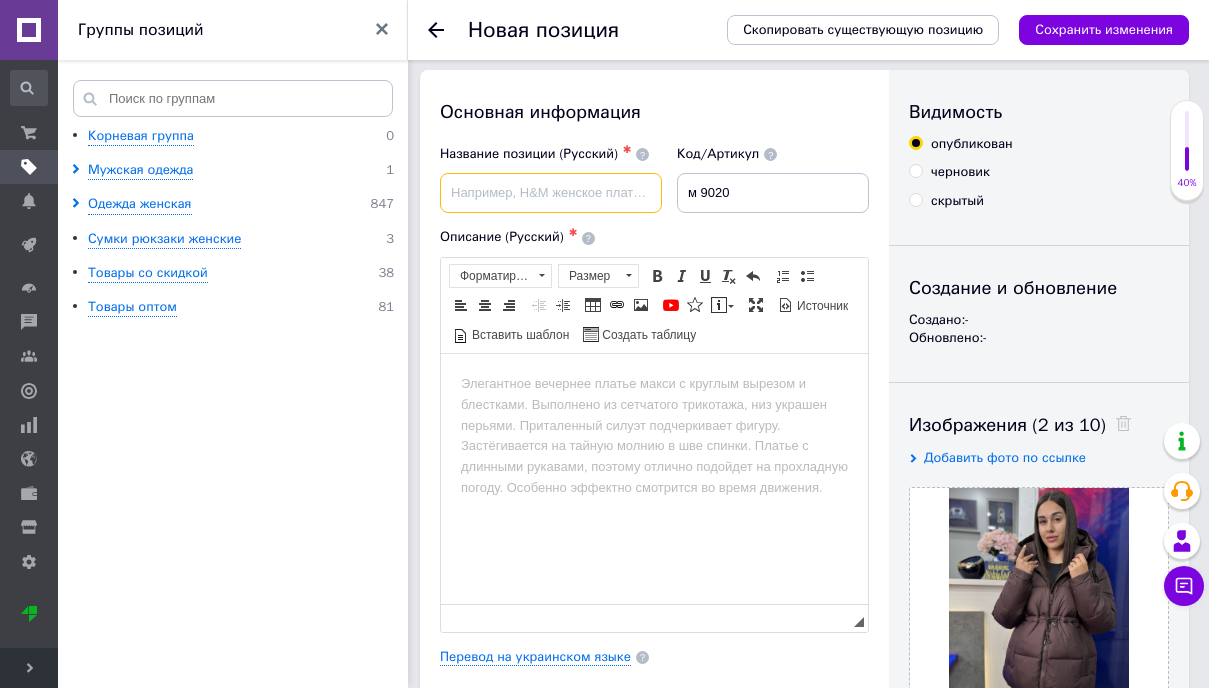 click at bounding box center [551, 193] 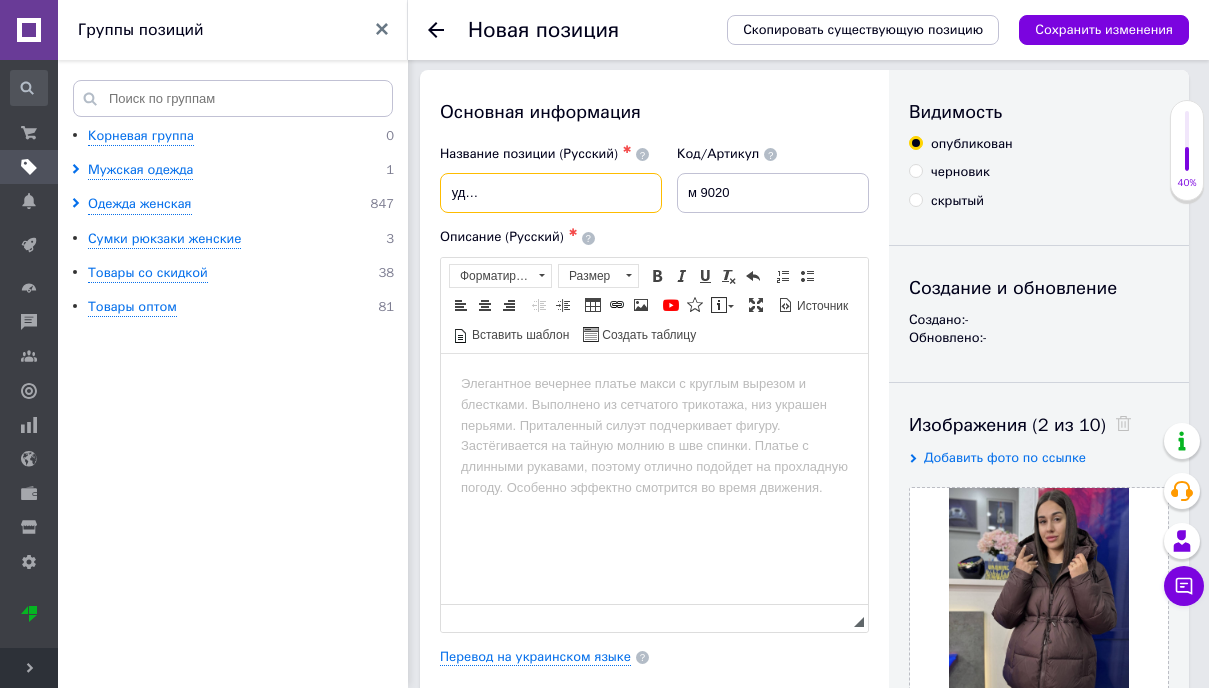 scroll, scrollTop: 0, scrollLeft: 171, axis: horizontal 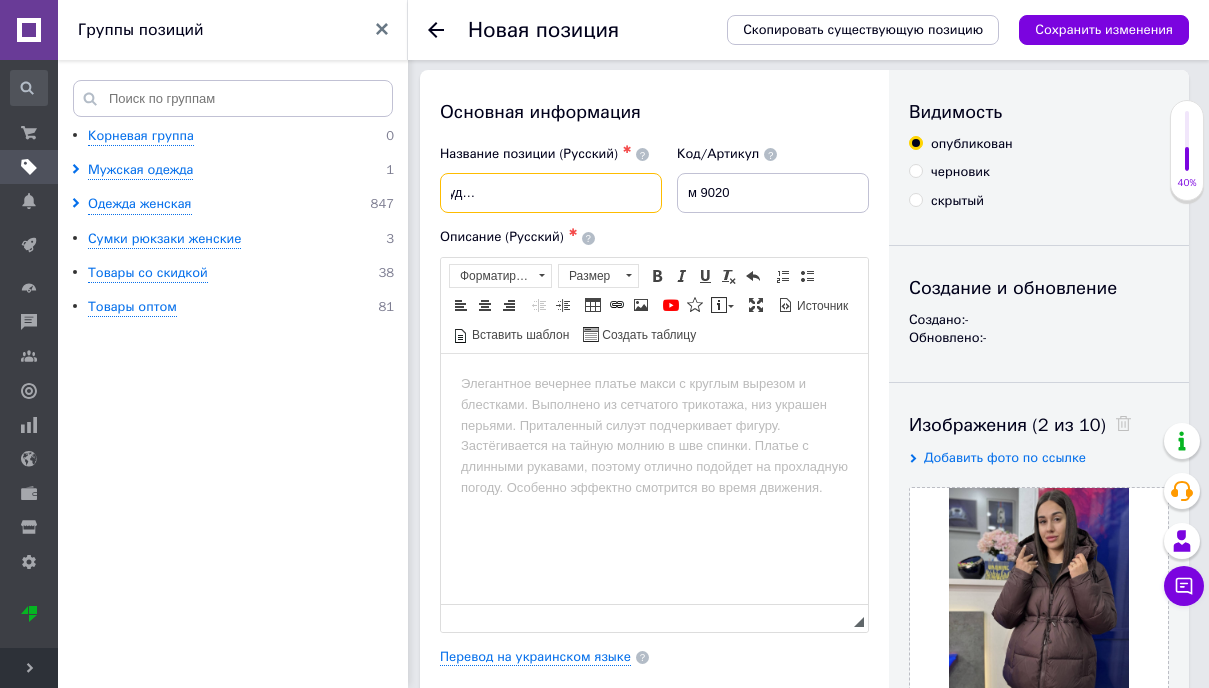 type on "Куртка женская осень/зима удлиненная приталенная коричневая." 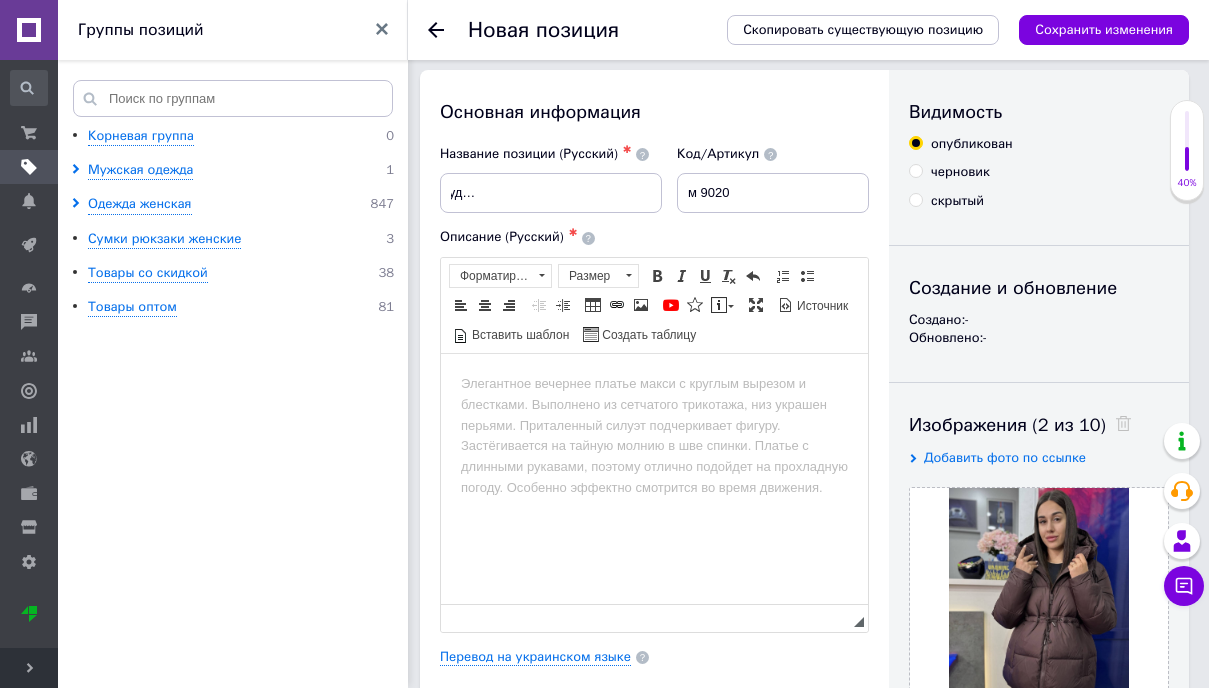click at bounding box center (654, 383) 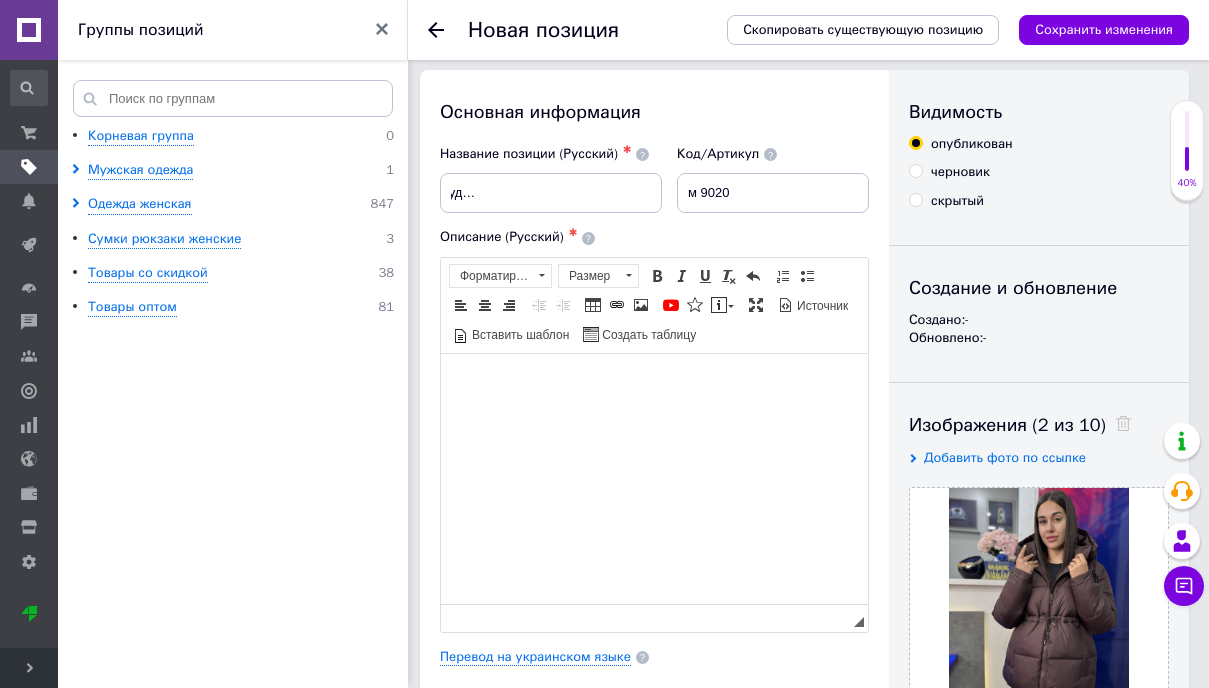 scroll, scrollTop: 0, scrollLeft: 0, axis: both 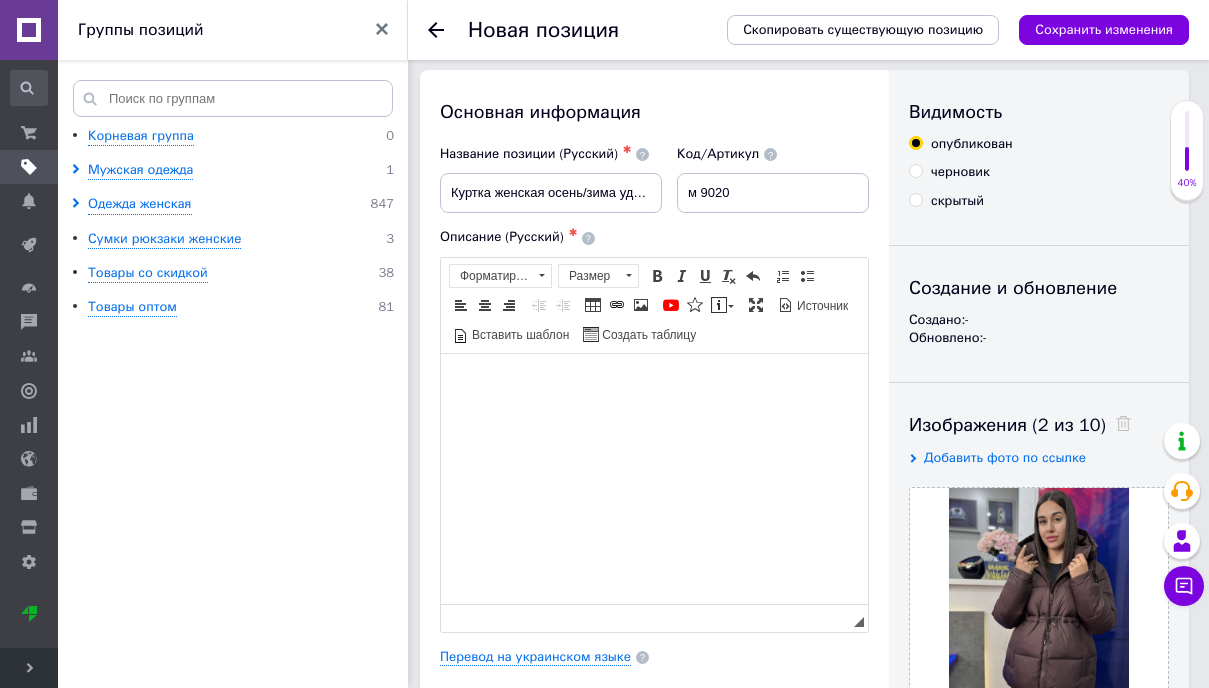 type 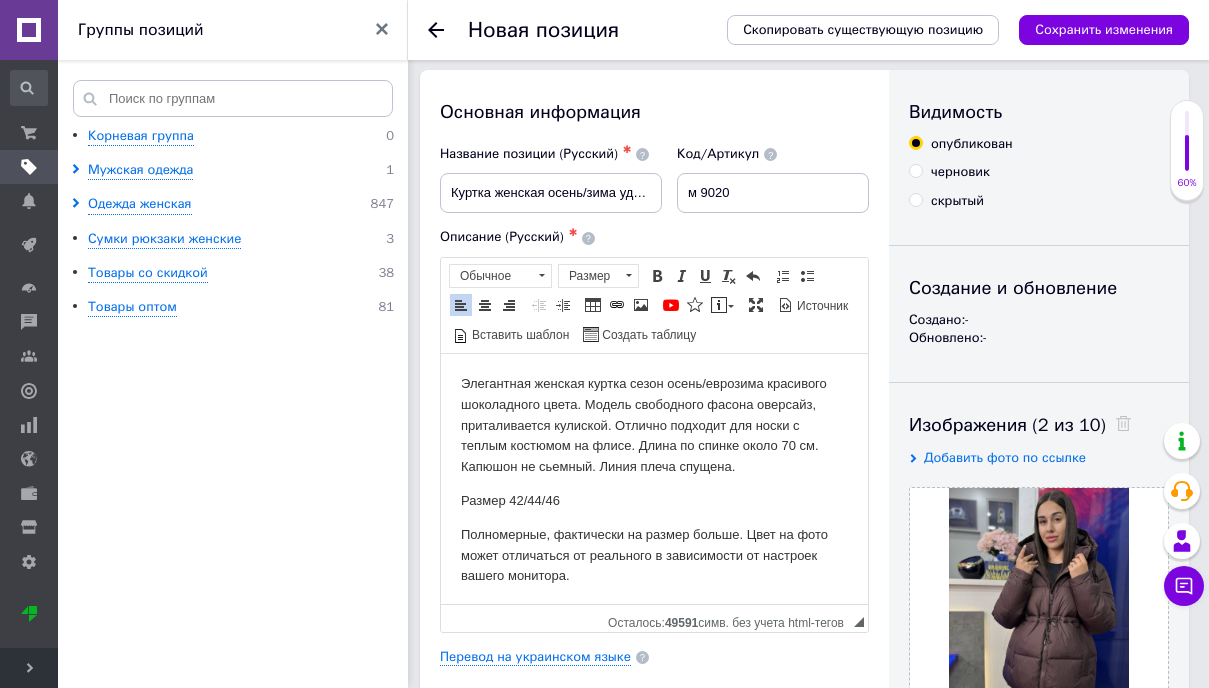 click on "Полномерные, фактически на размер больше. Цвет на фото может отличаться от реального в зависимости от настроек вашего монитора." at bounding box center (654, 555) 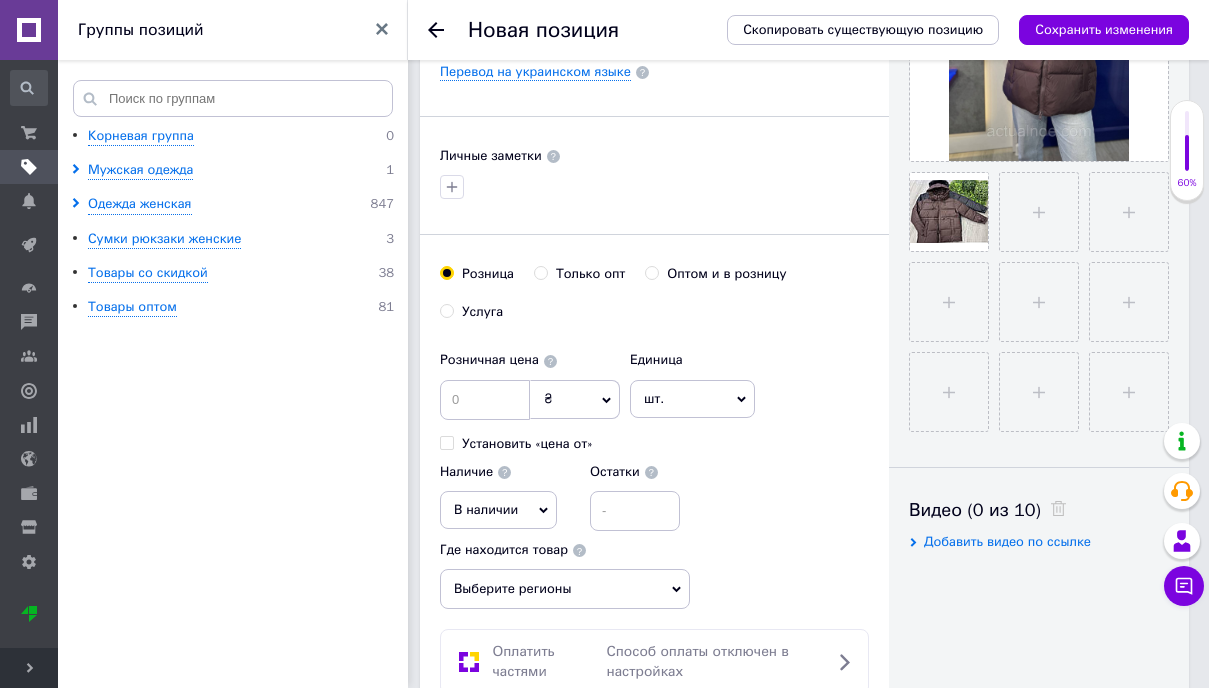 scroll, scrollTop: 588, scrollLeft: 0, axis: vertical 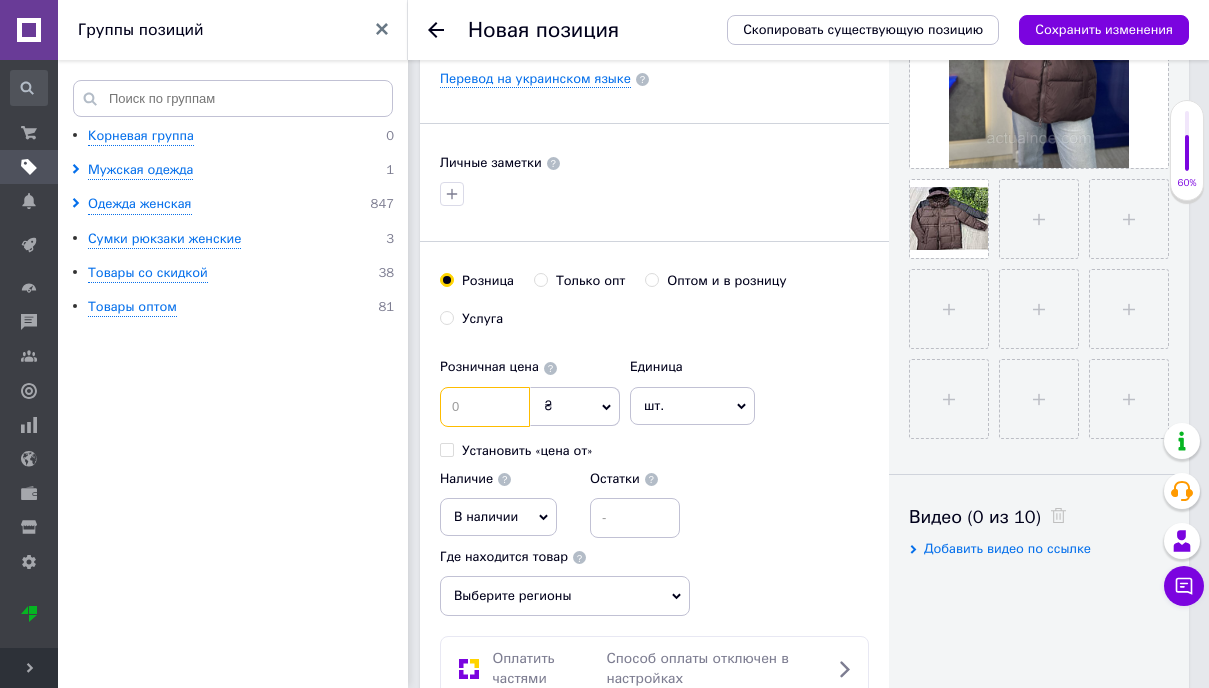 click at bounding box center (485, 407) 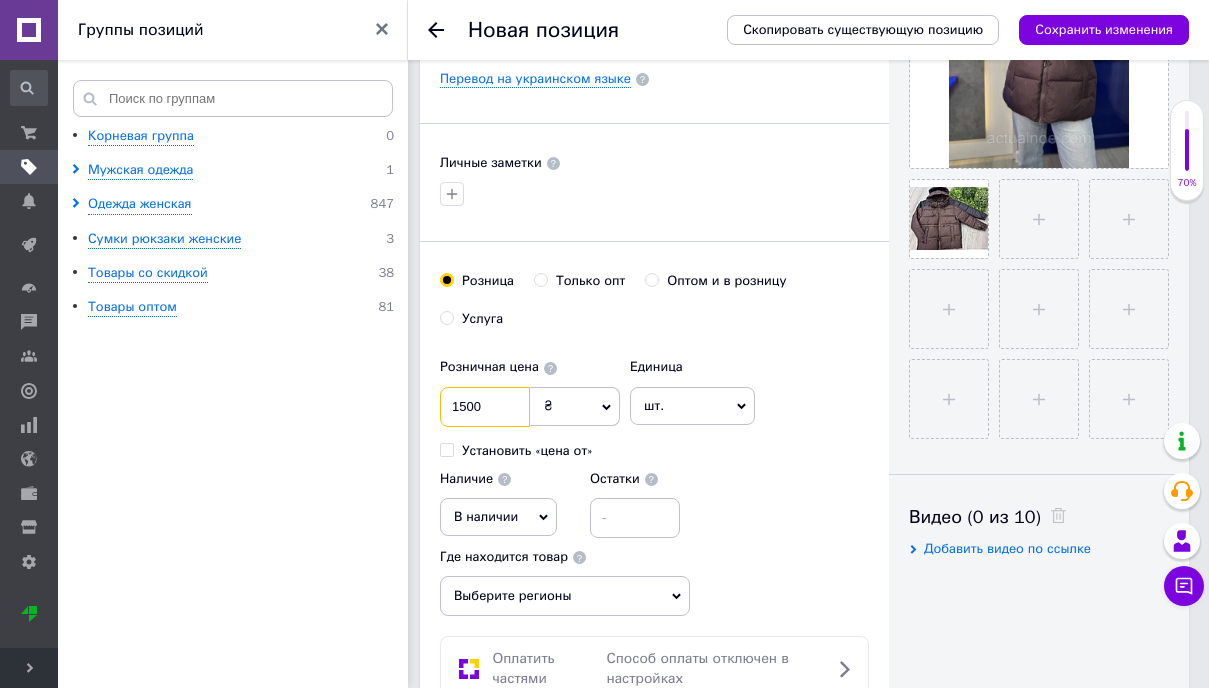 type on "1500" 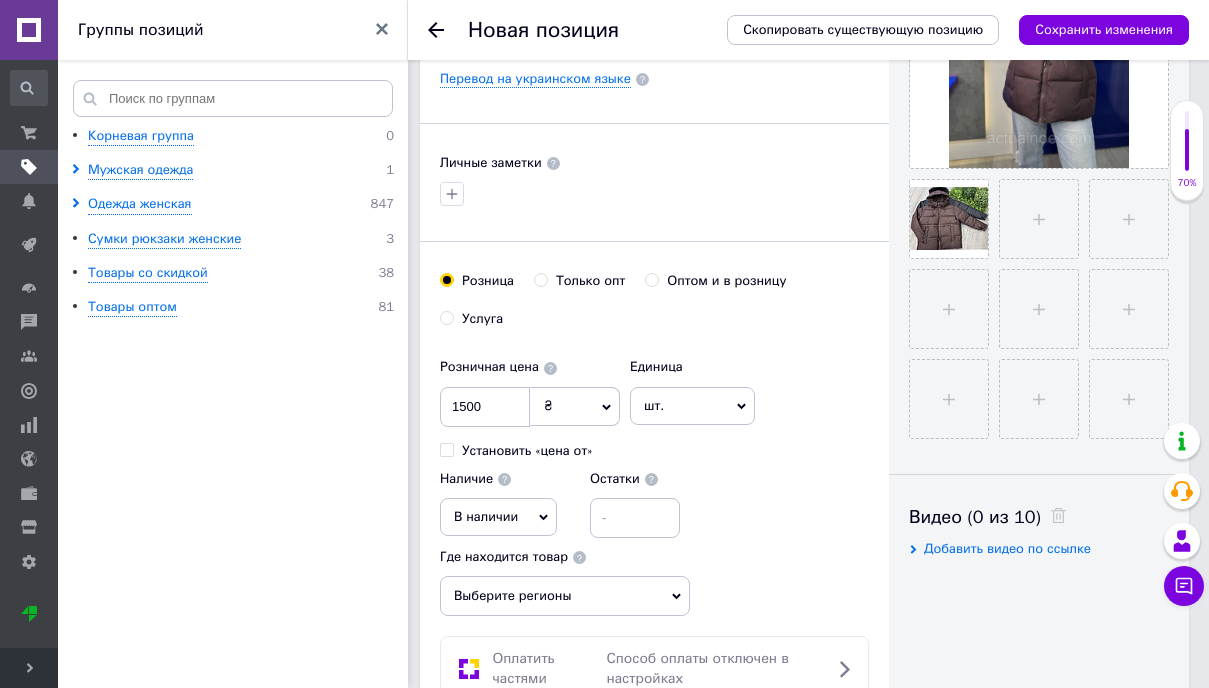 click 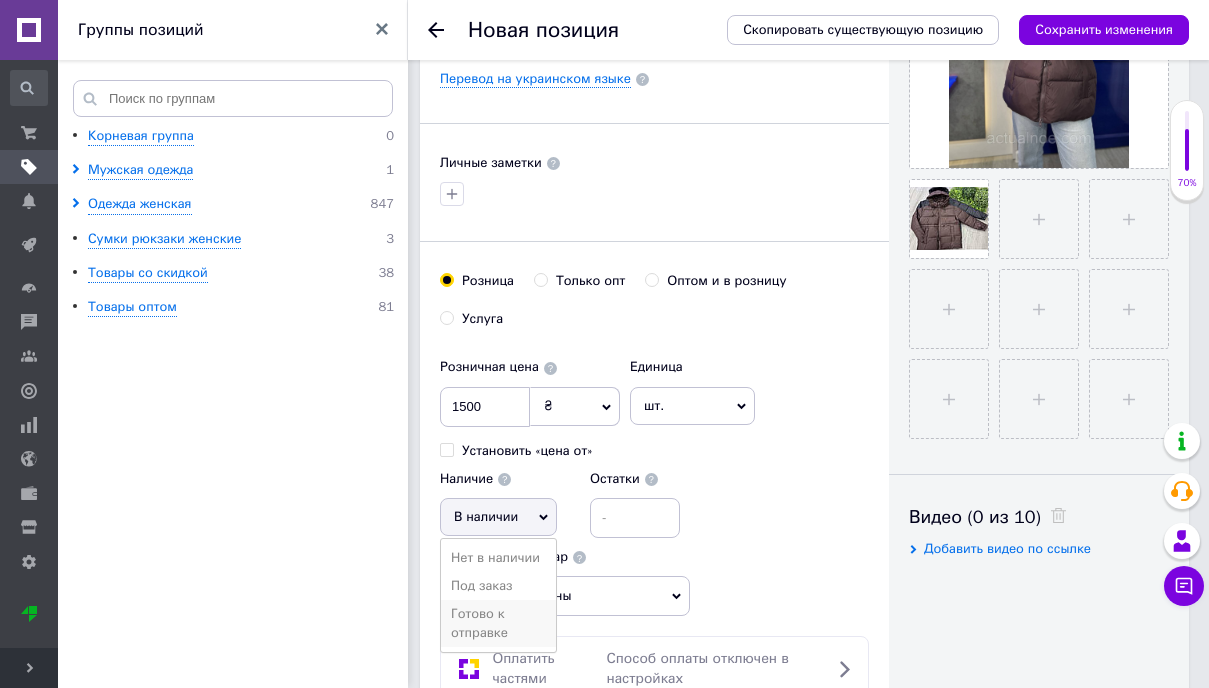 click on "Готово к отправке" at bounding box center [498, 623] 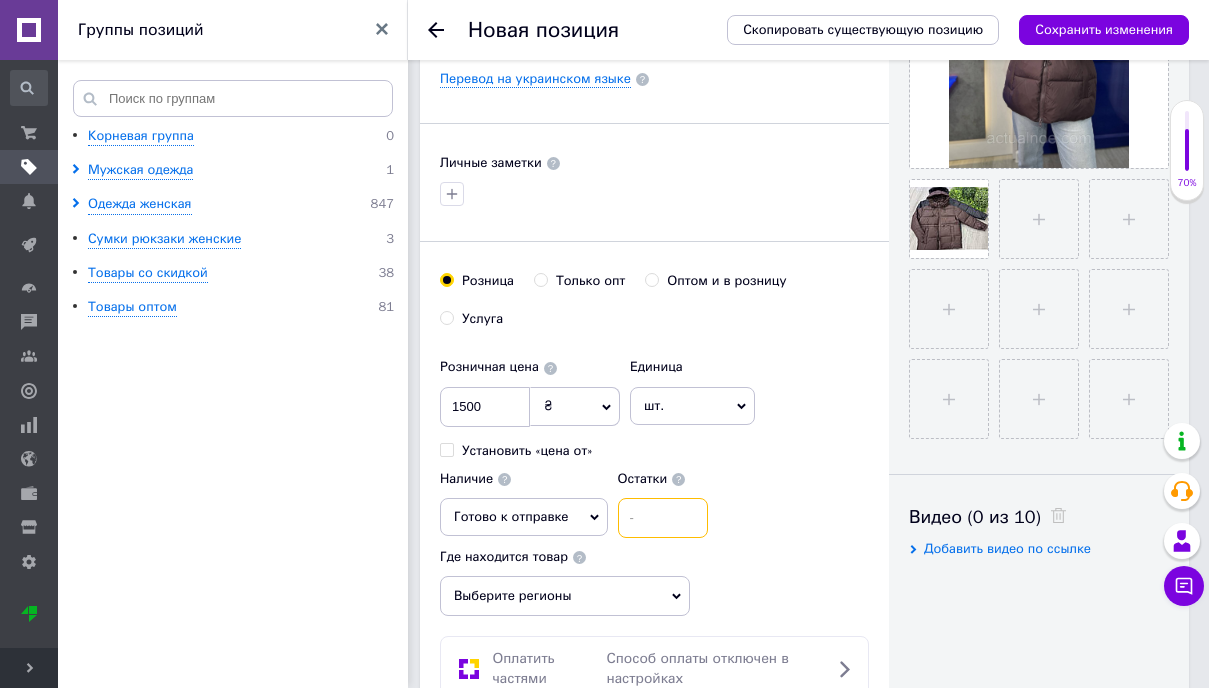 click at bounding box center (663, 518) 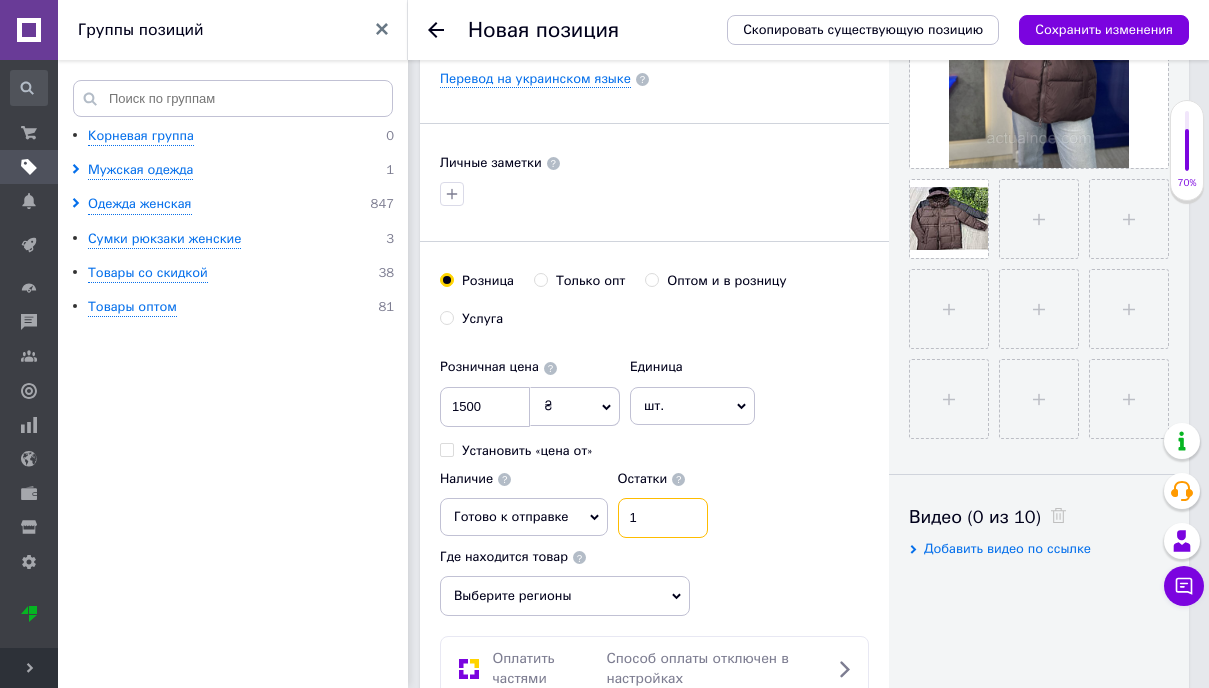 type on "1" 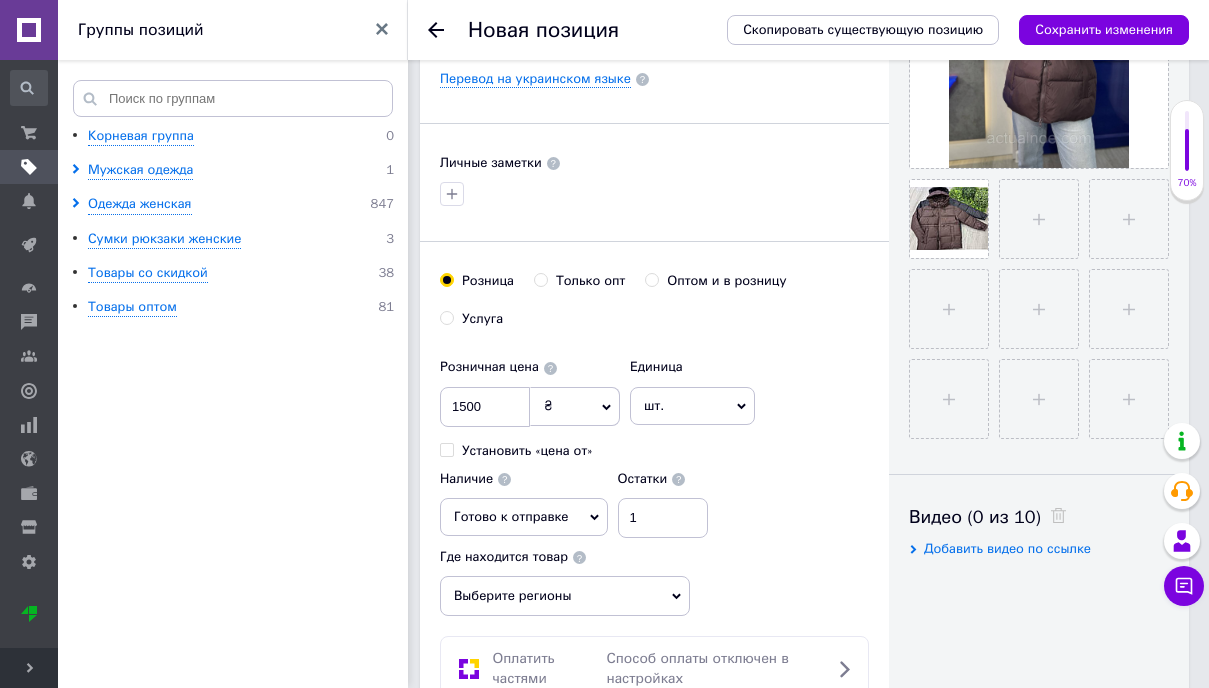 click 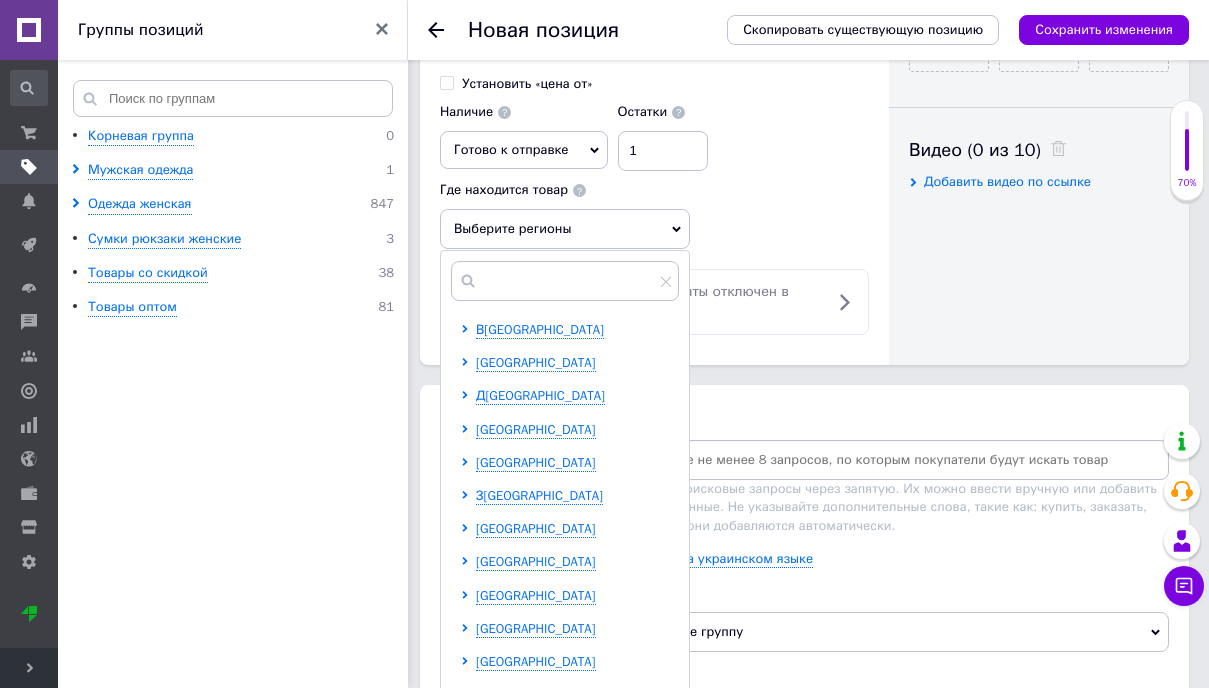 scroll, scrollTop: 958, scrollLeft: 0, axis: vertical 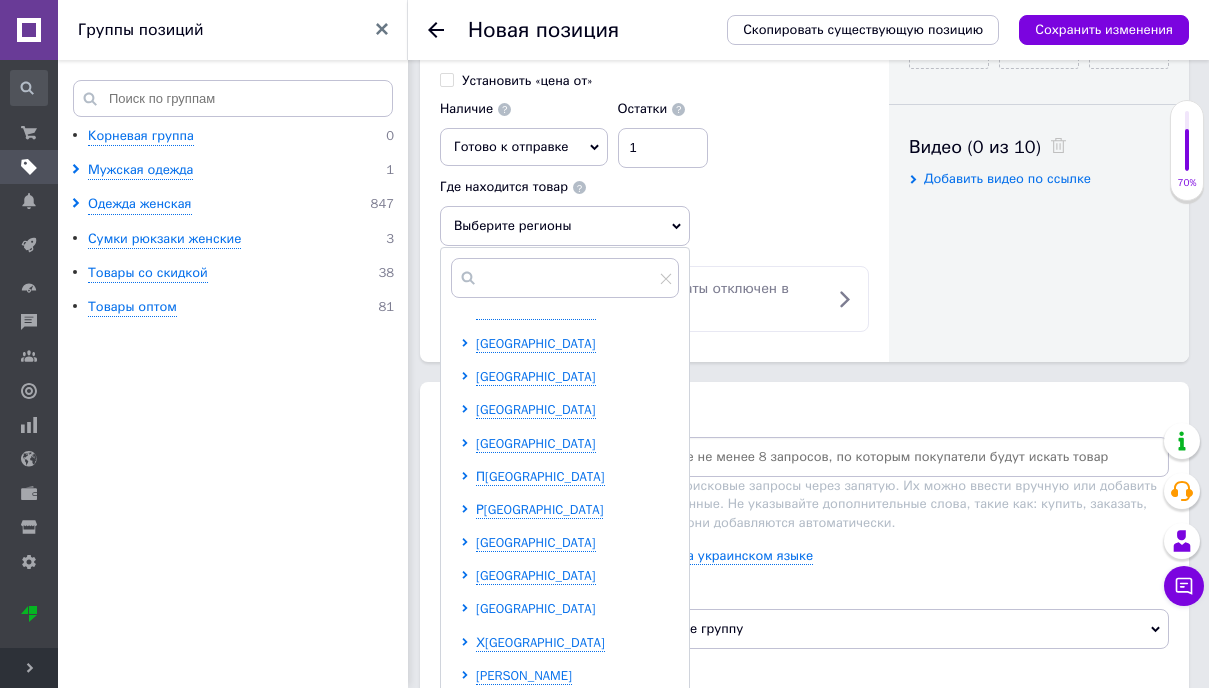 click on "[GEOGRAPHIC_DATA]" at bounding box center [536, 608] 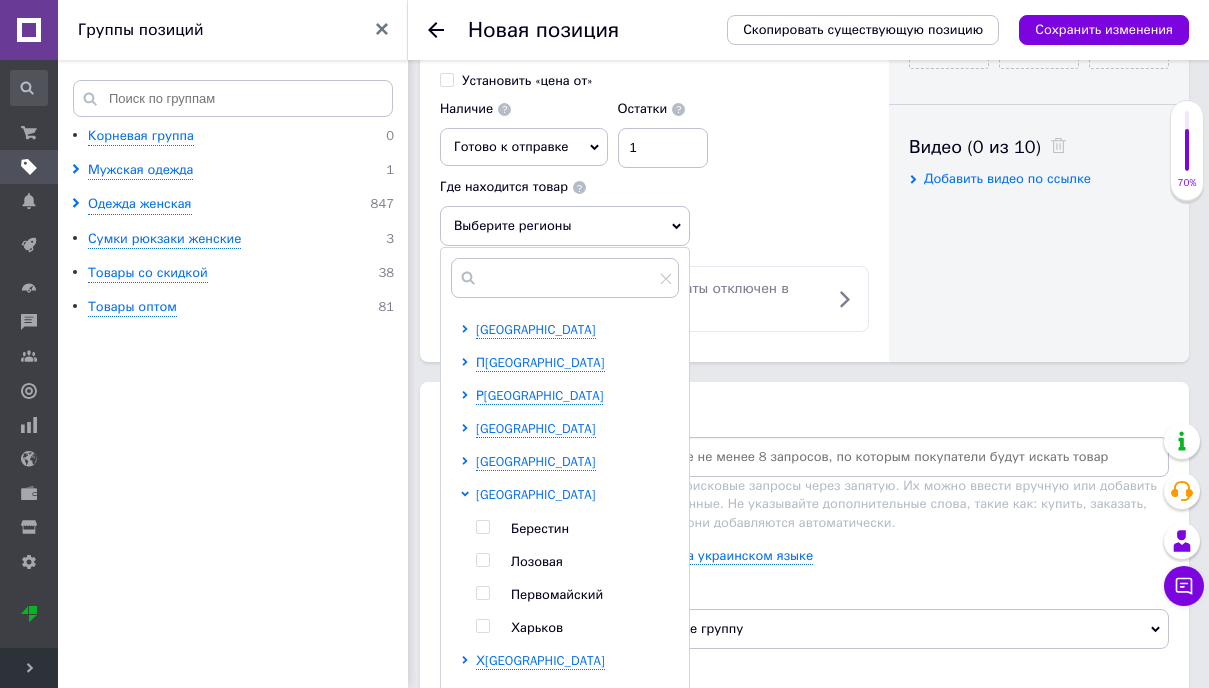 scroll, scrollTop: 544, scrollLeft: 0, axis: vertical 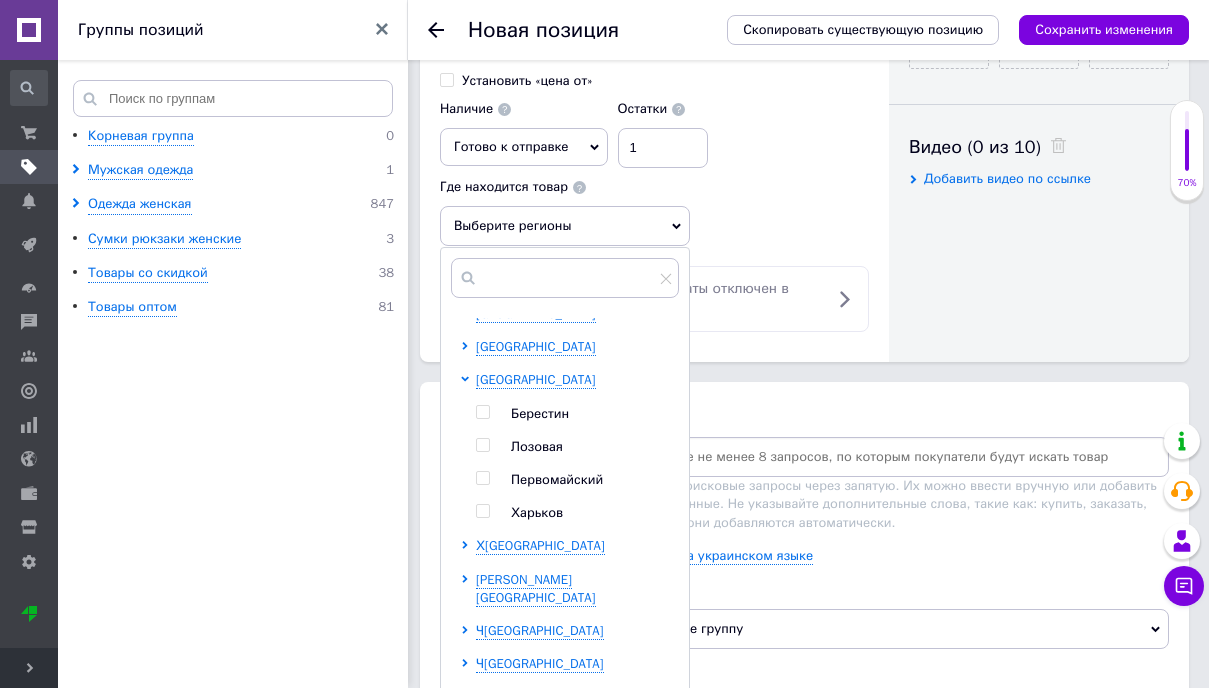 click at bounding box center [482, 511] 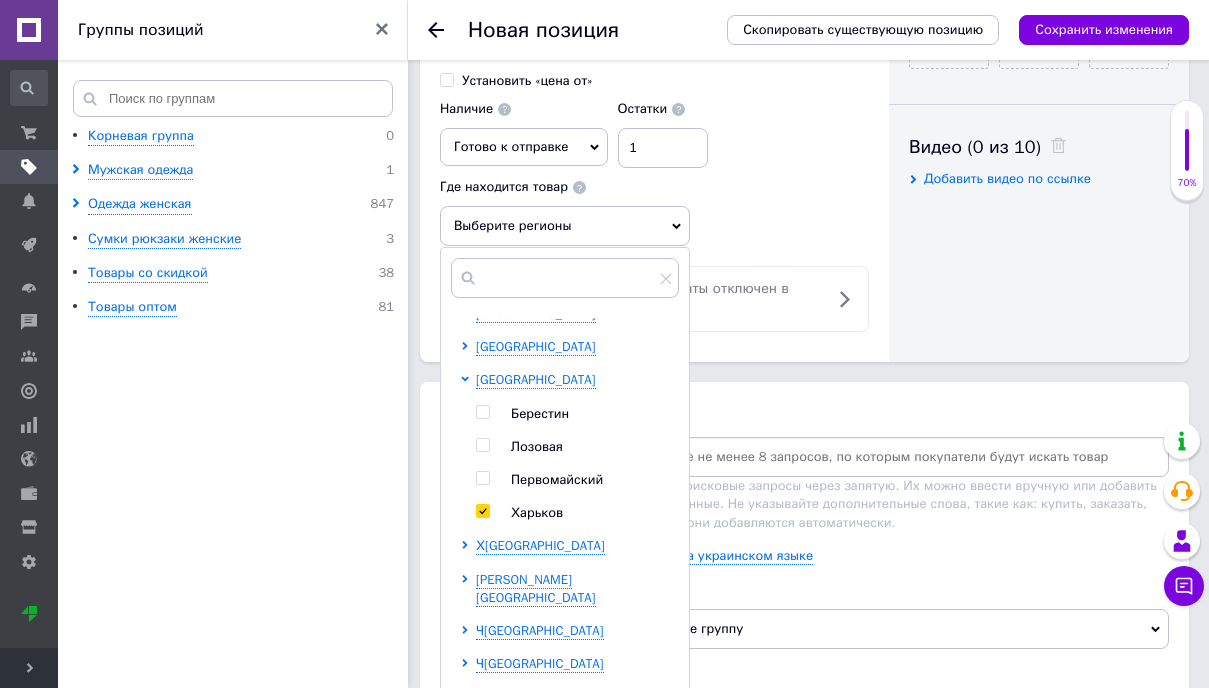 checkbox on "true" 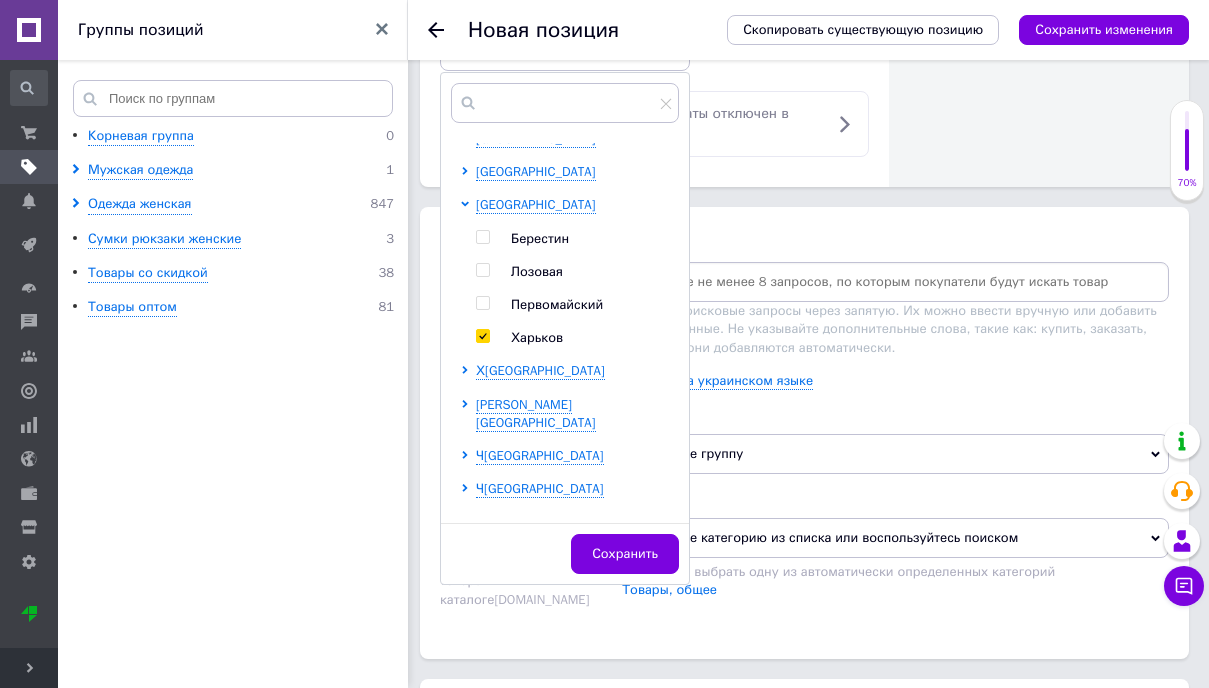 scroll, scrollTop: 1152, scrollLeft: 0, axis: vertical 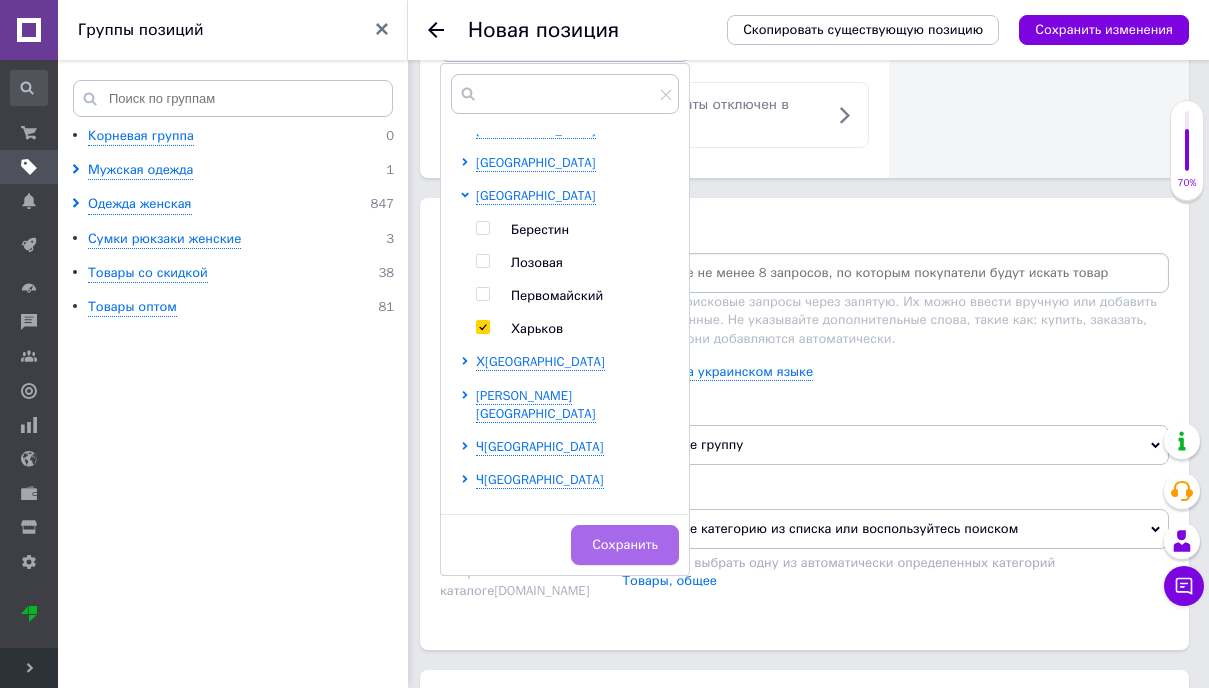 click on "Сохранить" at bounding box center (625, 545) 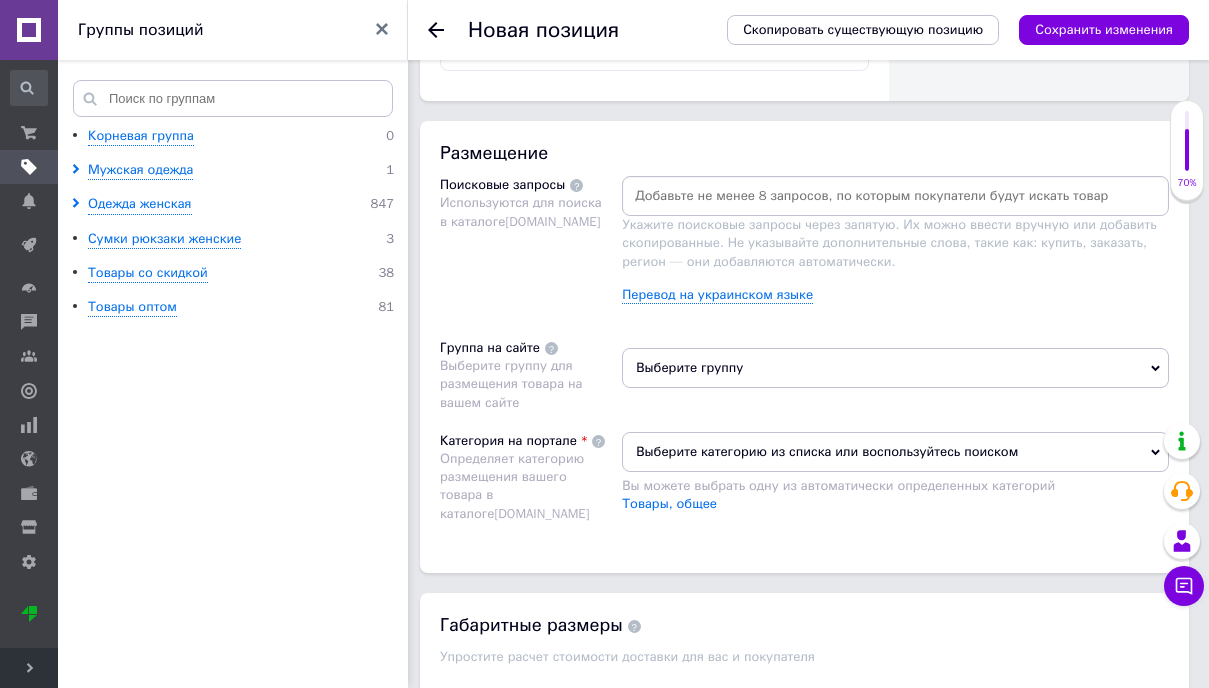 scroll, scrollTop: 1233, scrollLeft: 0, axis: vertical 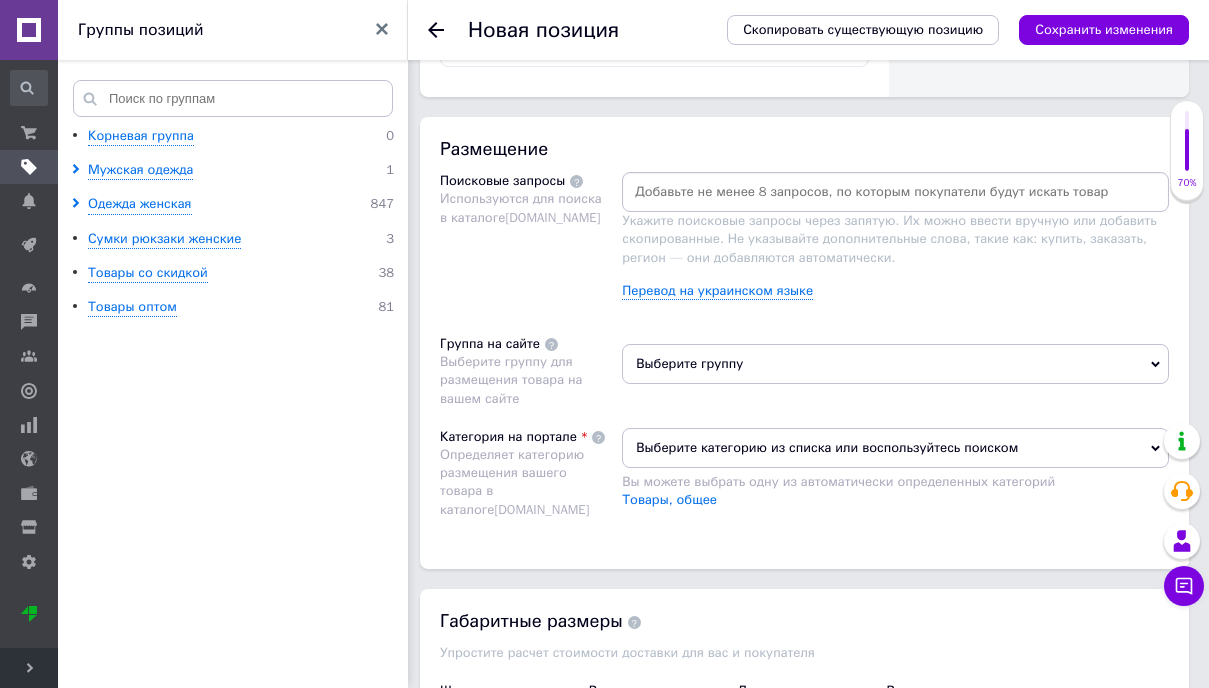 click at bounding box center [895, 192] 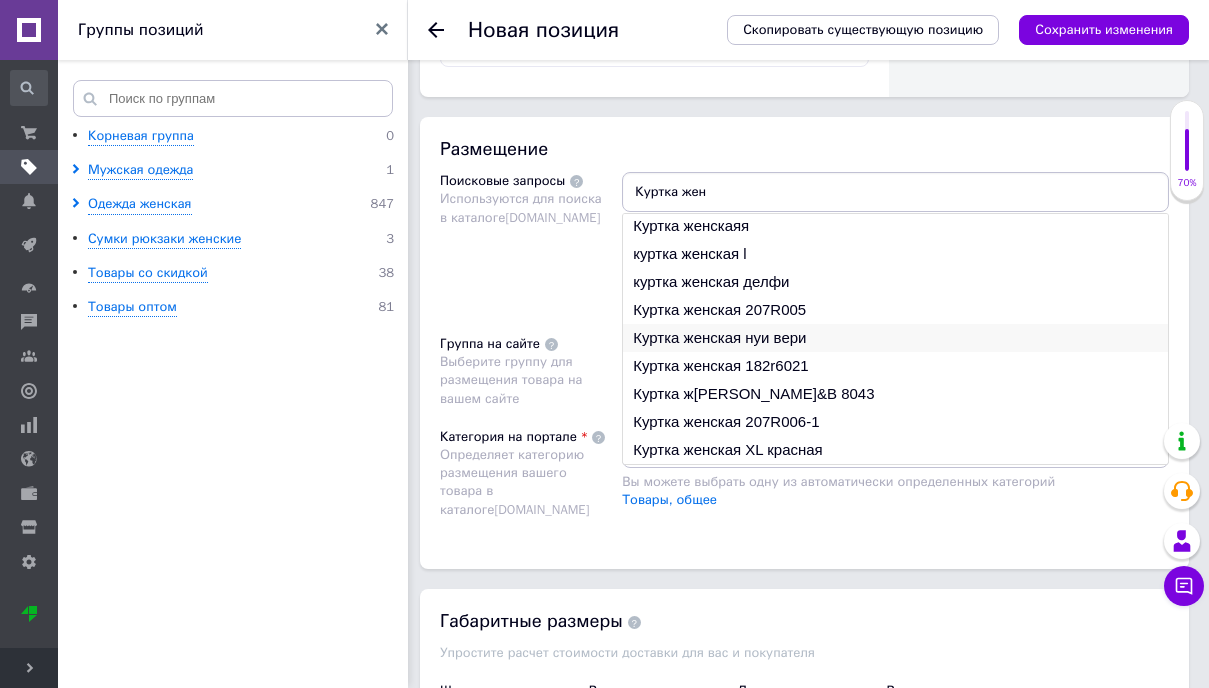 scroll, scrollTop: 0, scrollLeft: 0, axis: both 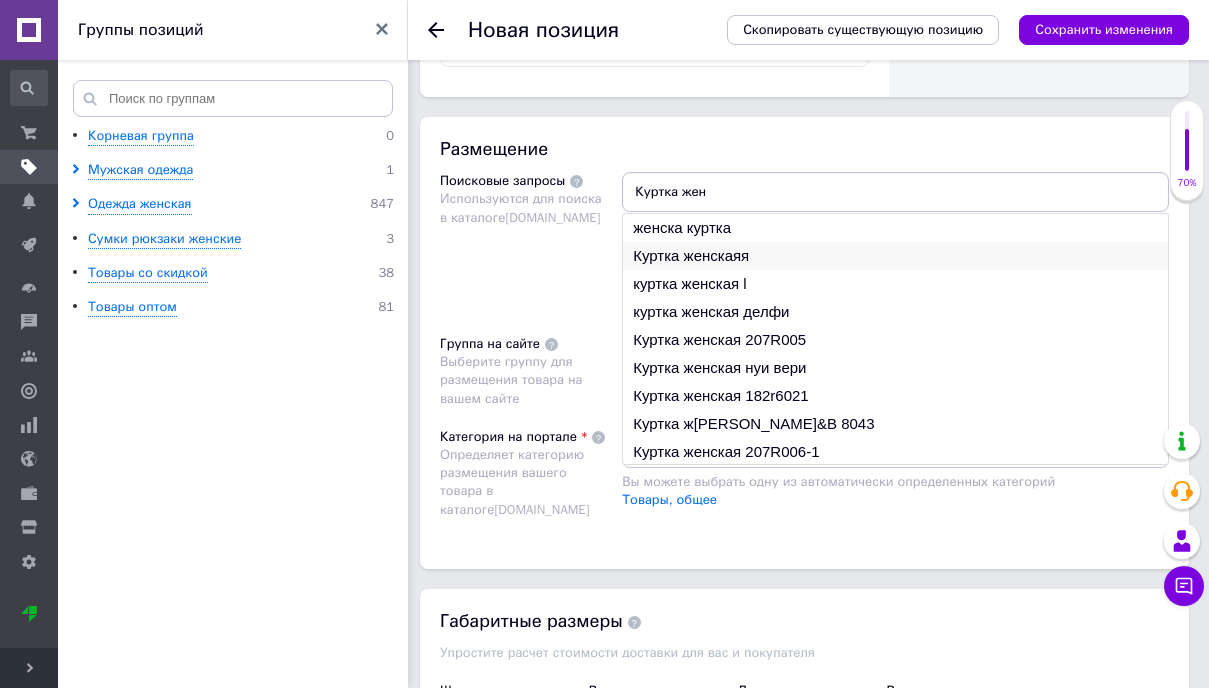 type on "Куртка жен" 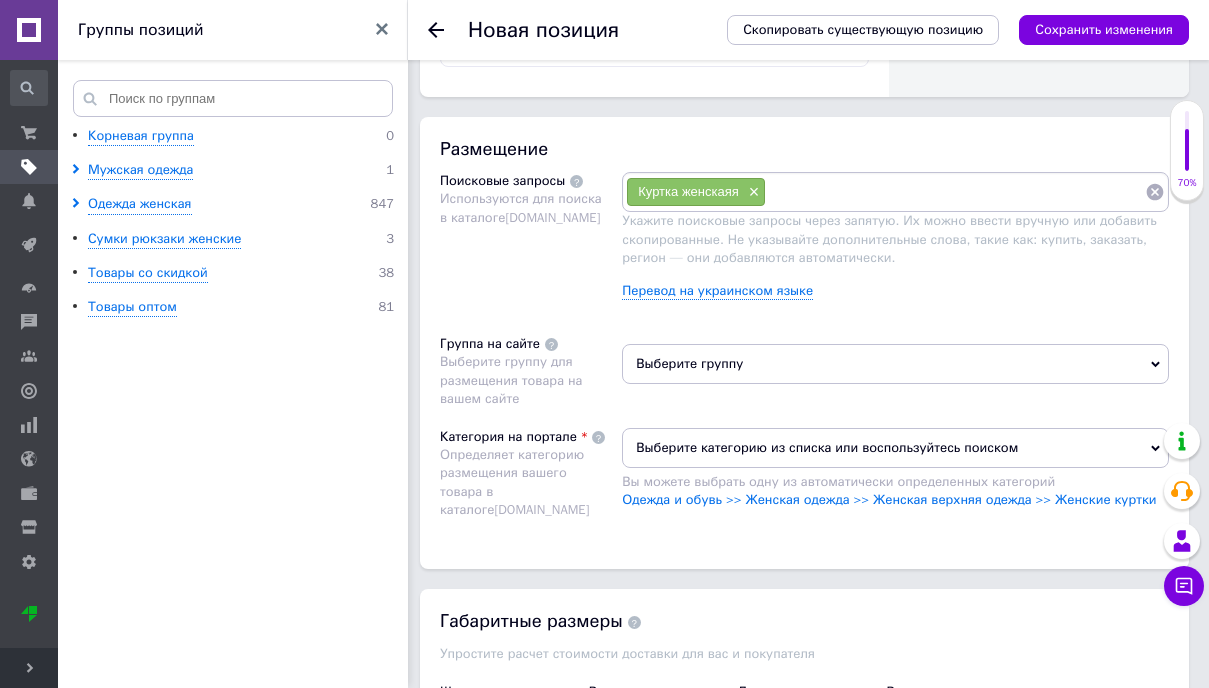 click at bounding box center [955, 192] 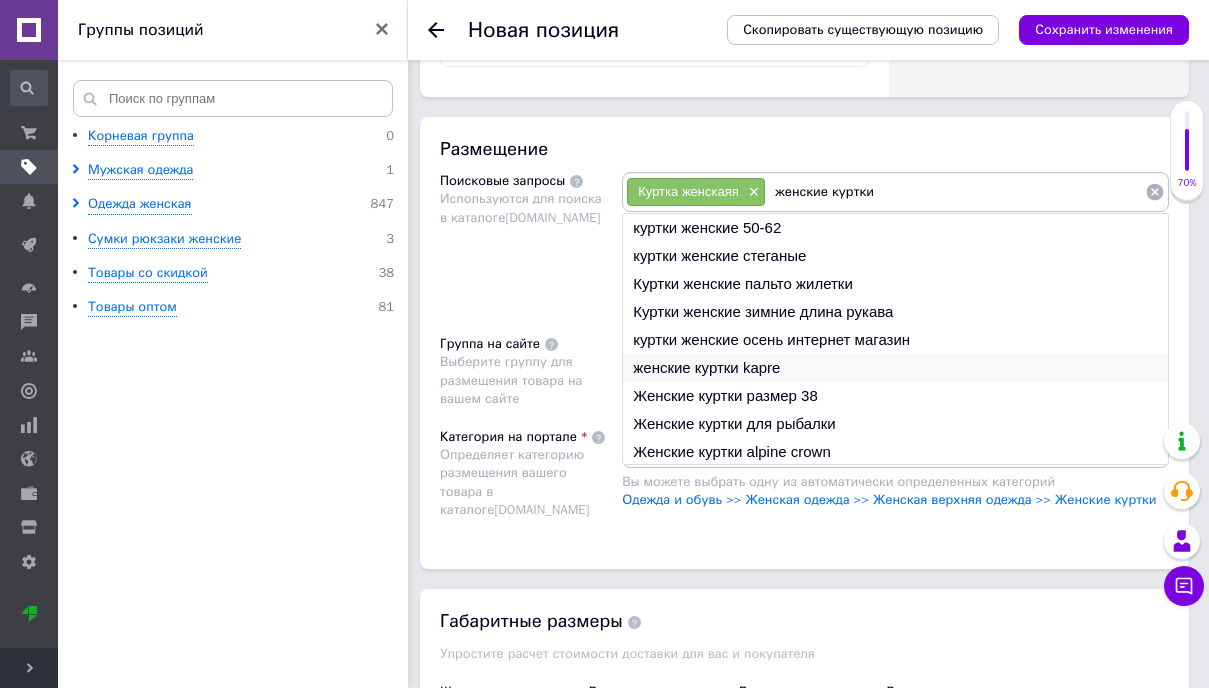 scroll, scrollTop: 30, scrollLeft: 0, axis: vertical 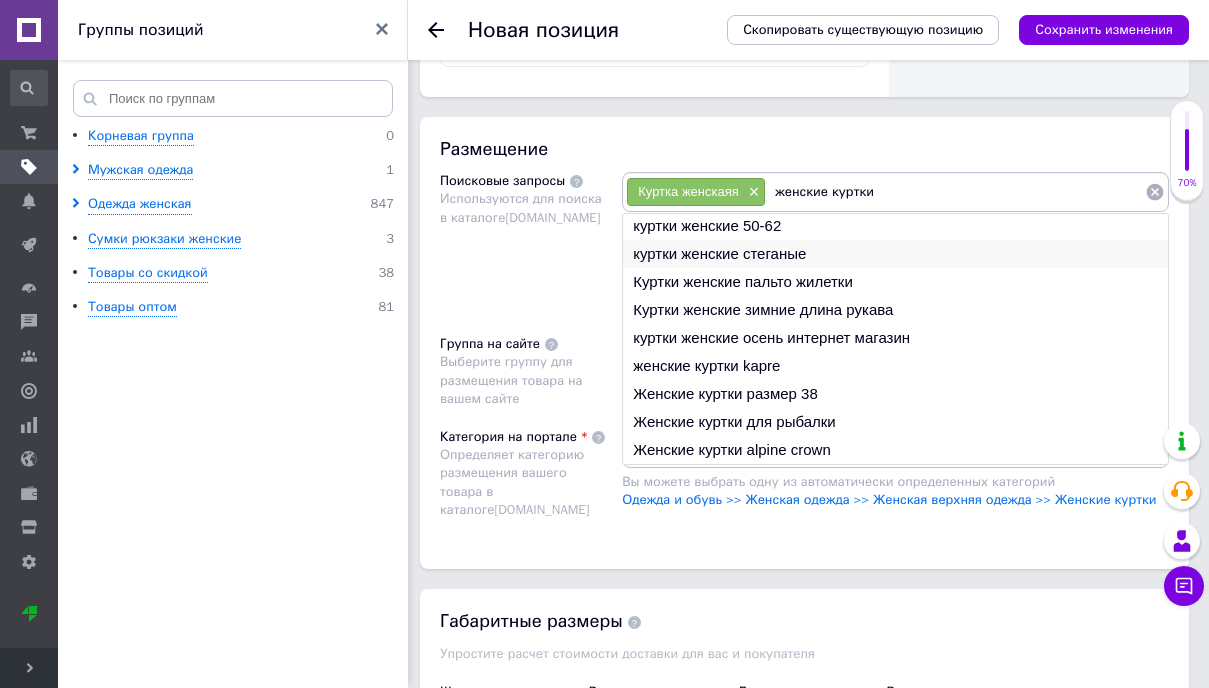 type on "женские куртки" 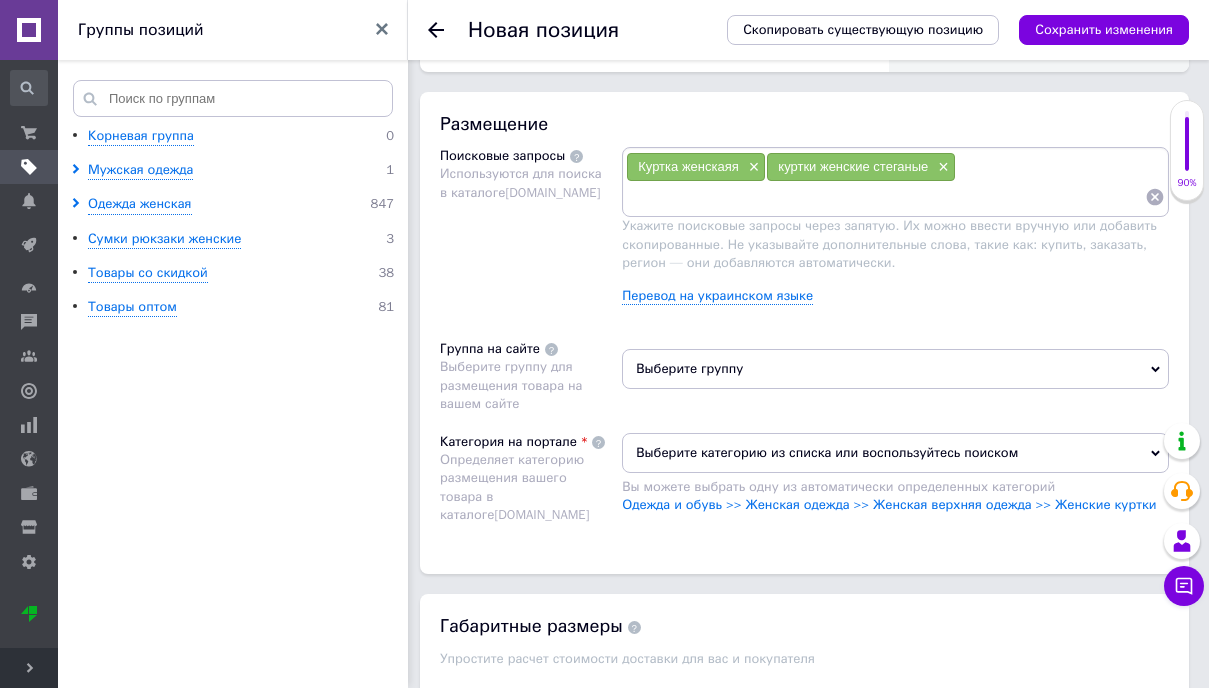scroll, scrollTop: 1255, scrollLeft: 0, axis: vertical 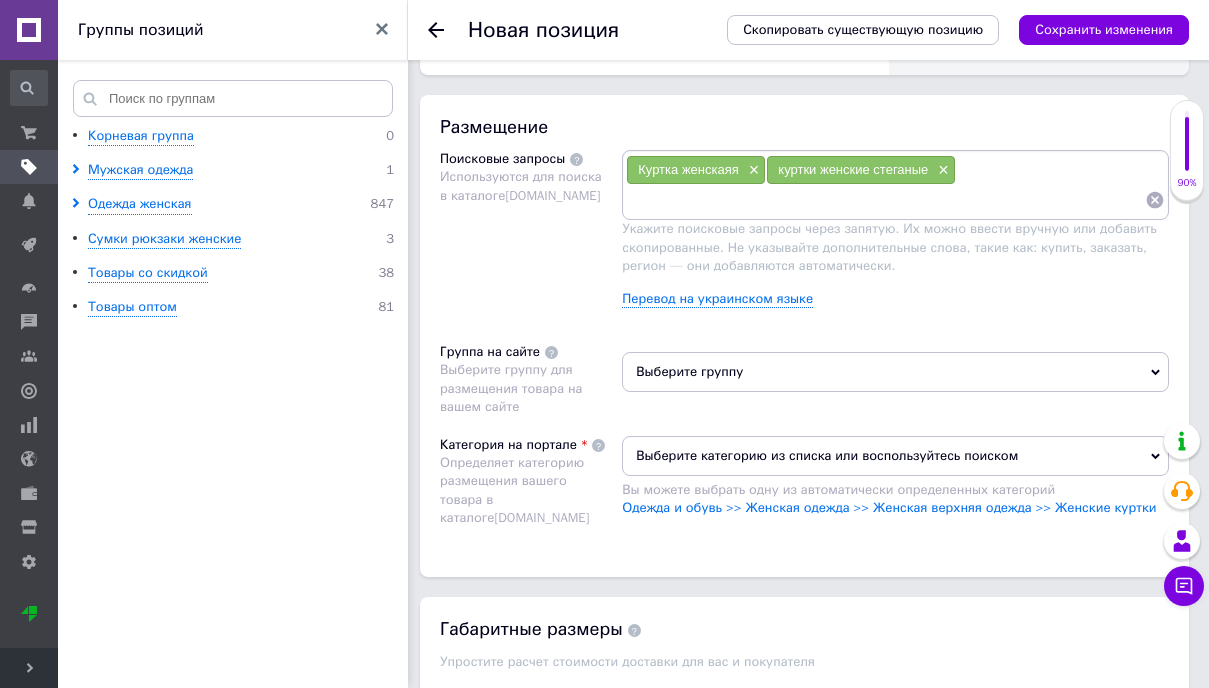 click at bounding box center [885, 200] 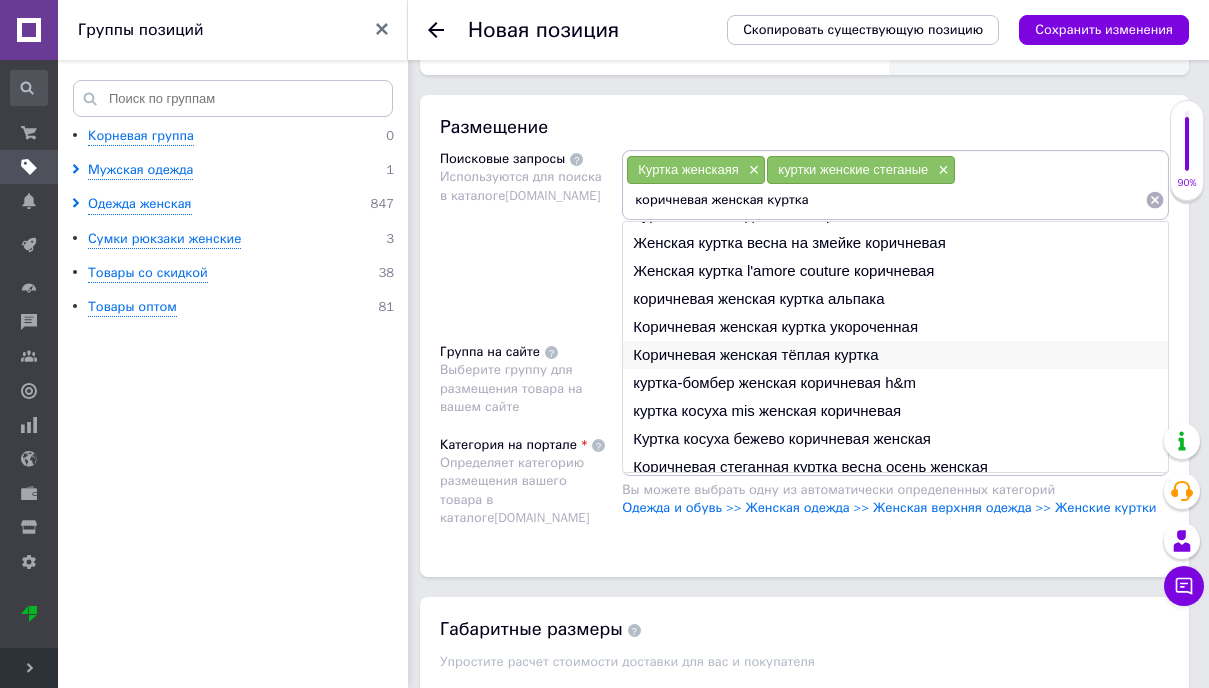 scroll, scrollTop: 30, scrollLeft: 0, axis: vertical 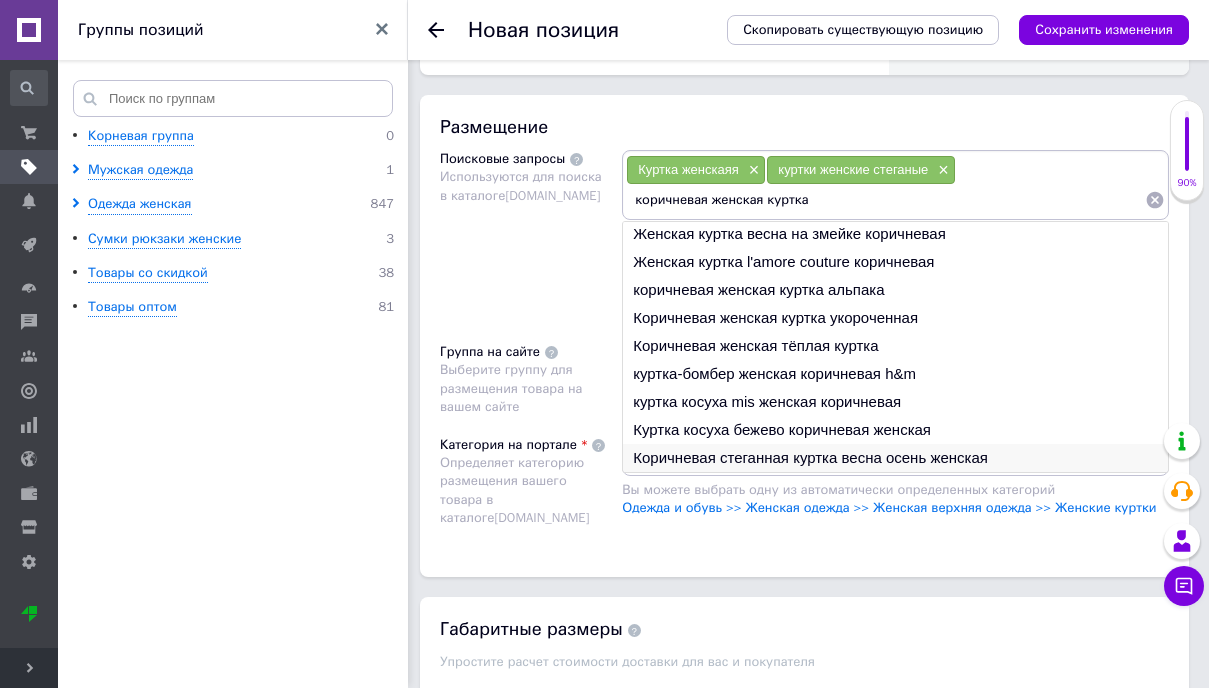 type on "коричневая женская куртка" 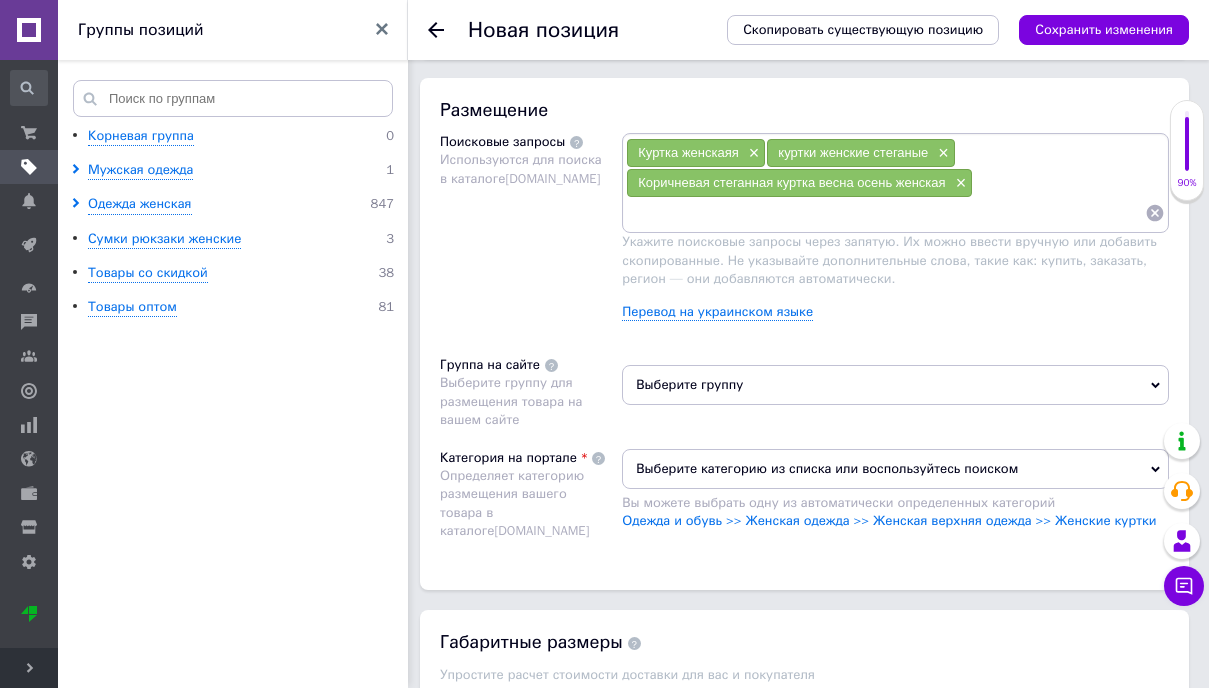 scroll, scrollTop: 1256, scrollLeft: 0, axis: vertical 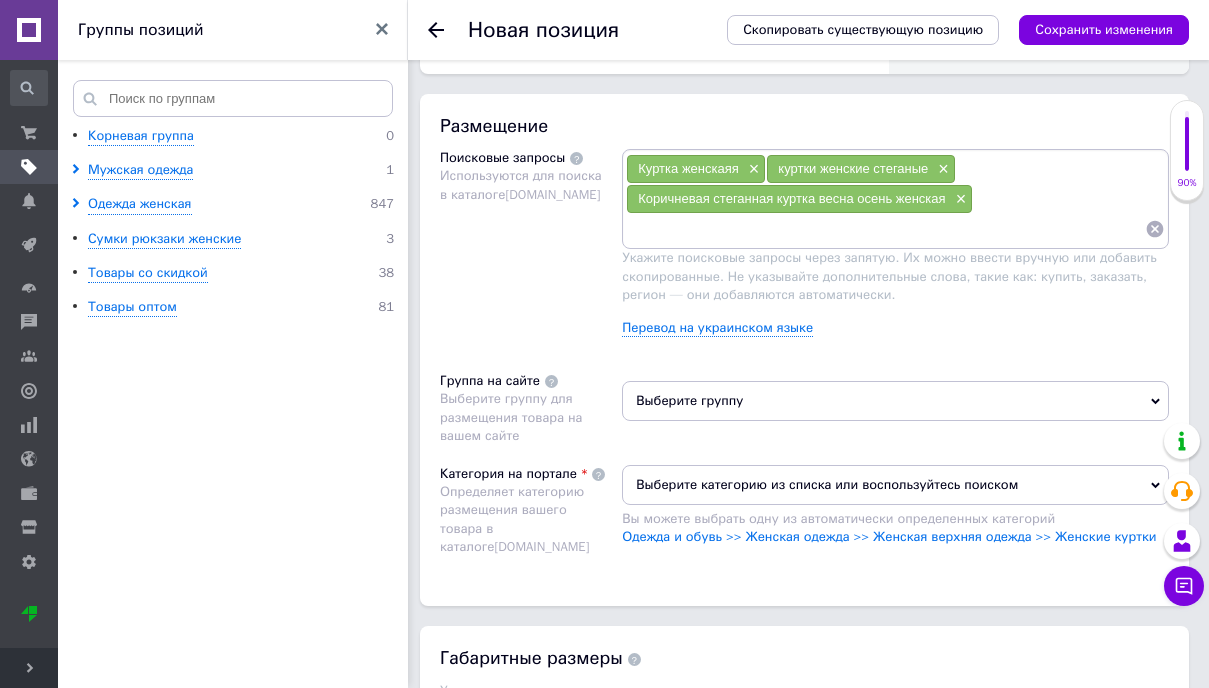 click at bounding box center [885, 229] 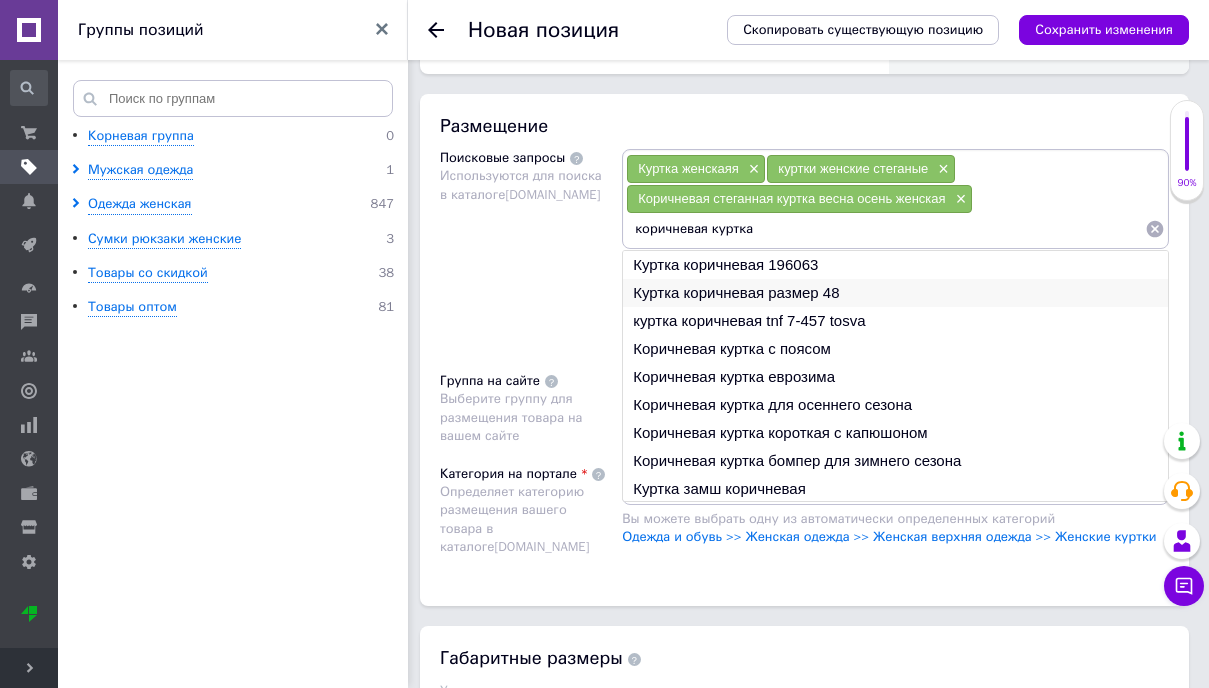 type on "коричневая куртка" 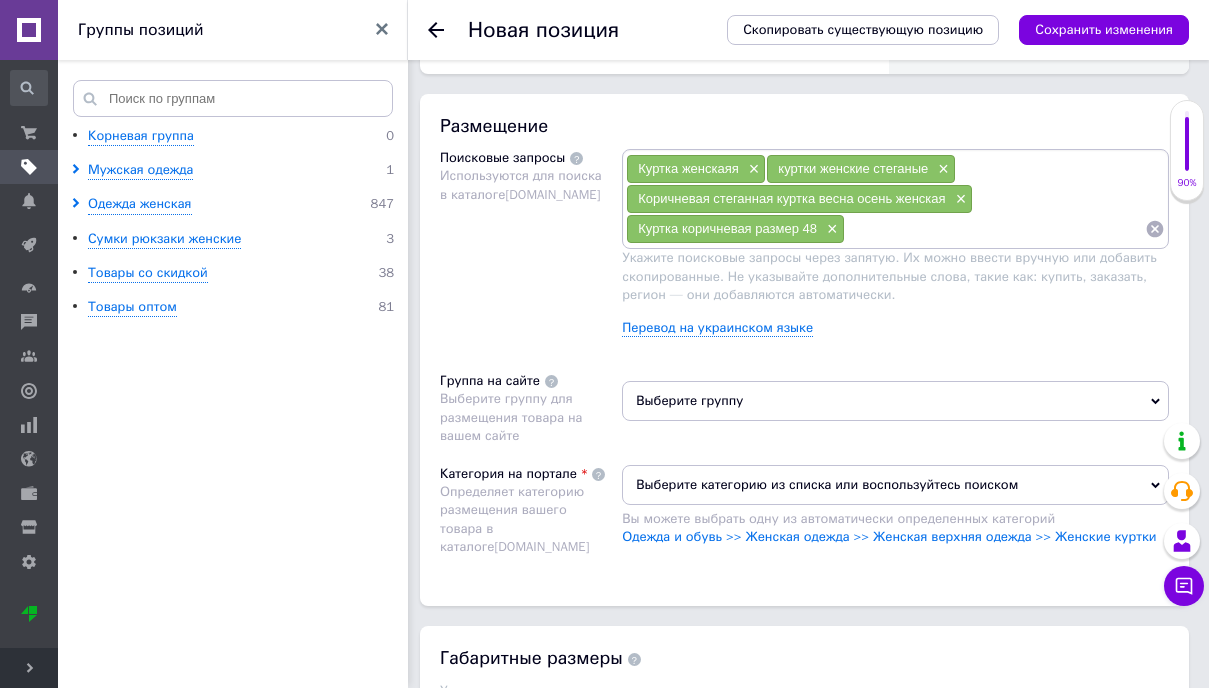 click at bounding box center (995, 229) 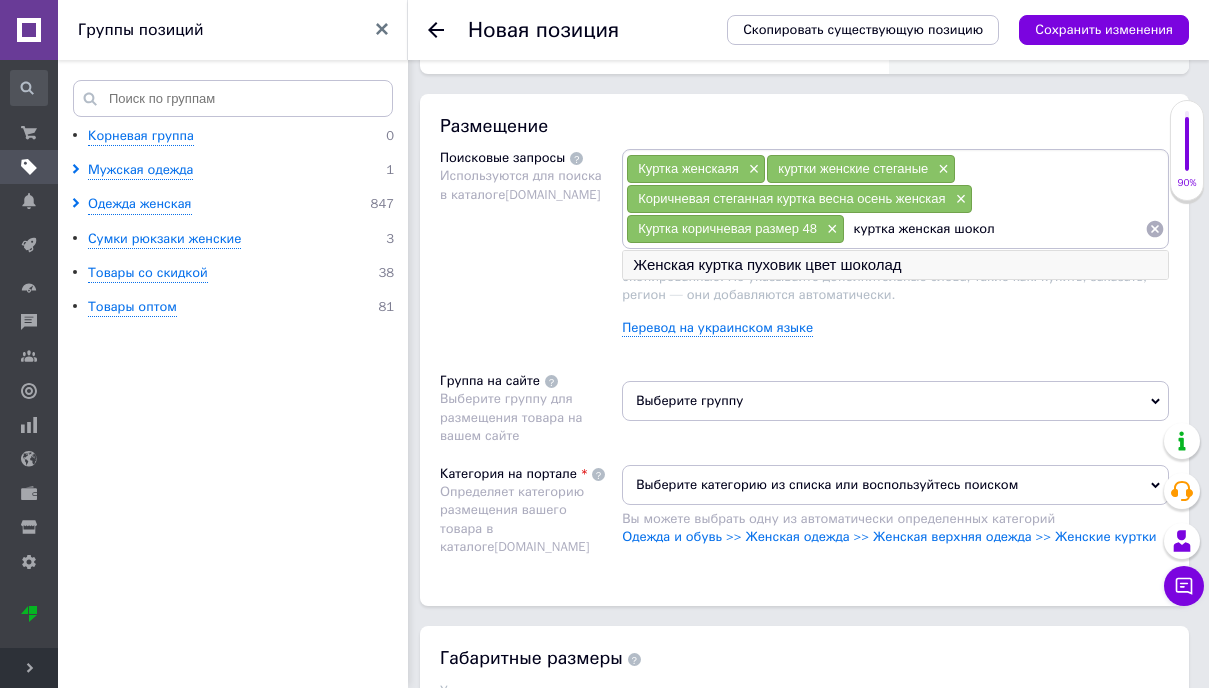type on "куртка женская шокол" 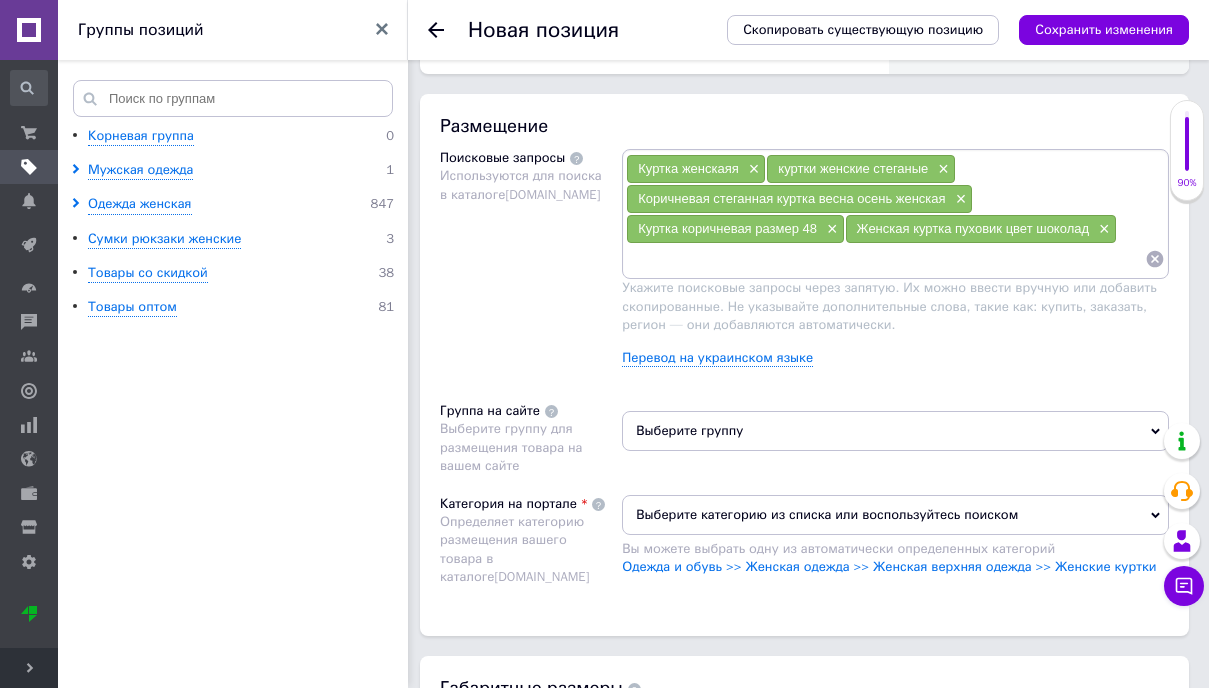 click at bounding box center (885, 259) 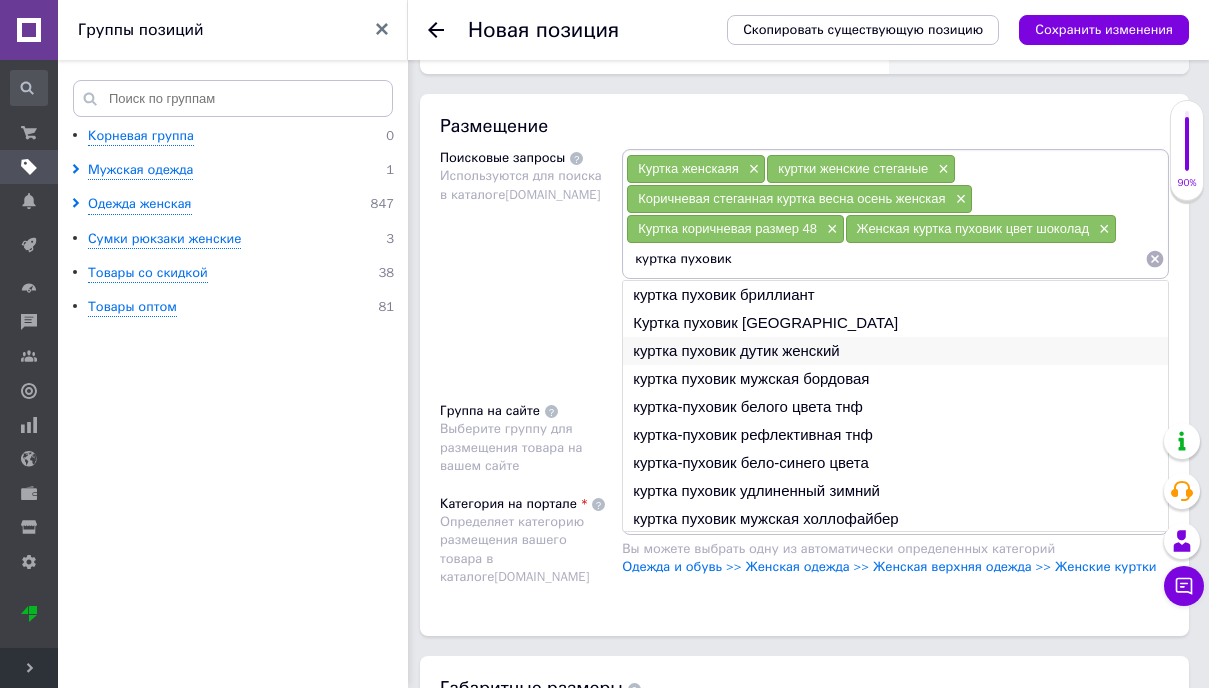 type on "куртка пуховик" 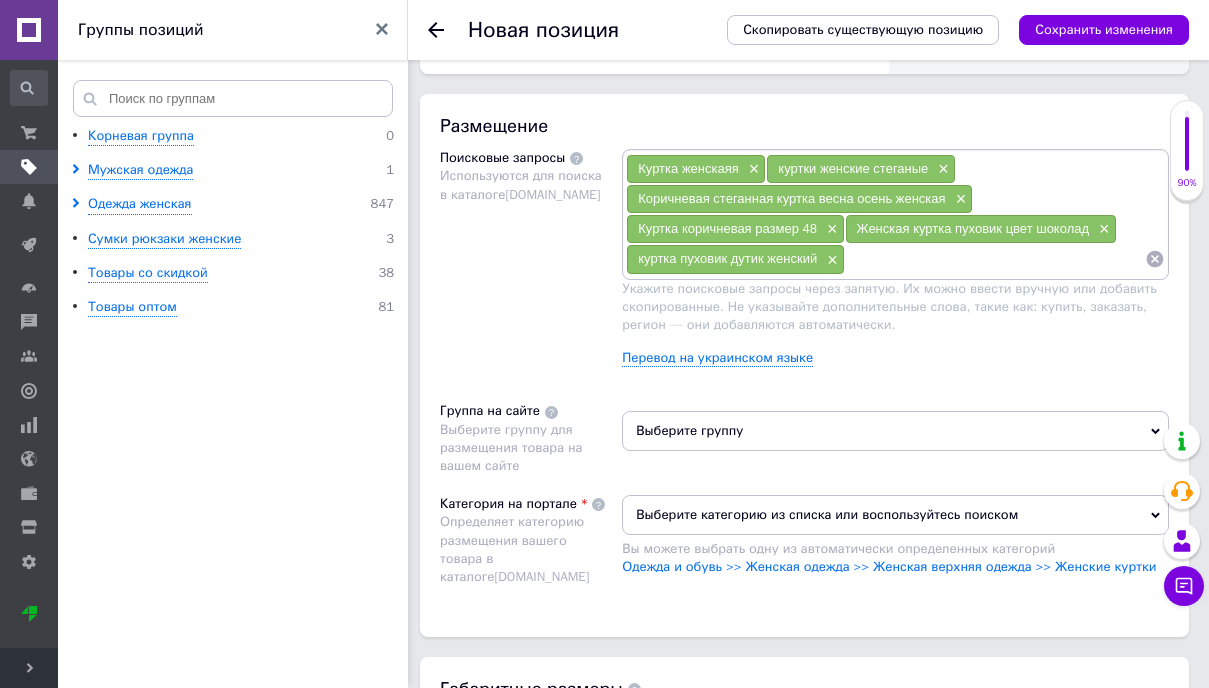 click at bounding box center (995, 259) 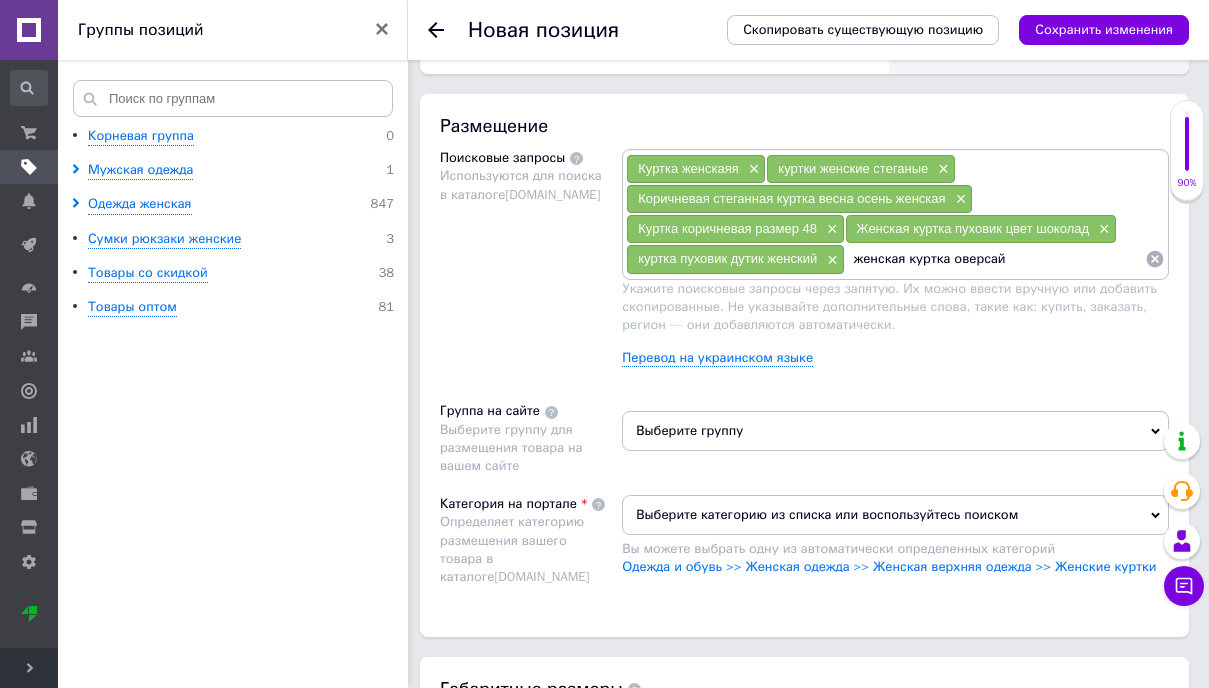 type on "женская куртка оверсайз" 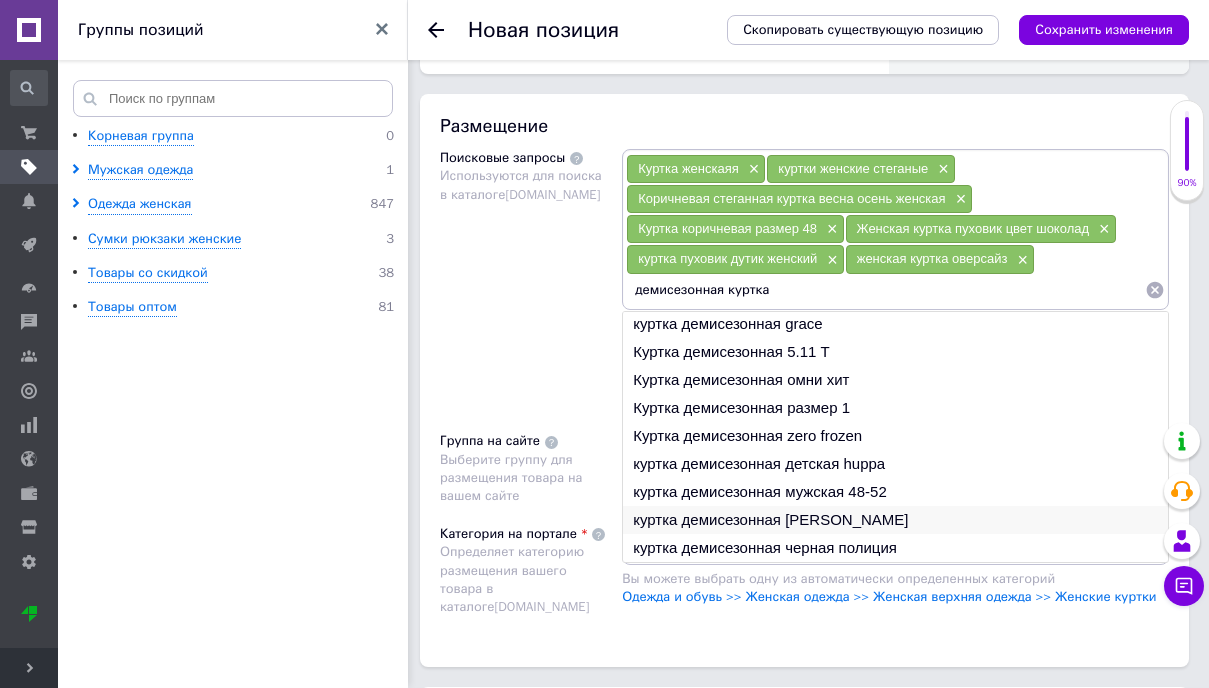 scroll, scrollTop: 0, scrollLeft: 0, axis: both 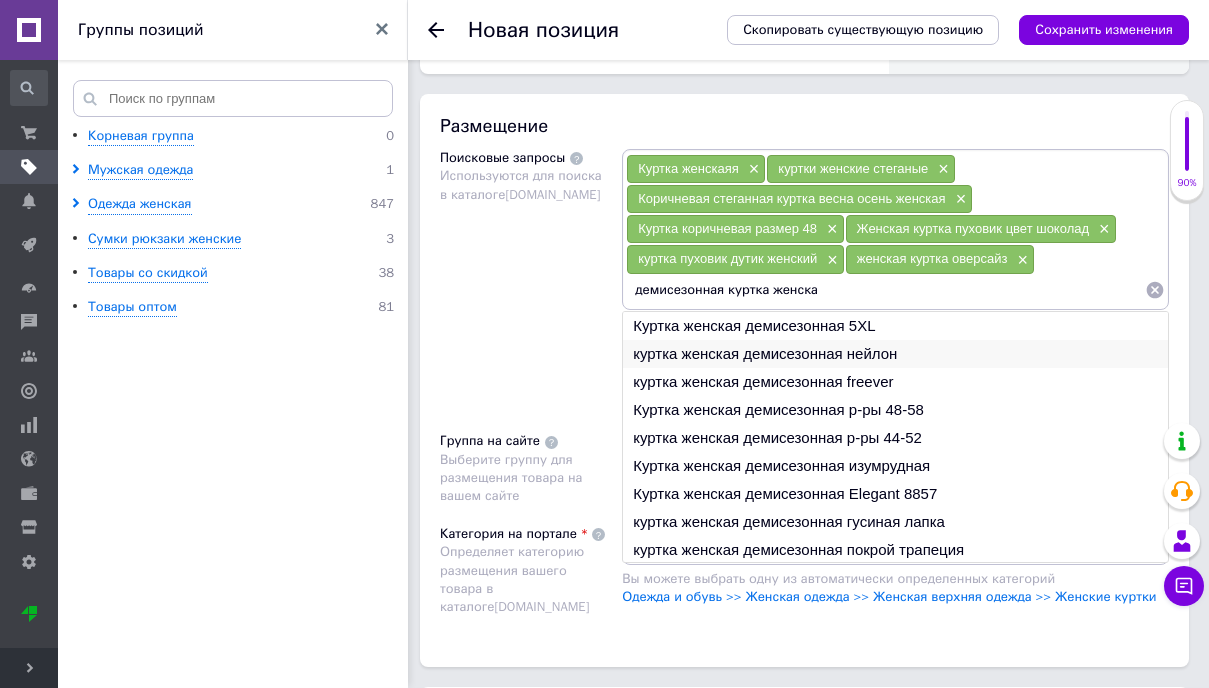 type on "демисезонная куртка женская" 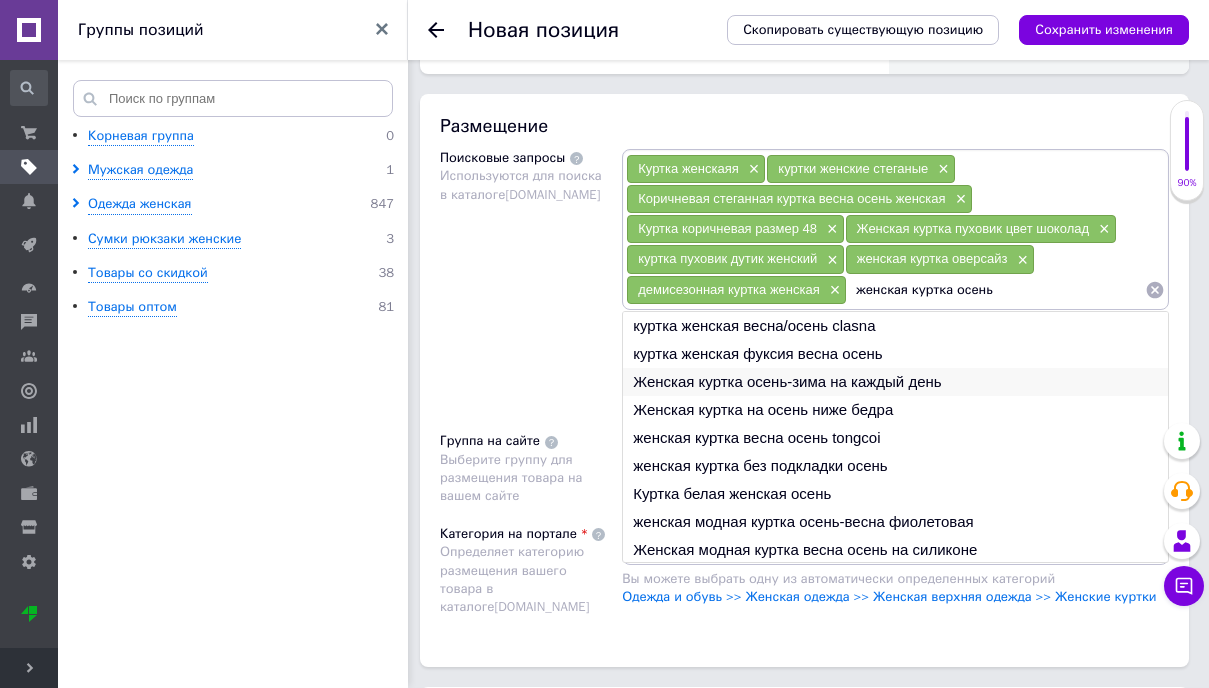 type on "женская куртка осень" 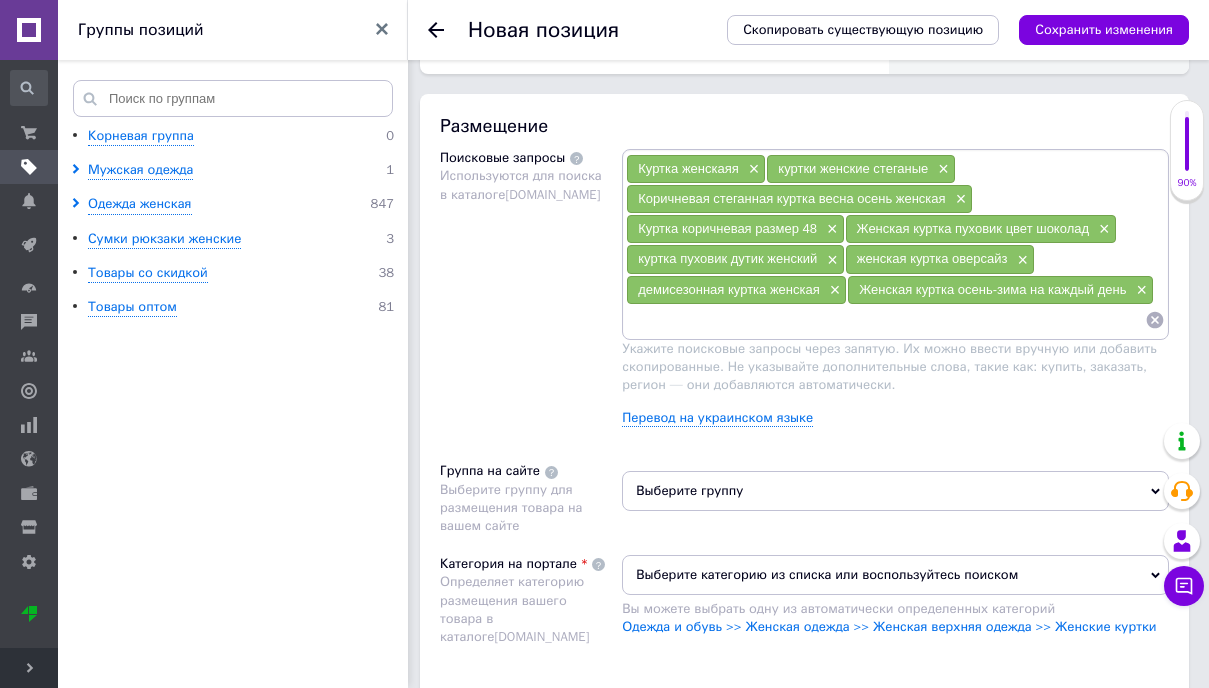 click at bounding box center (885, 320) 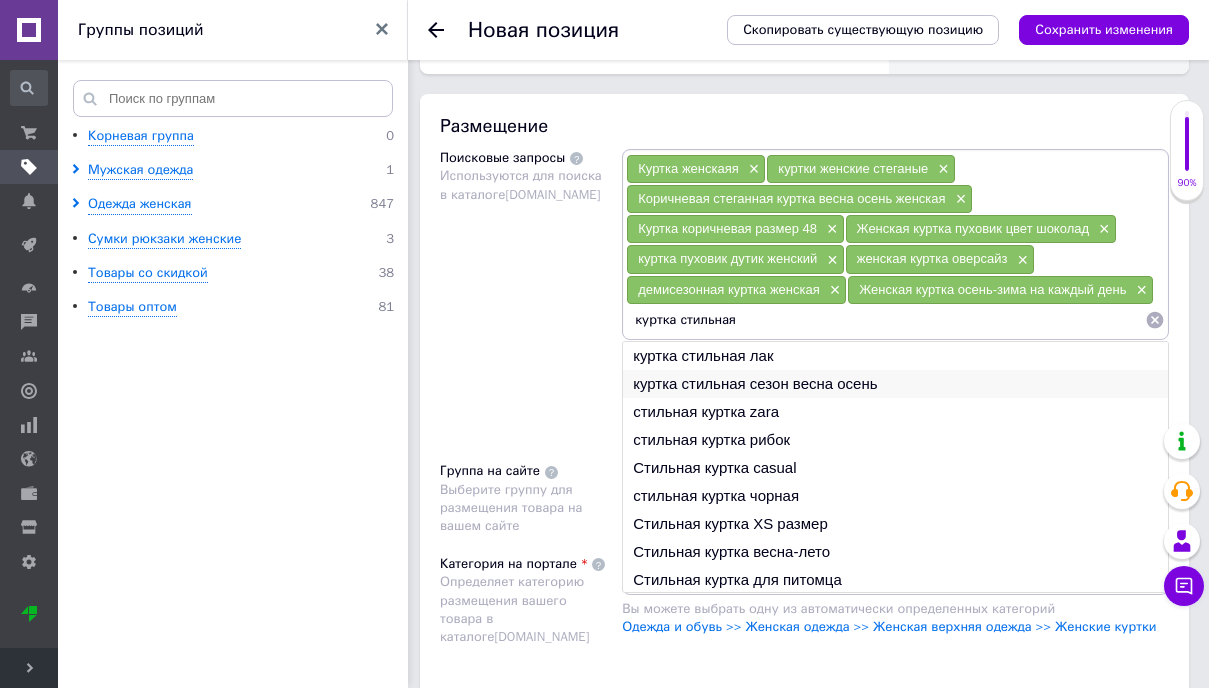 type on "куртка стильная" 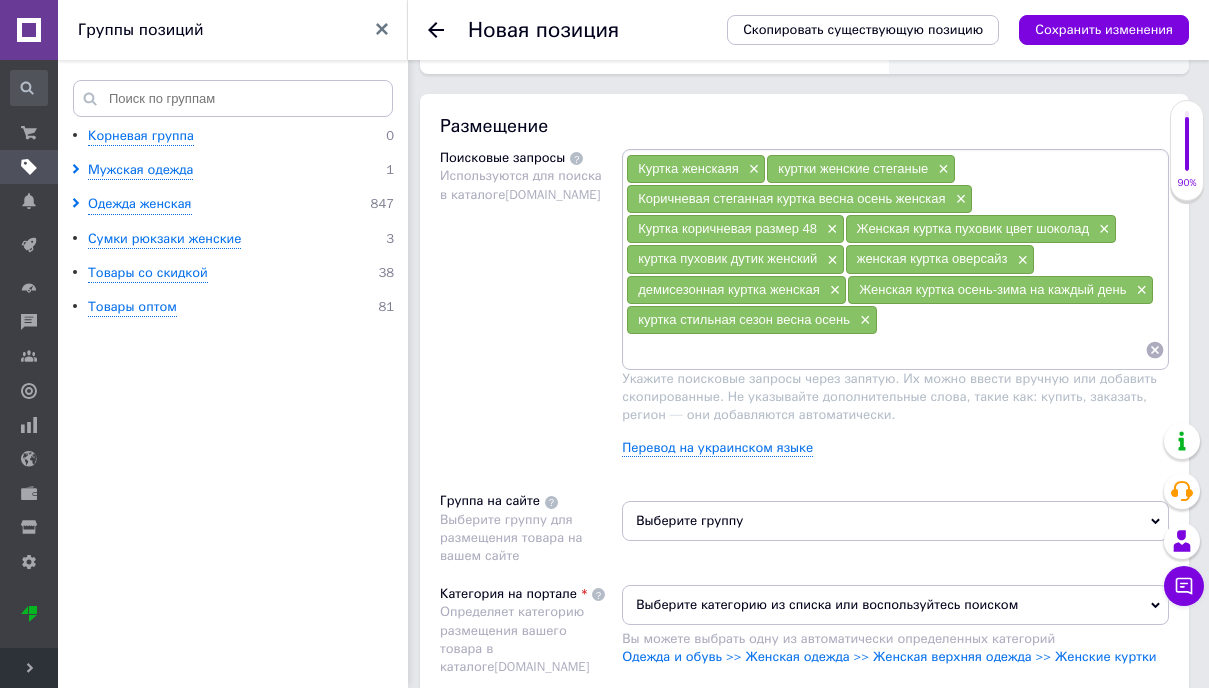 click on "Куртка женскаяя × куртки женские стеганые × Коричневая стеганная куртка весна осень женская × Куртка коричневая размер 48 × Женская куртка пуховик цвет шоколад × куртка пуховик дутик женский × женская куртка оверсайз × демисезонная куртка женская × Женская куртка осень-зима на каждый день × куртка стильная сезон весна осень ×" at bounding box center (895, 259) 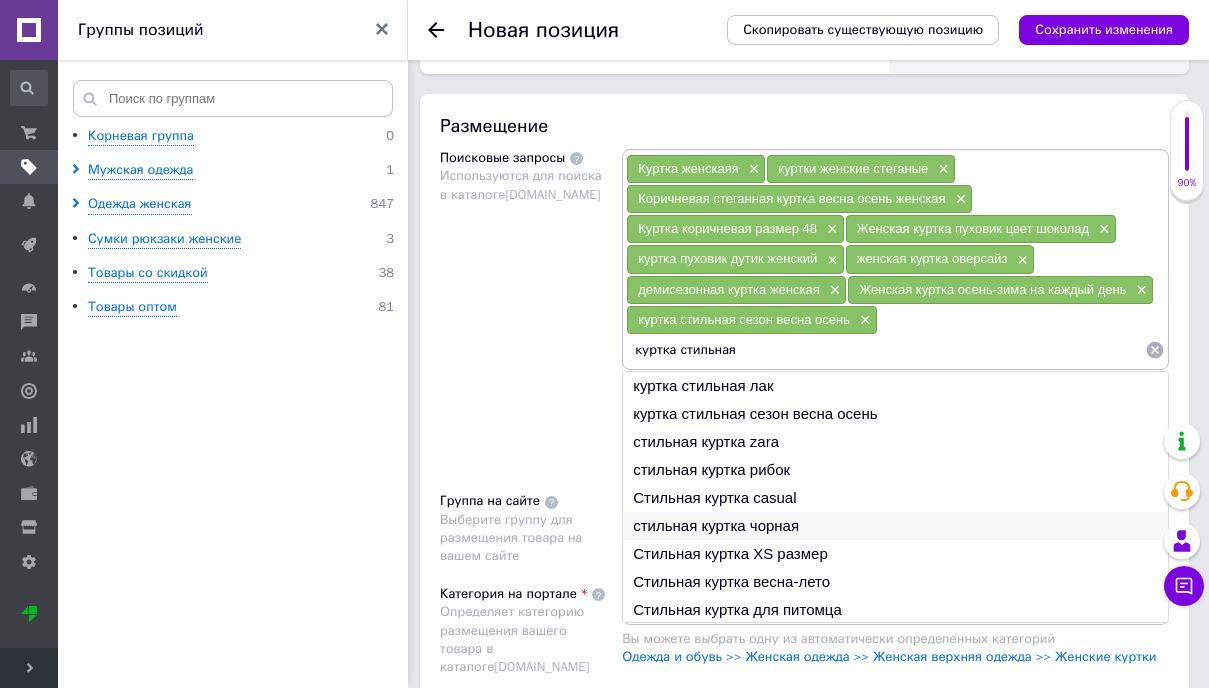 type on "куртка стильная" 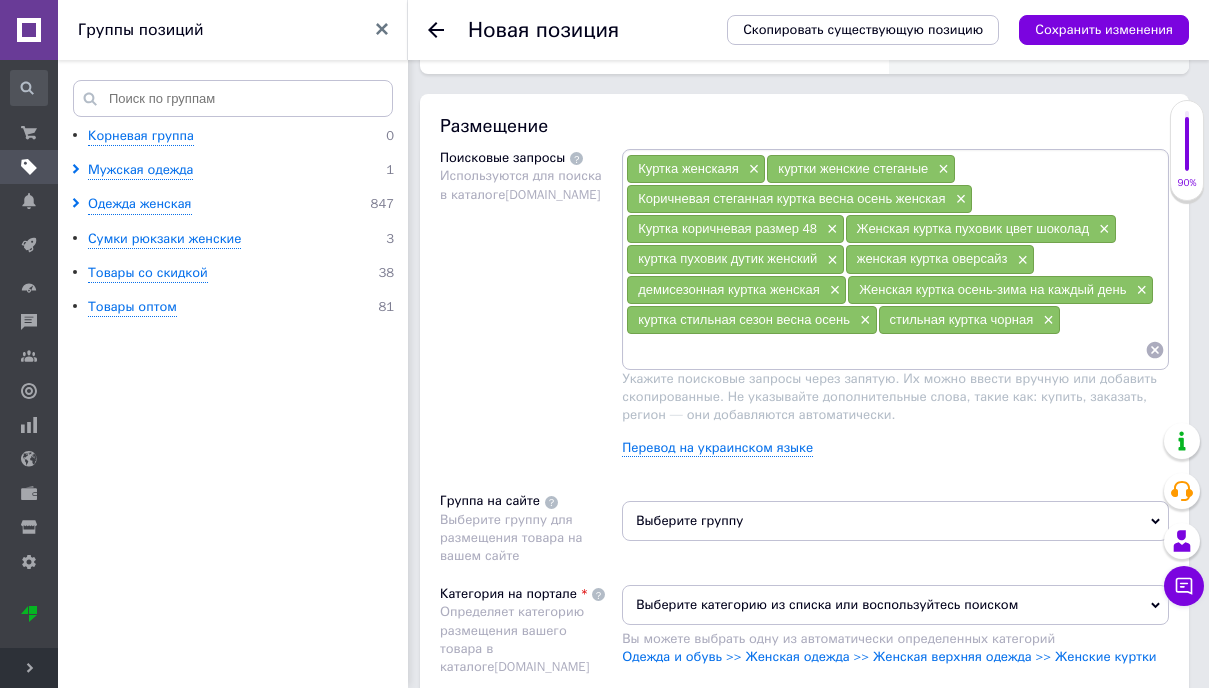 click at bounding box center (885, 350) 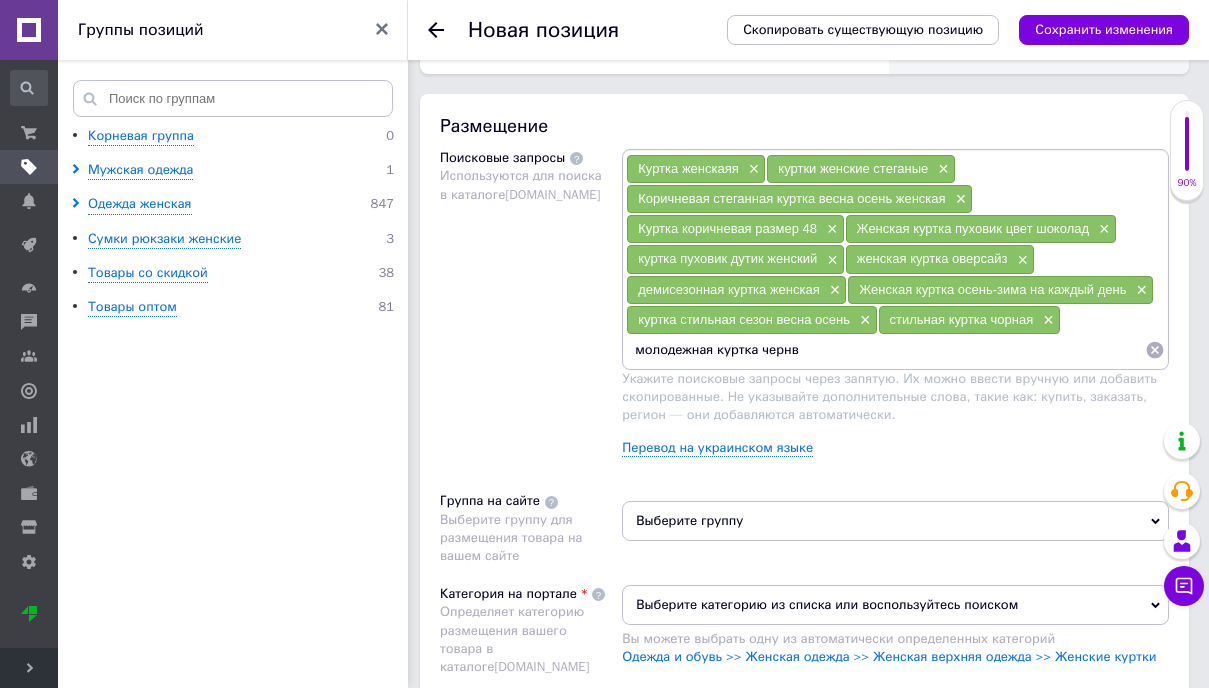 type on "молодежная куртка чернва" 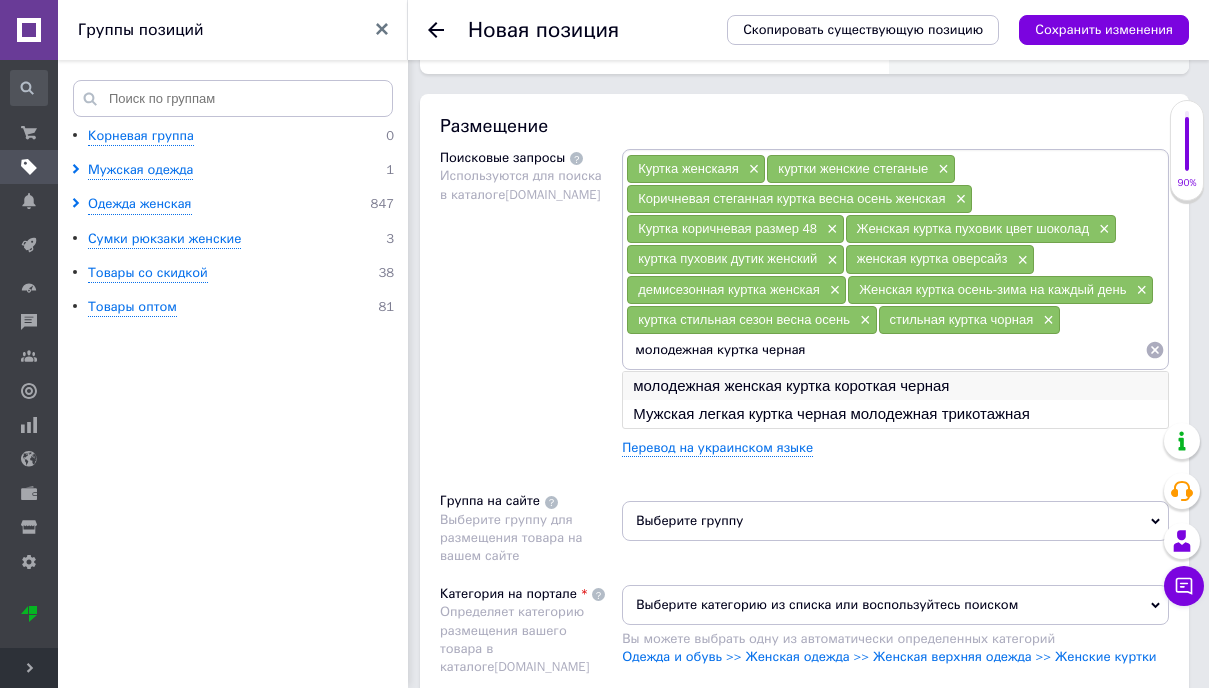 type on "молодежная куртка черная" 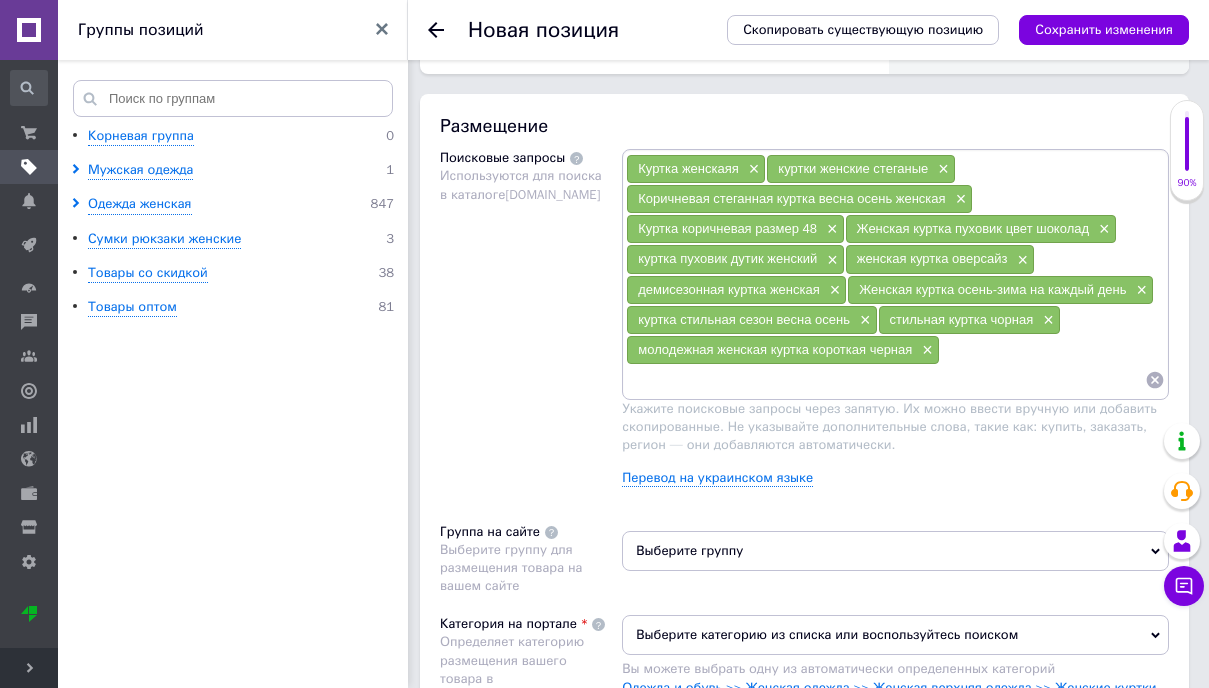 click at bounding box center [885, 380] 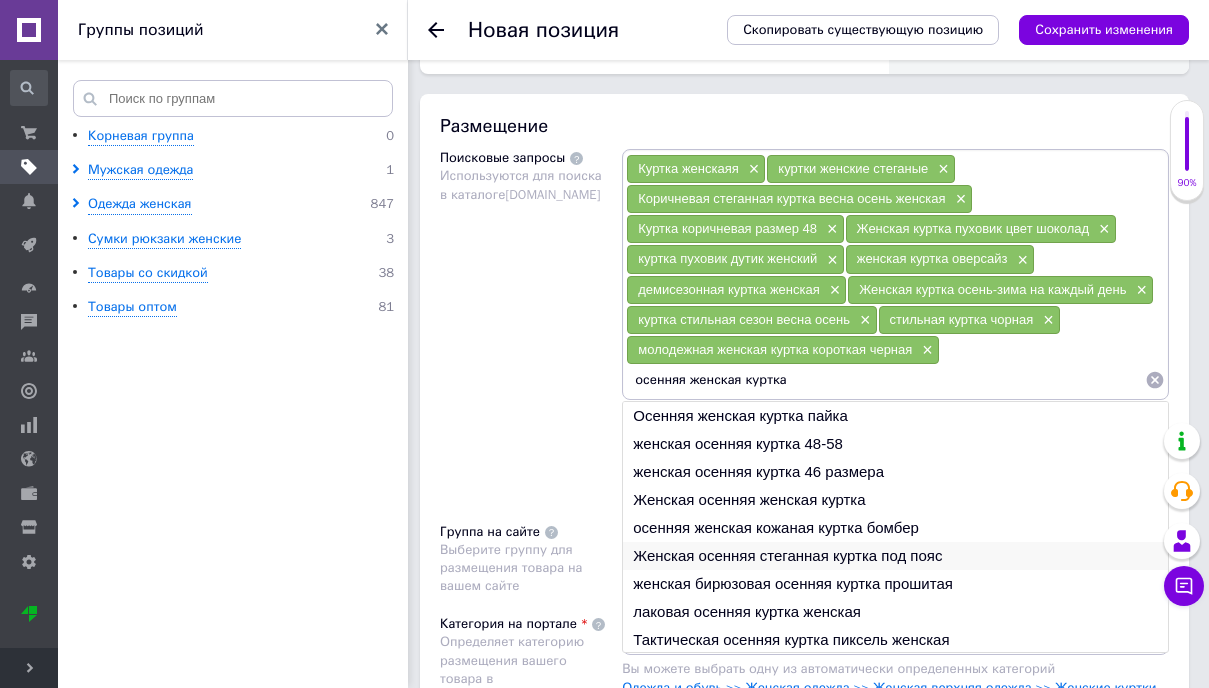 type on "осенняя женская куртка" 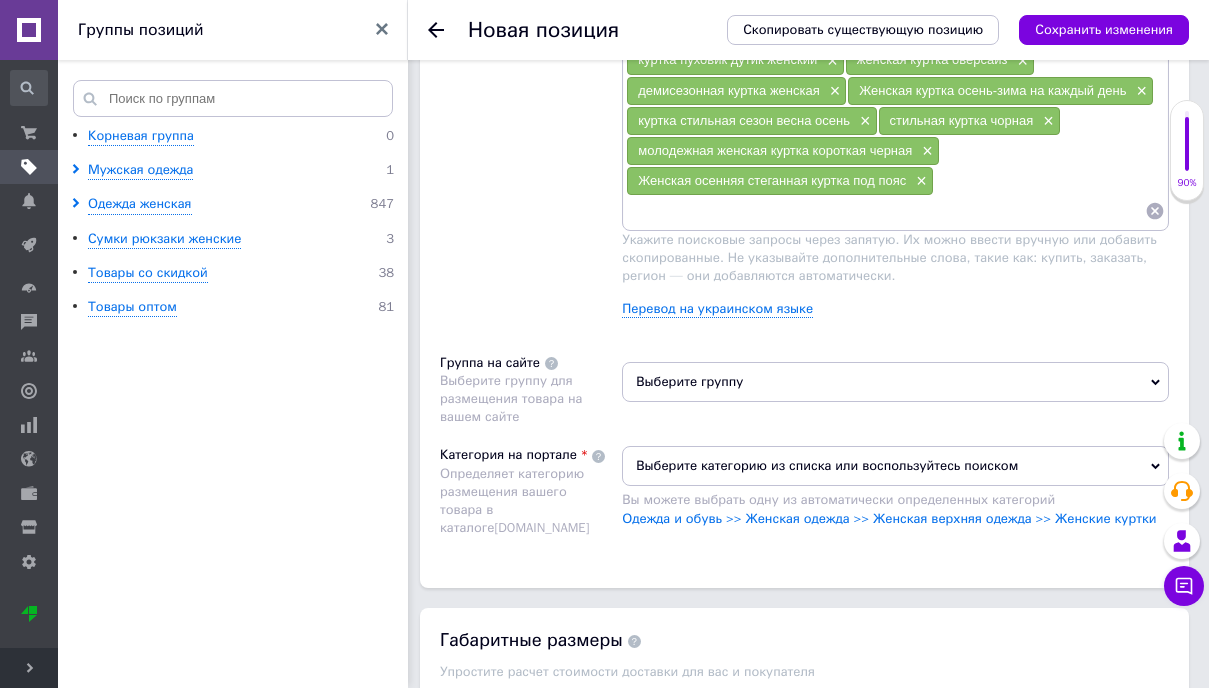 scroll, scrollTop: 1457, scrollLeft: 0, axis: vertical 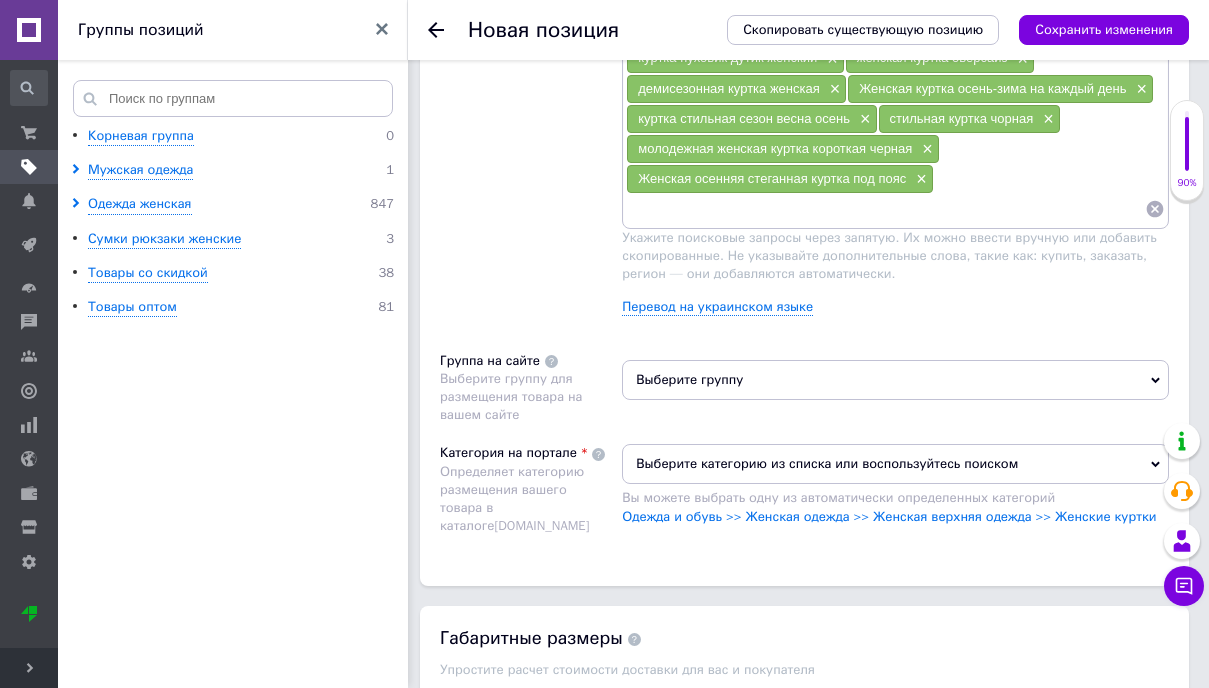 click 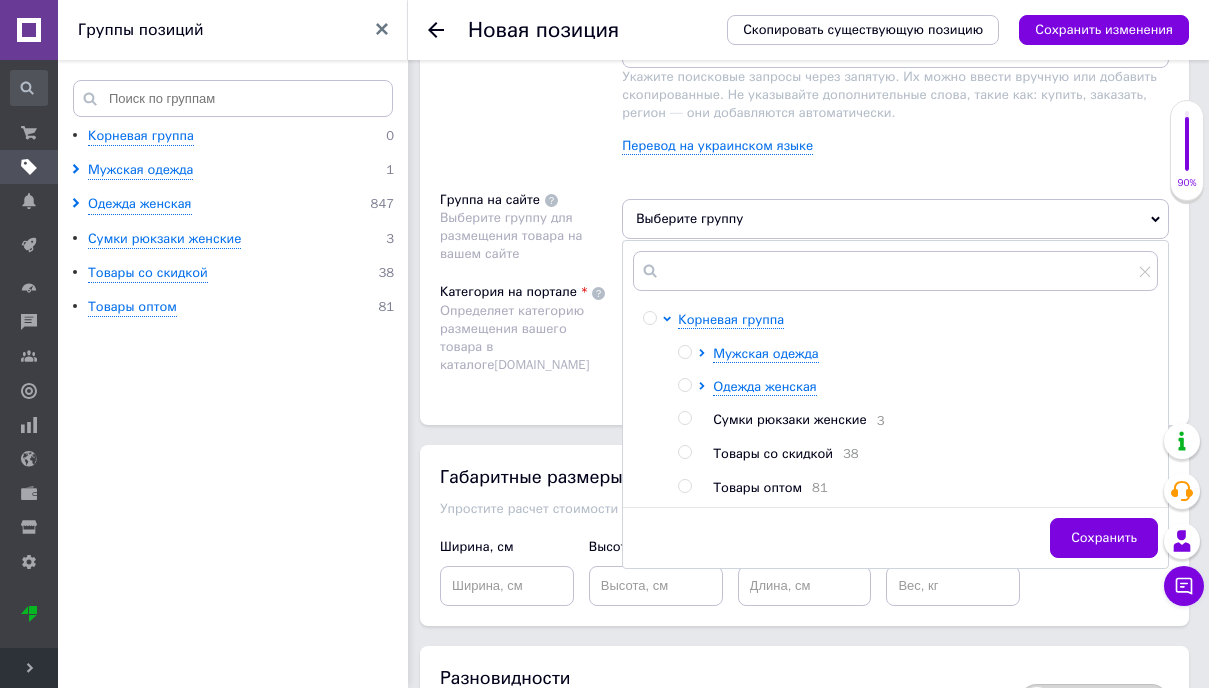 scroll, scrollTop: 1623, scrollLeft: 0, axis: vertical 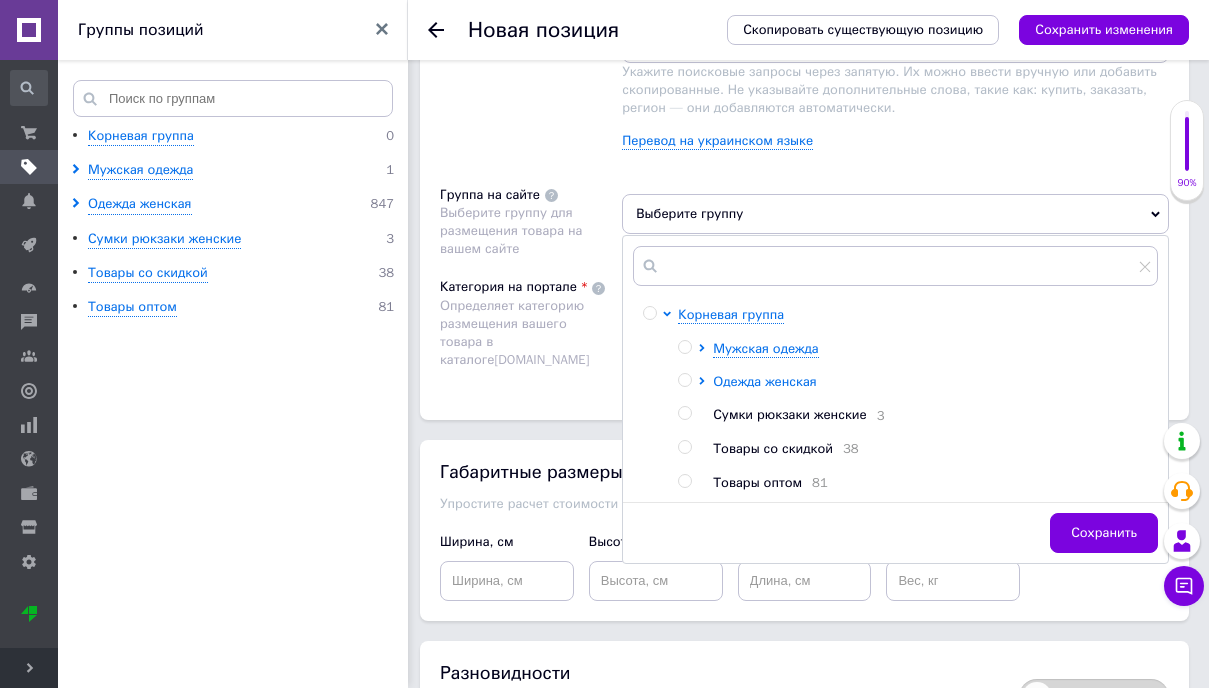 click 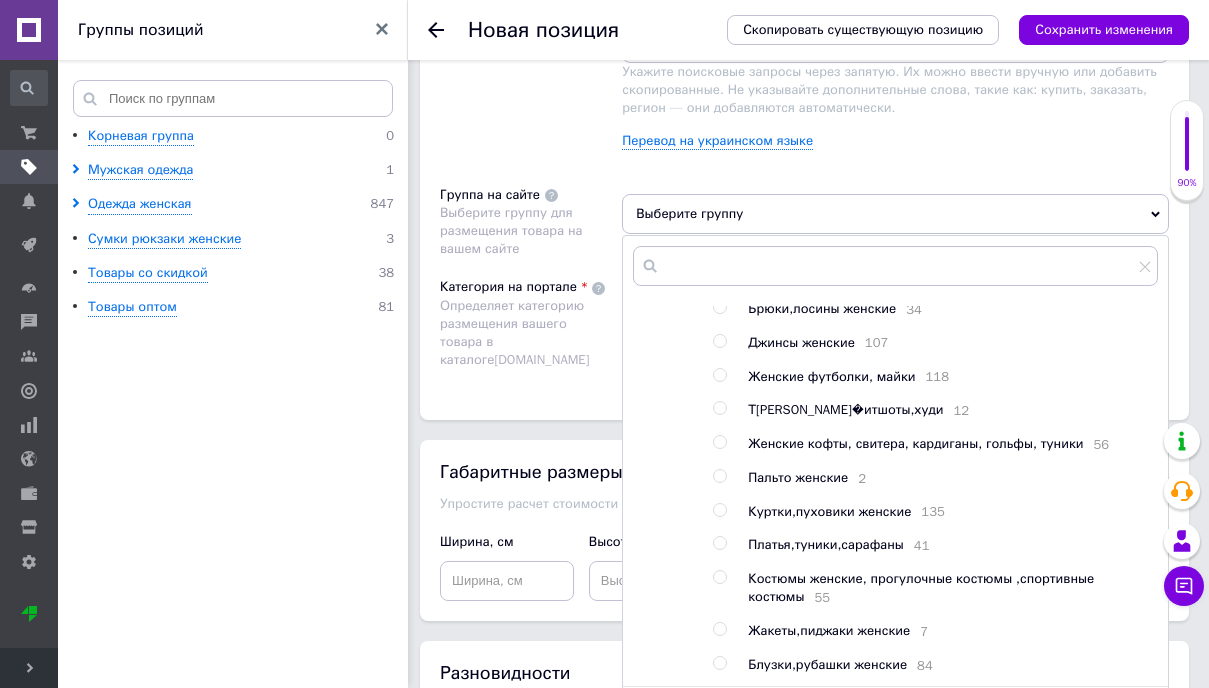 scroll, scrollTop: 110, scrollLeft: 0, axis: vertical 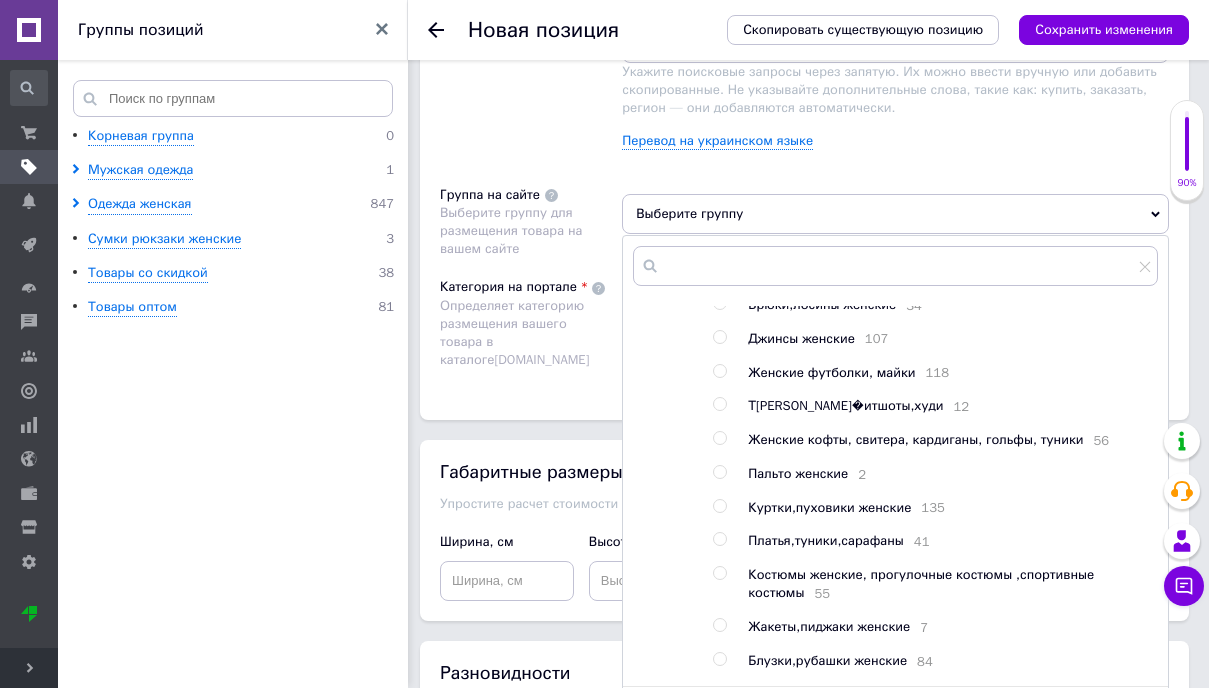 click at bounding box center (719, 506) 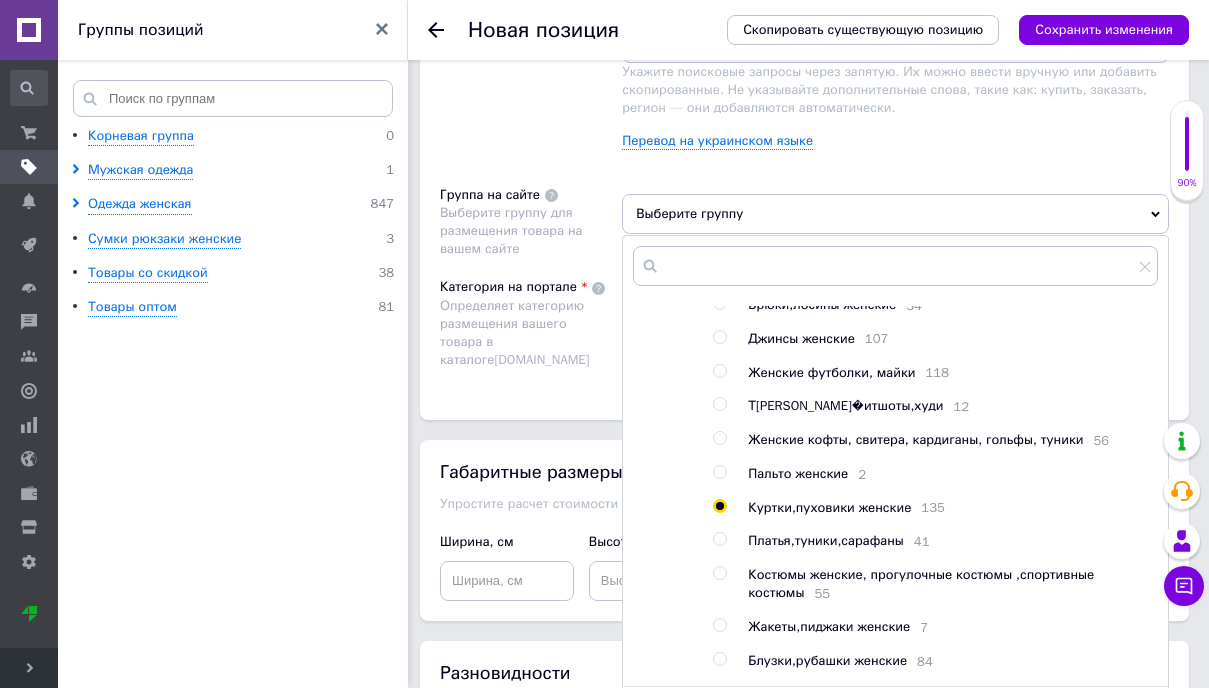 radio on "true" 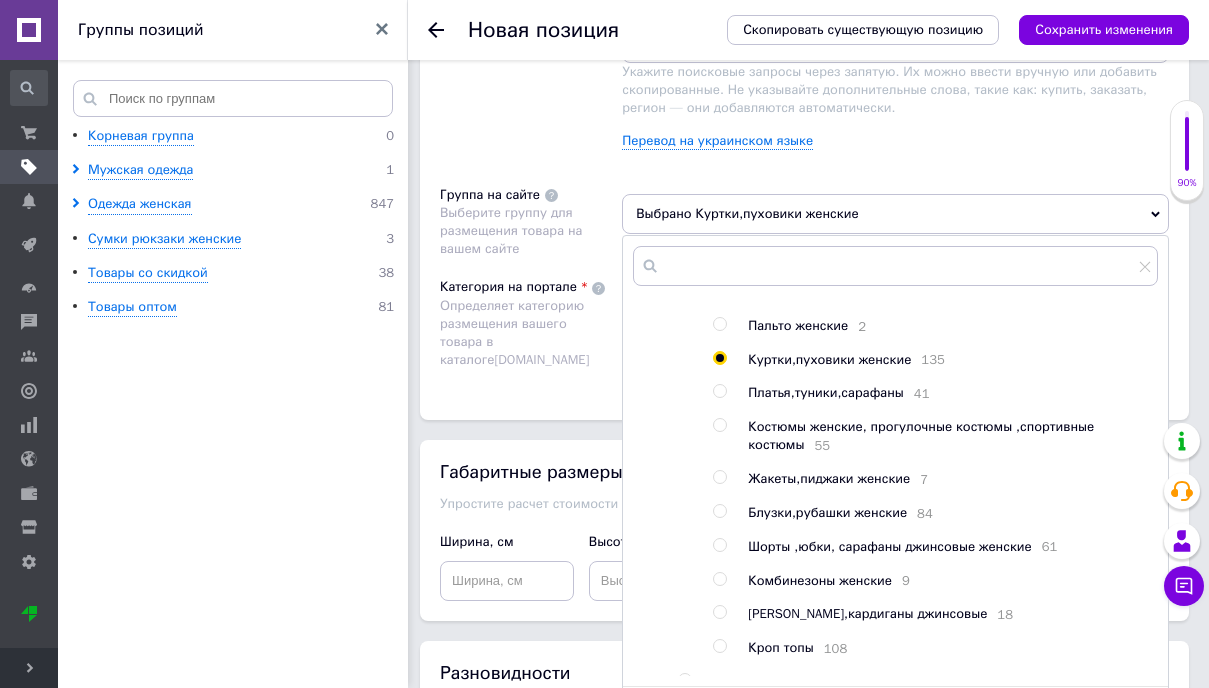 scroll, scrollTop: 357, scrollLeft: 0, axis: vertical 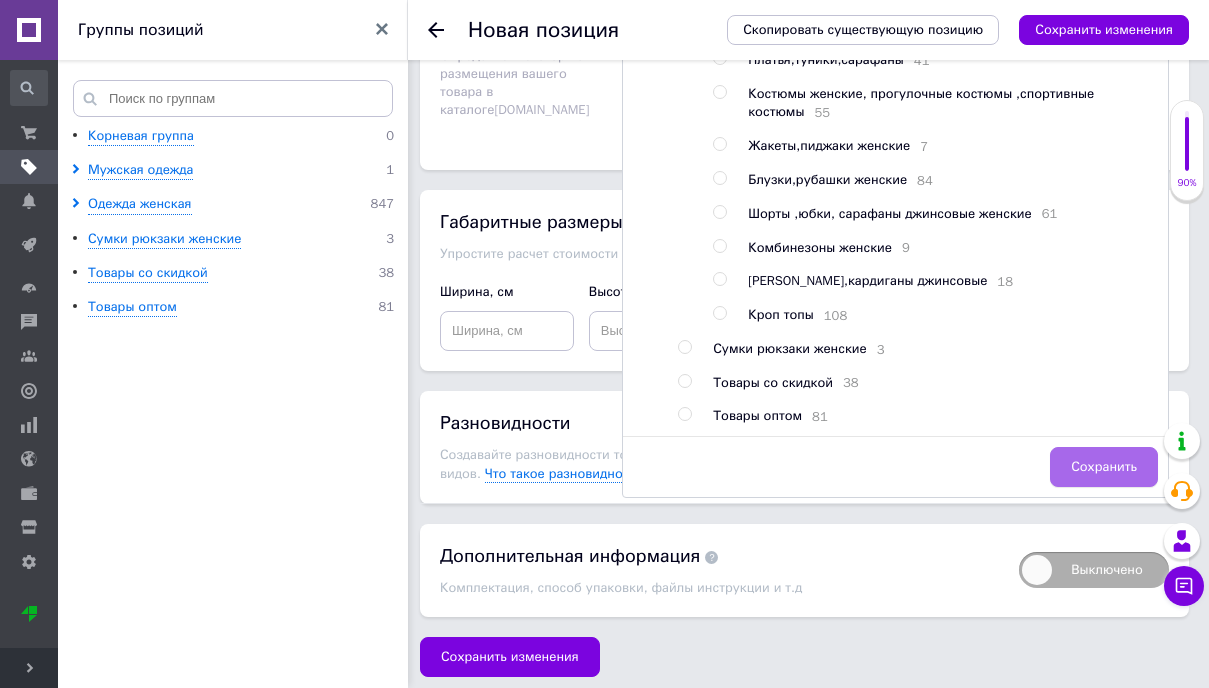 click on "Сохранить" at bounding box center [1104, 467] 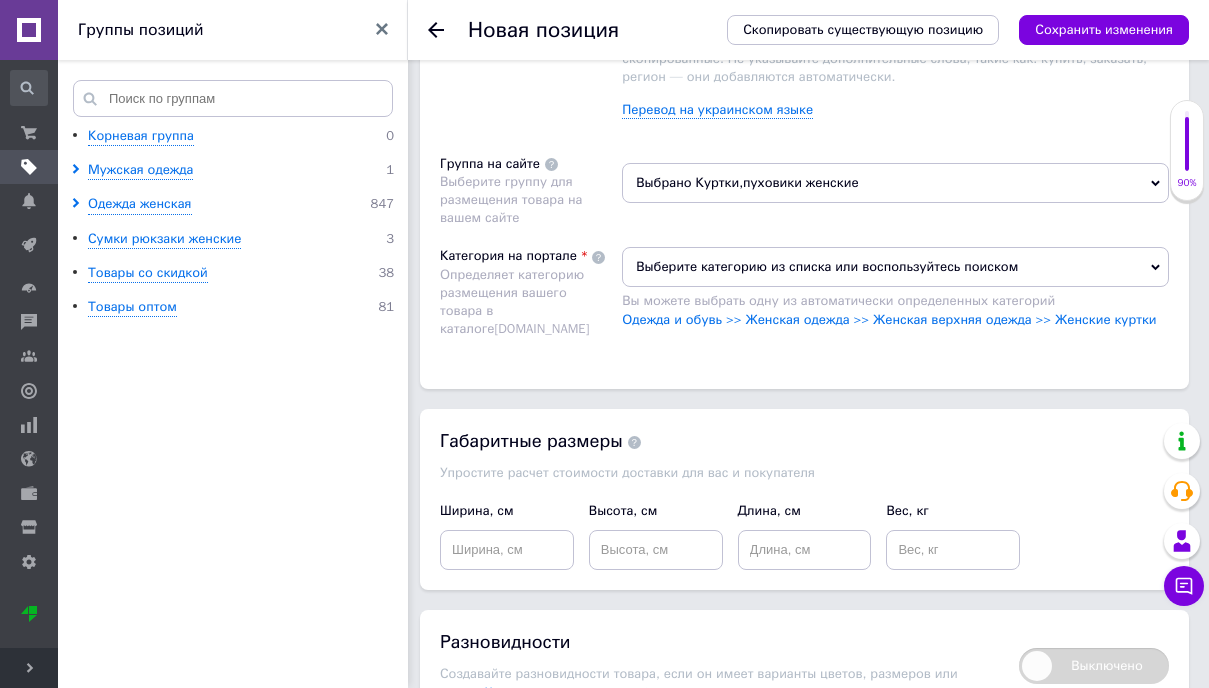 scroll, scrollTop: 1635, scrollLeft: 0, axis: vertical 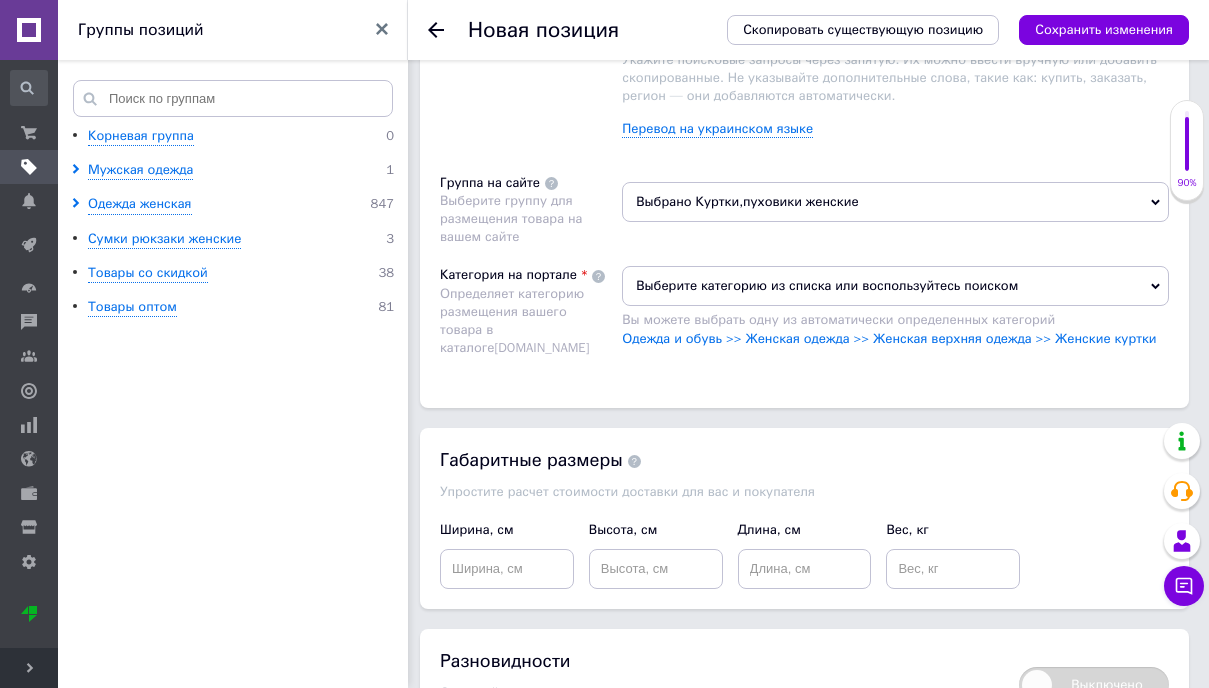 click 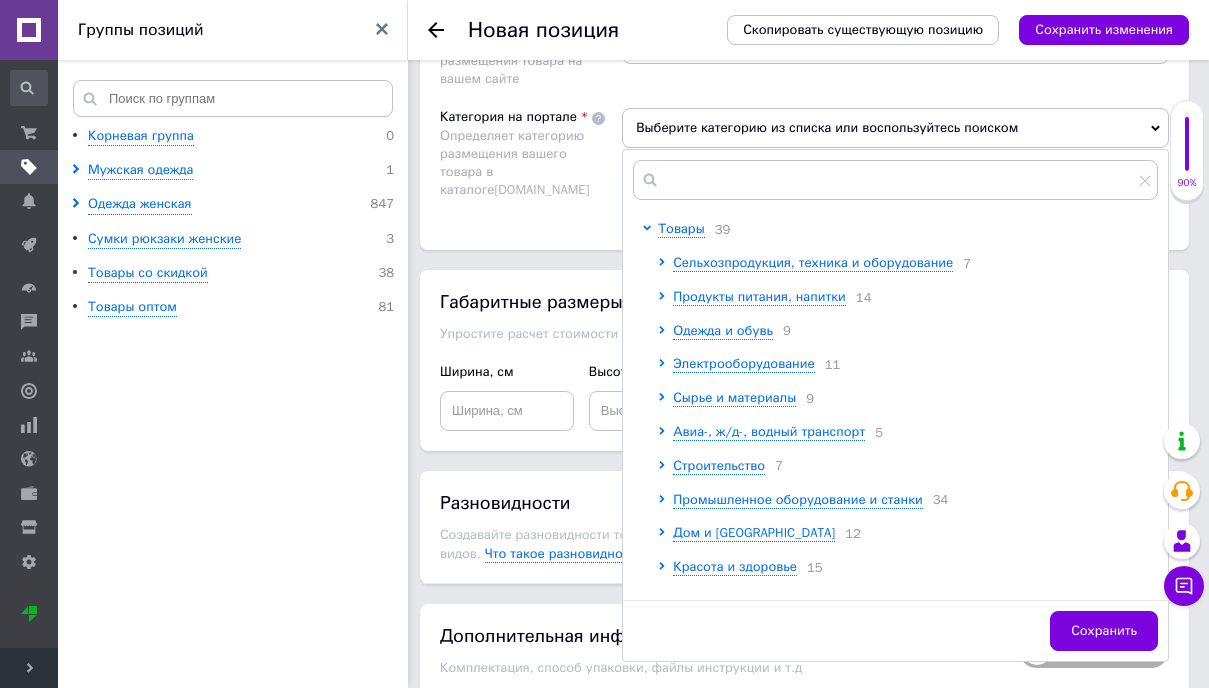scroll, scrollTop: 1801, scrollLeft: 0, axis: vertical 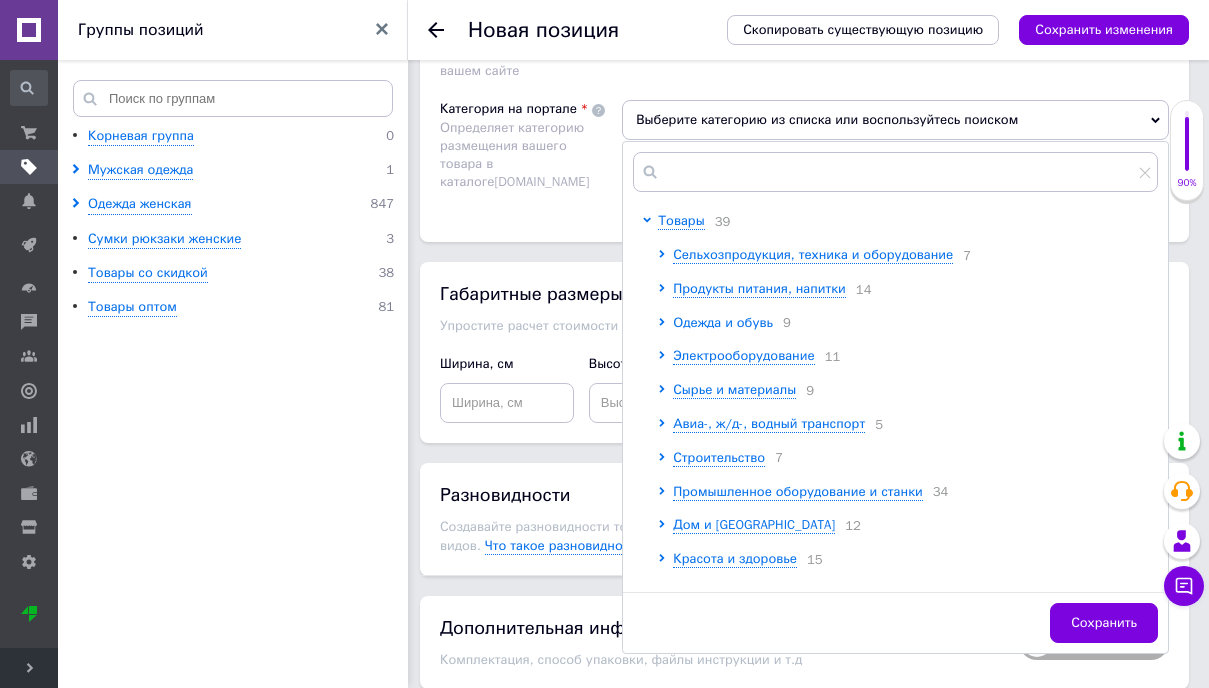 click 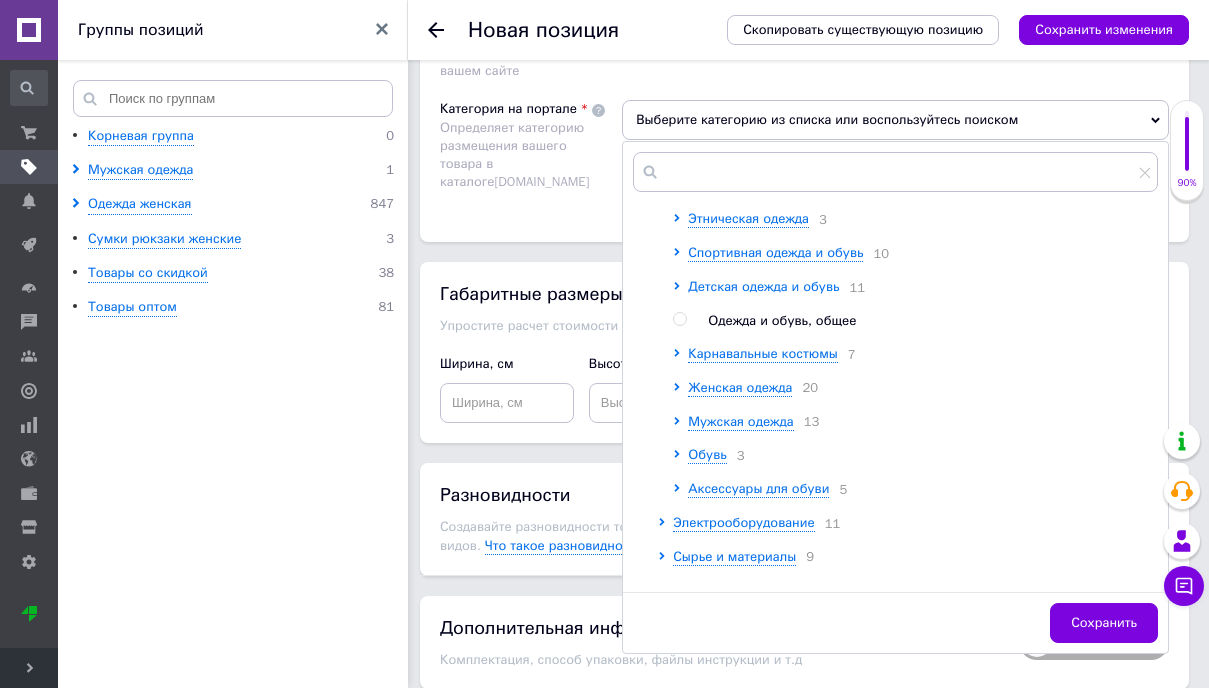 scroll, scrollTop: 140, scrollLeft: 0, axis: vertical 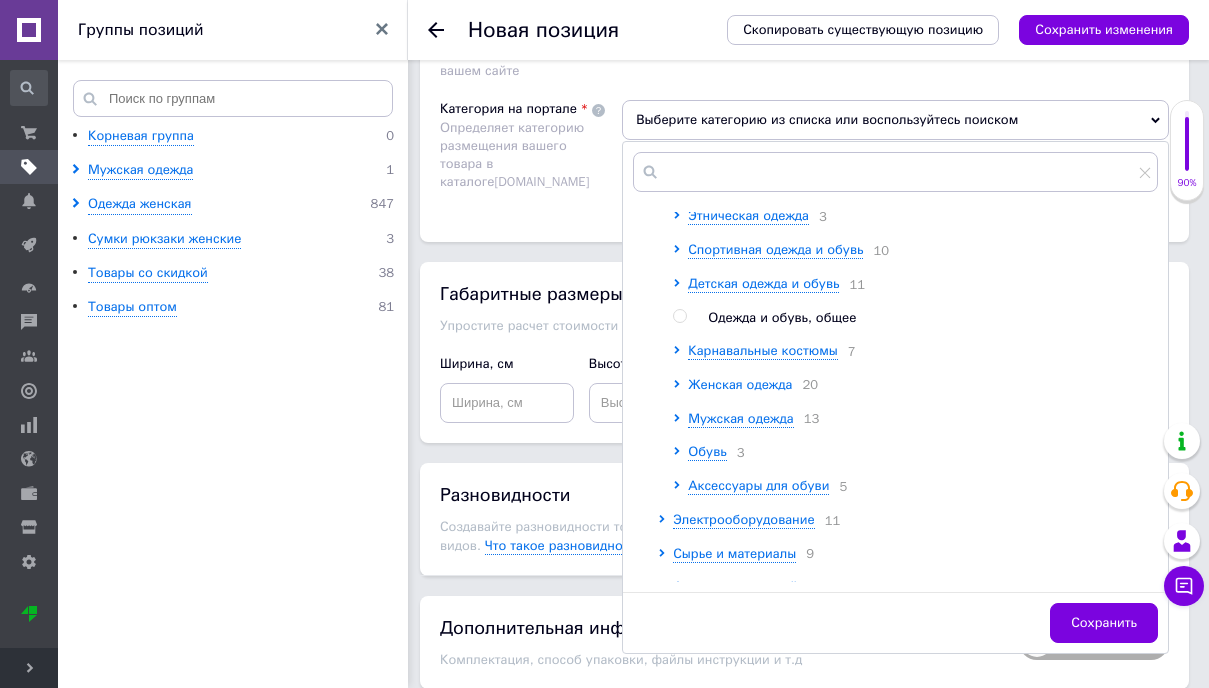 click 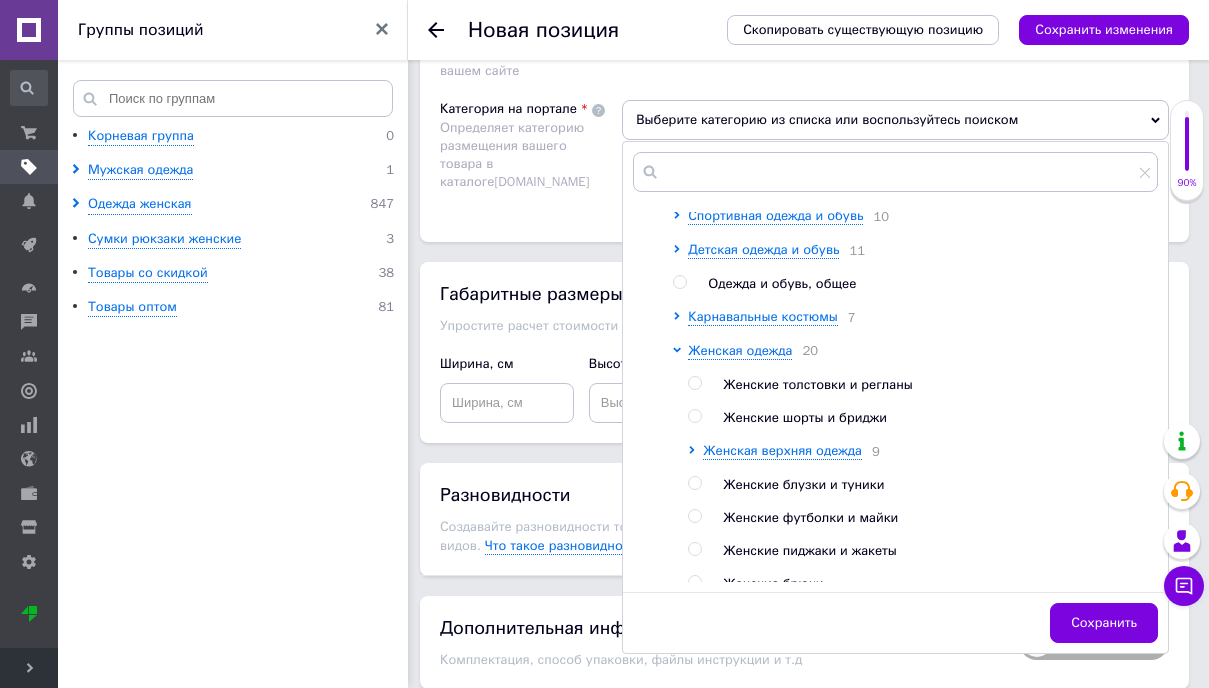 scroll, scrollTop: 185, scrollLeft: 0, axis: vertical 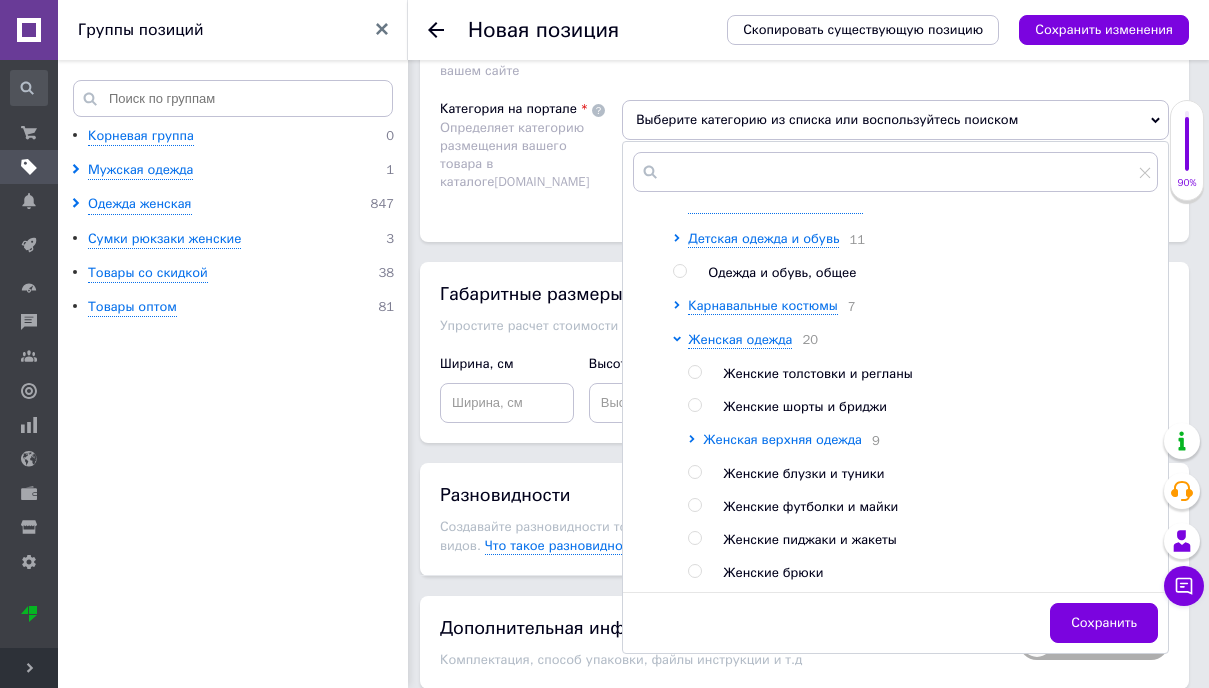 click 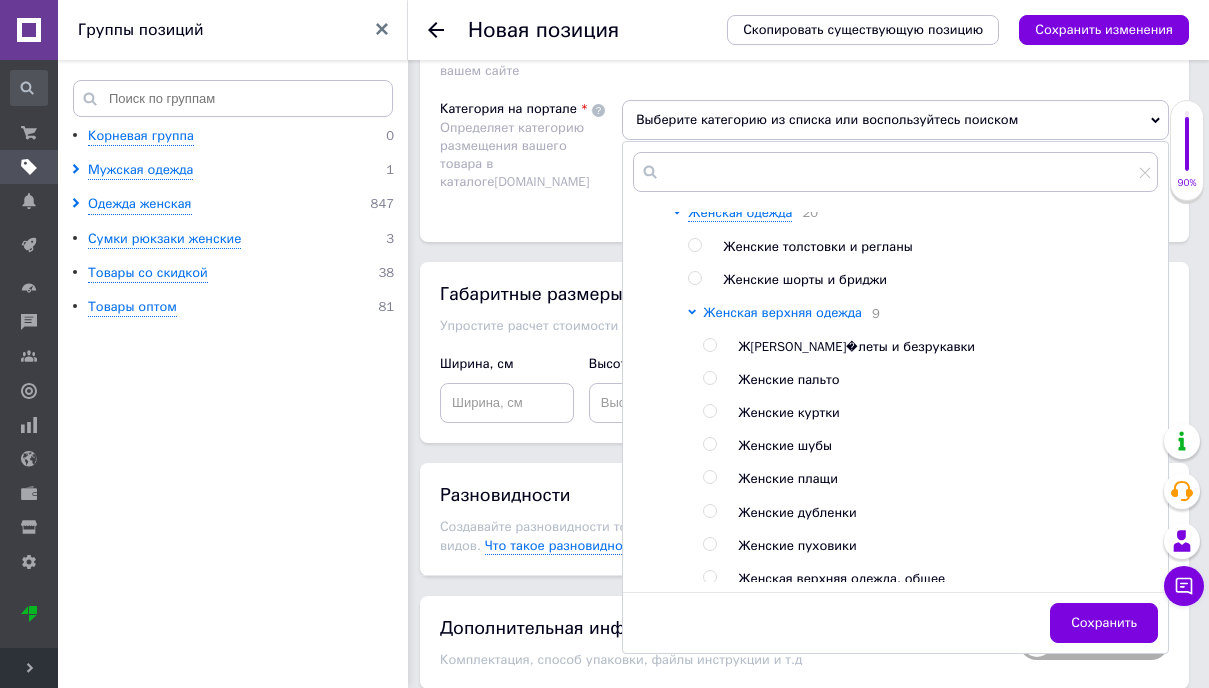 scroll, scrollTop: 322, scrollLeft: 0, axis: vertical 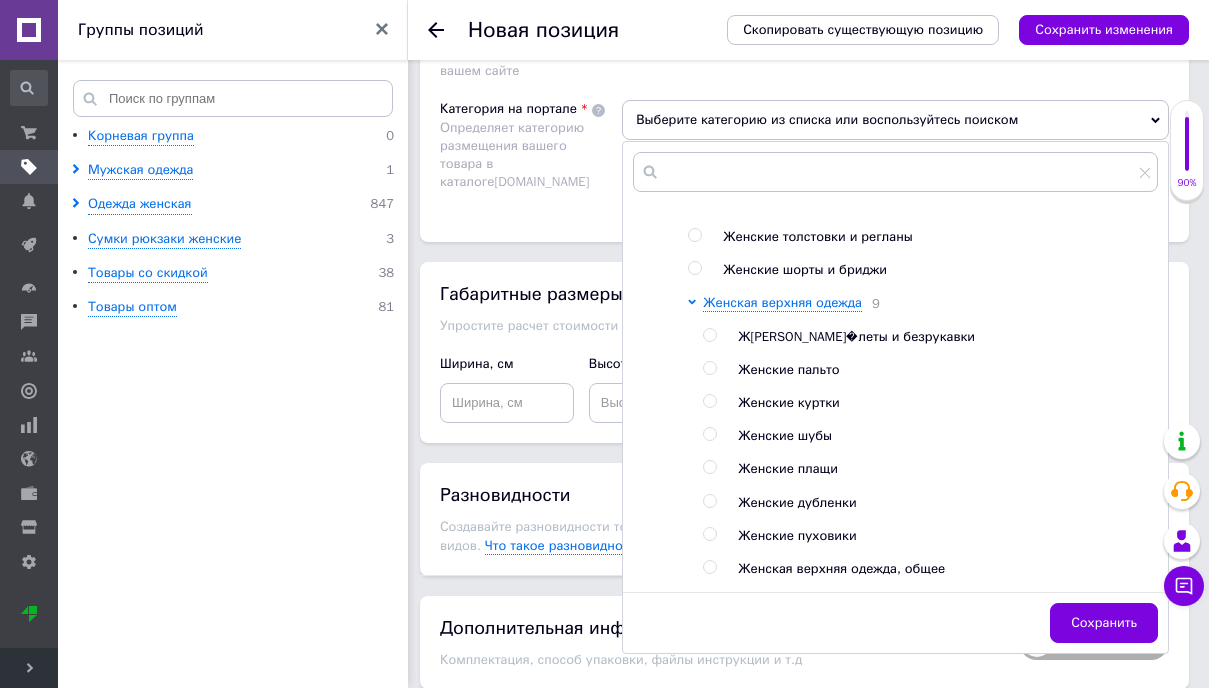click at bounding box center [709, 401] 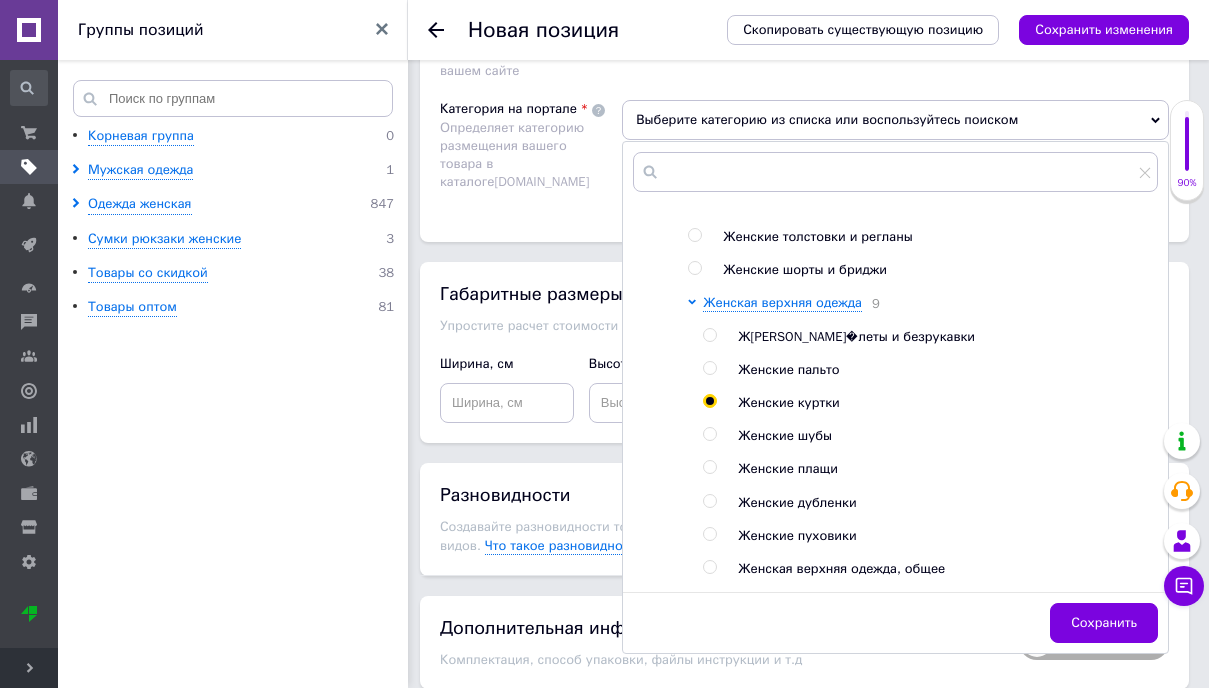 radio on "true" 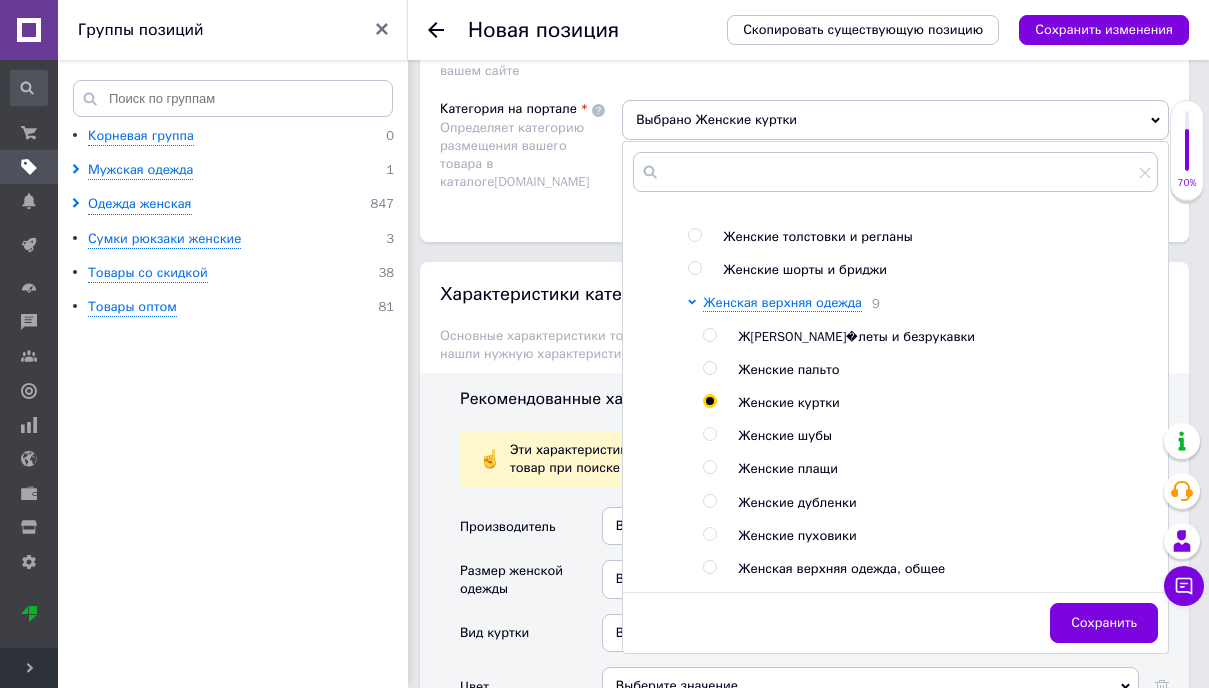 click at bounding box center (709, 534) 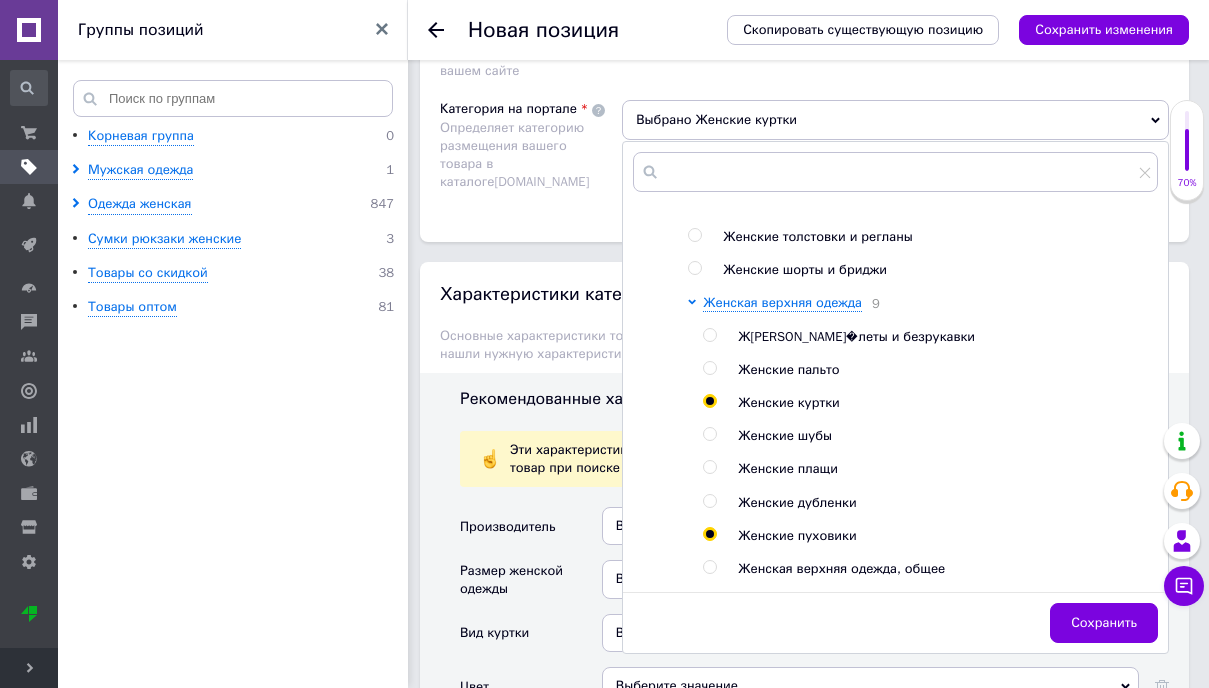 radio on "true" 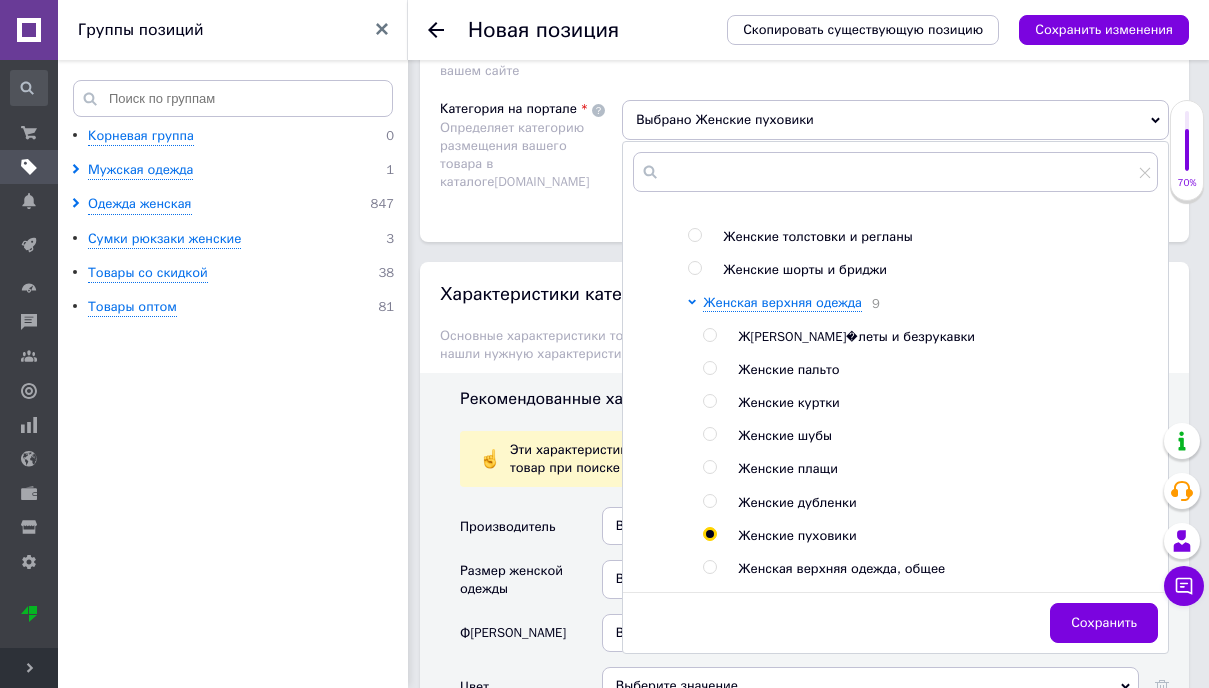 click at bounding box center (709, 401) 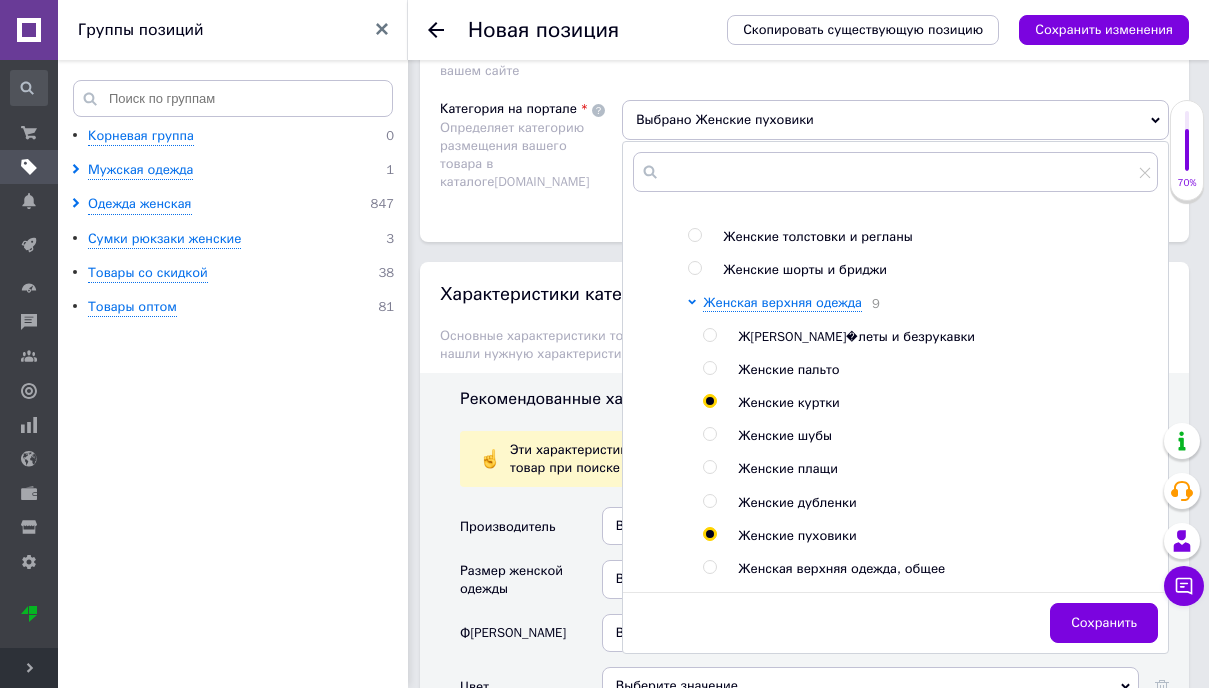 radio on "false" 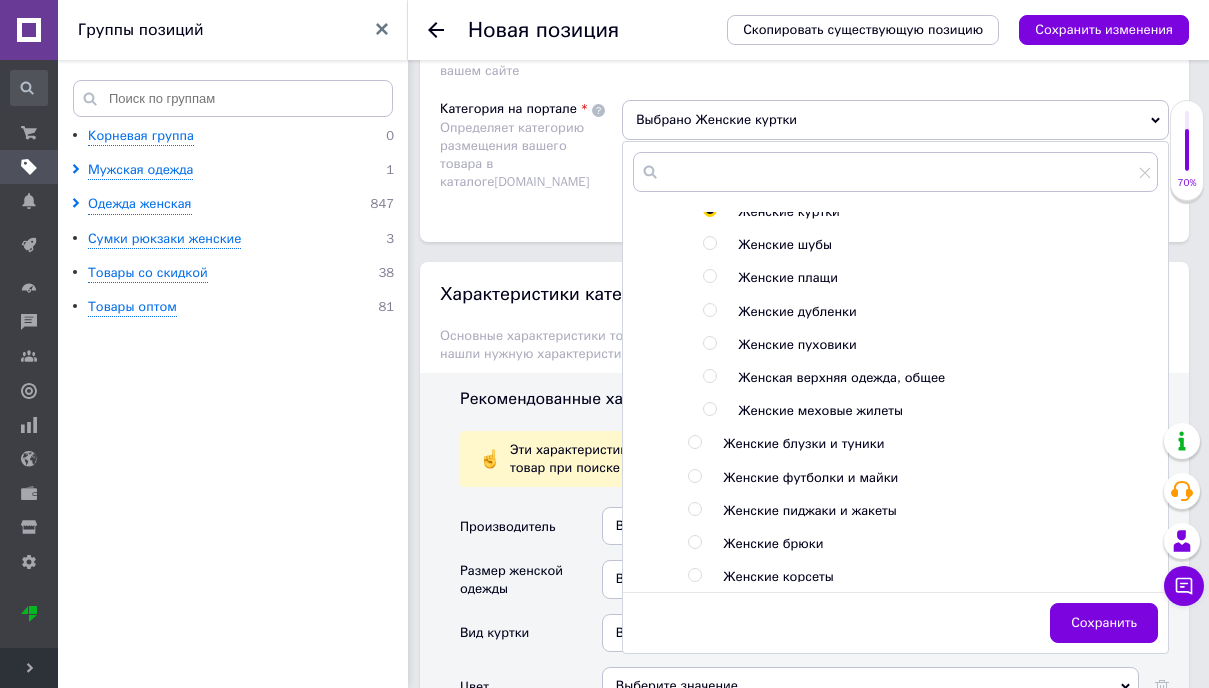 scroll, scrollTop: 557, scrollLeft: 0, axis: vertical 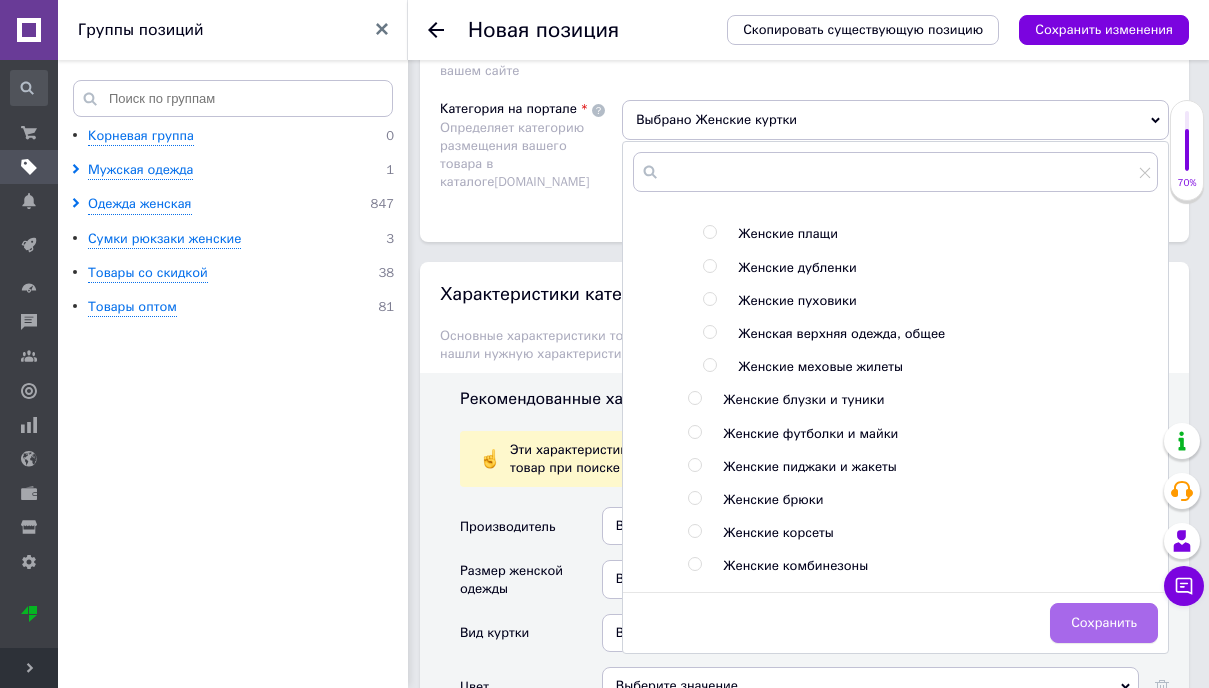 click on "Сохранить" at bounding box center (1104, 623) 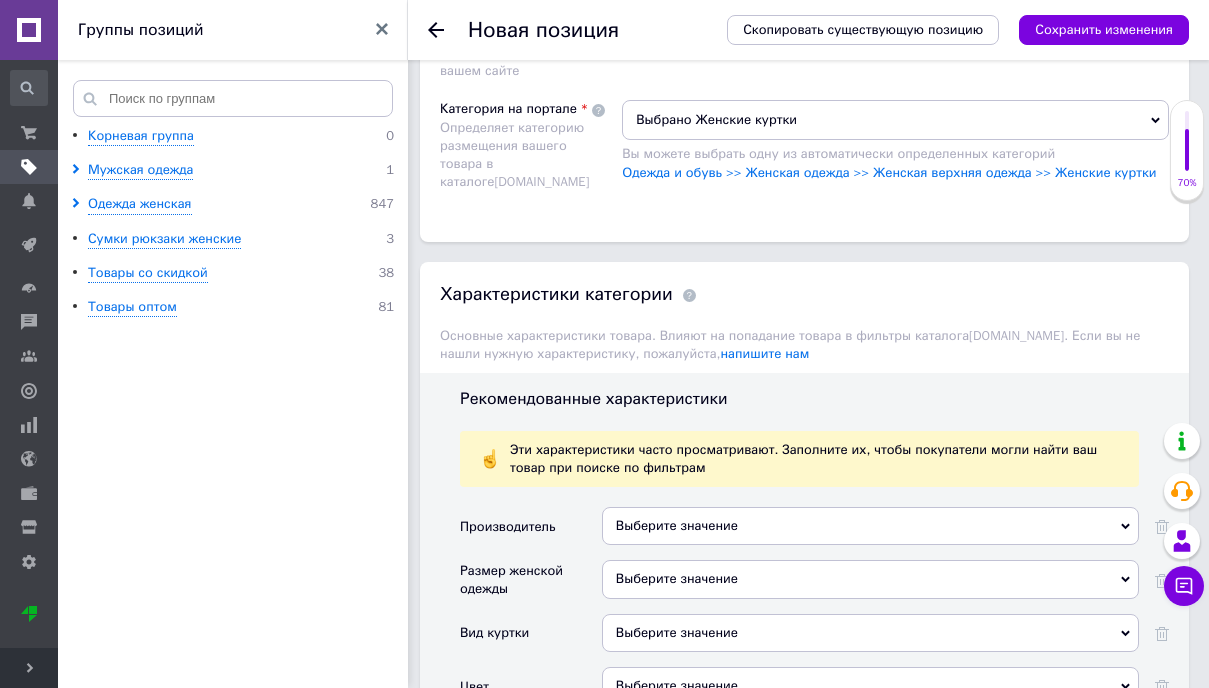 click on "Выберите значение" at bounding box center [870, 579] 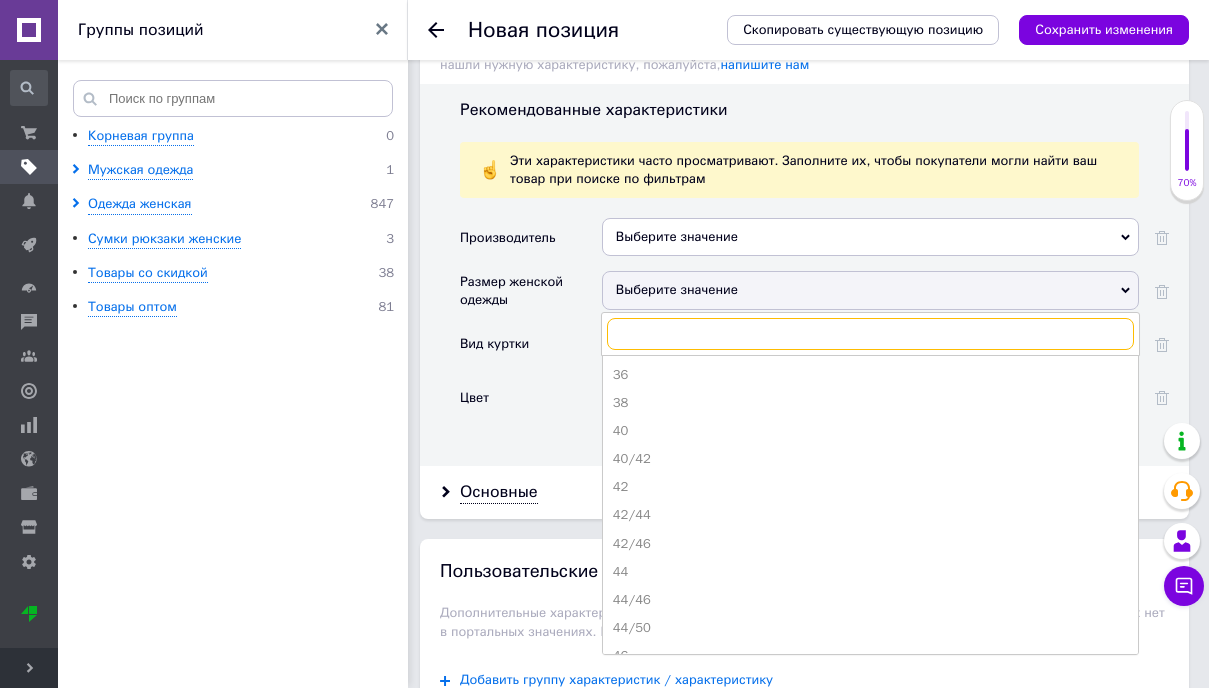 scroll, scrollTop: 2093, scrollLeft: 0, axis: vertical 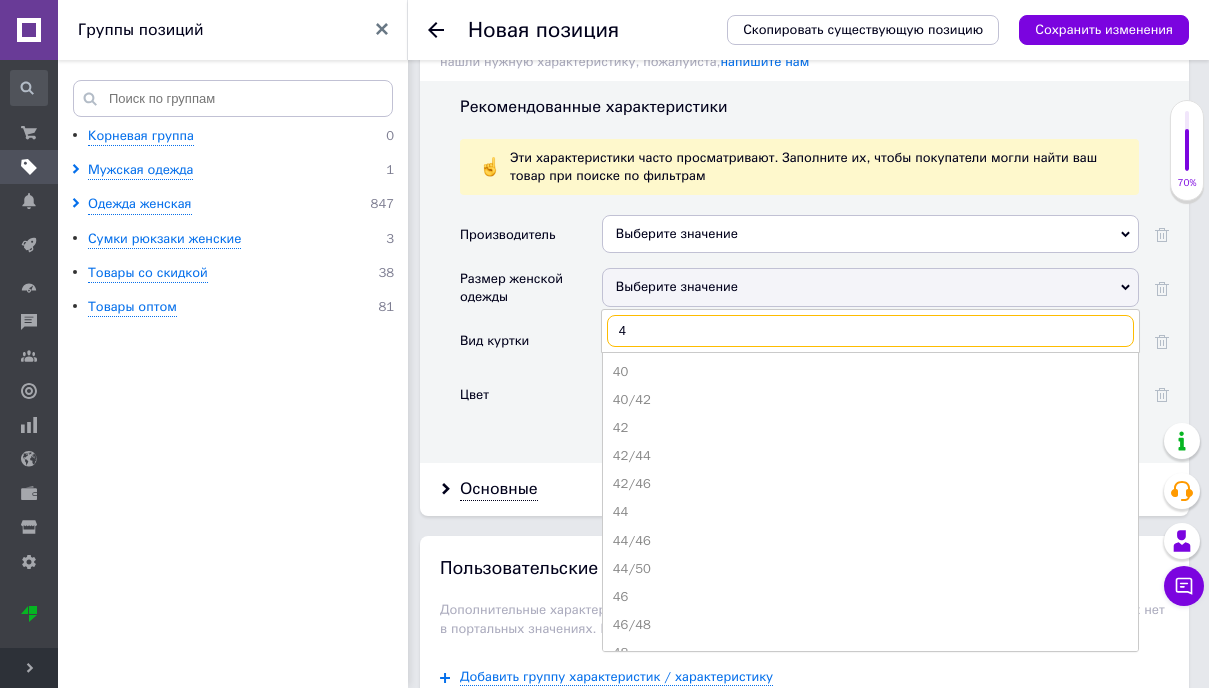 type on "44" 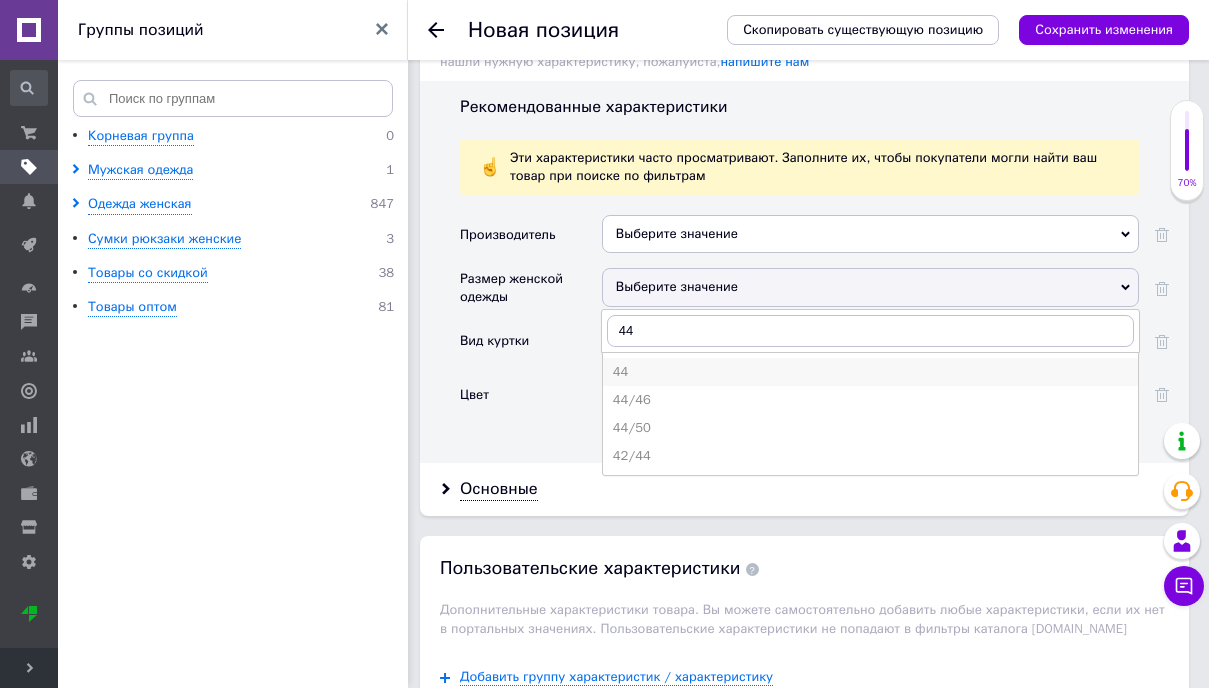 click on "44" at bounding box center [870, 372] 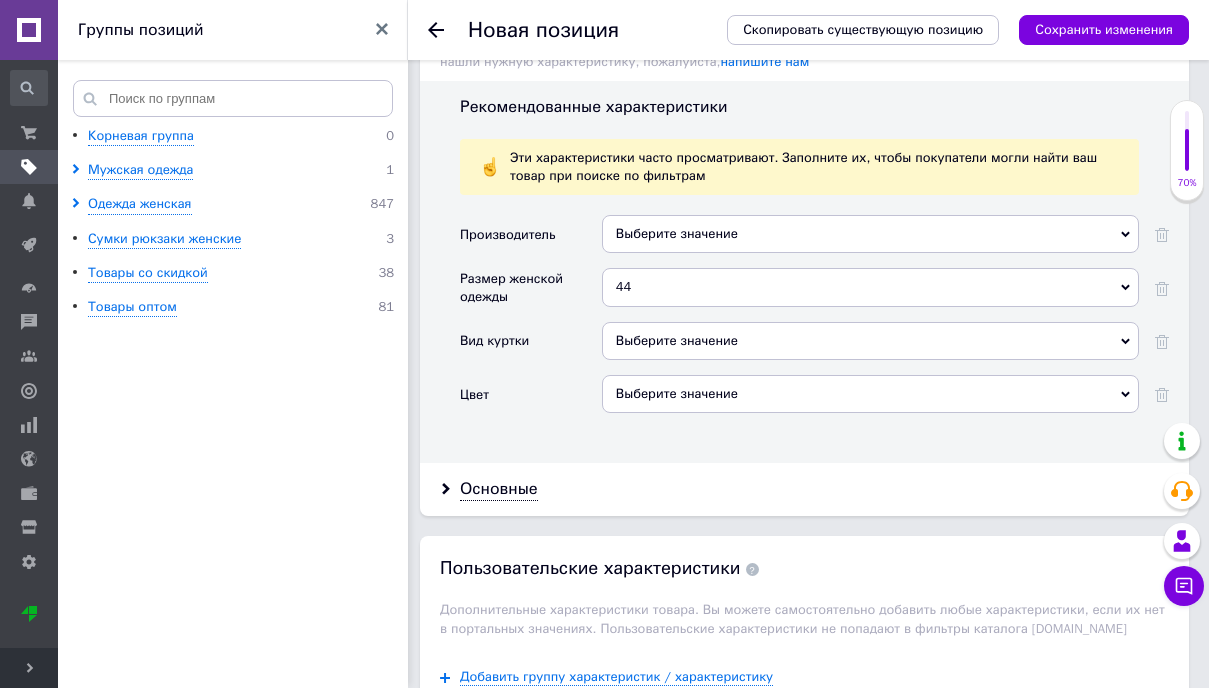 click on "Выберите значение" at bounding box center (870, 341) 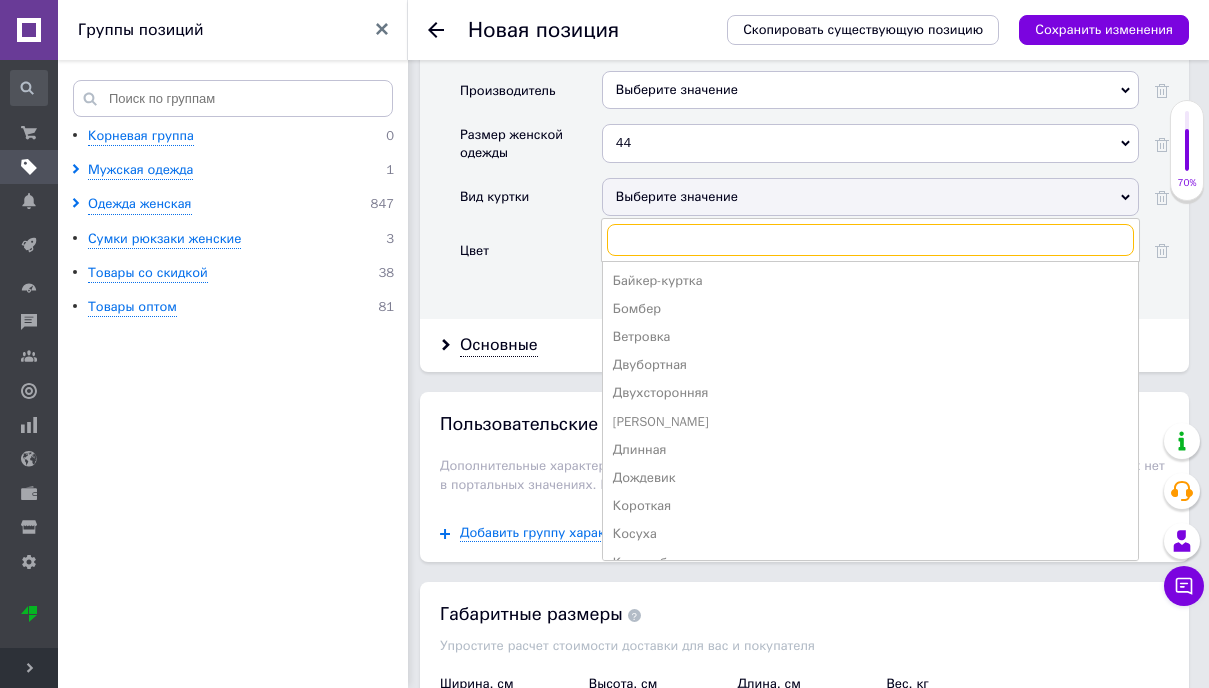 scroll, scrollTop: 2242, scrollLeft: 0, axis: vertical 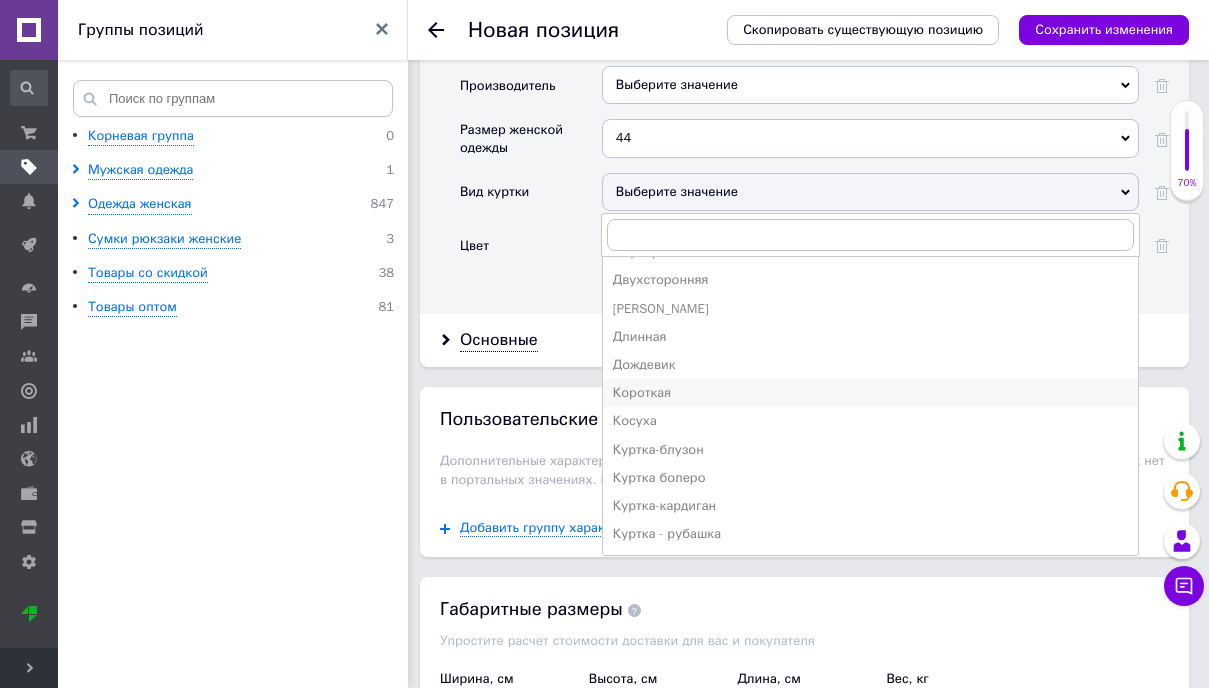 click on "Короткая" at bounding box center [870, 393] 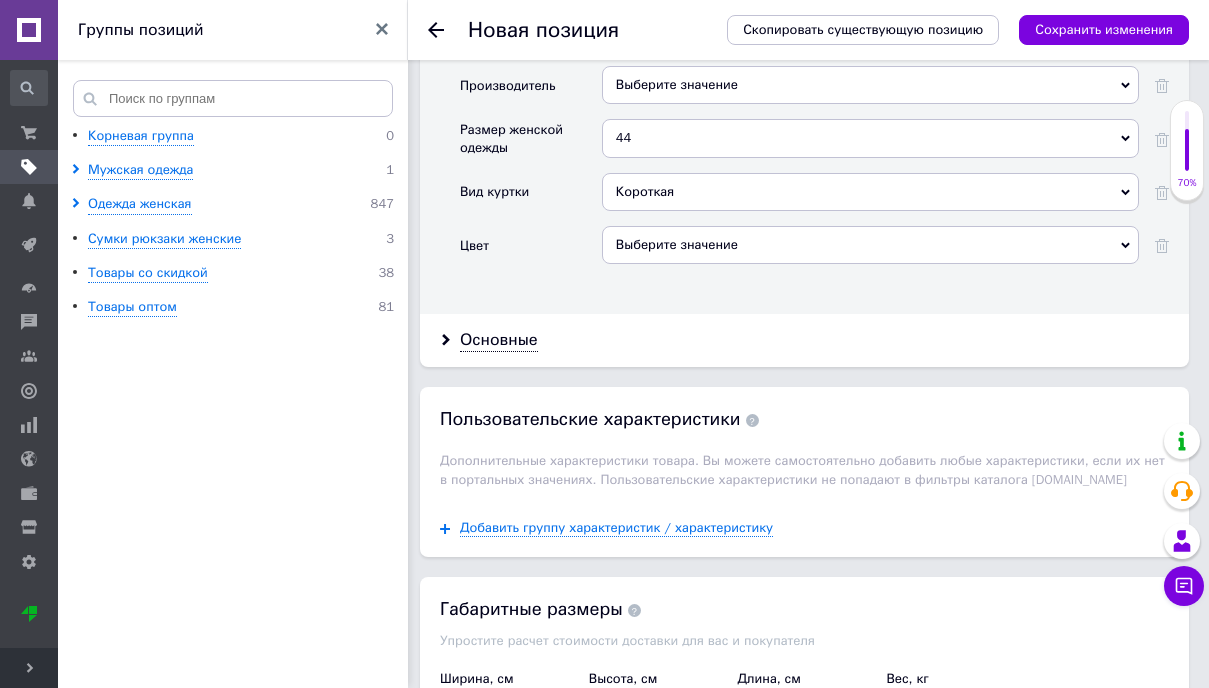 click on "Выберите значение" at bounding box center (870, 245) 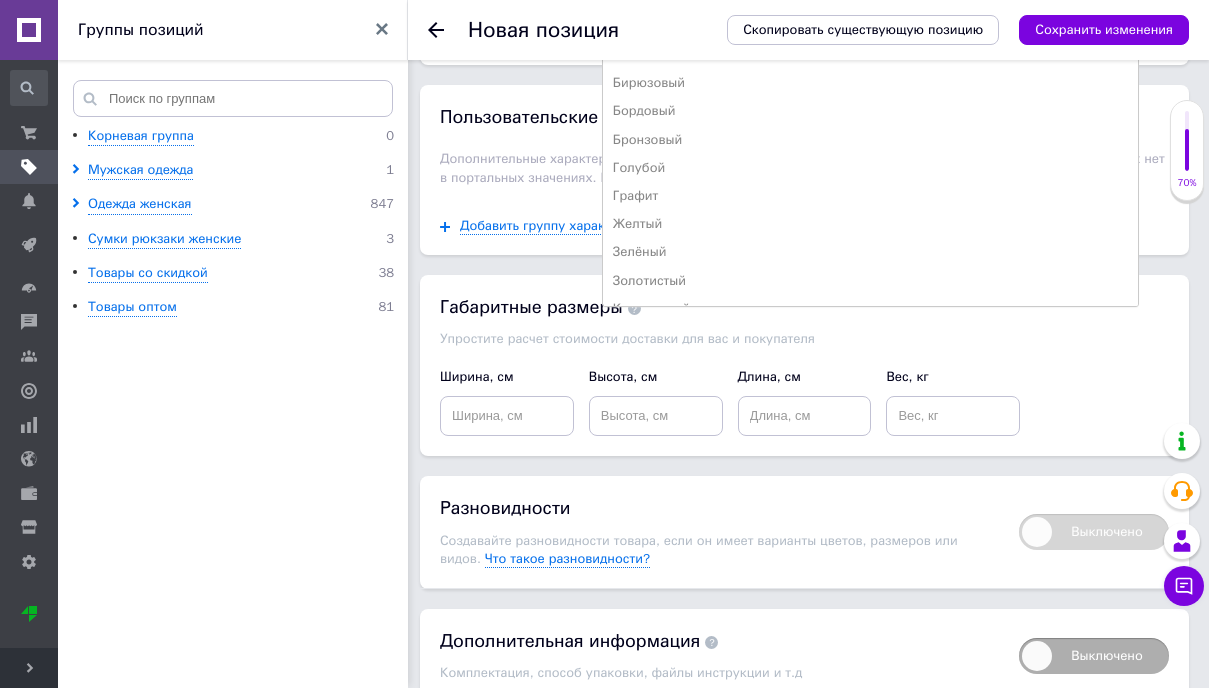scroll, scrollTop: 2543, scrollLeft: 0, axis: vertical 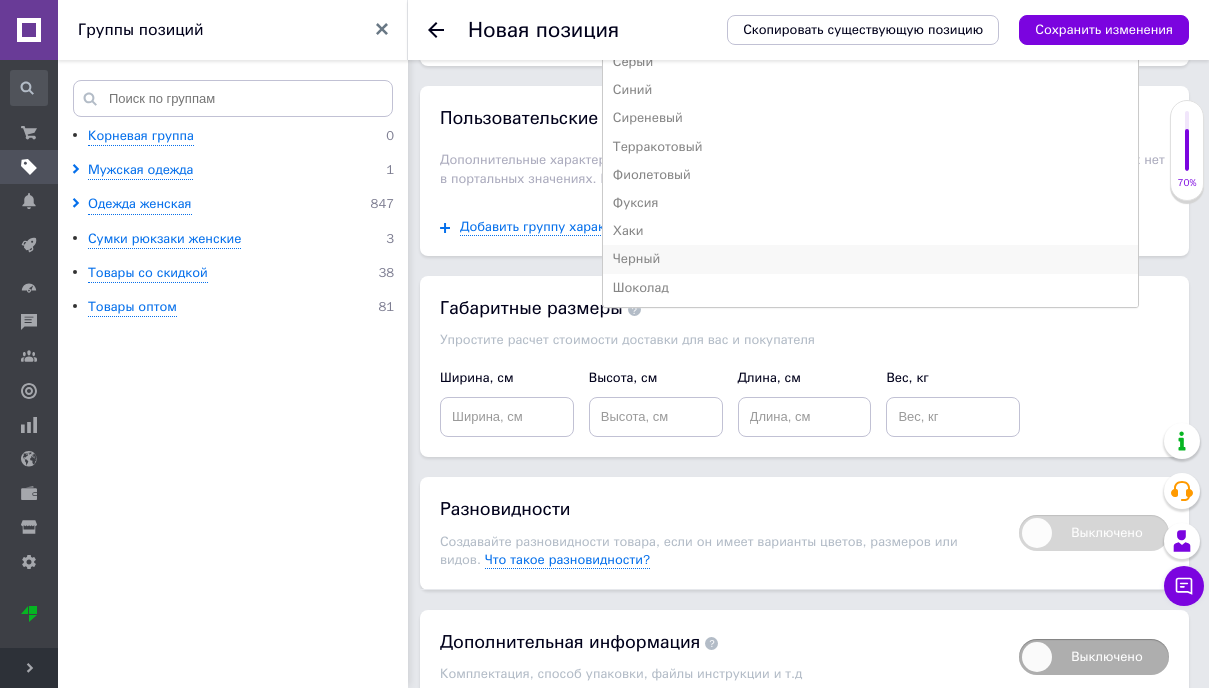click on "Черный" at bounding box center [870, 259] 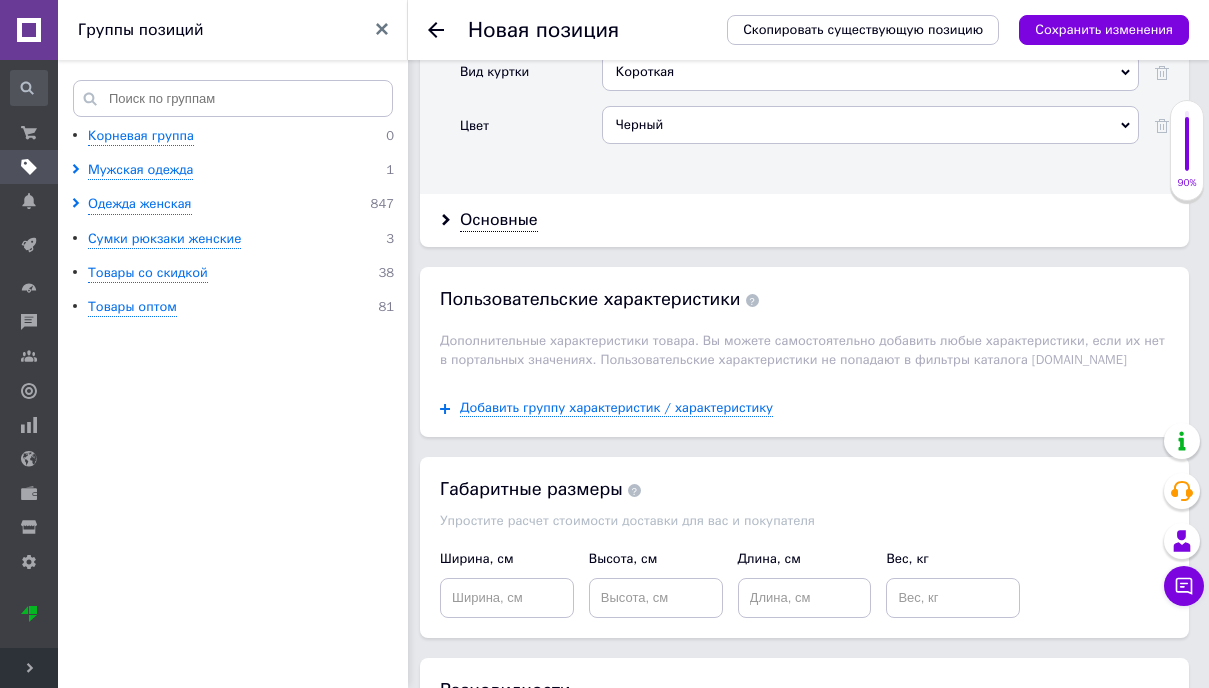 scroll, scrollTop: 2356, scrollLeft: 0, axis: vertical 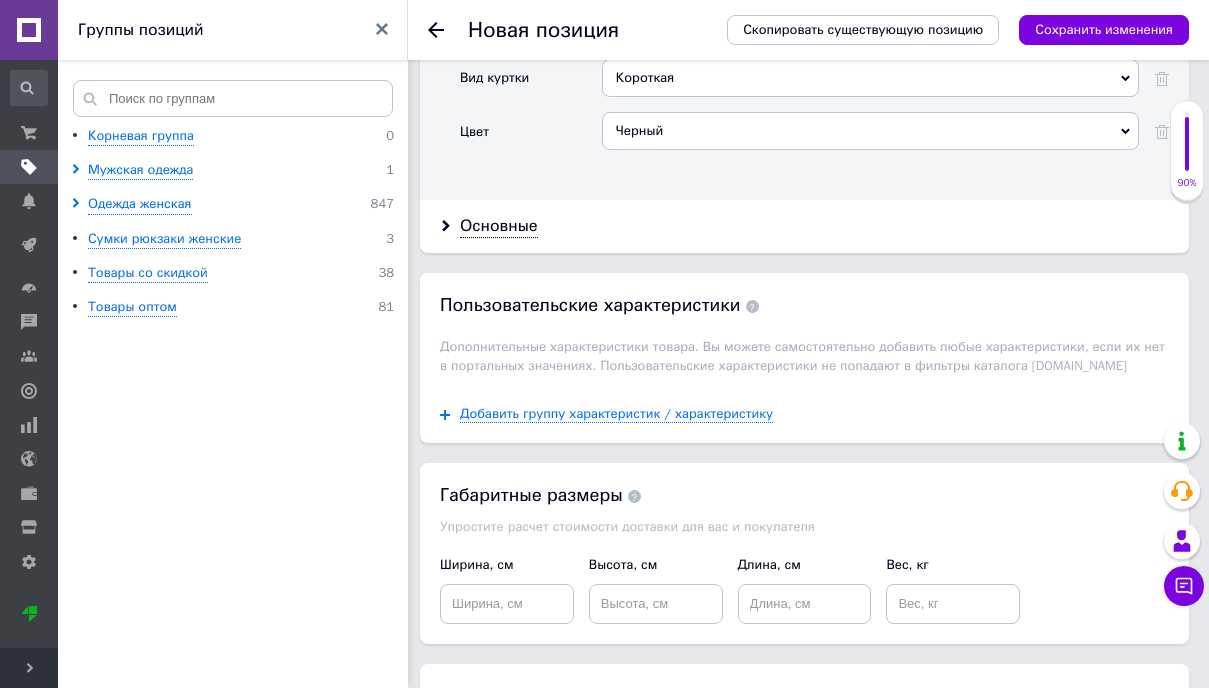 click 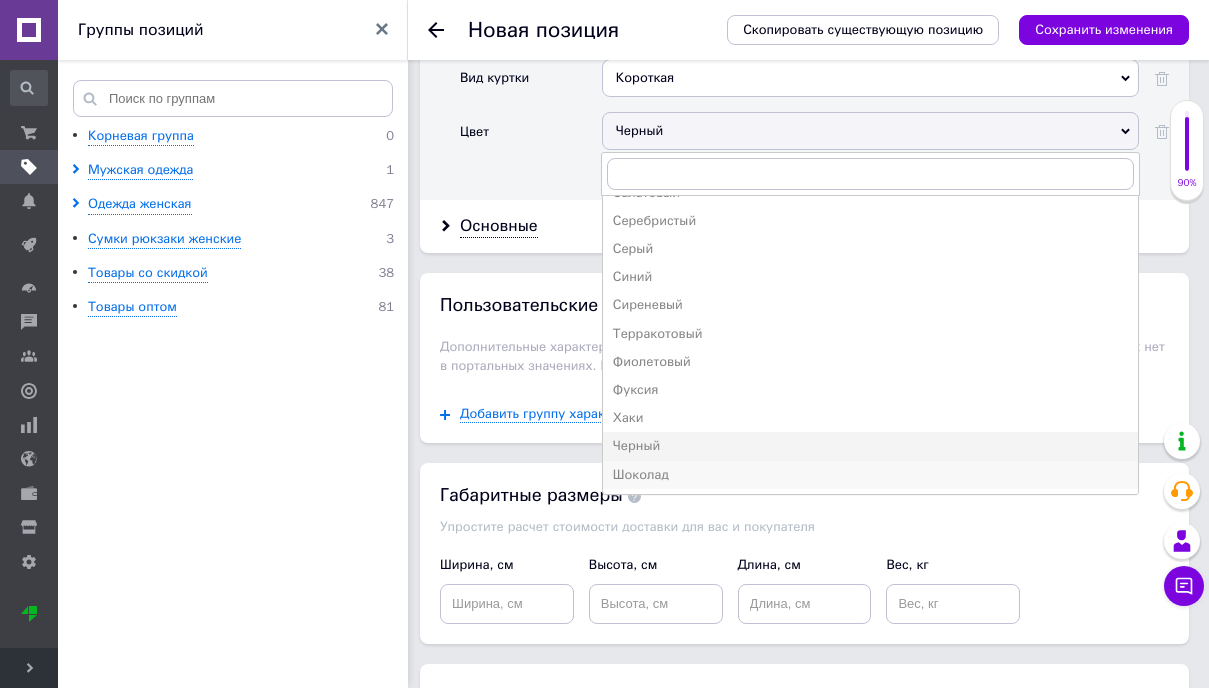 click on "Шоколад" at bounding box center (870, 475) 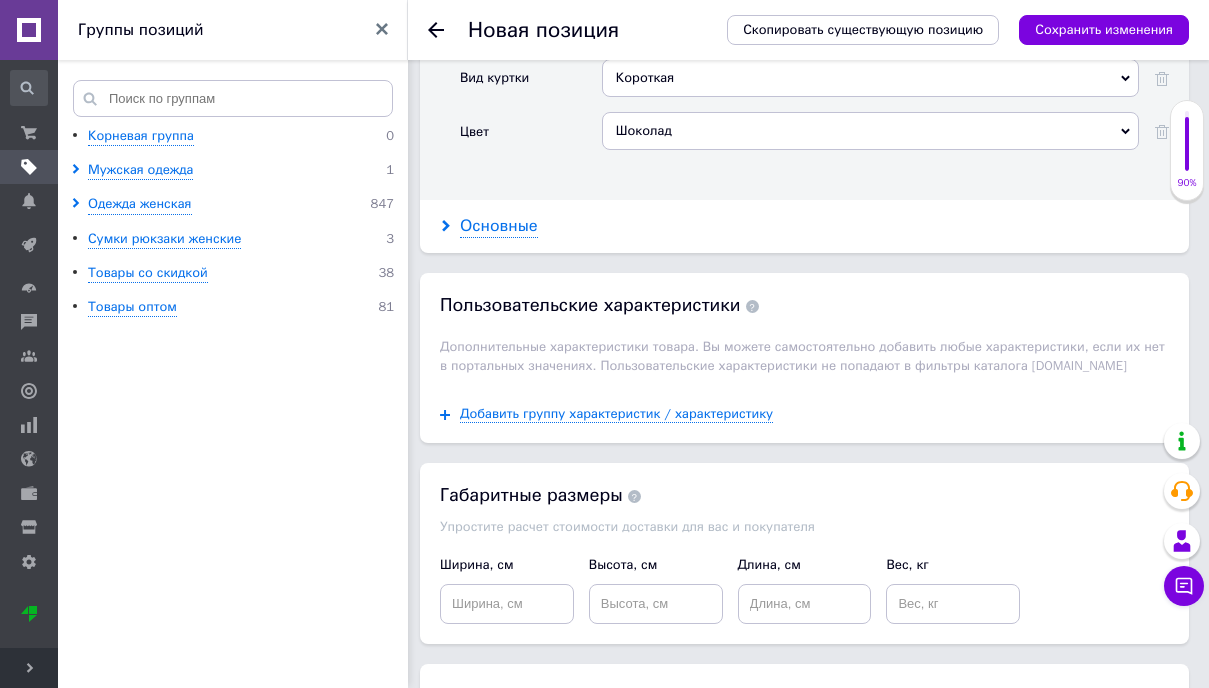 click on "Основные" at bounding box center [499, 226] 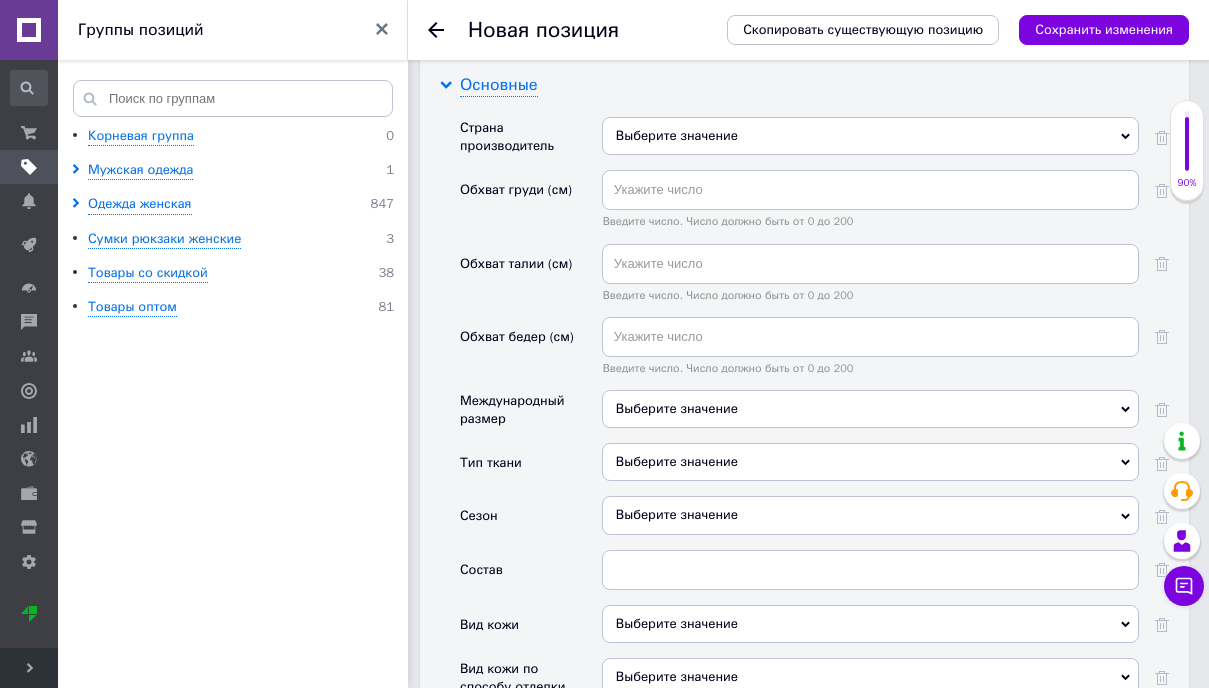 scroll, scrollTop: 2506, scrollLeft: 0, axis: vertical 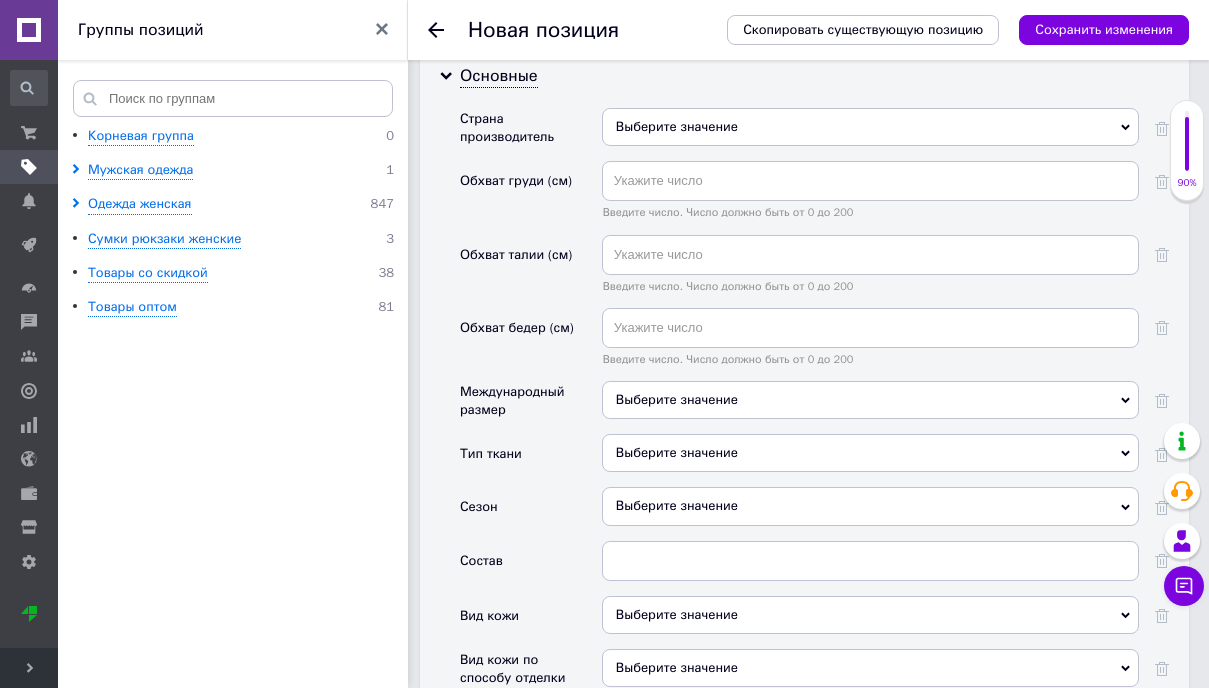 click on "Выберите значение" at bounding box center [870, 127] 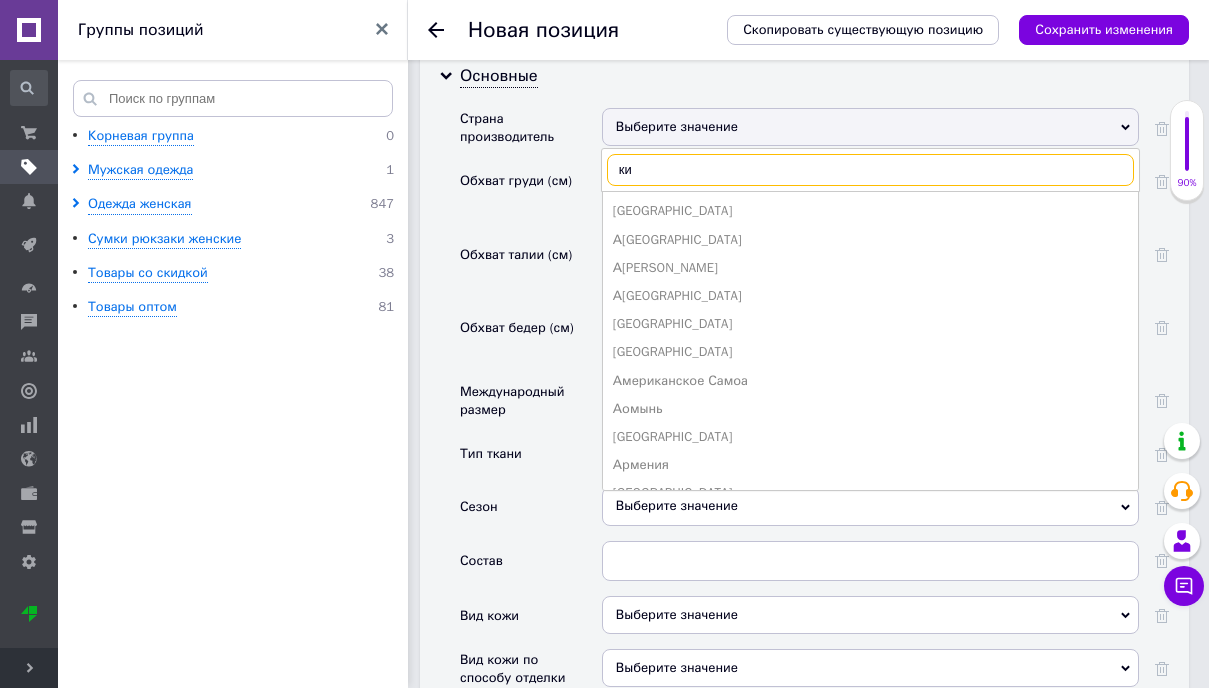 type on "кит" 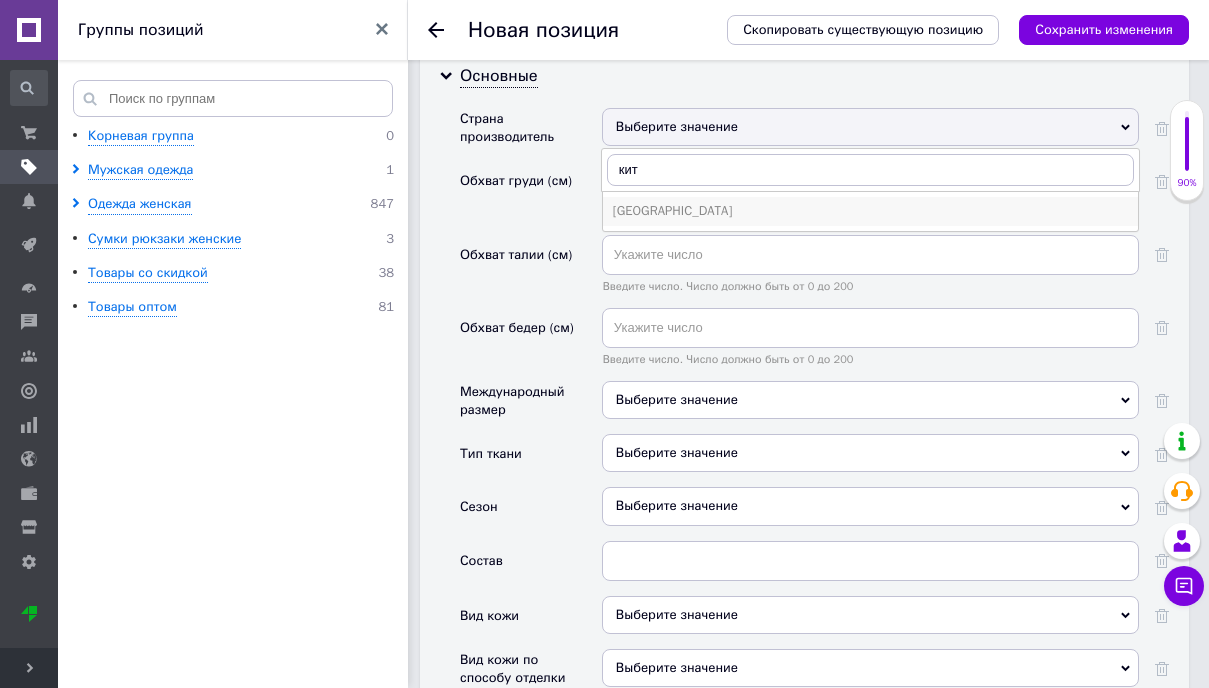 click on "[GEOGRAPHIC_DATA]" at bounding box center (870, 211) 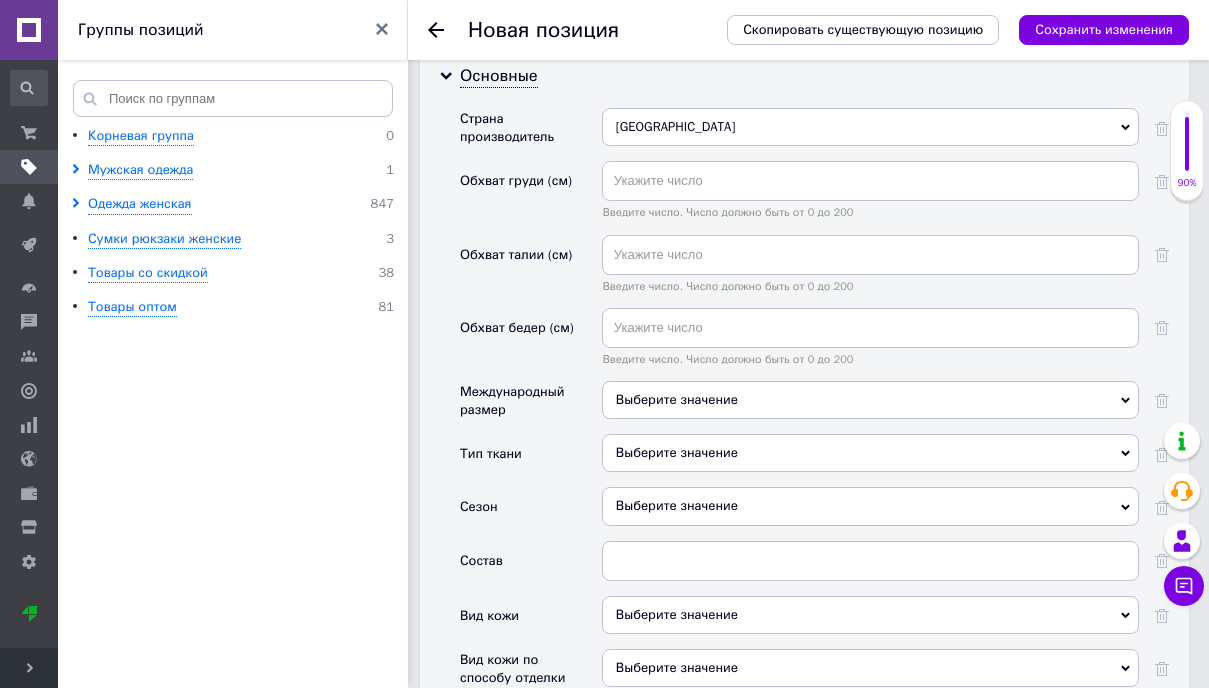 click on "Выберите значение" at bounding box center [870, 400] 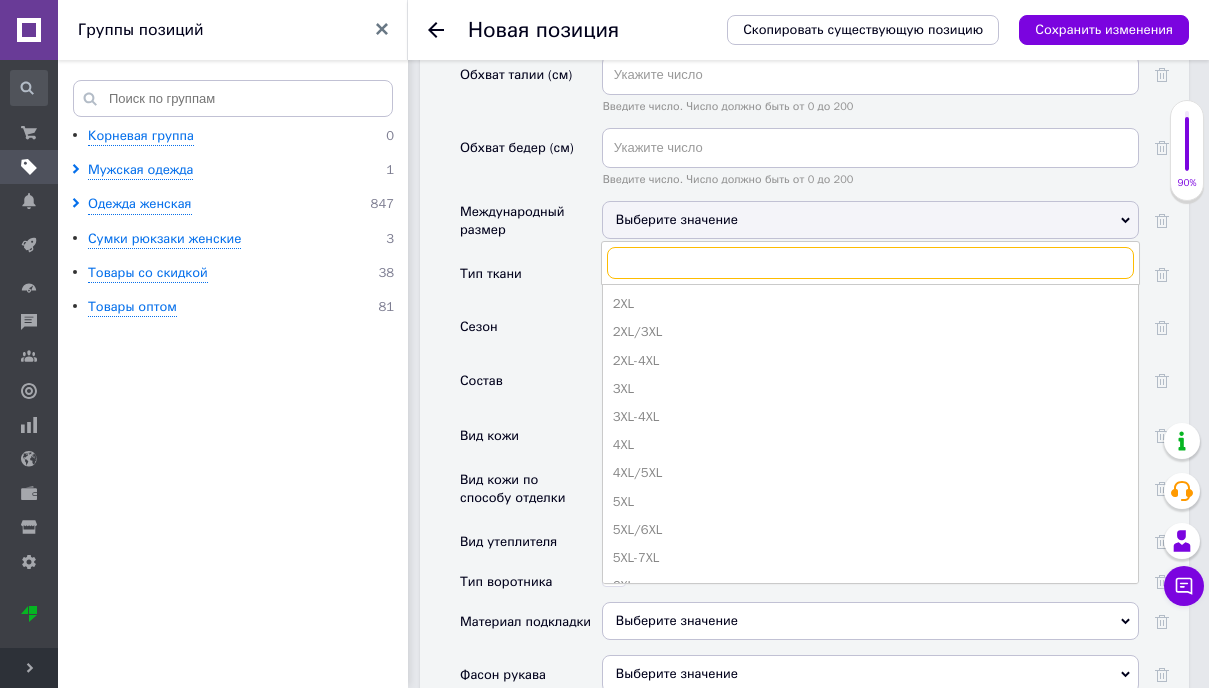 scroll, scrollTop: 2689, scrollLeft: 0, axis: vertical 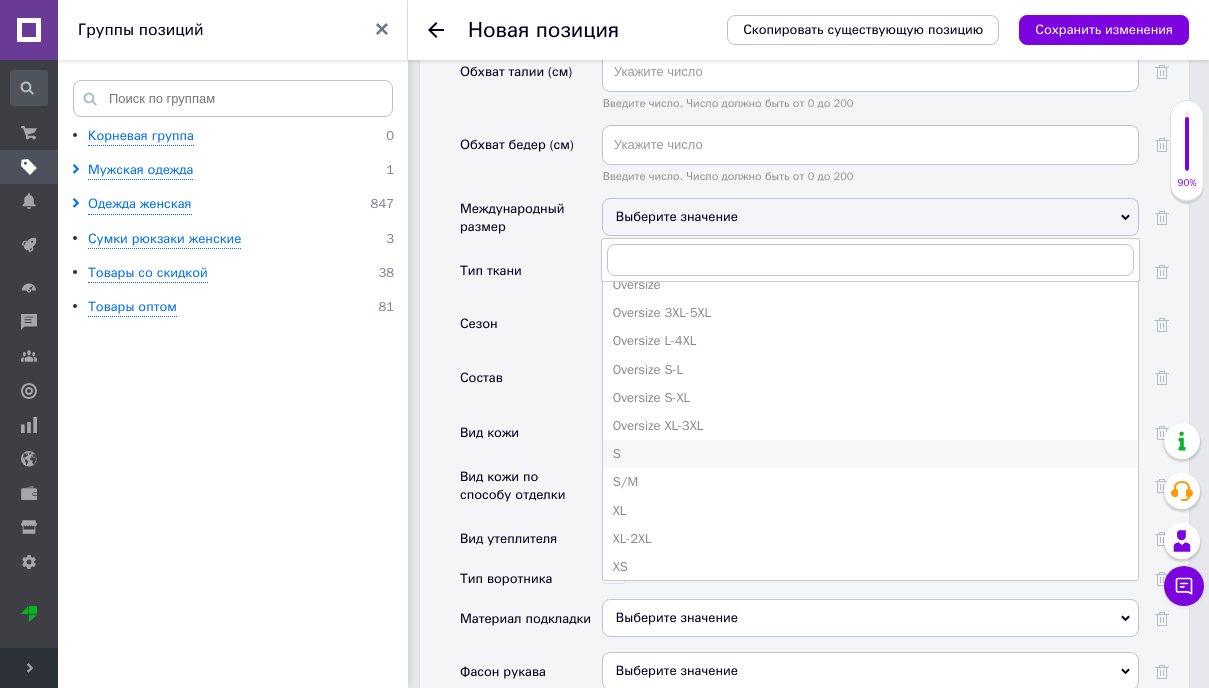 click on "S" at bounding box center [870, 454] 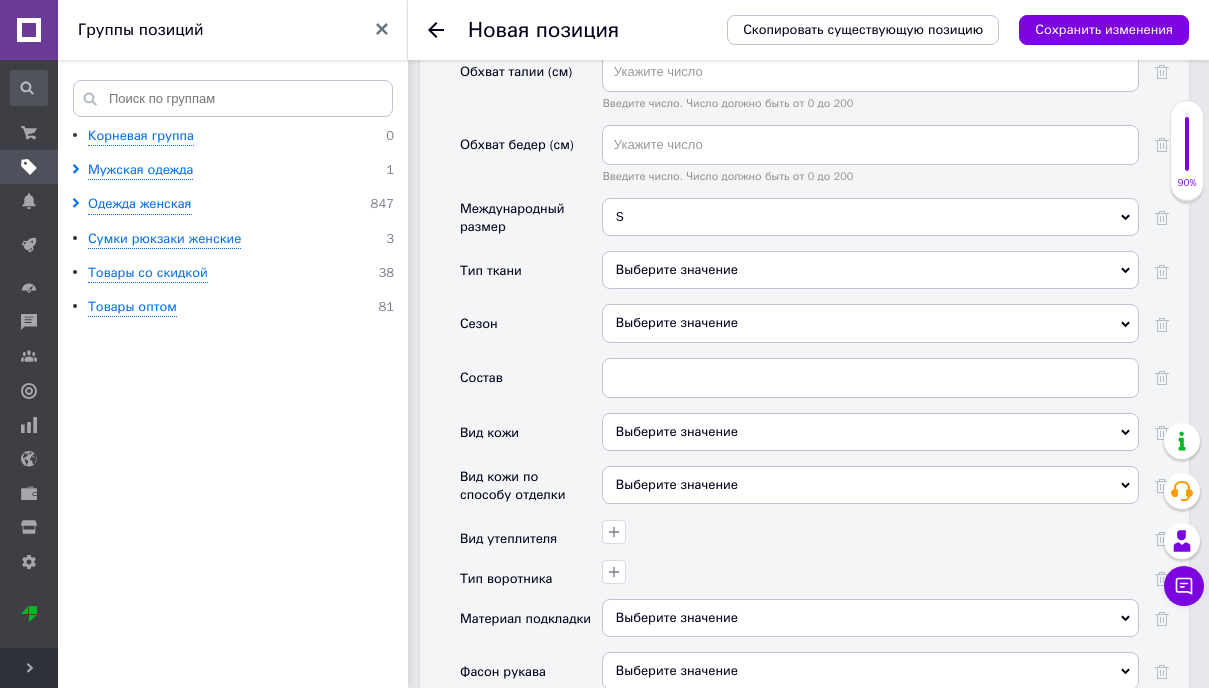 click on "Выберите значение" at bounding box center [870, 270] 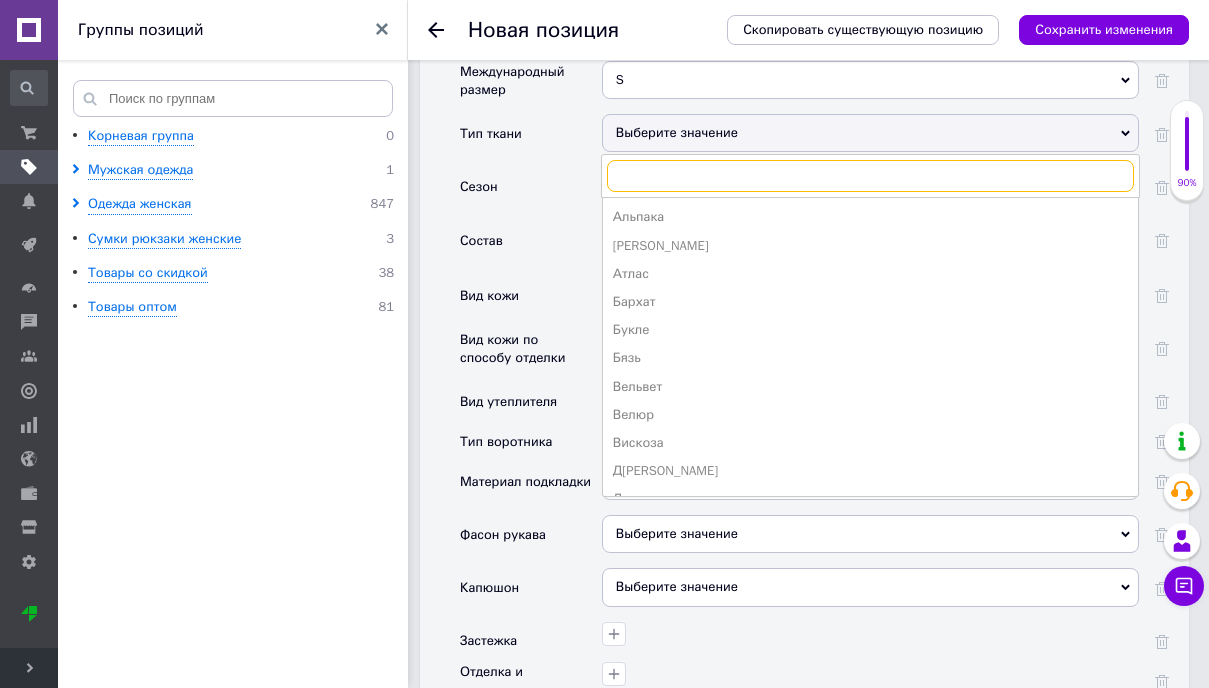 scroll, scrollTop: 2849, scrollLeft: 0, axis: vertical 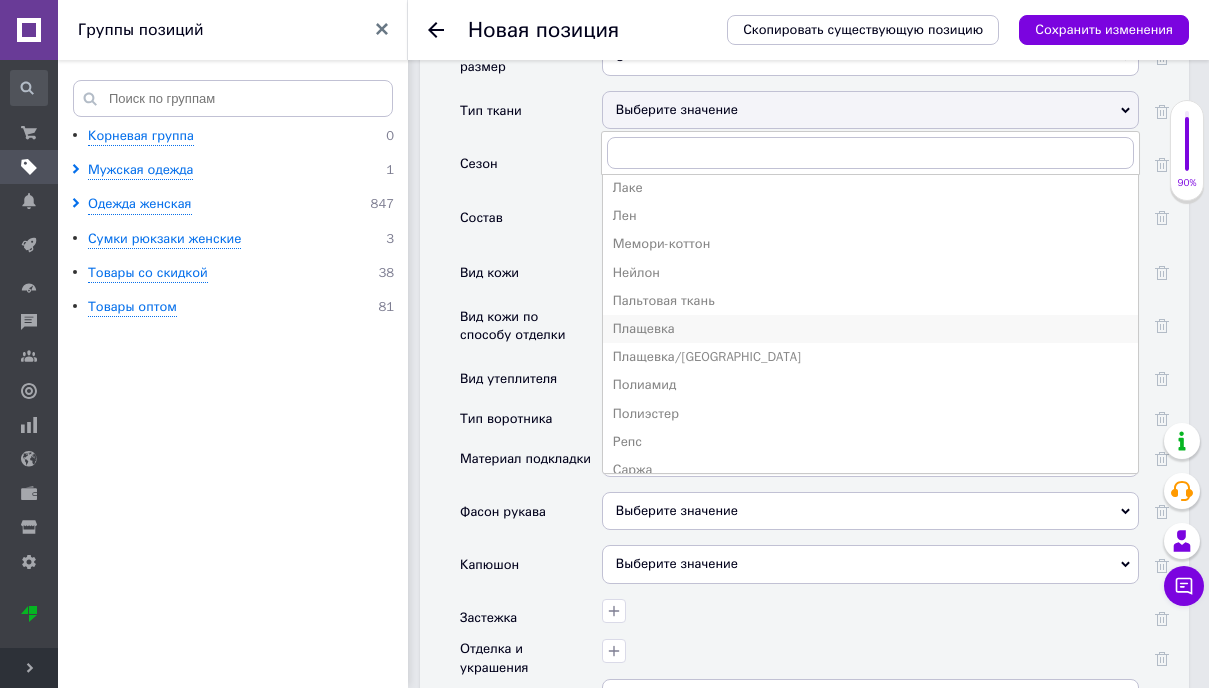 click on "Плащевка" at bounding box center (870, 329) 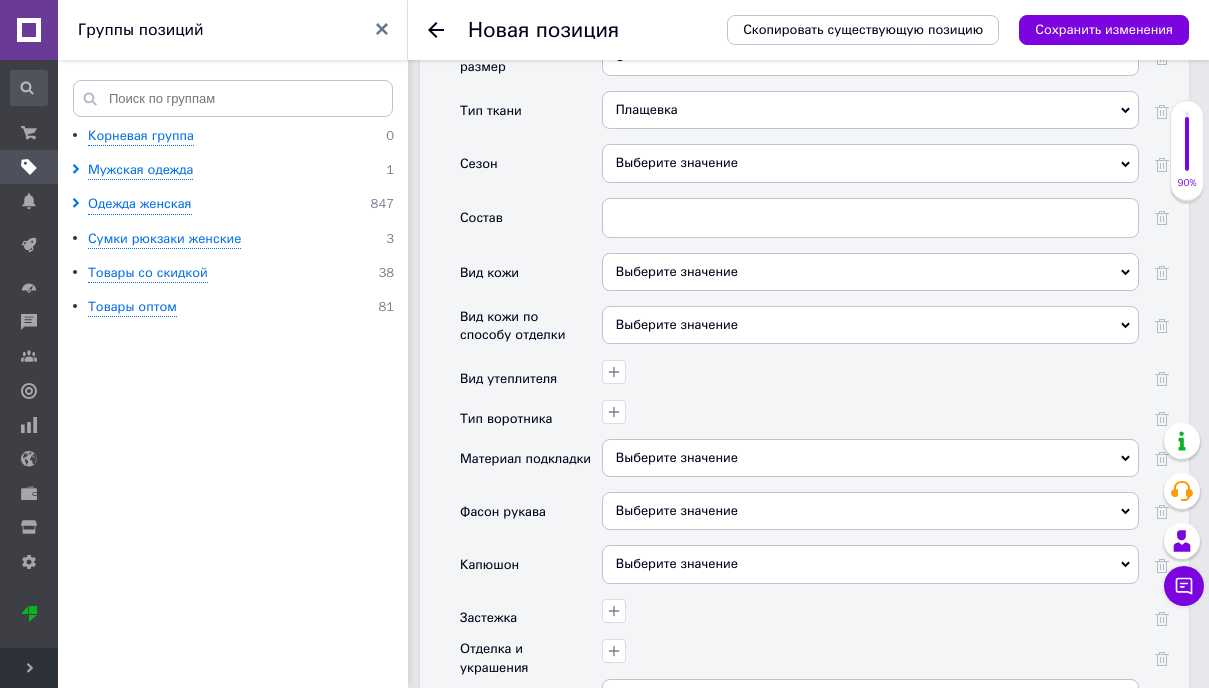 click on "Выберите значение" at bounding box center [870, 163] 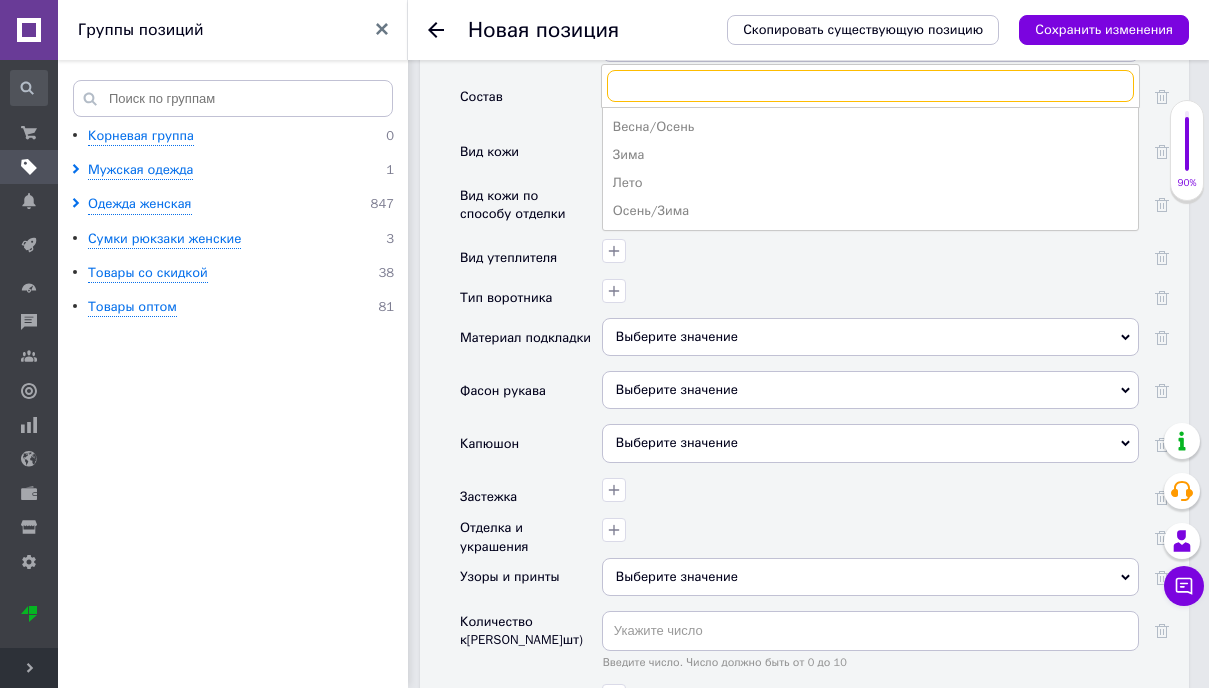 scroll, scrollTop: 2973, scrollLeft: 0, axis: vertical 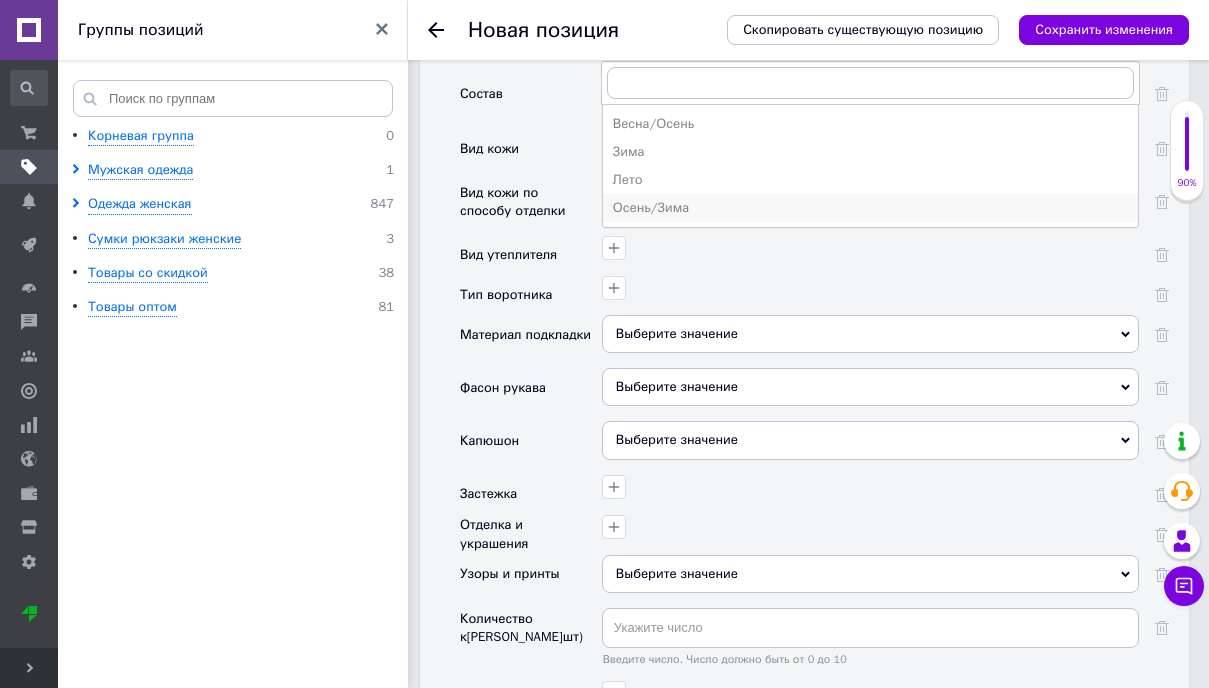 click on "Осень/Зима" at bounding box center [870, 208] 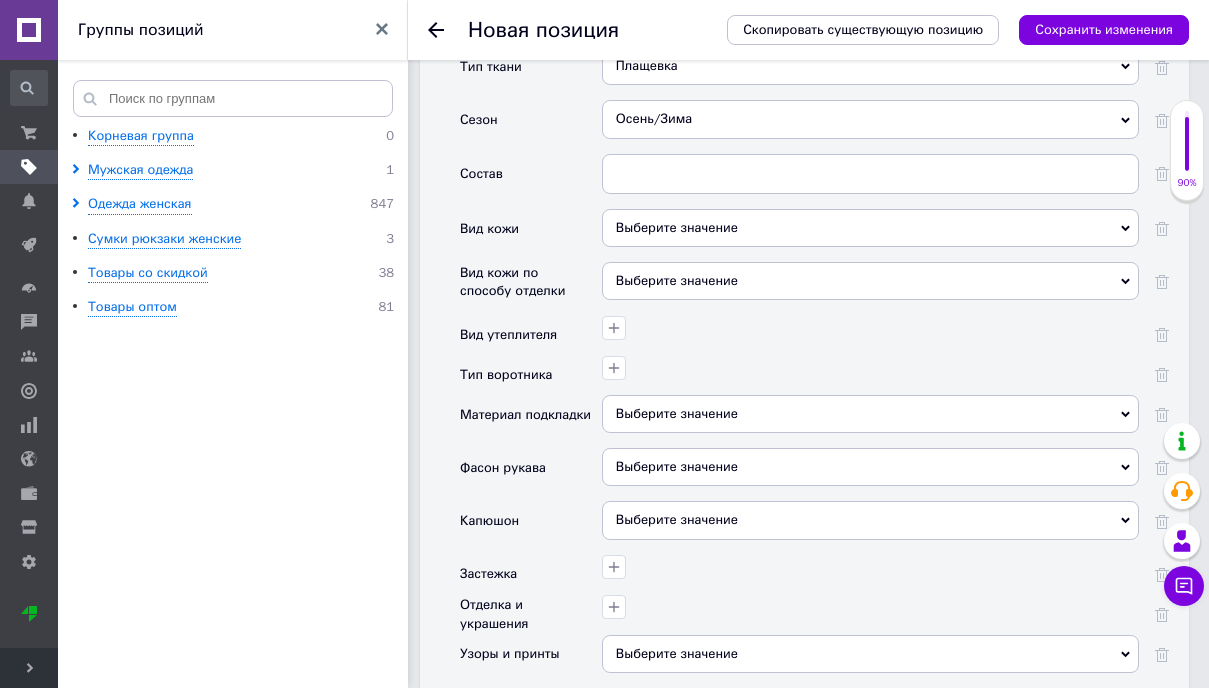 scroll, scrollTop: 2877, scrollLeft: 0, axis: vertical 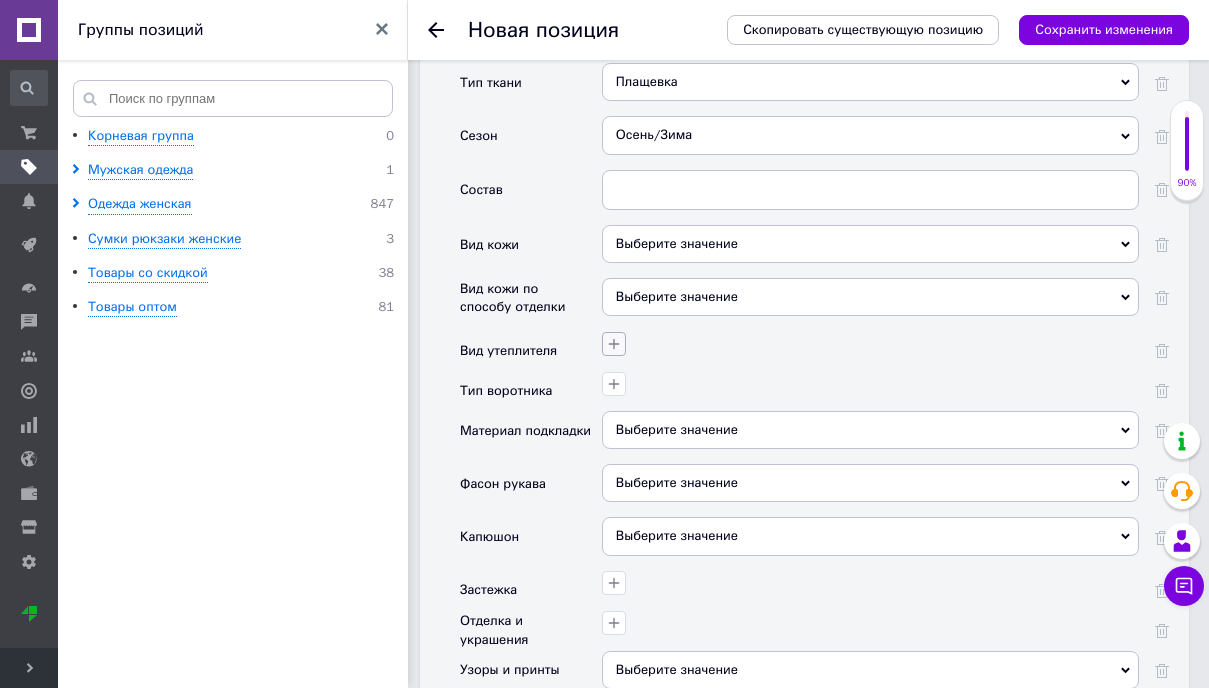 click 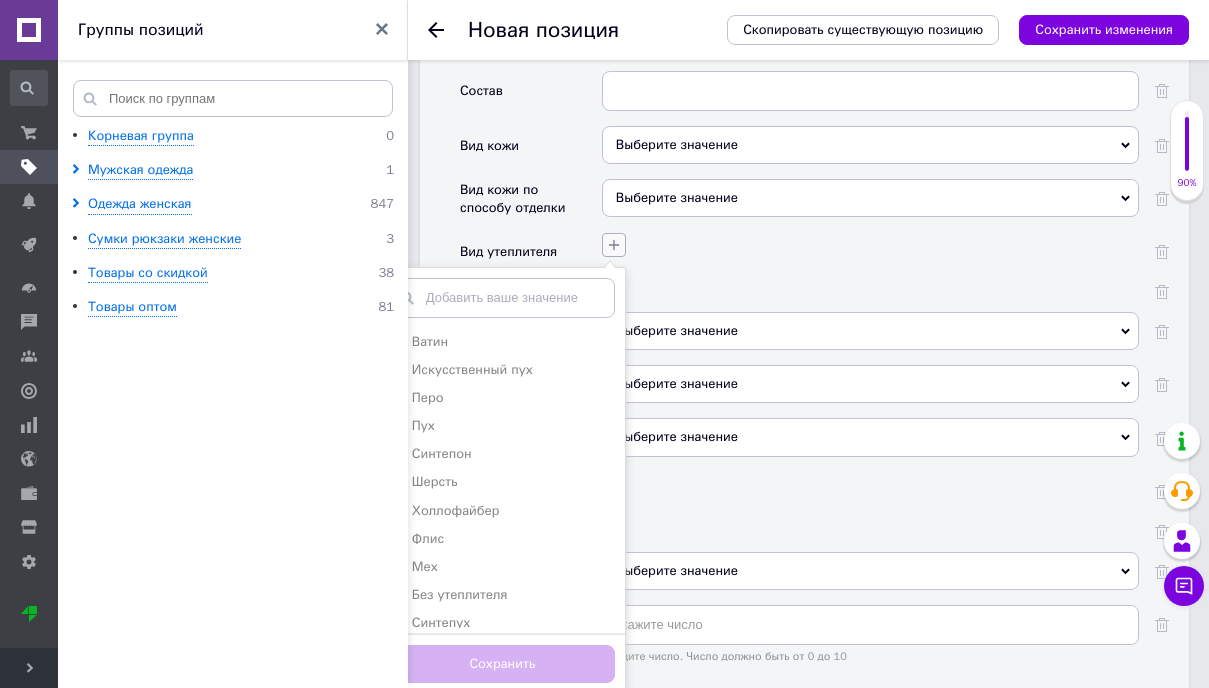 scroll, scrollTop: 3020, scrollLeft: 0, axis: vertical 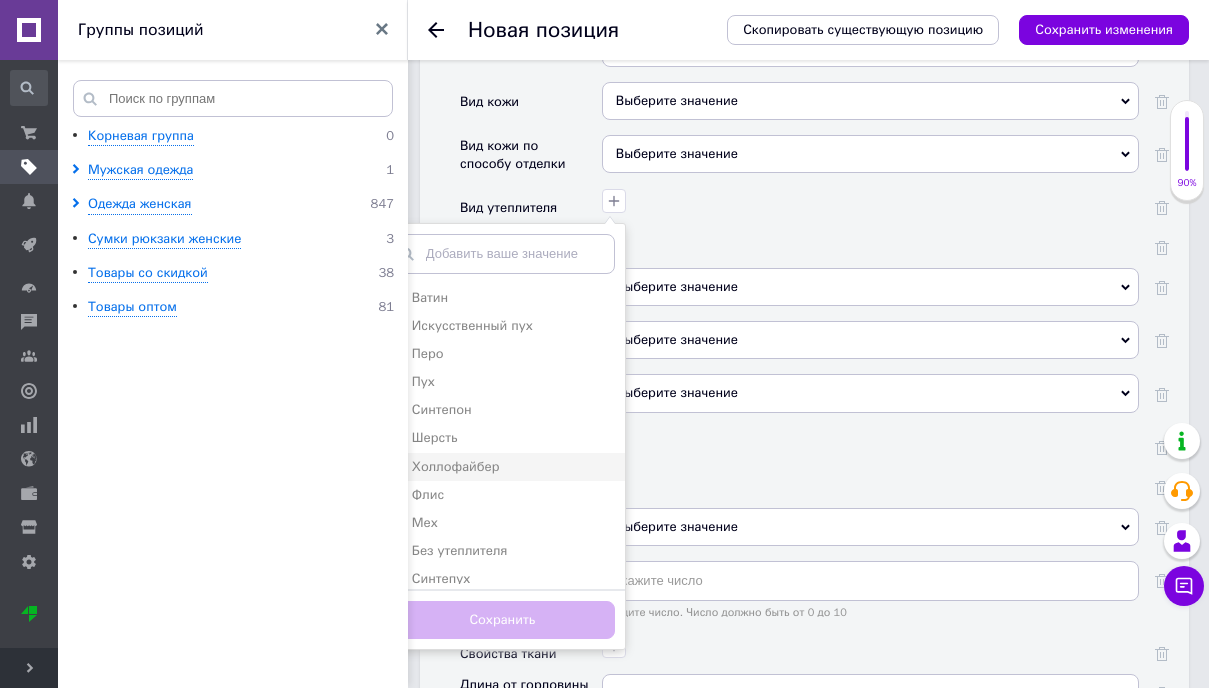 click on "Холлофайбер" at bounding box center (456, 467) 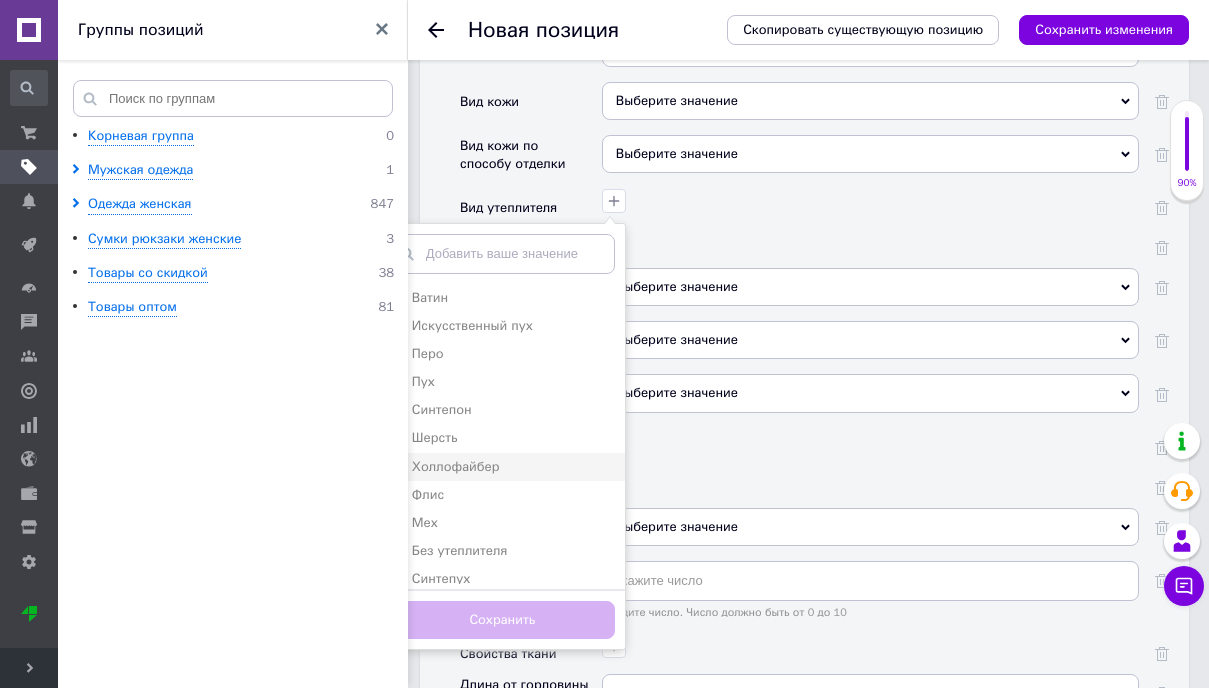 click on "Холлофайбер" at bounding box center [396, 465] 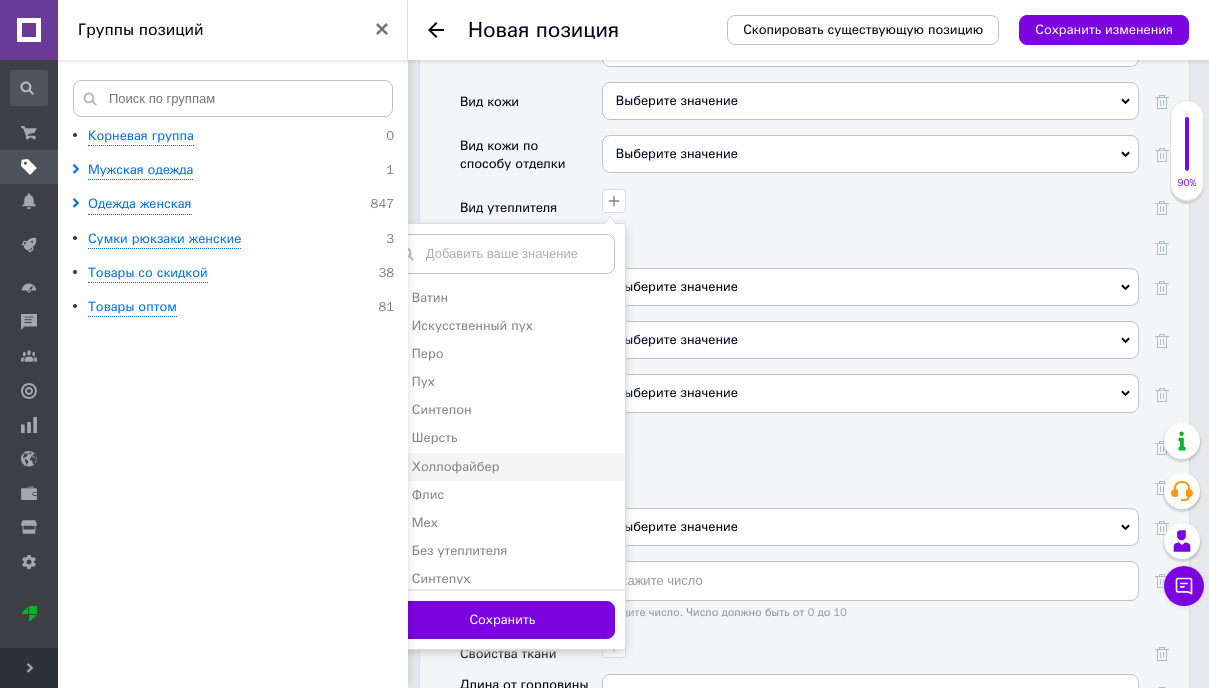 click on "Холлофайбер" at bounding box center (456, 466) 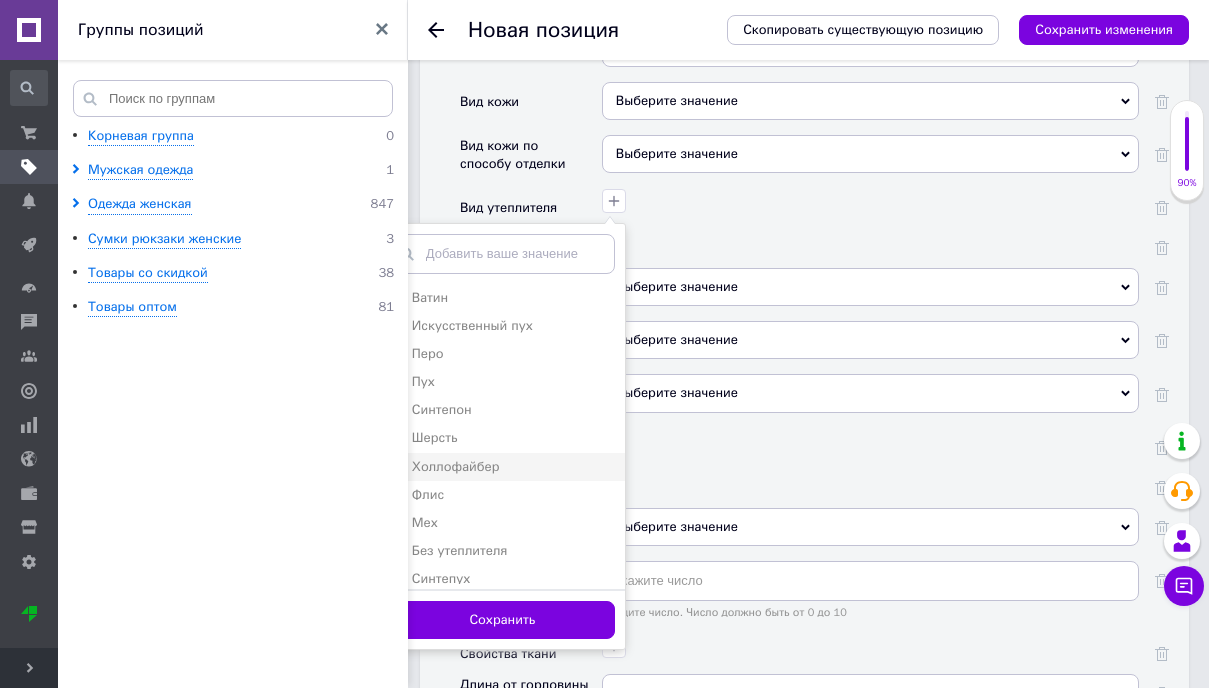 checkbox on "true" 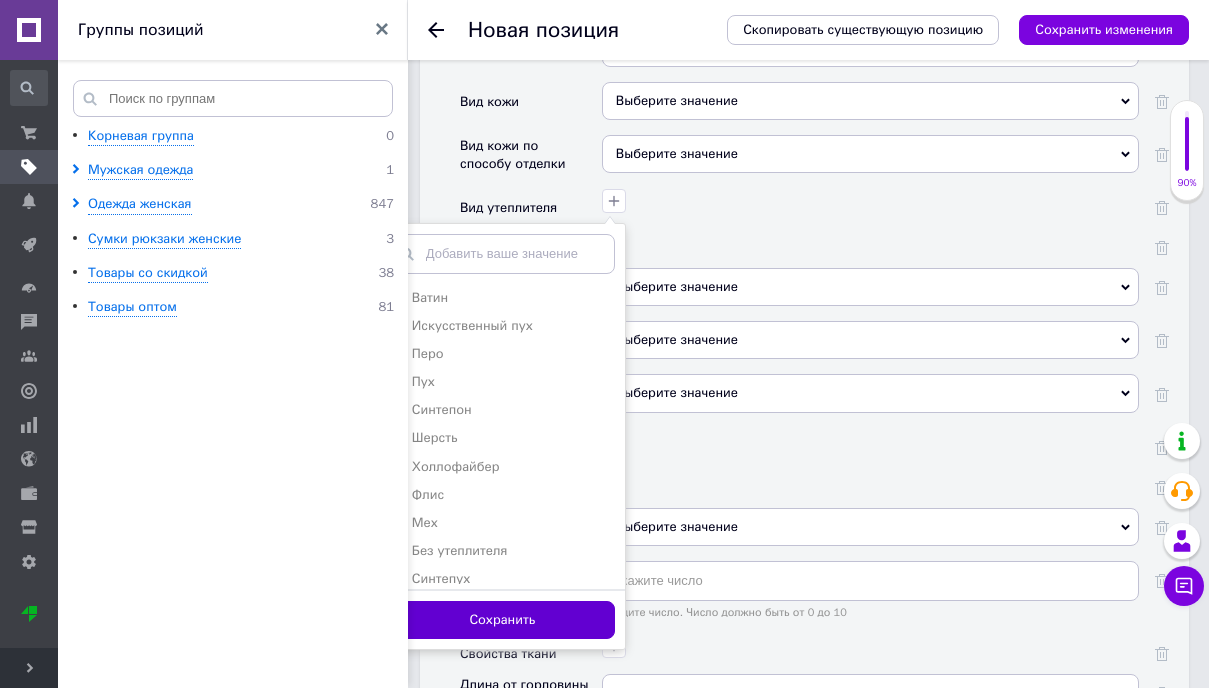 click on "Сохранить" at bounding box center (502, 620) 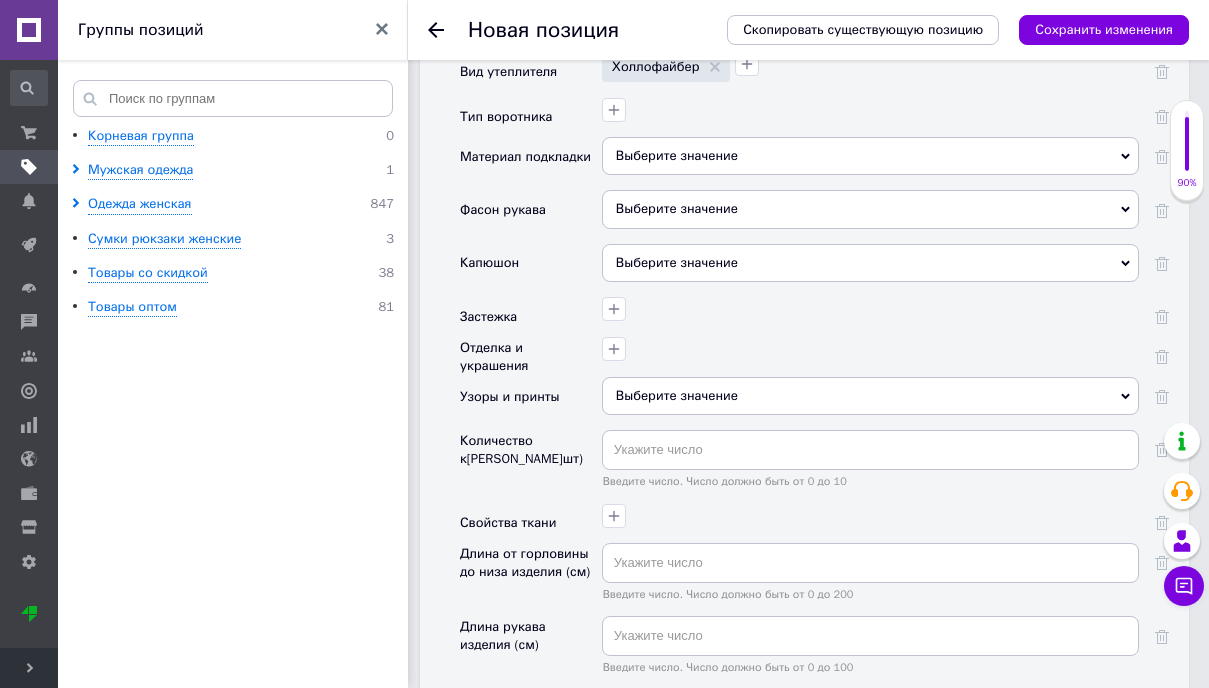scroll, scrollTop: 3164, scrollLeft: 0, axis: vertical 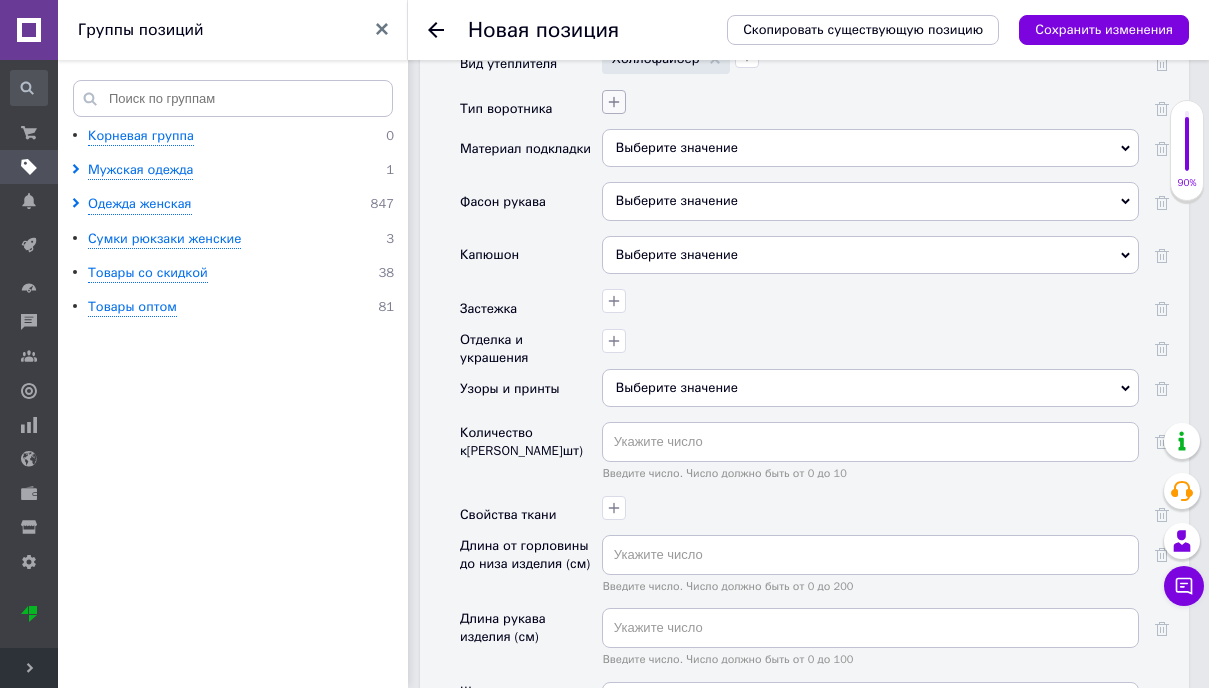 click 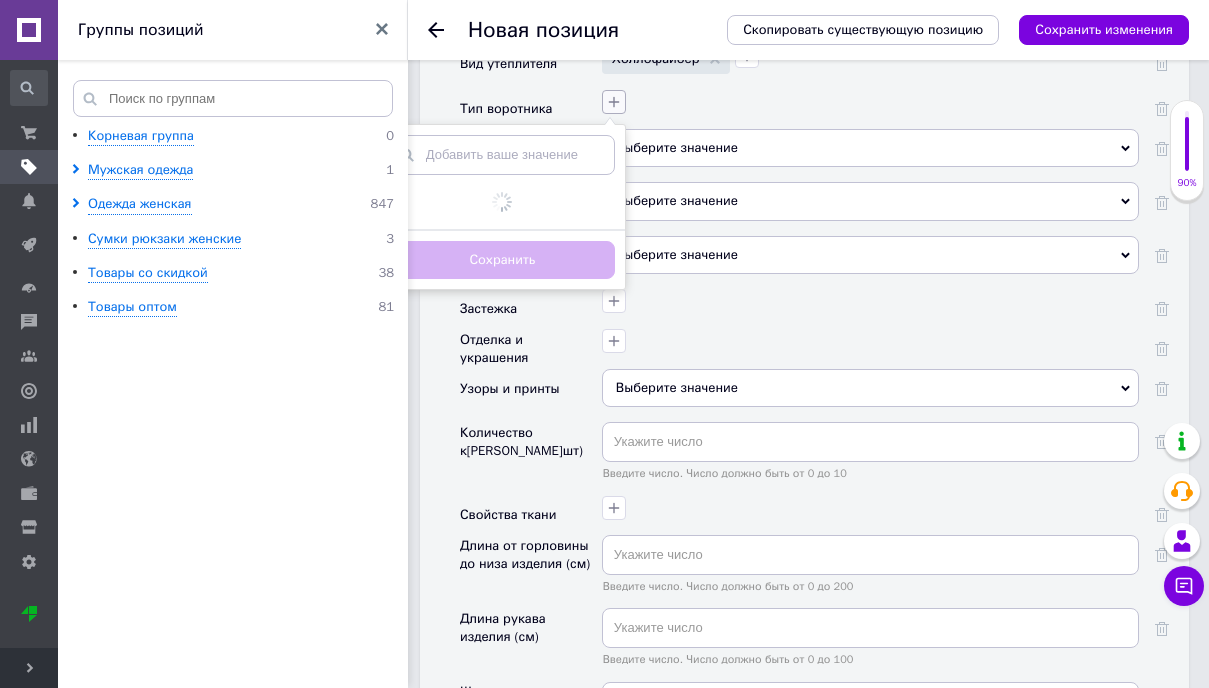 click 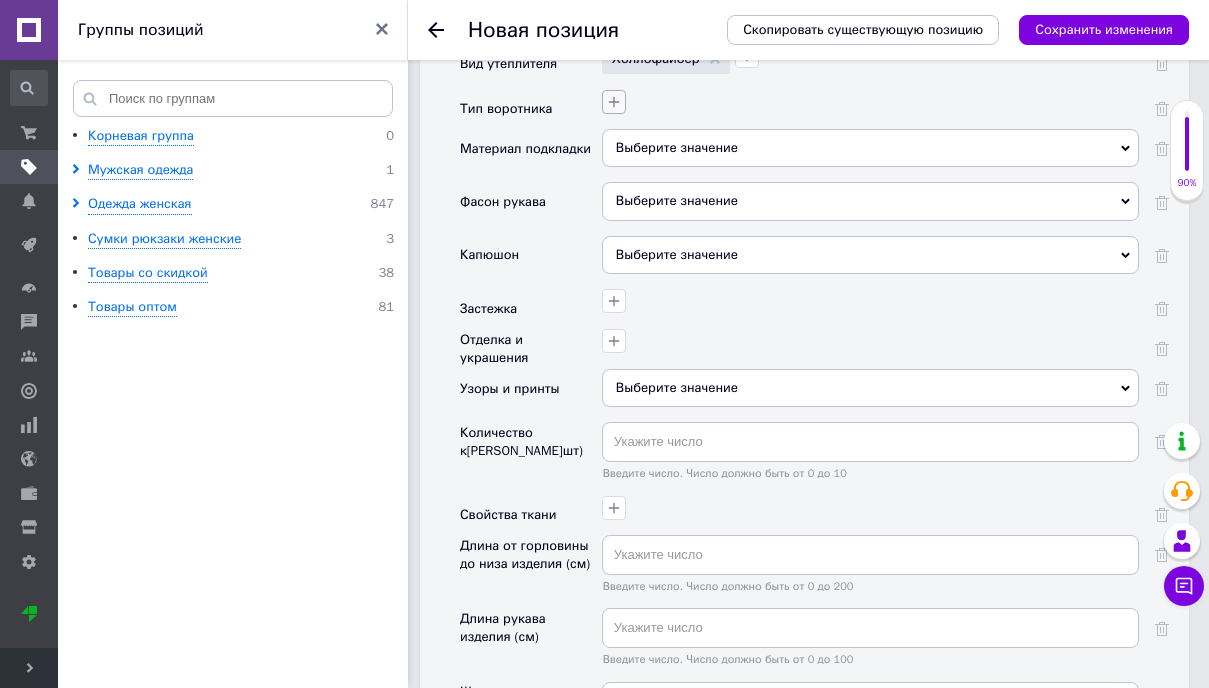 click 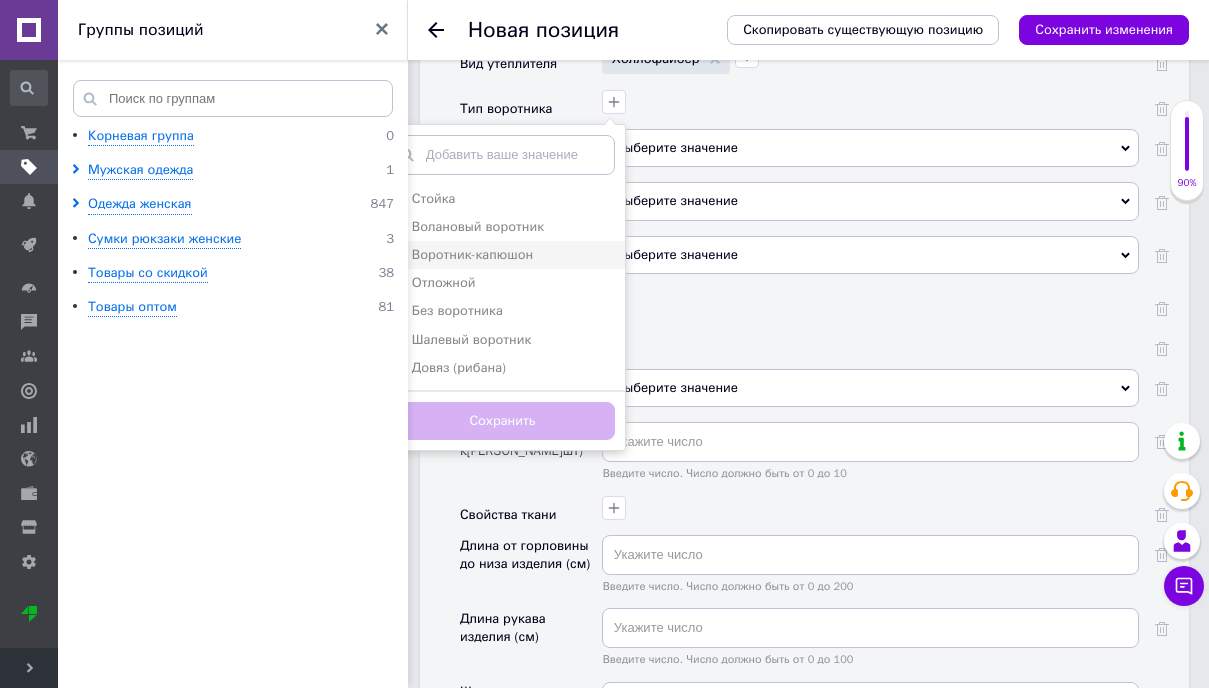 click on "Воротник-капюшон" at bounding box center (472, 254) 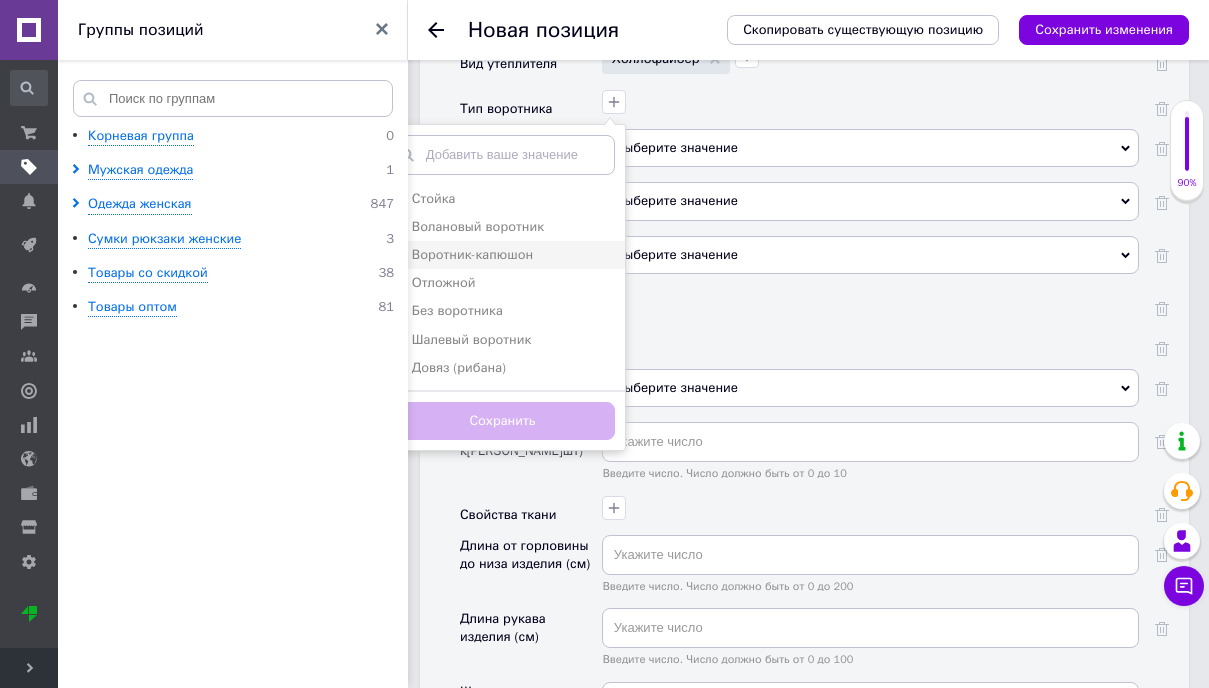 checkbox on "true" 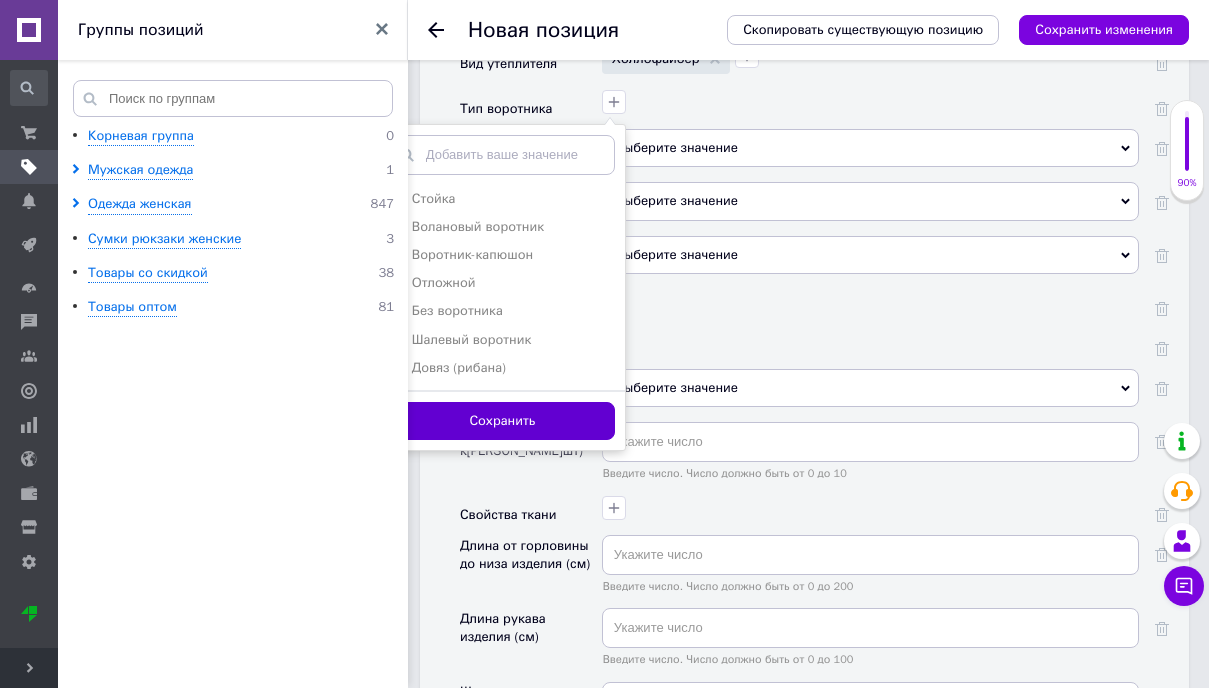 click on "Сохранить" at bounding box center (502, 421) 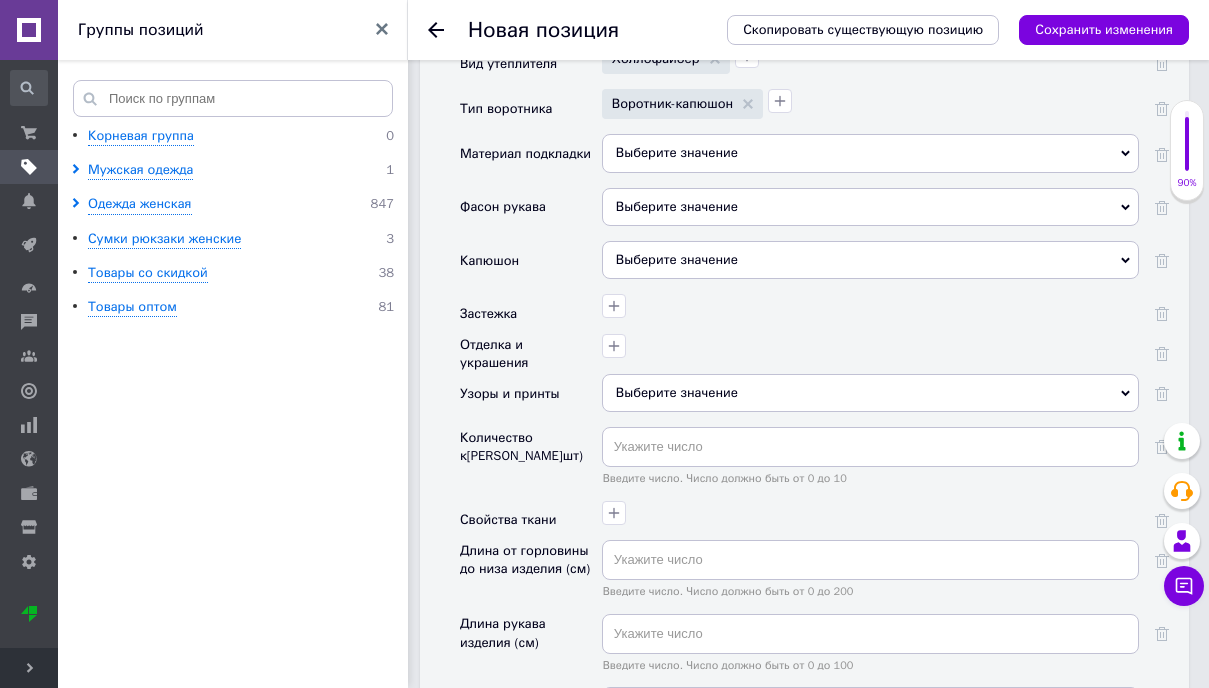 click on "Выберите значение" at bounding box center (870, 153) 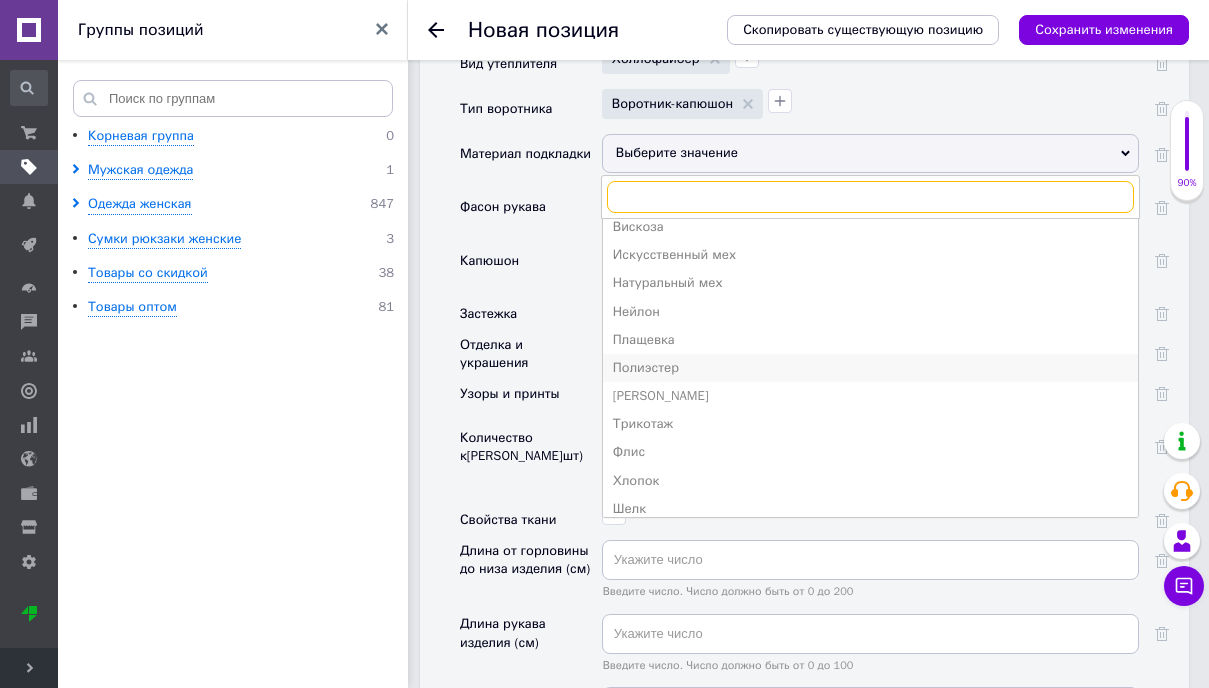 scroll, scrollTop: 78, scrollLeft: 0, axis: vertical 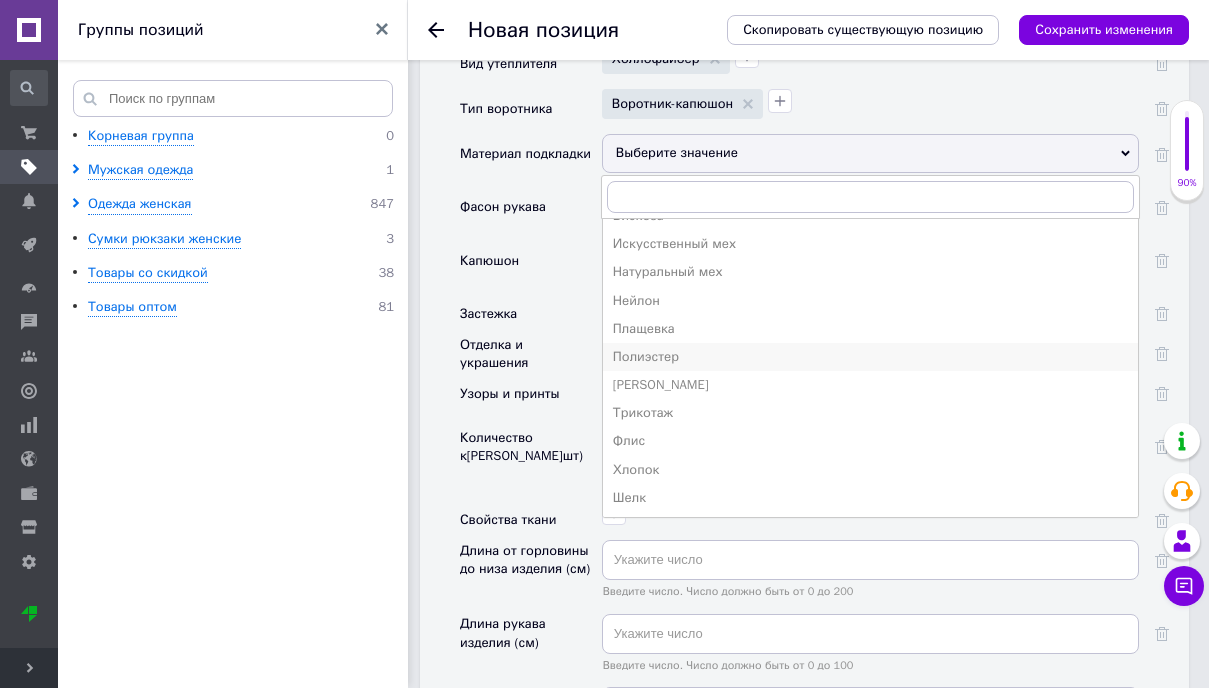 click on "Полиэстер" at bounding box center (870, 357) 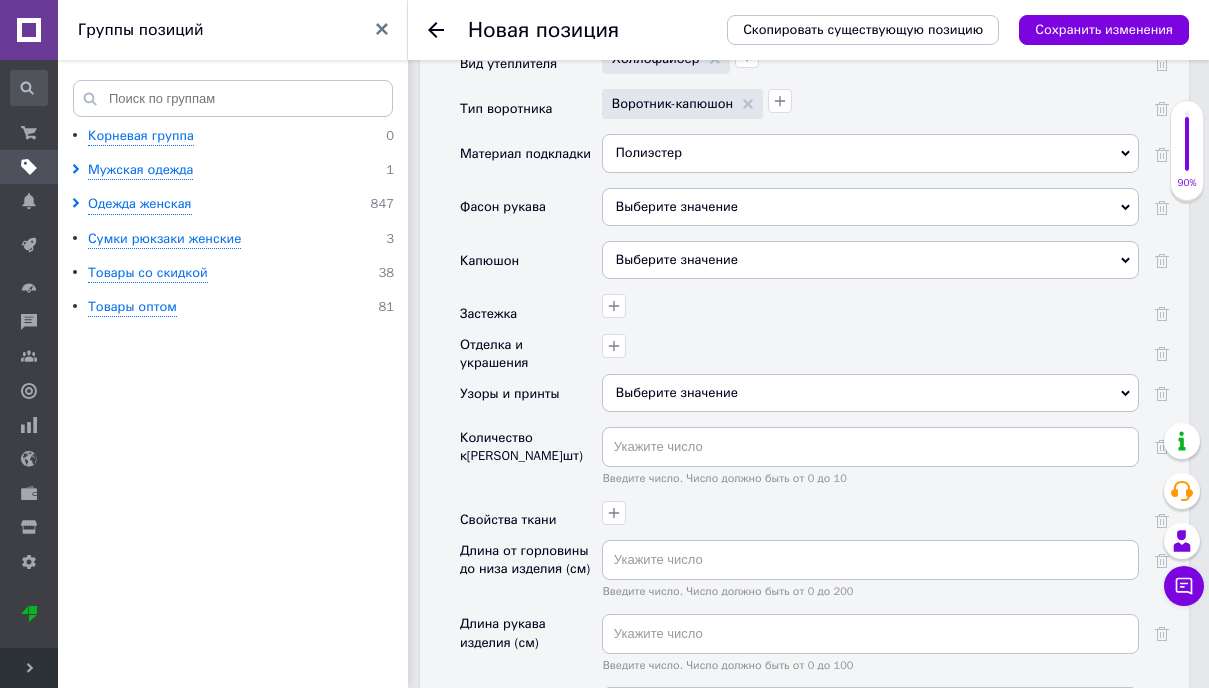 click on "Выберите значение" at bounding box center [870, 207] 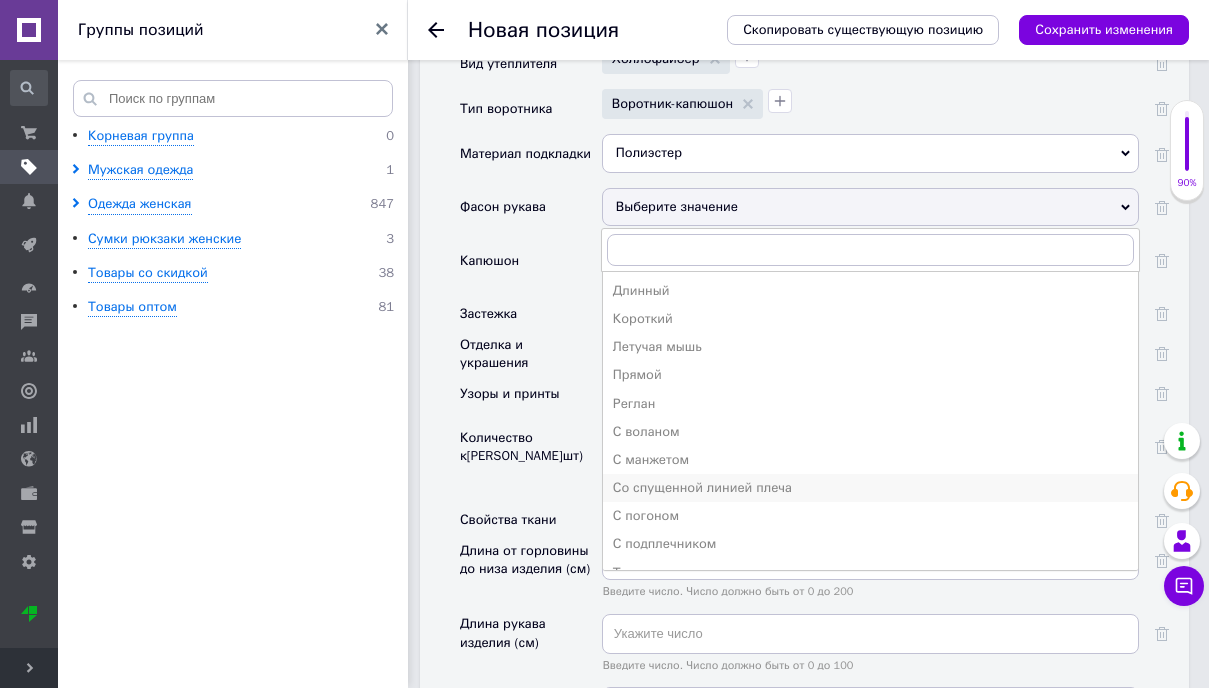 click on "Со спущенной линией плеча" at bounding box center [870, 488] 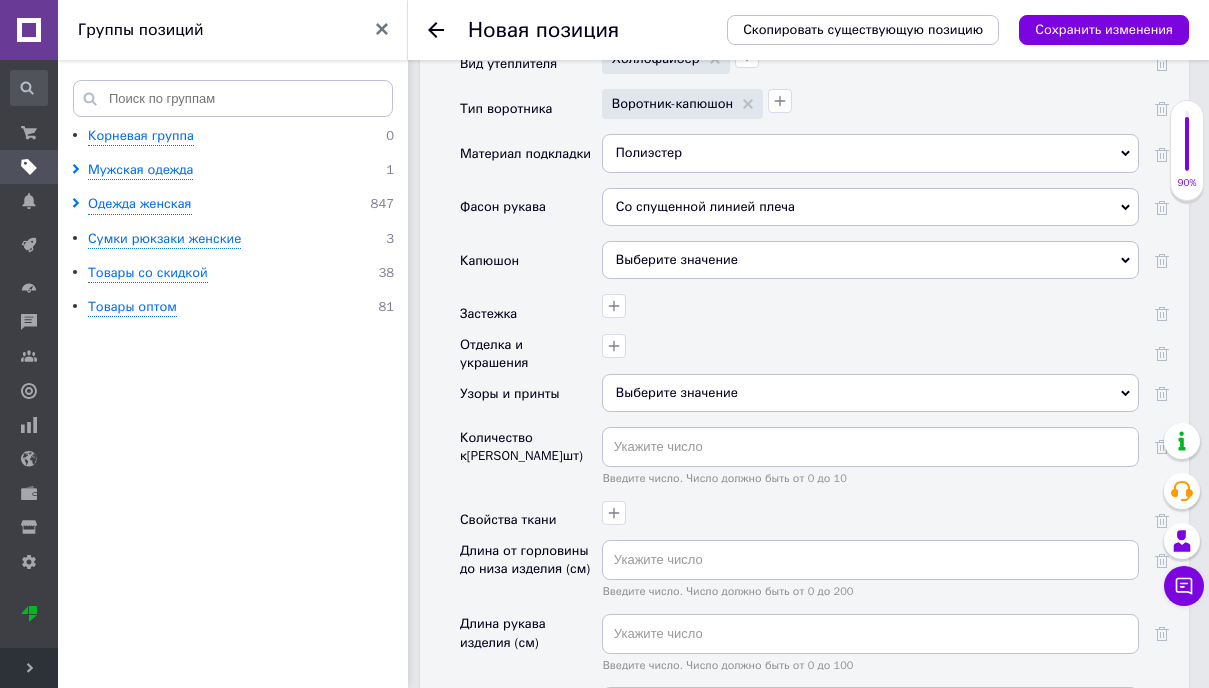 click on "Выберите значение" at bounding box center [870, 260] 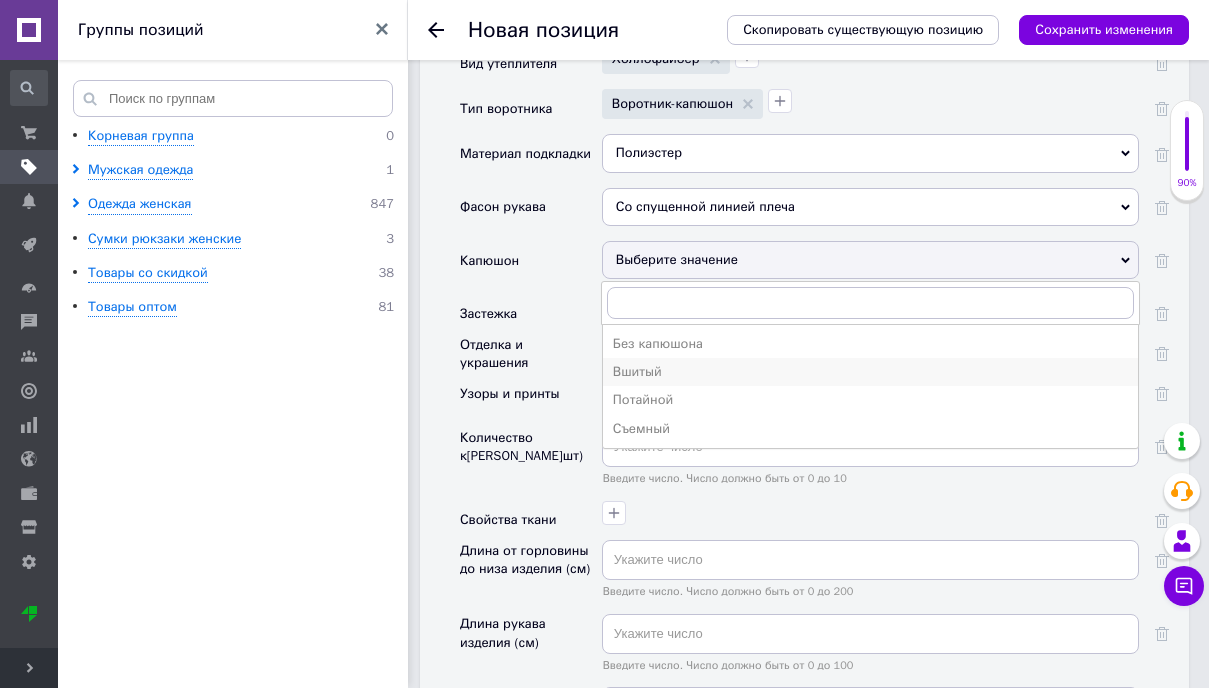 click on "Вшитый" at bounding box center (870, 372) 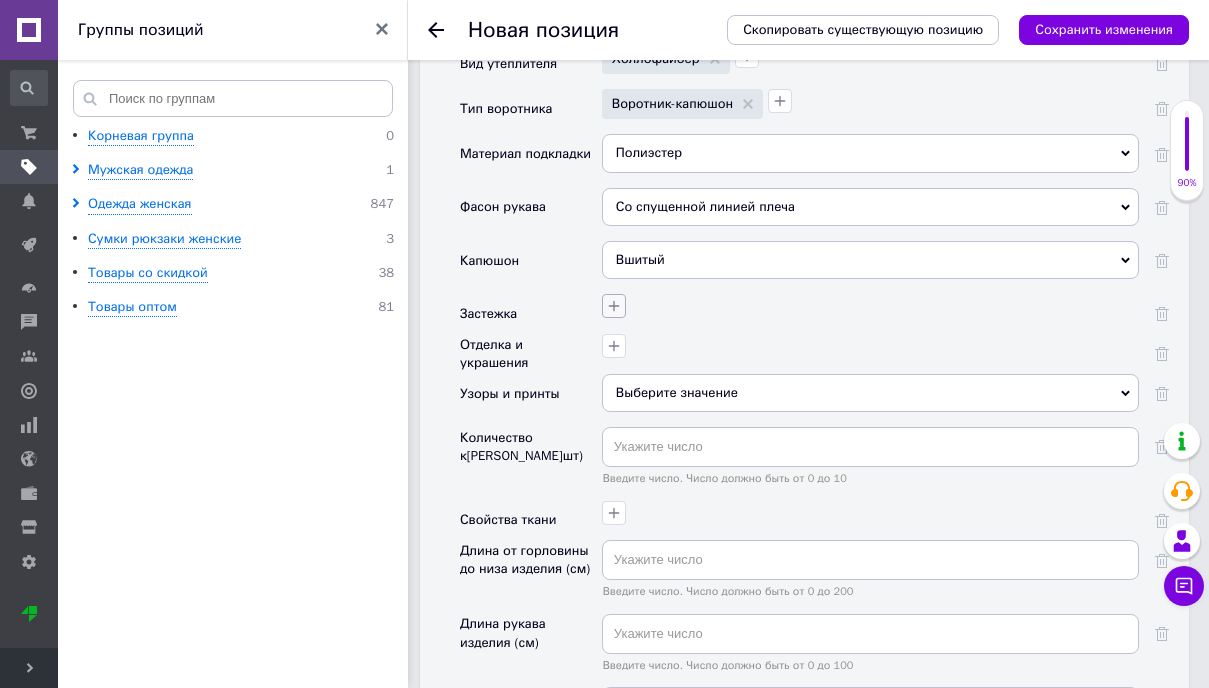 click 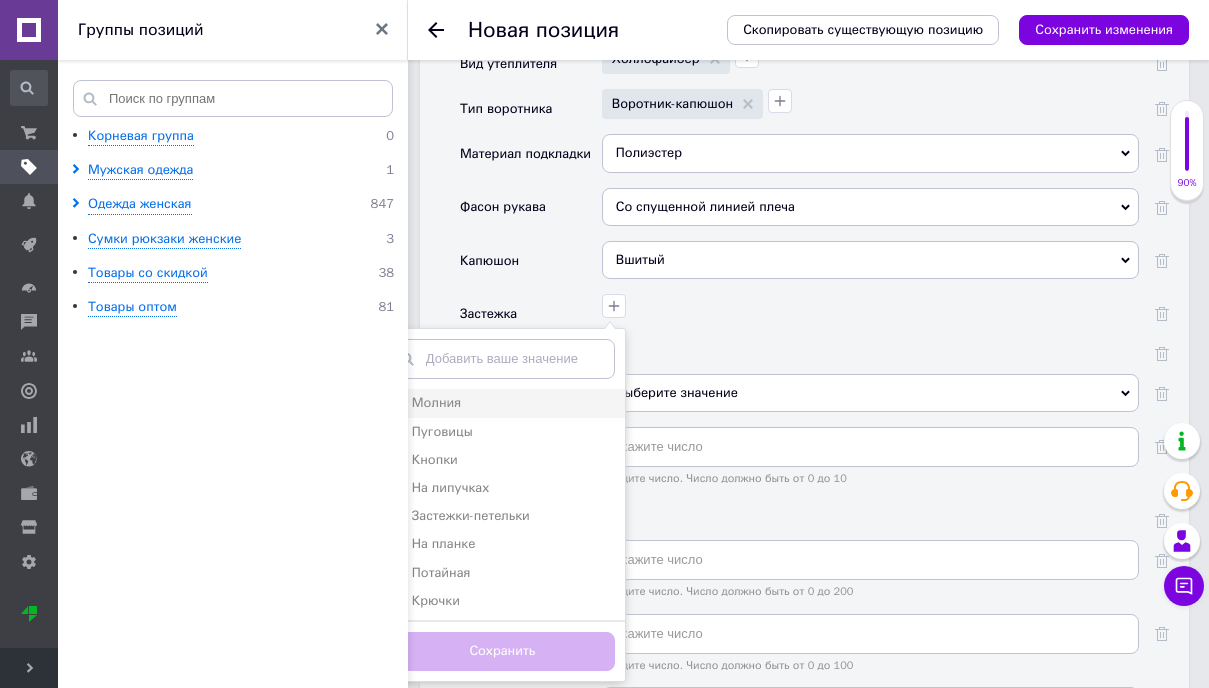 click on "Молния" at bounding box center (436, 402) 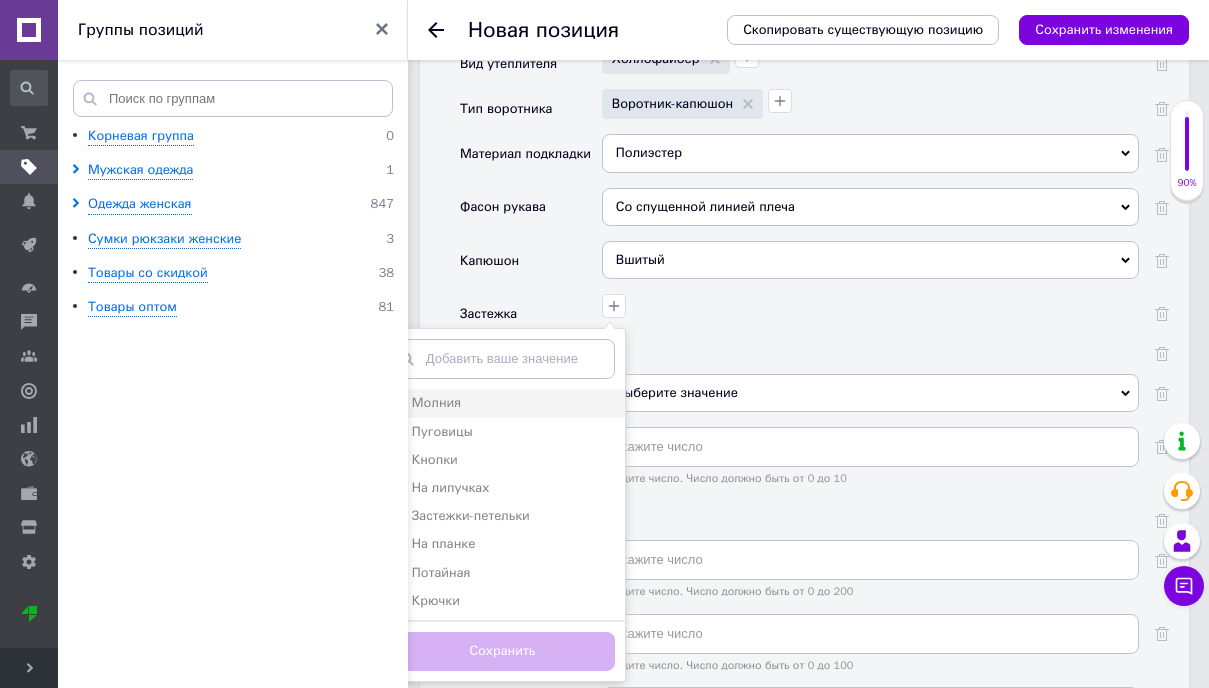checkbox on "true" 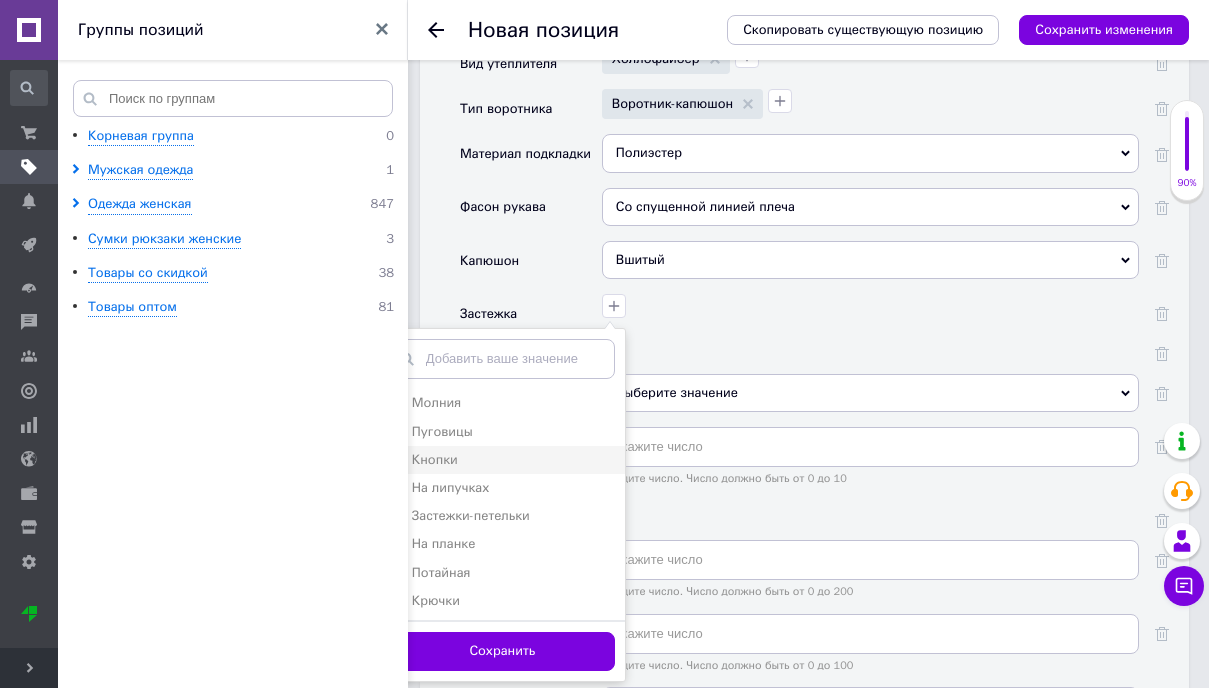 click on "Кнопки" at bounding box center (435, 459) 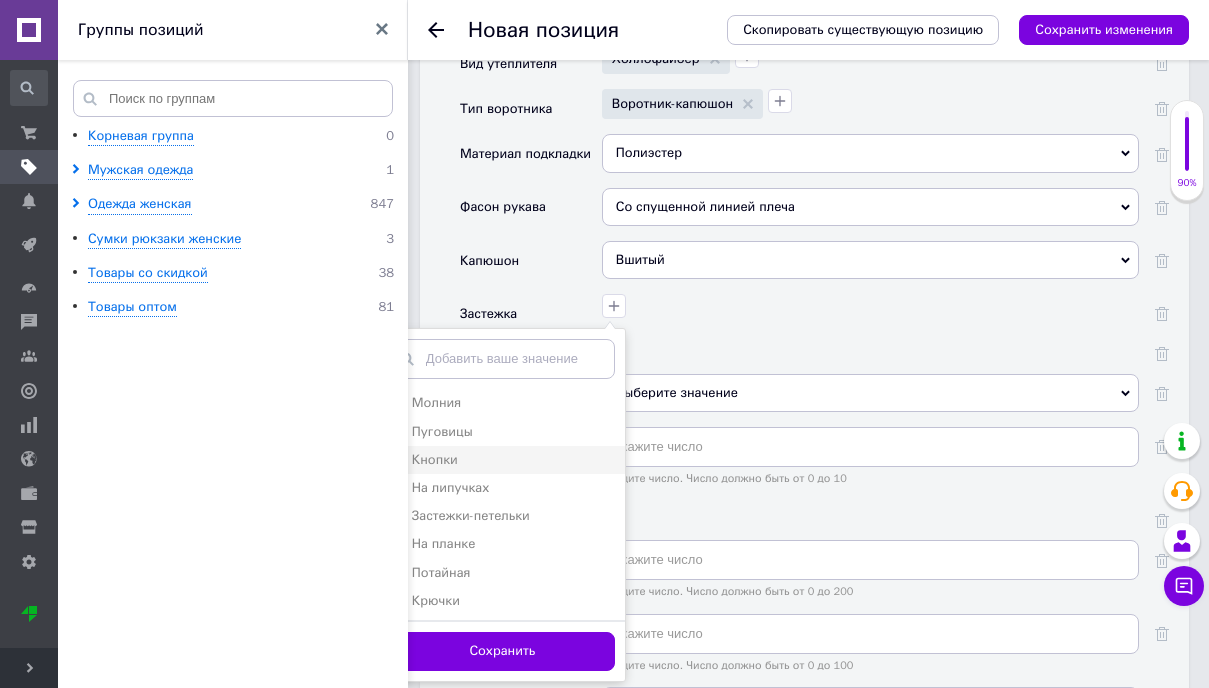 checkbox on "true" 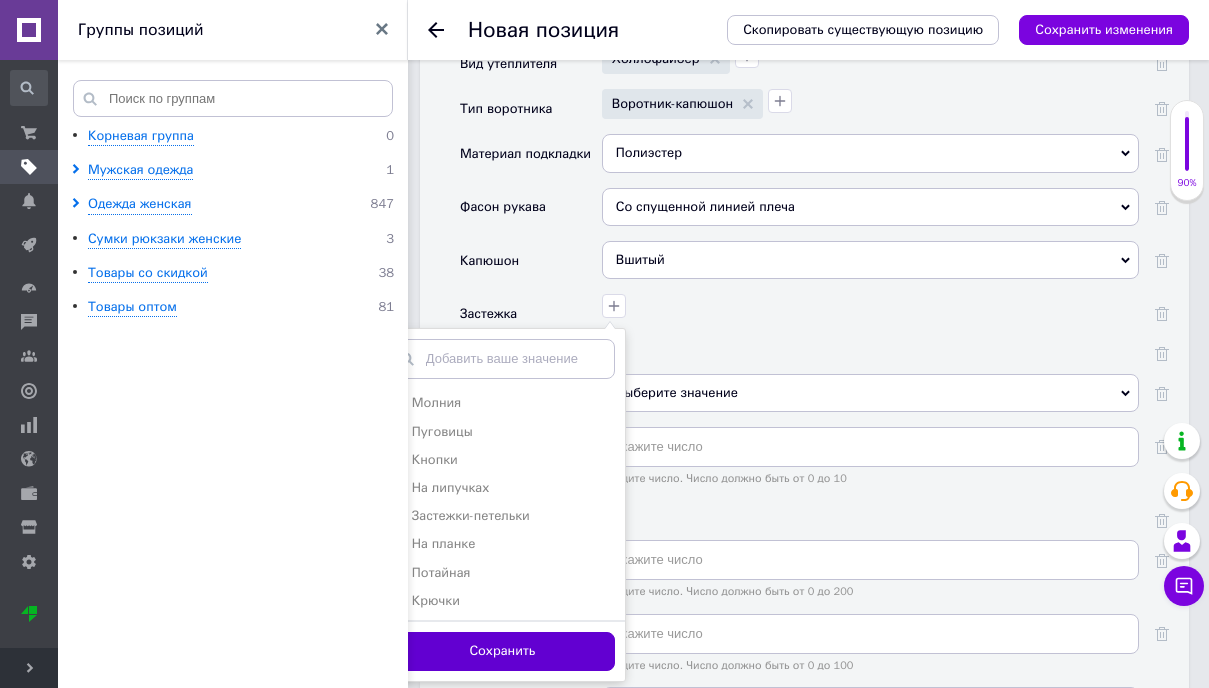 click on "Сохранить" at bounding box center [502, 651] 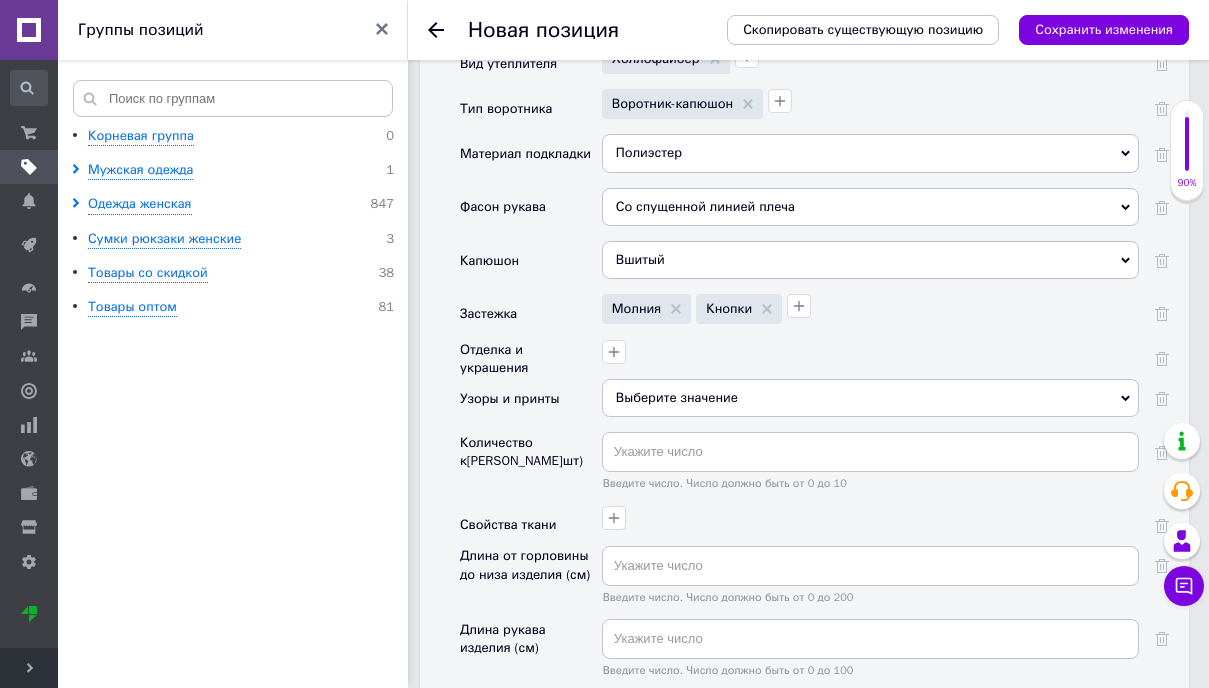 click on "Выберите значение" at bounding box center [870, 398] 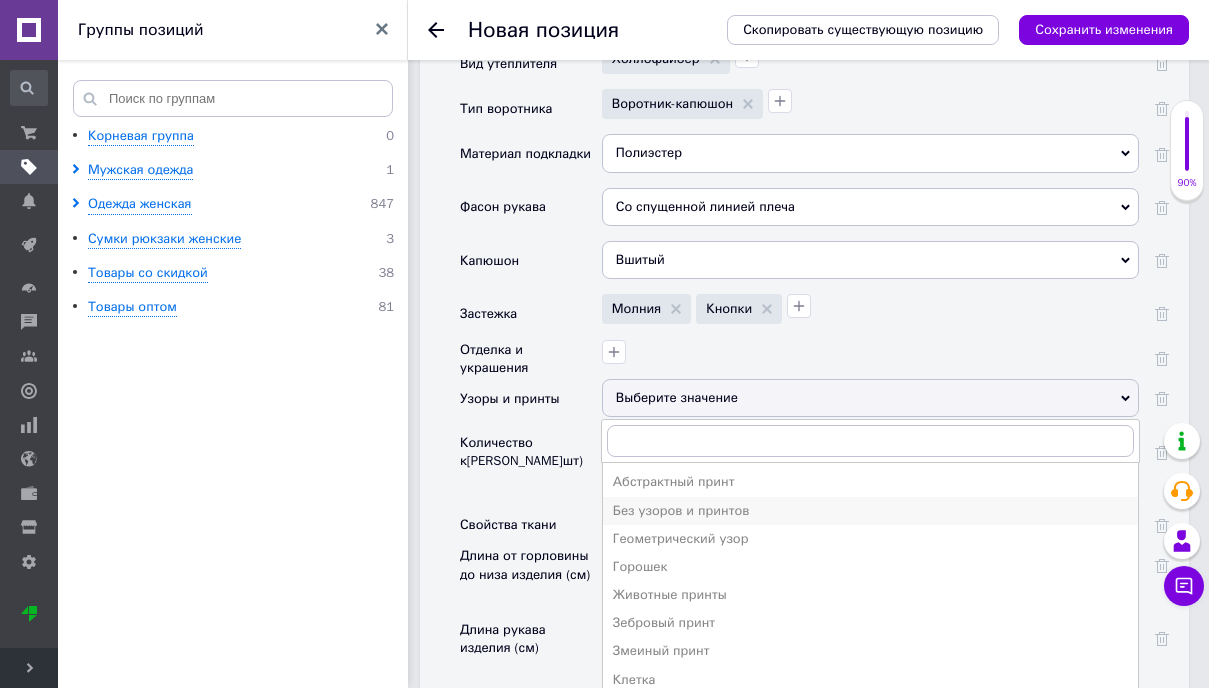 click on "Без узоров и принтов" at bounding box center [870, 511] 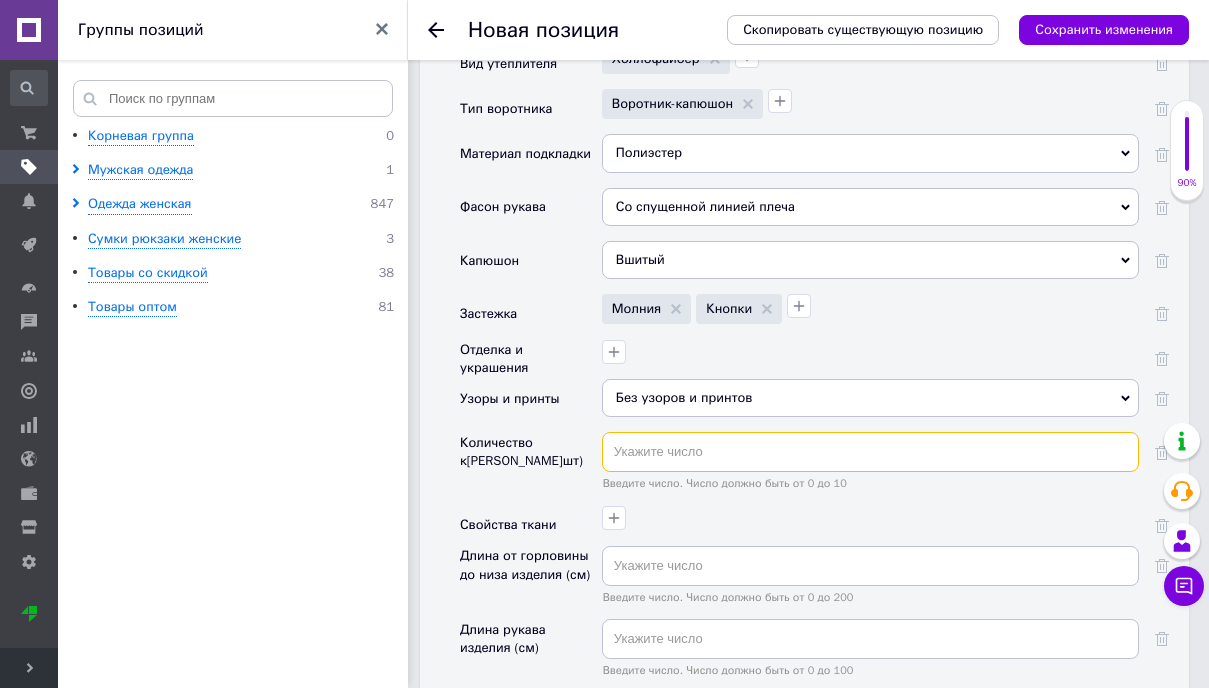 click at bounding box center (870, 452) 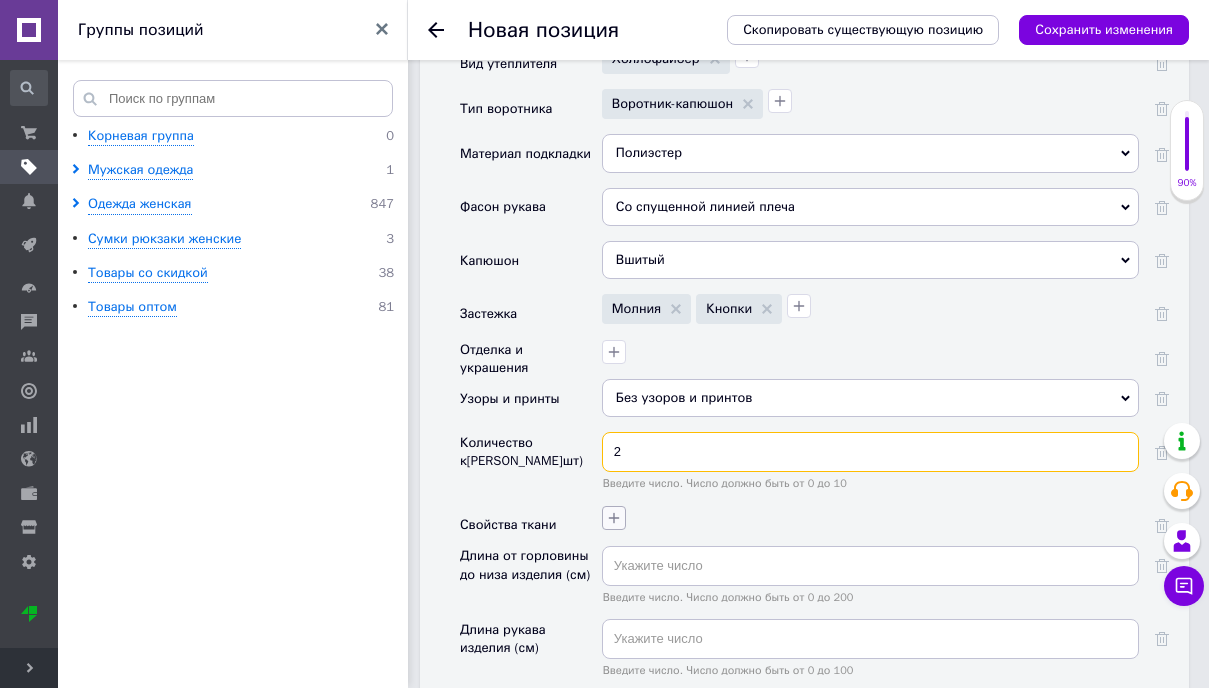 type on "2" 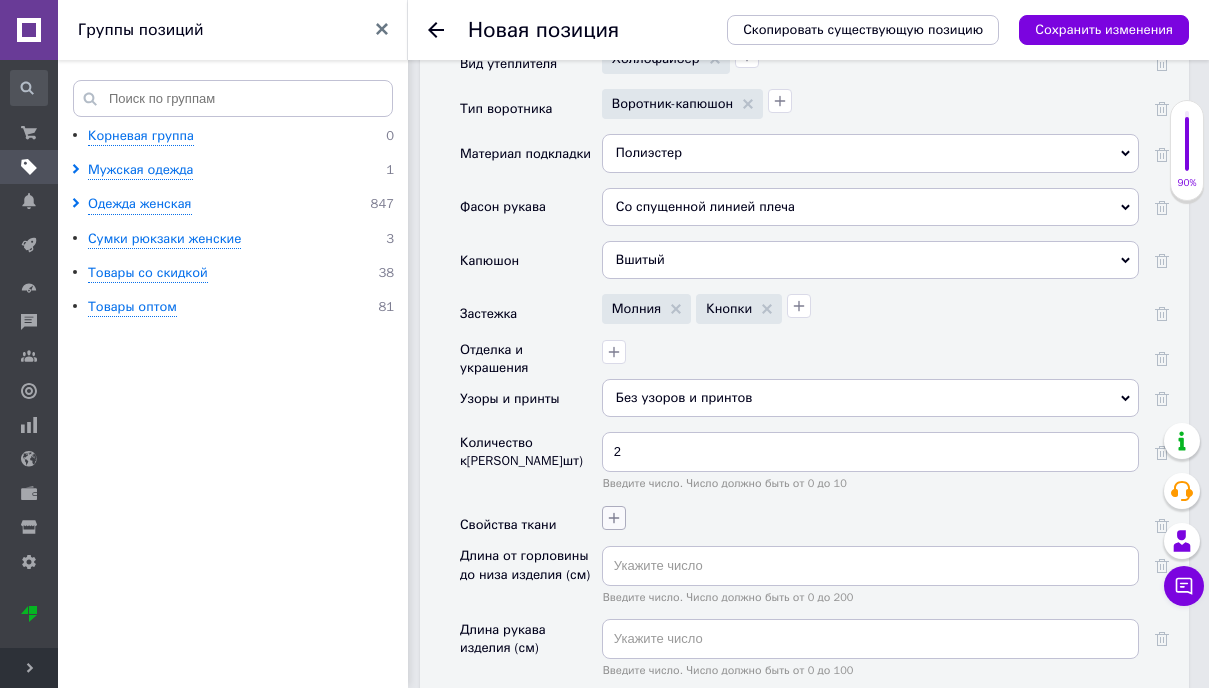 click 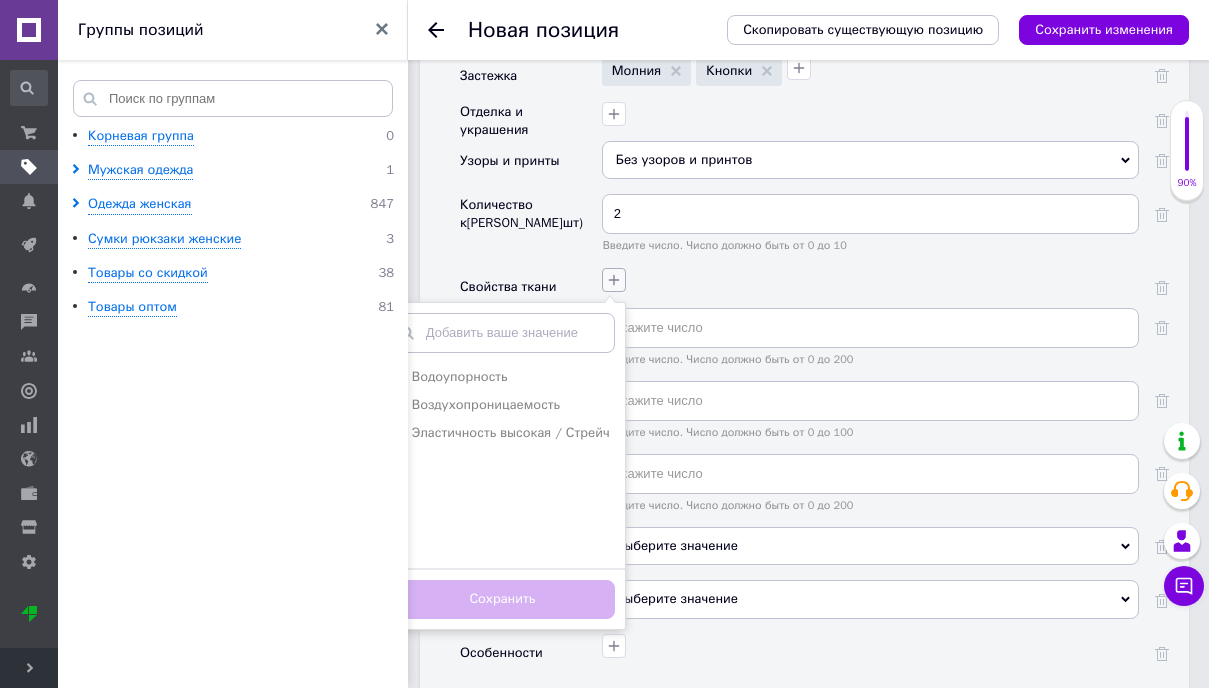 scroll, scrollTop: 3415, scrollLeft: 0, axis: vertical 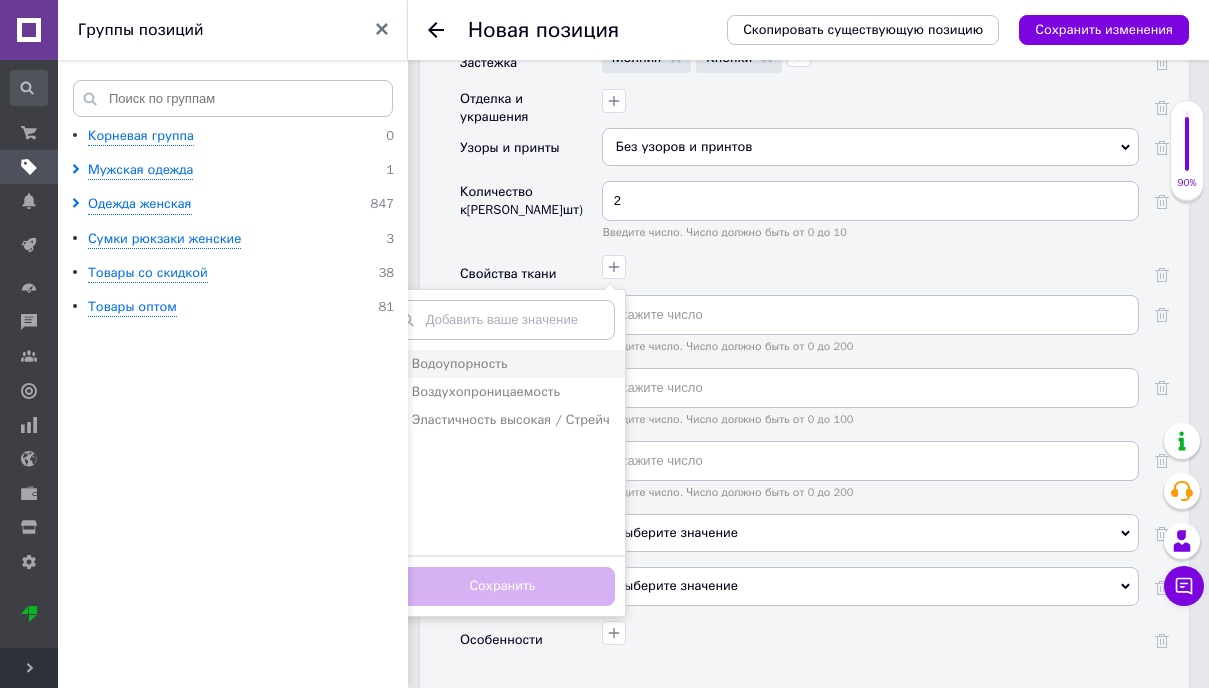 click on "Водоупорность" at bounding box center (460, 363) 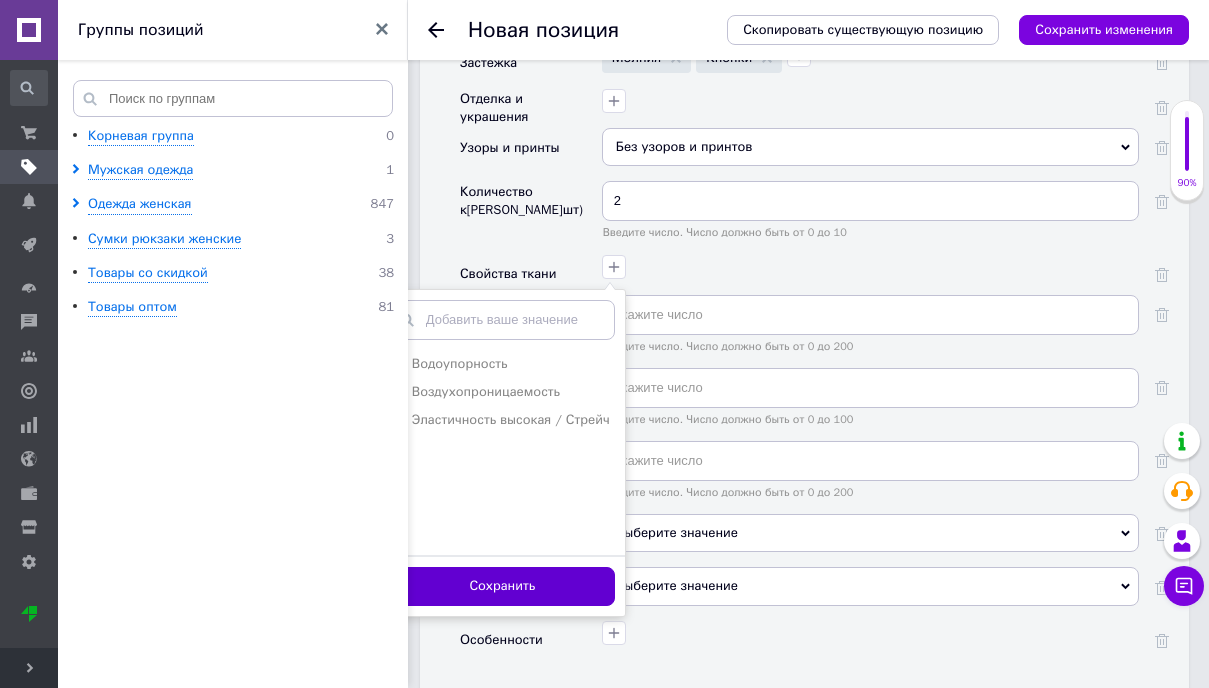 click on "Сохранить" at bounding box center (502, 586) 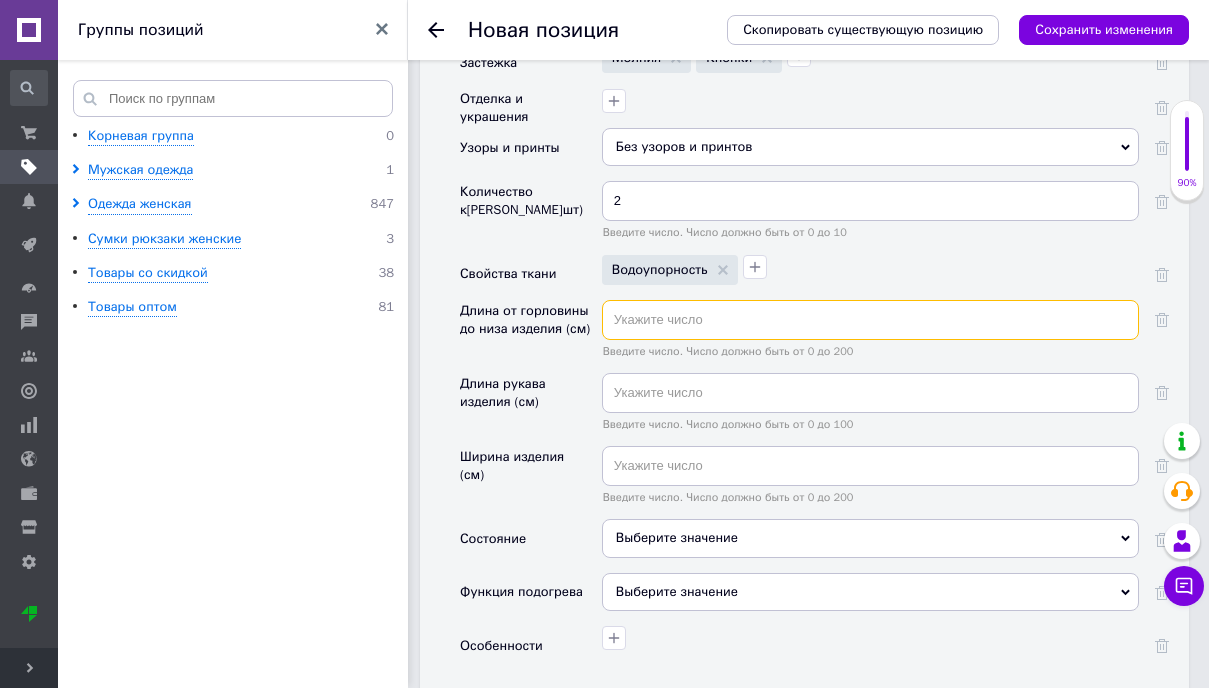click at bounding box center [870, 320] 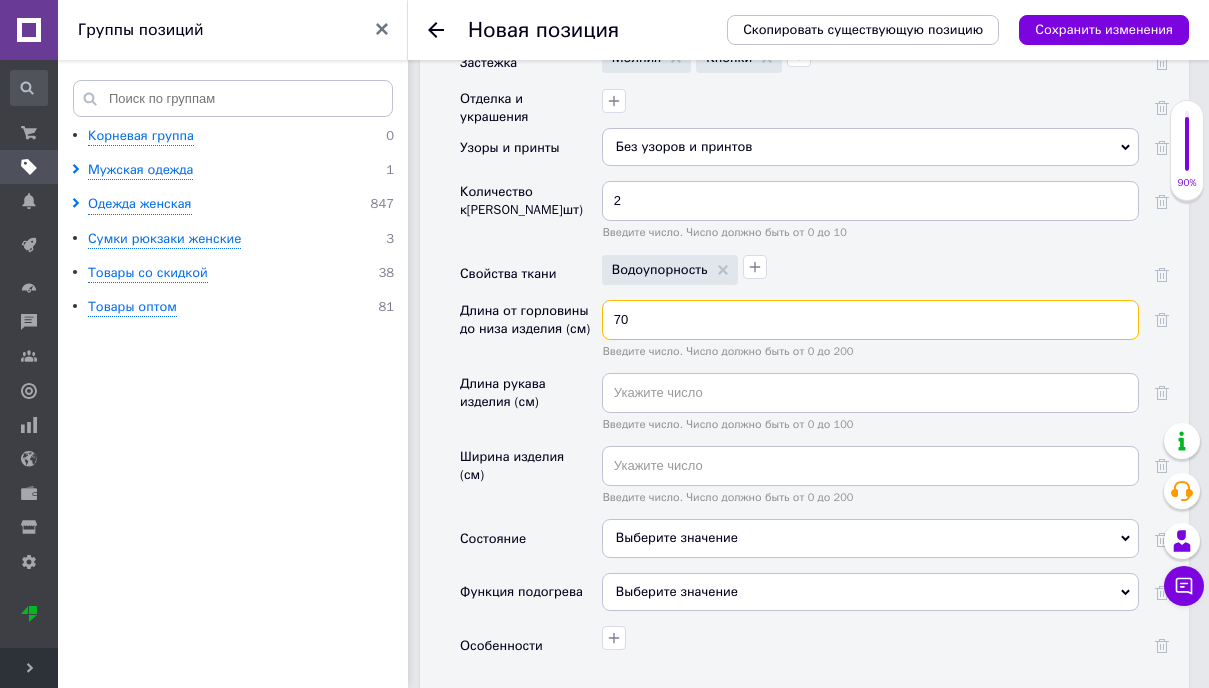 type on "70" 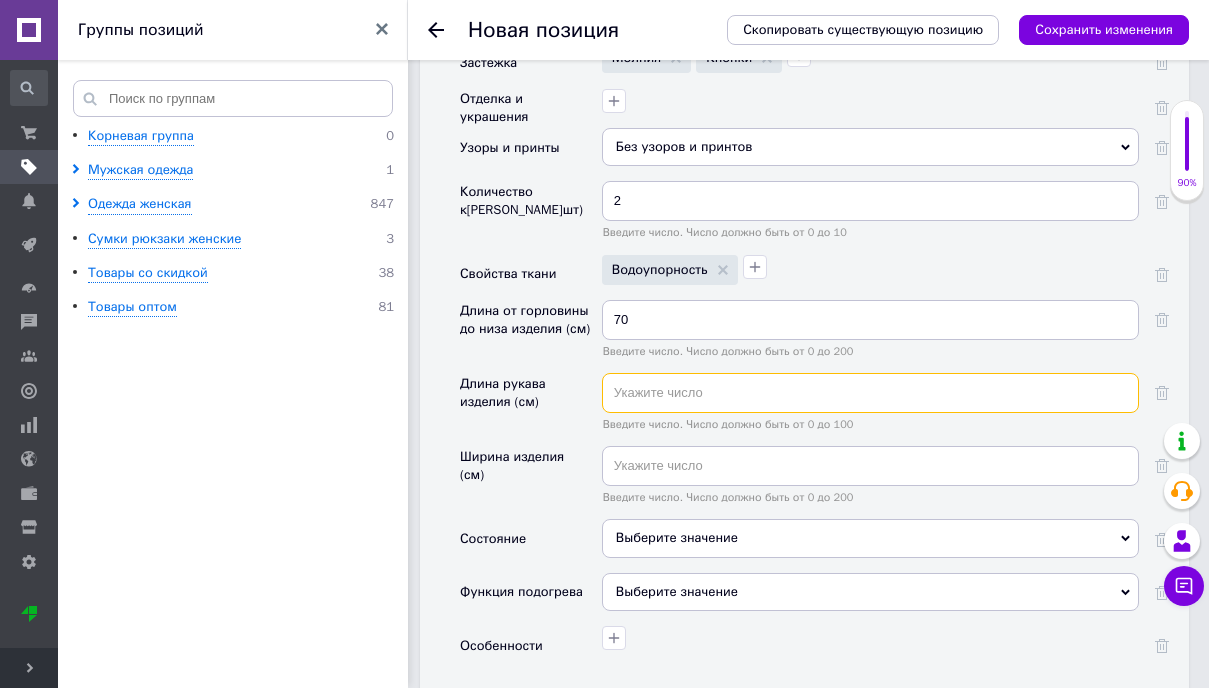 click at bounding box center [870, 393] 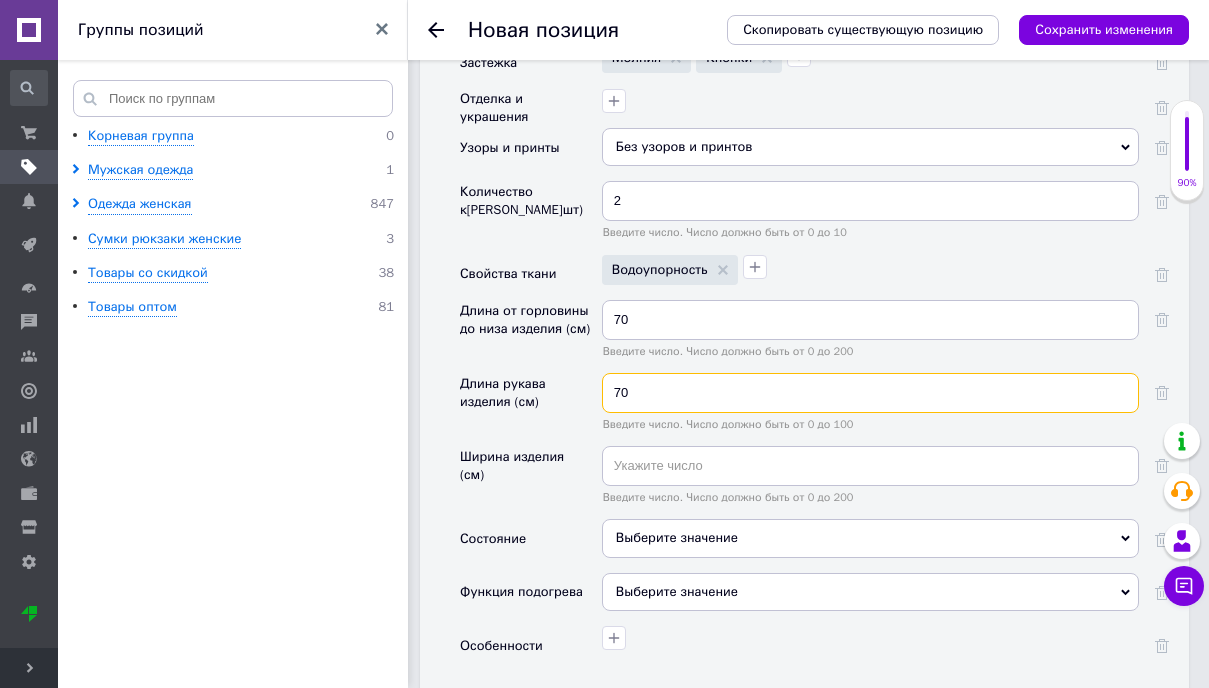 type on "70" 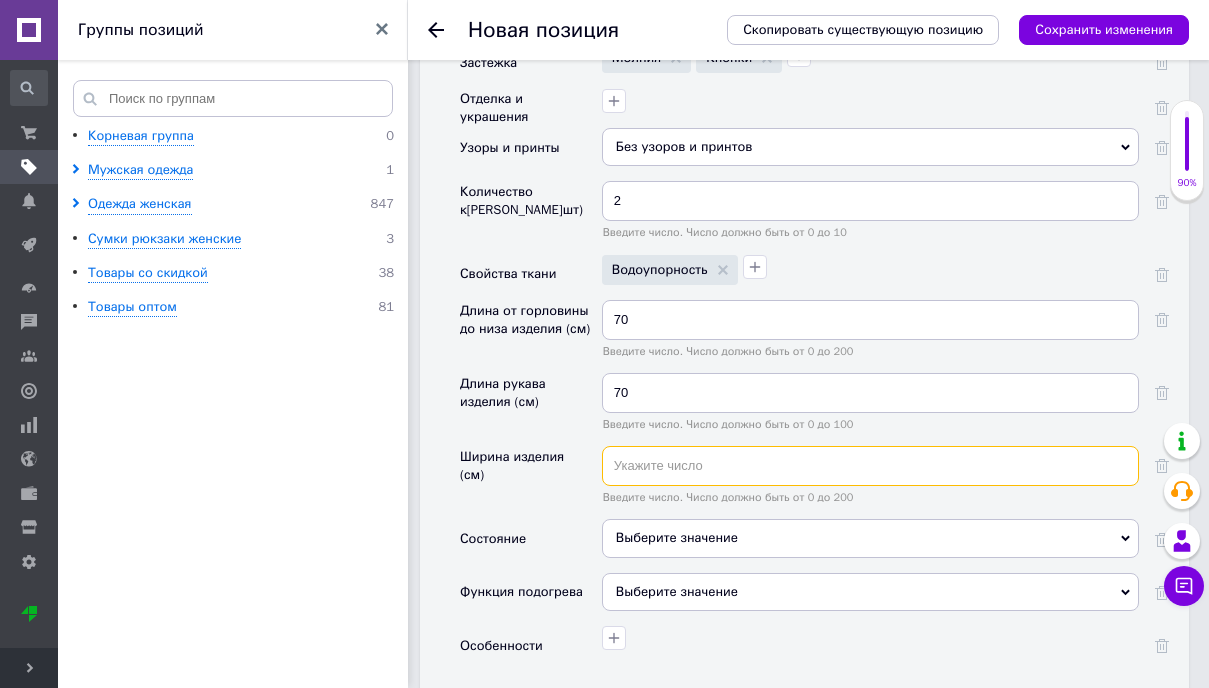 click at bounding box center (870, 466) 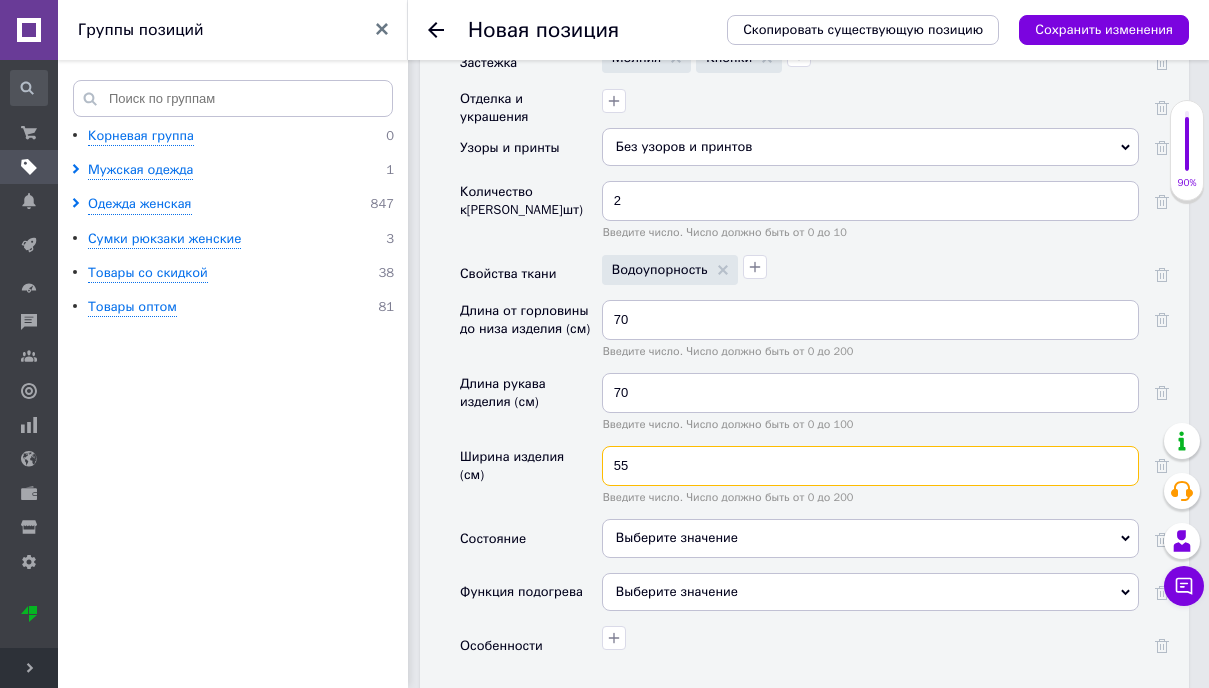 type on "55" 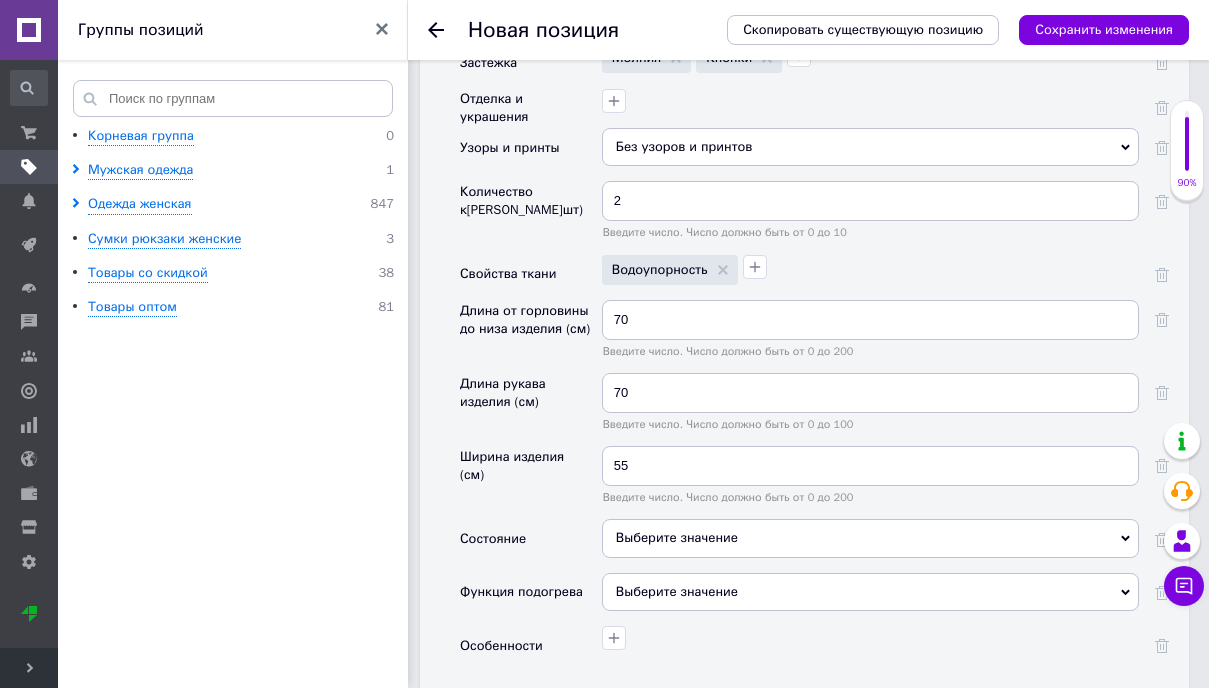 click on "Выберите значение" at bounding box center (870, 538) 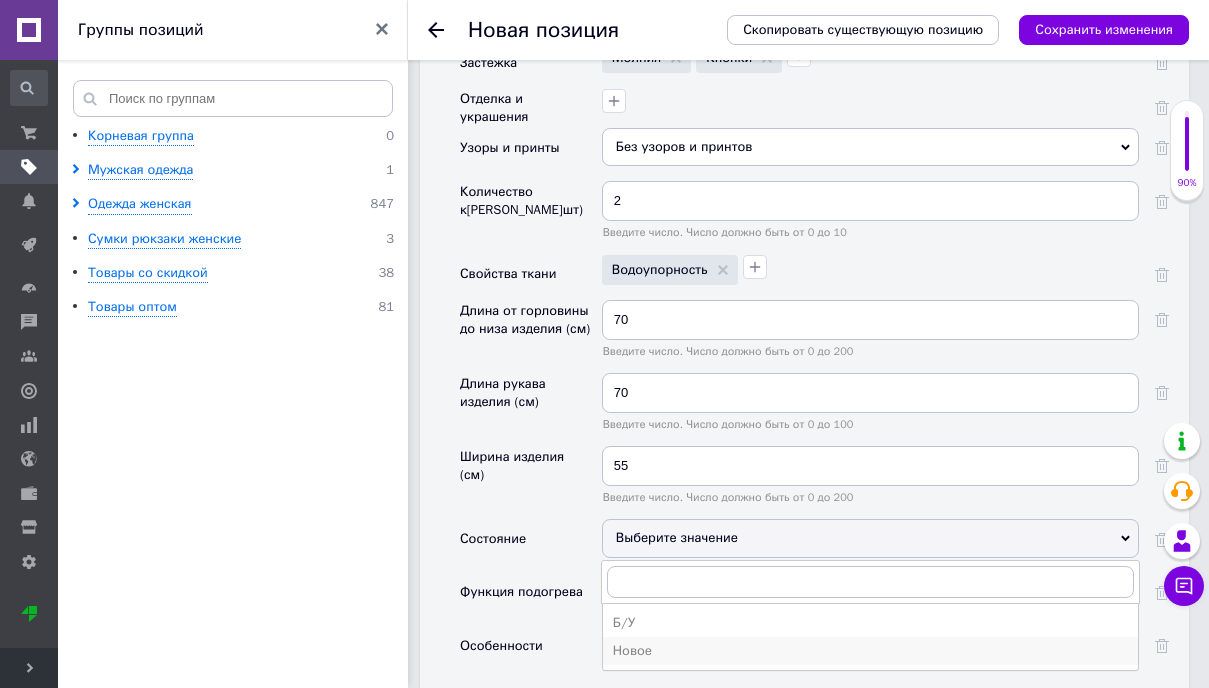click on "Новое" at bounding box center (870, 651) 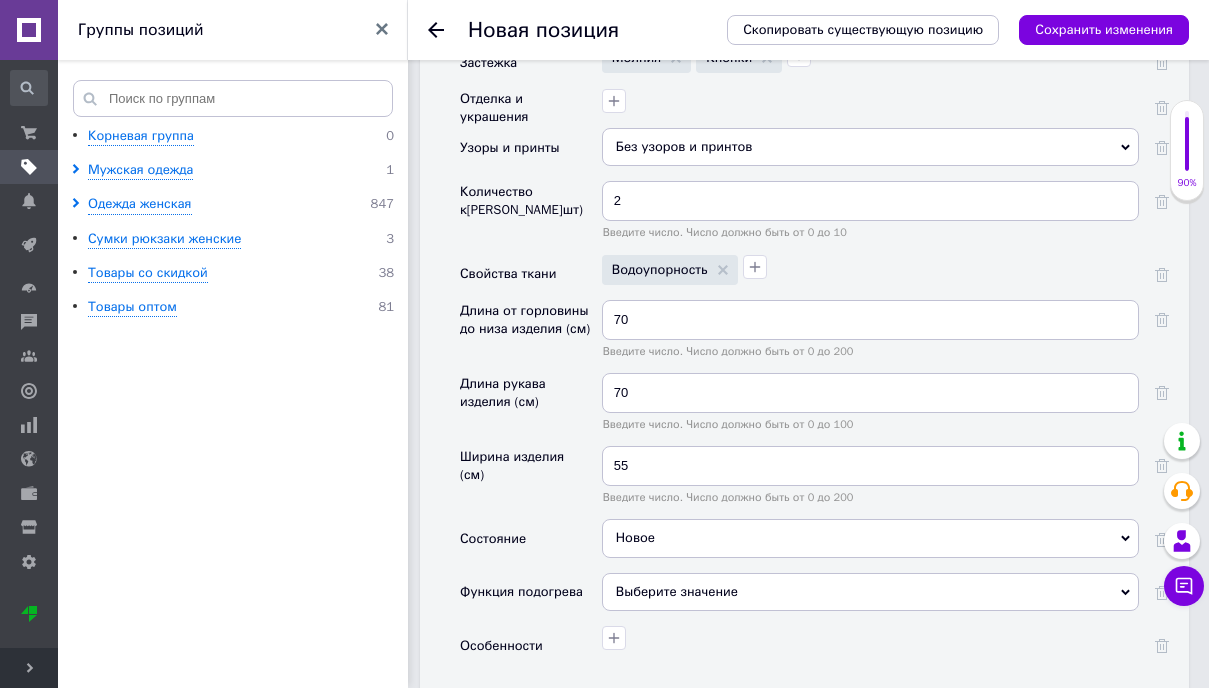 click on "Выберите значение" at bounding box center [677, 591] 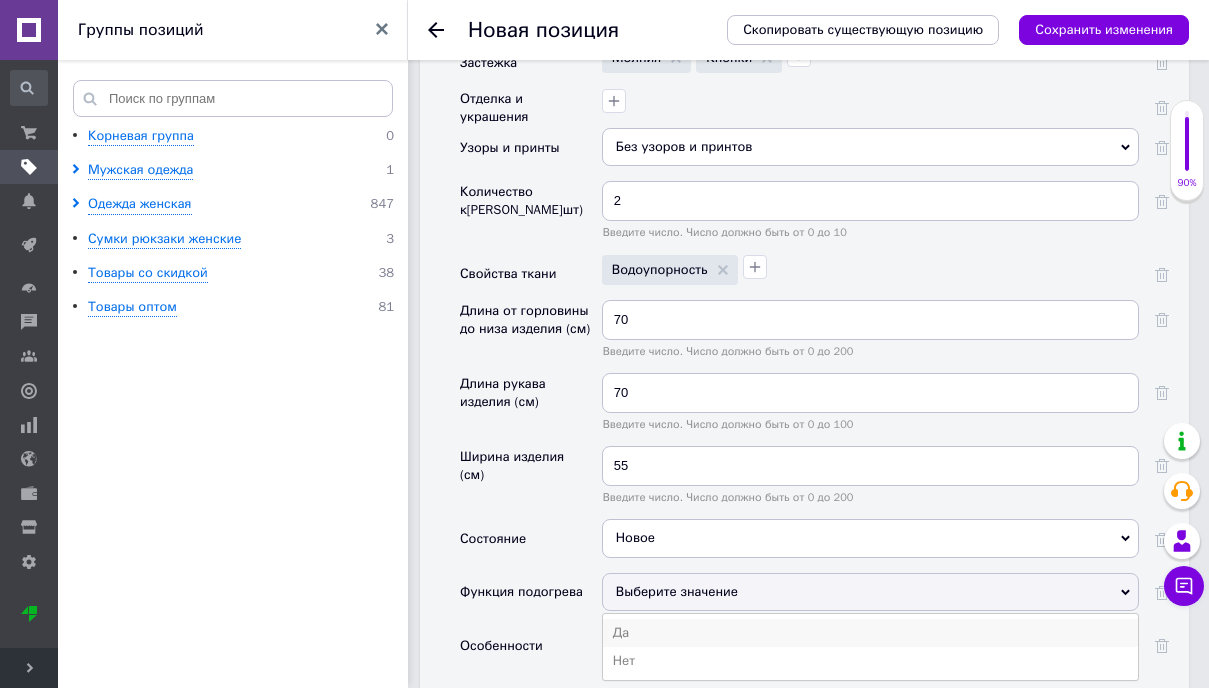 click on "Да" at bounding box center [870, 633] 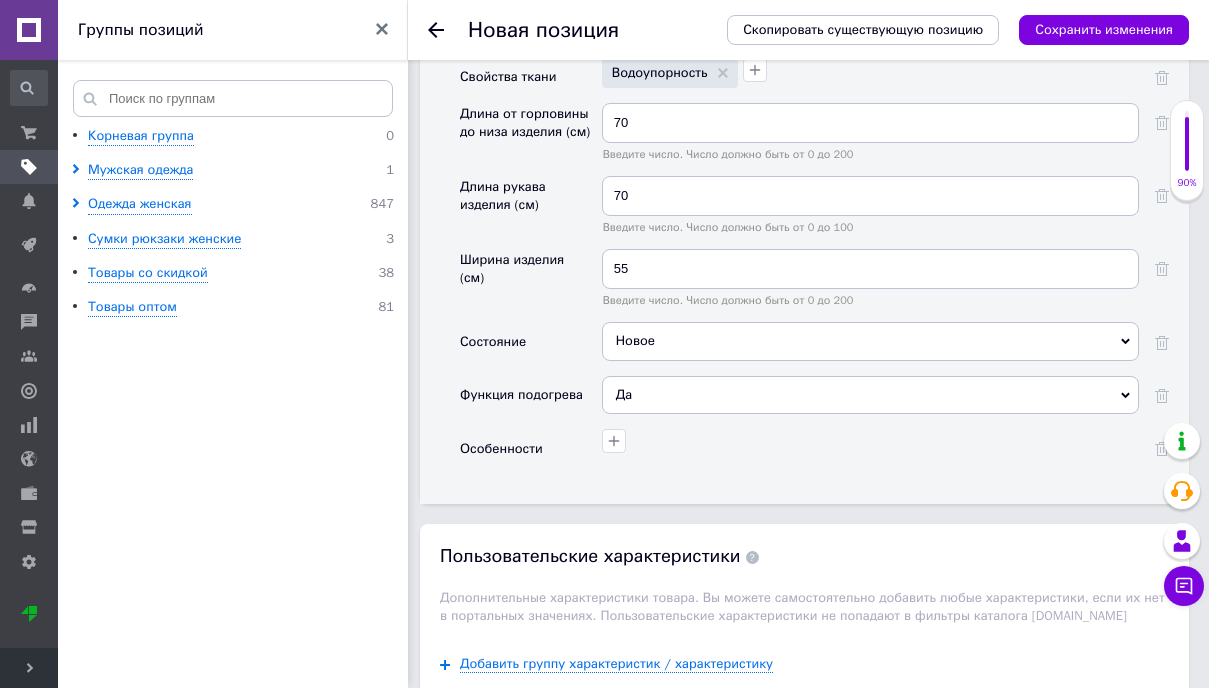 scroll, scrollTop: 3617, scrollLeft: 0, axis: vertical 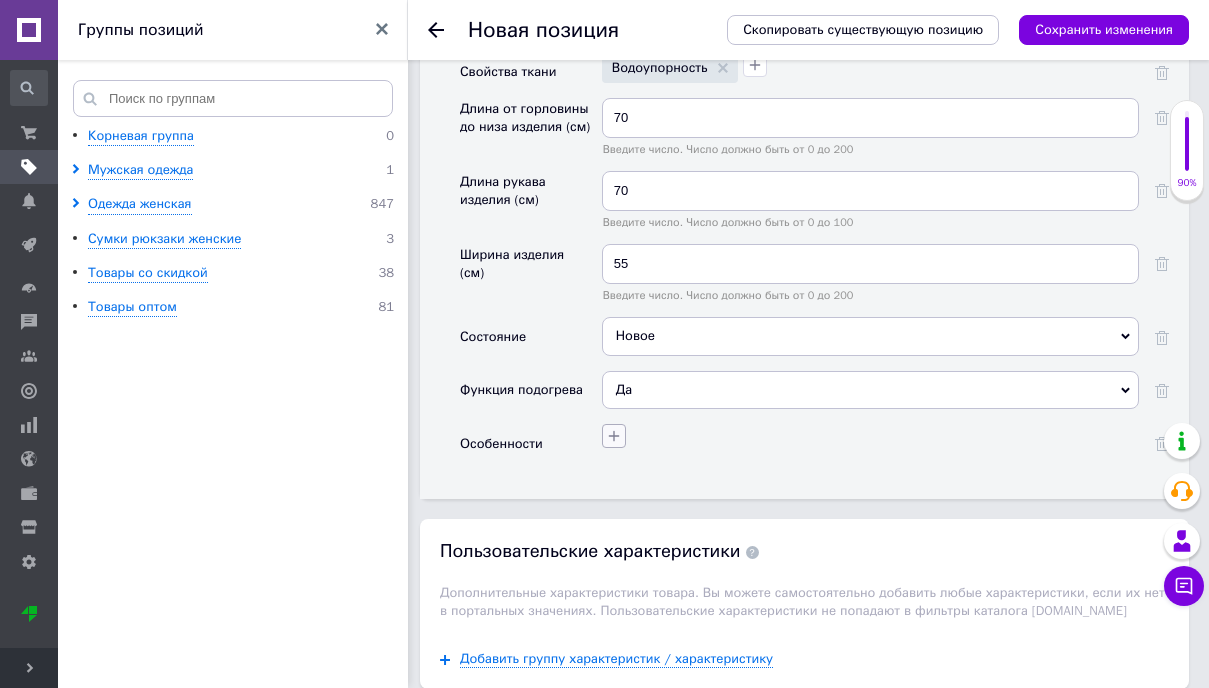 click 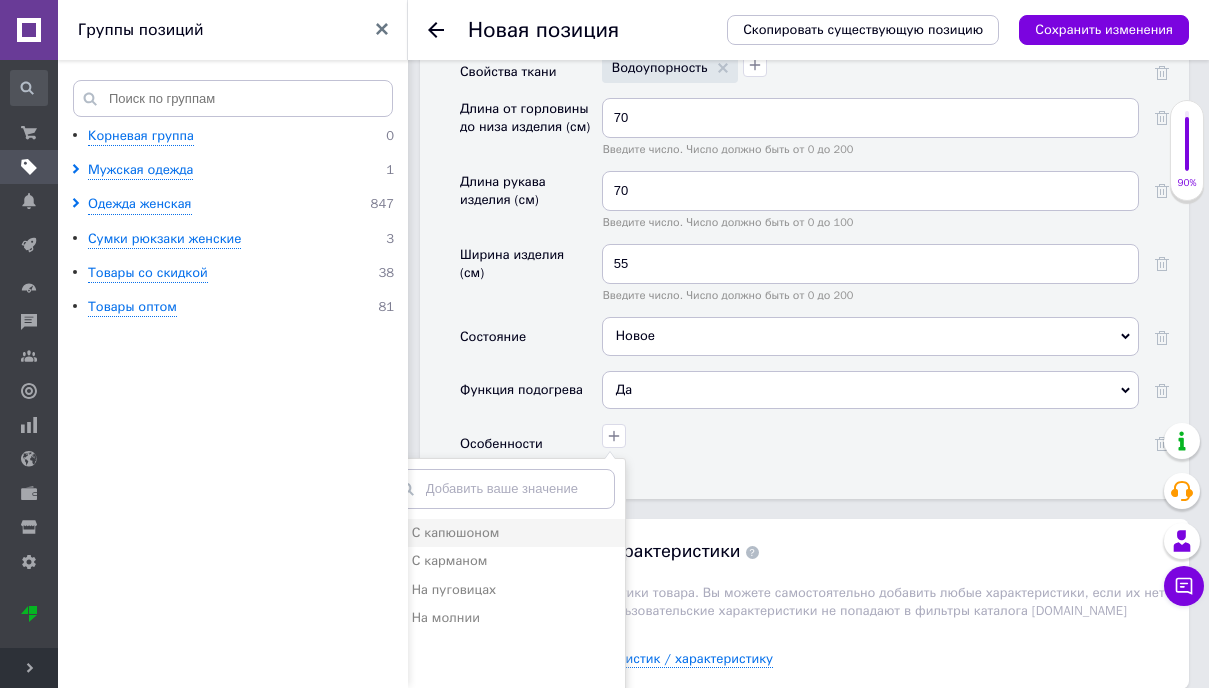 click on "С капюшоном" at bounding box center (456, 532) 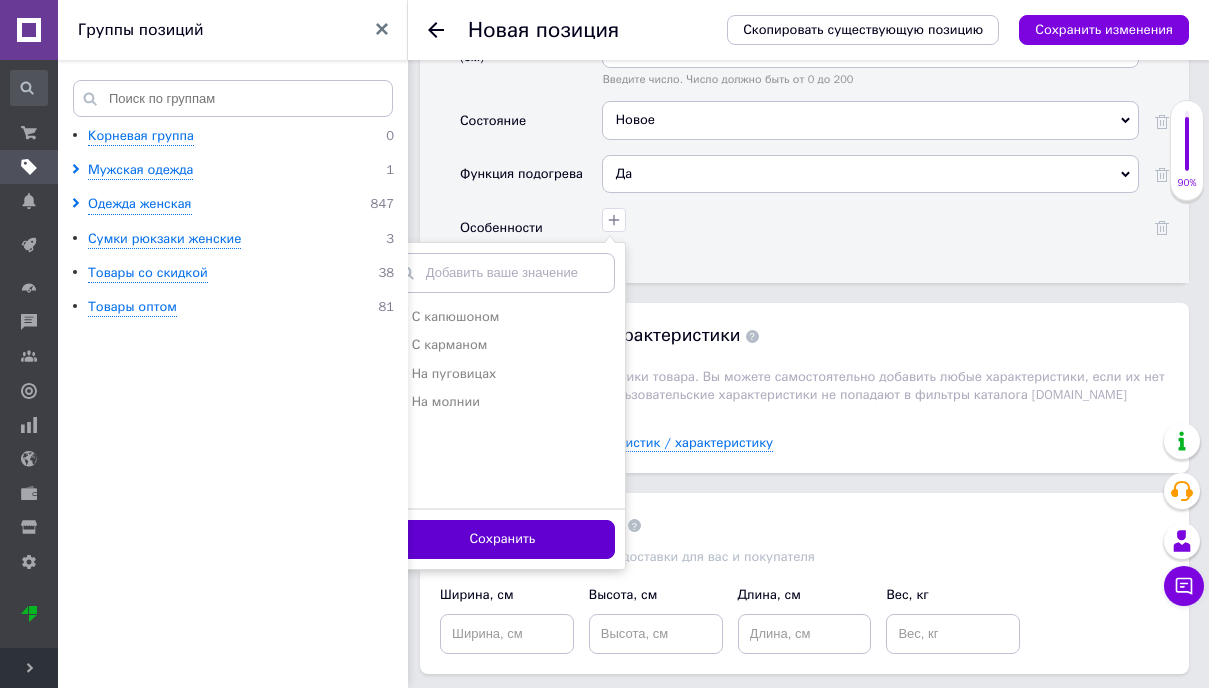 scroll, scrollTop: 3835, scrollLeft: 0, axis: vertical 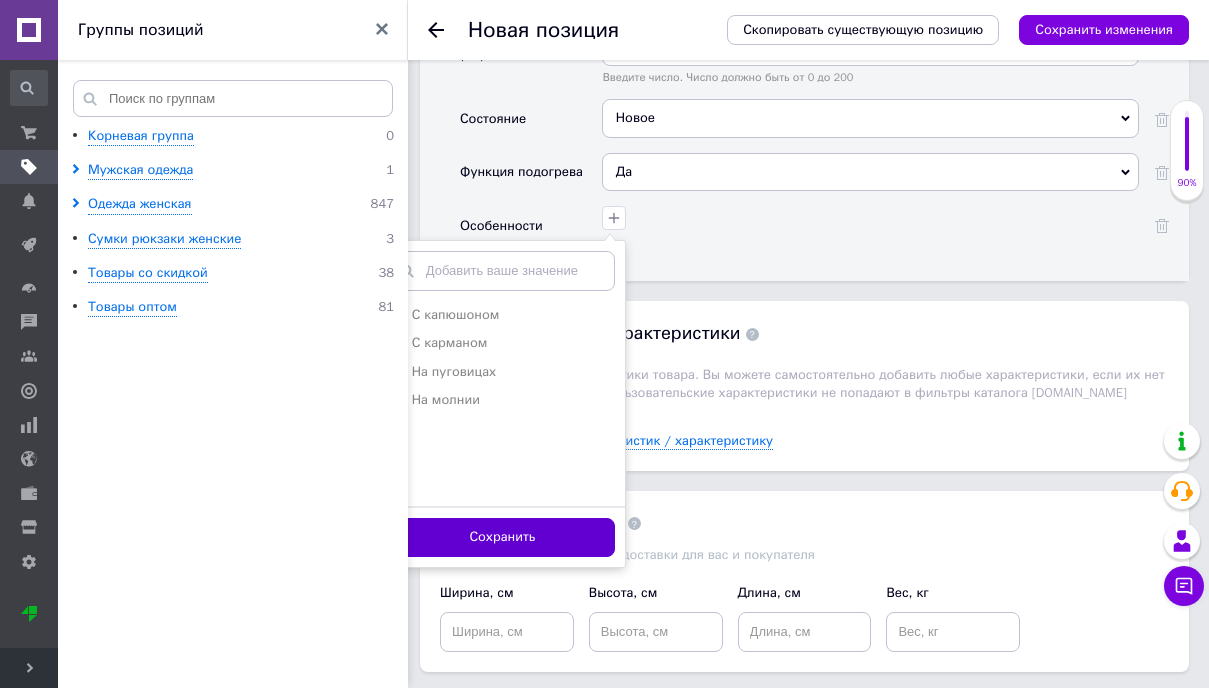 click on "Сохранить" at bounding box center (502, 537) 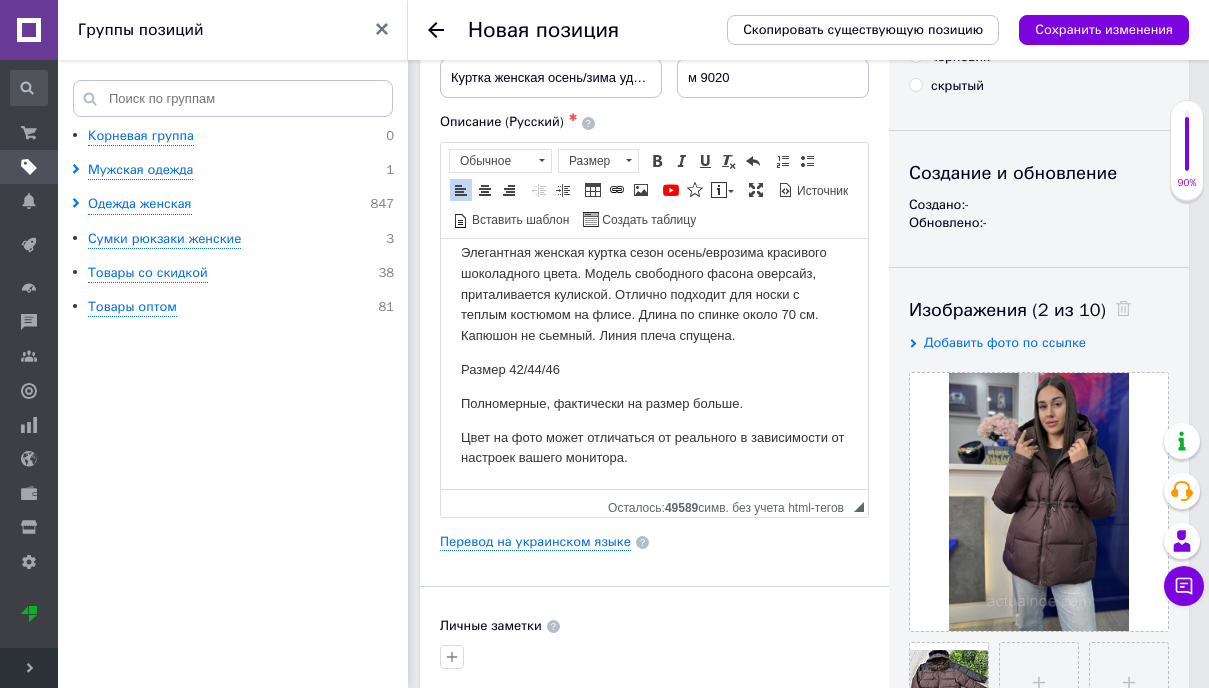 scroll, scrollTop: 115, scrollLeft: 0, axis: vertical 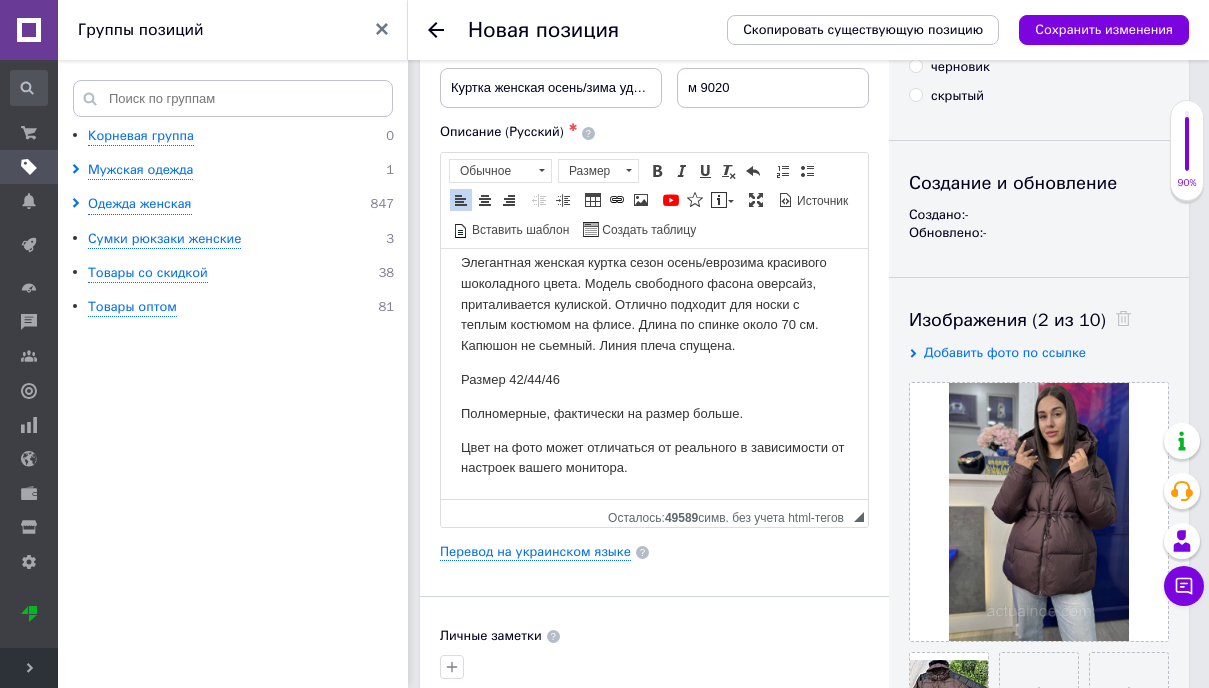 click on "Элегантная женская куртка сезон осень/еврозима красивого шоколадного цвета. Модель свободного фасона оверсайз, приталивается кулиской. Отлично подходит для носки с теплым костюмом на флисе. Длина по спинке около 70 см. Капюшон не сьемный. Линия плеча спущена." at bounding box center (654, 304) 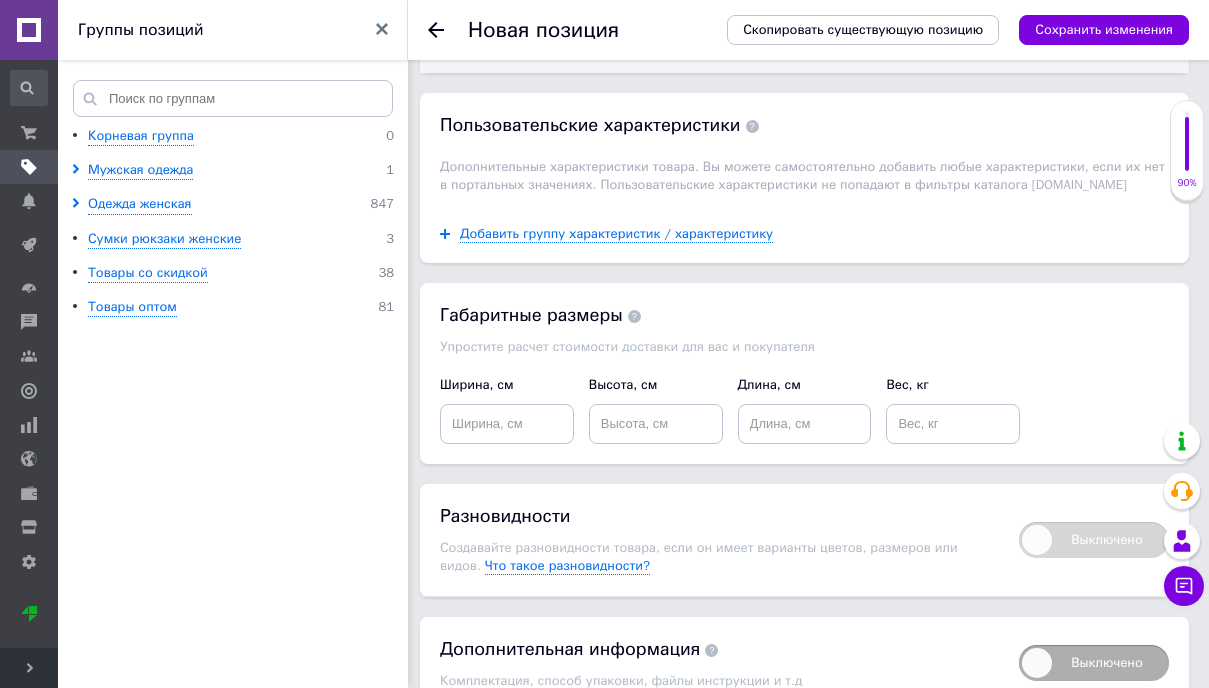 scroll, scrollTop: 4144, scrollLeft: 0, axis: vertical 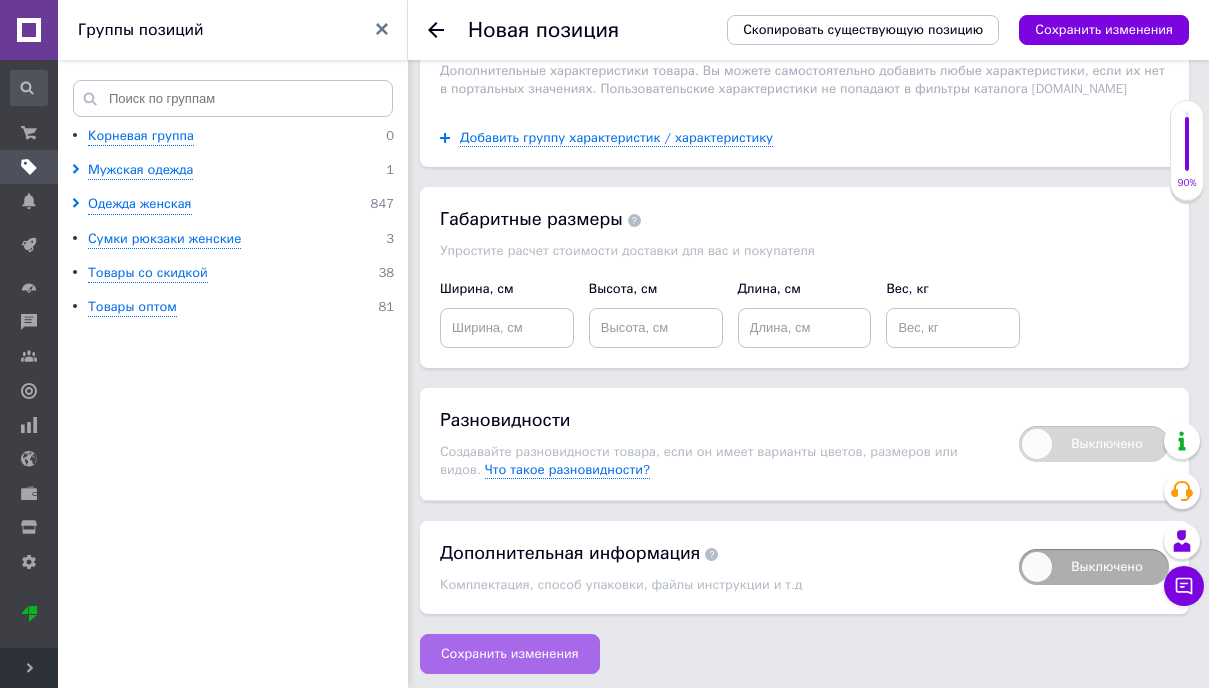 click on "Сохранить изменения" at bounding box center (510, 654) 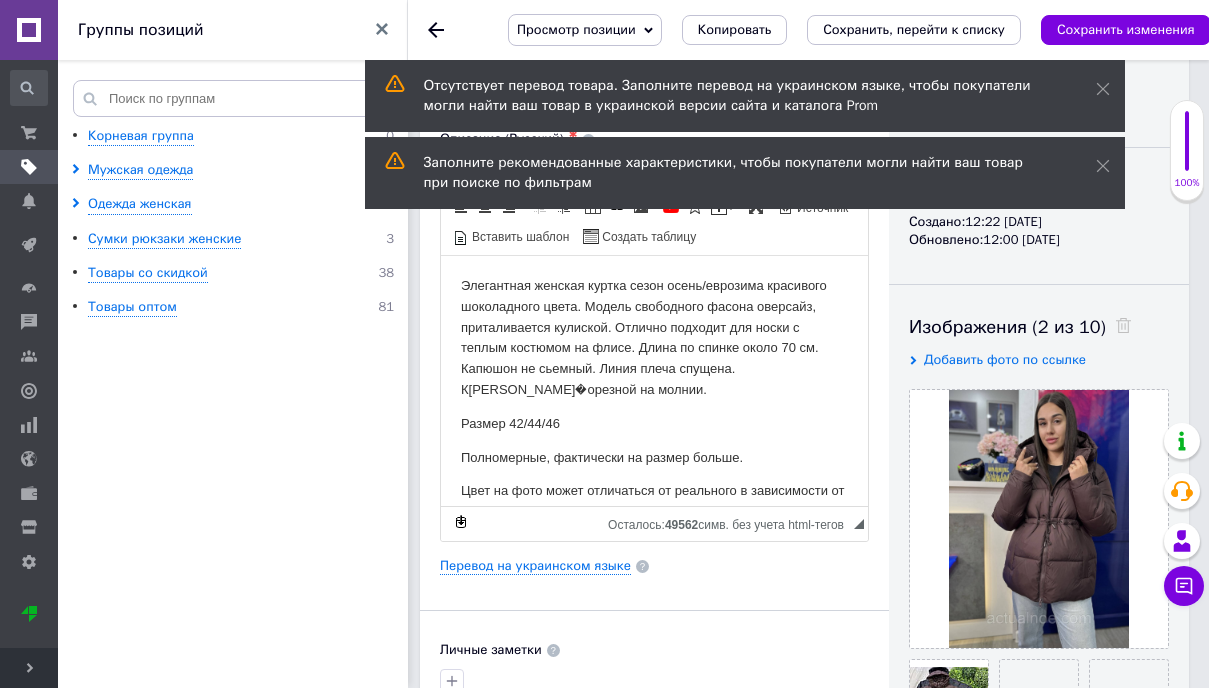 scroll, scrollTop: 109, scrollLeft: 0, axis: vertical 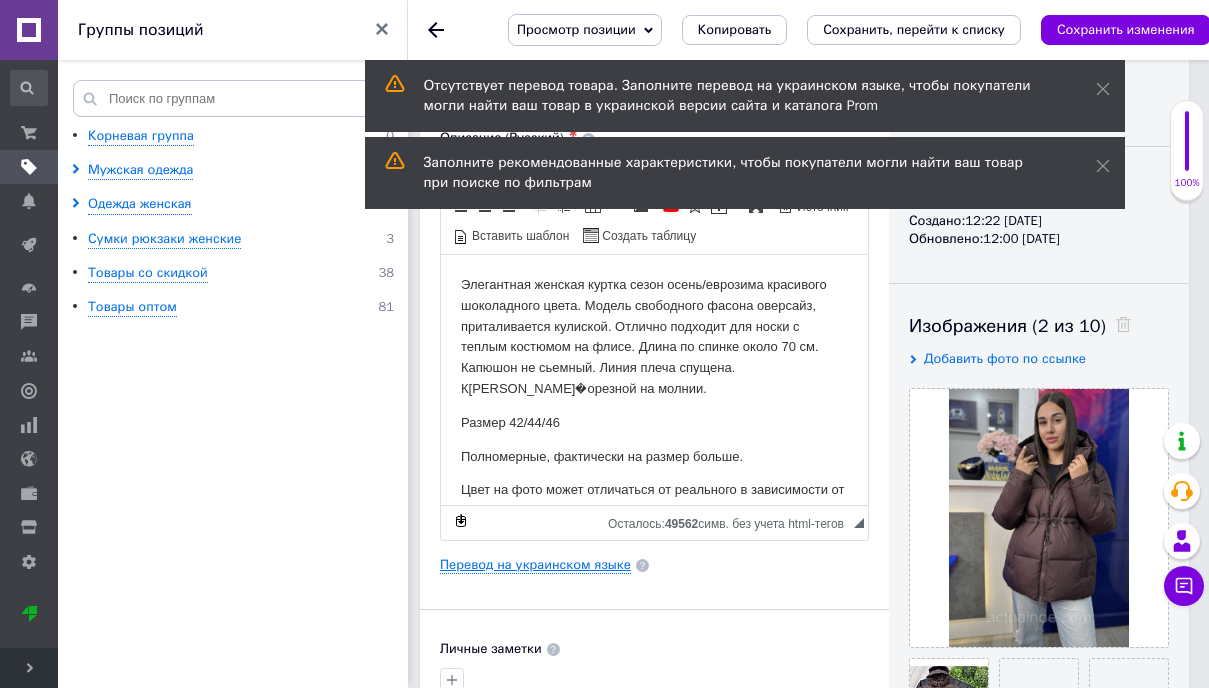 click on "Перевод на украинском языке" at bounding box center (535, 565) 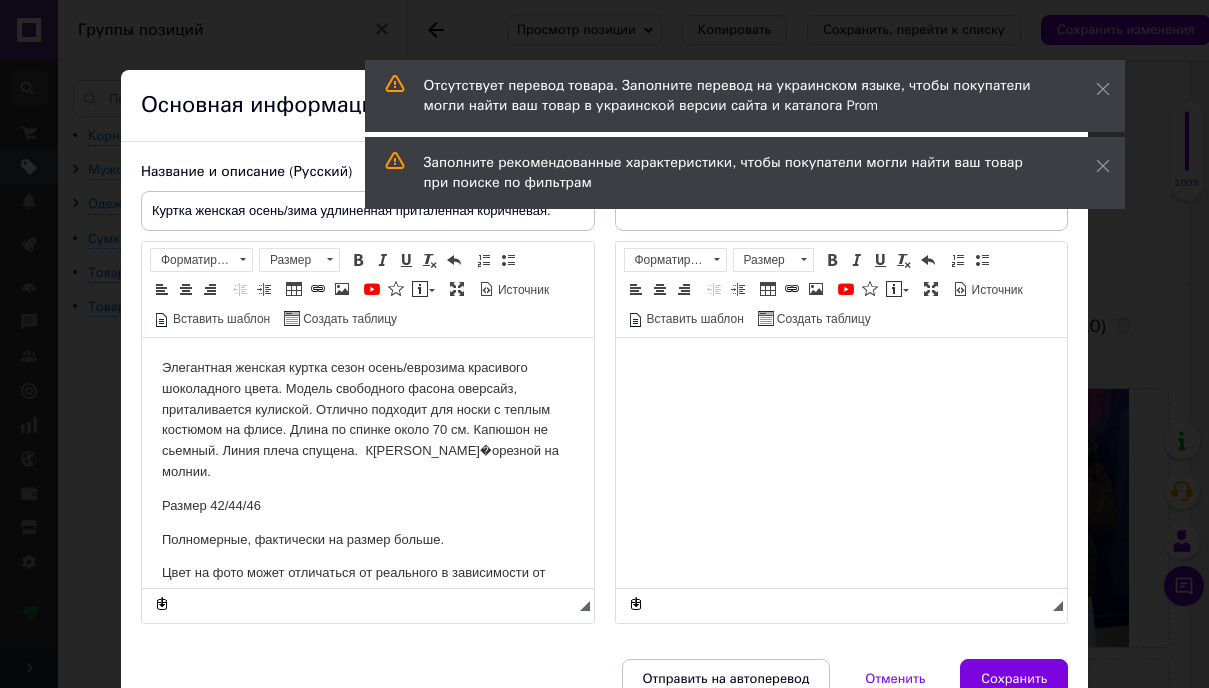 scroll, scrollTop: 0, scrollLeft: 0, axis: both 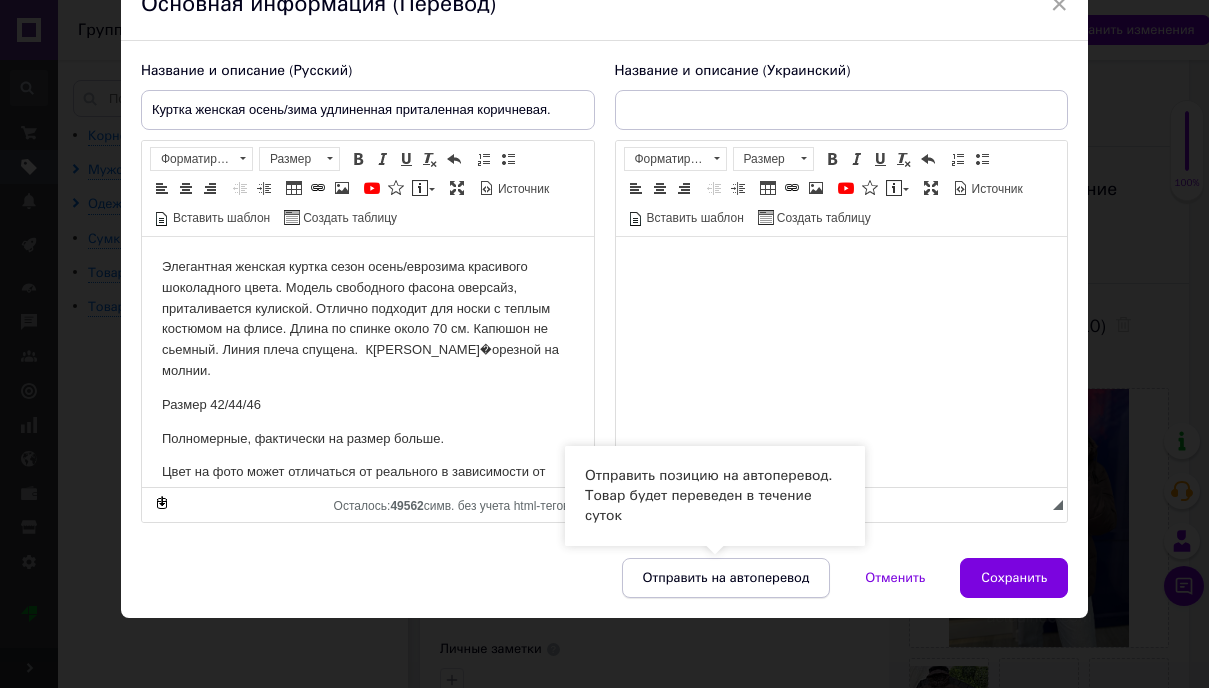 click on "Отправить на автоперевод" at bounding box center (726, 578) 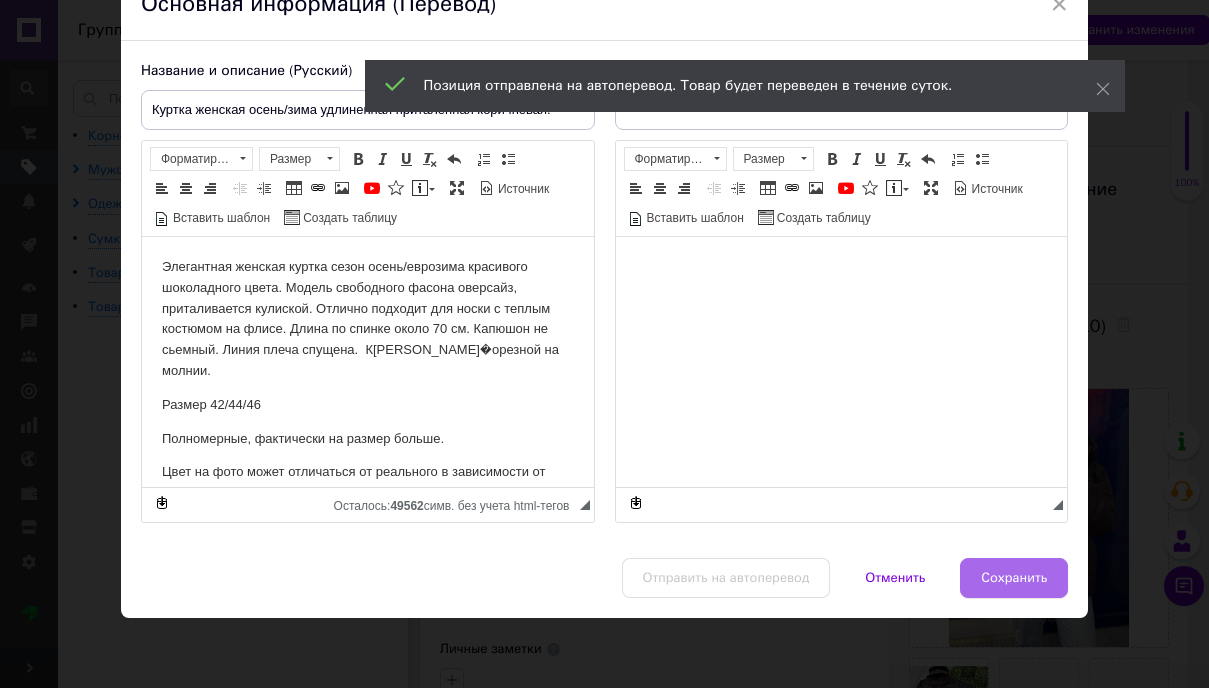 click on "Сохранить" at bounding box center (1014, 578) 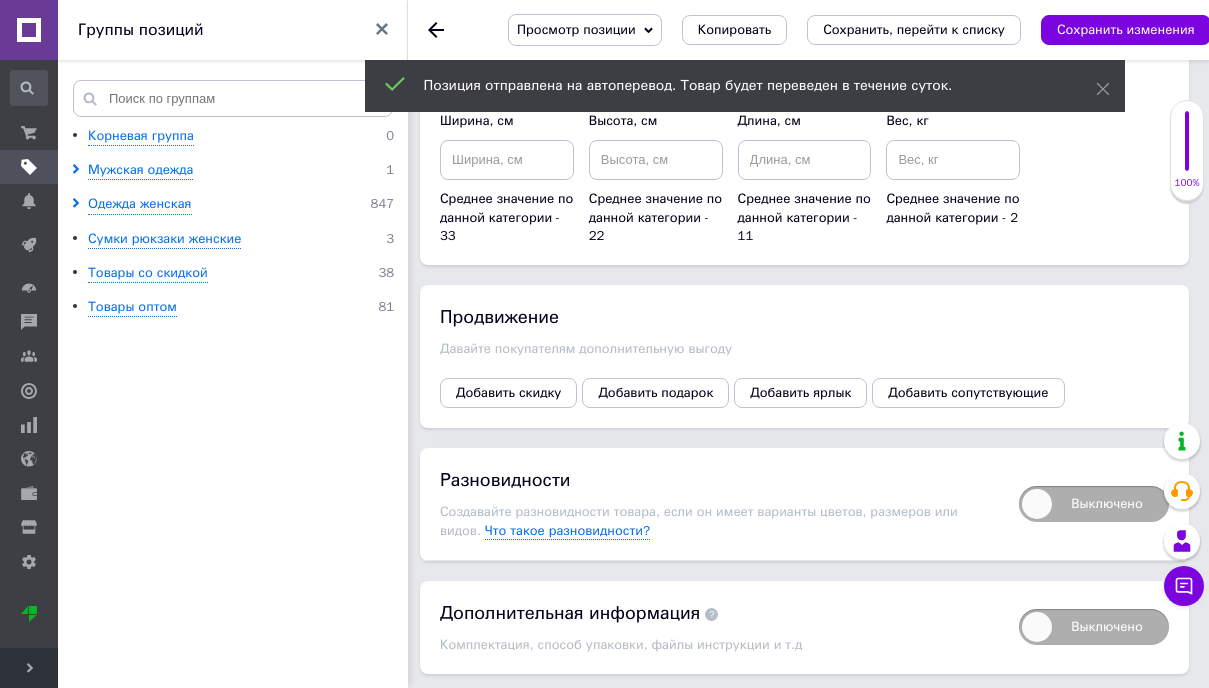 scroll, scrollTop: 2865, scrollLeft: 0, axis: vertical 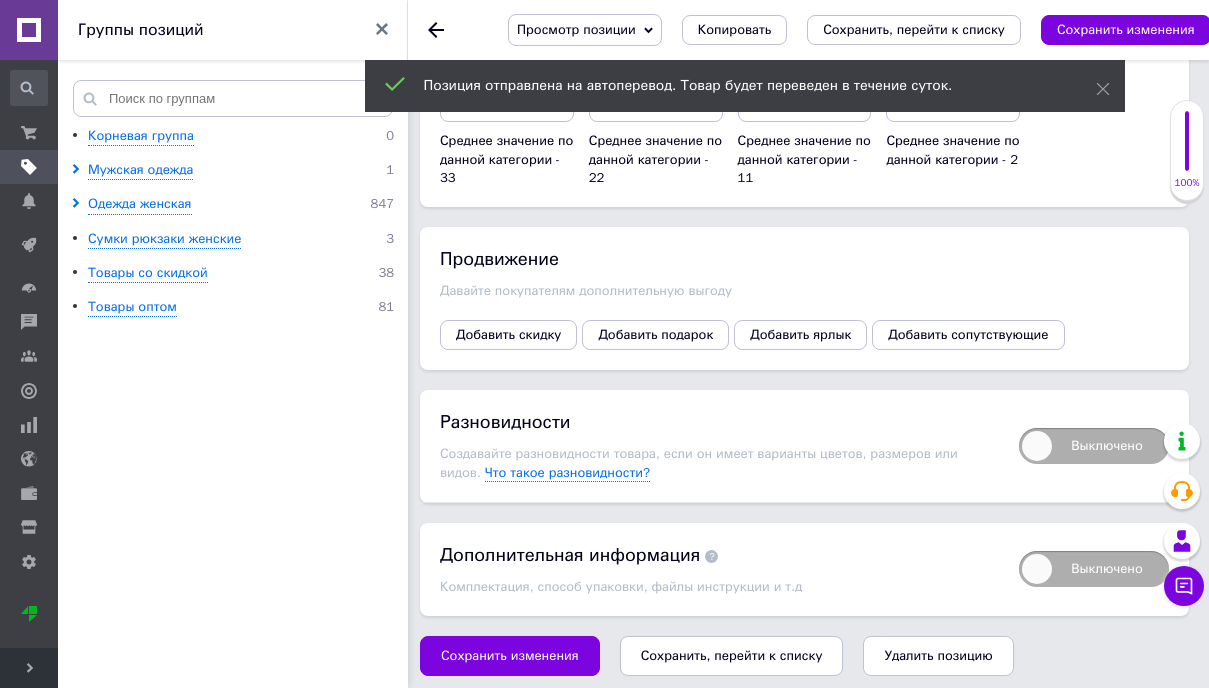 click on "Выключено" at bounding box center [1094, 446] 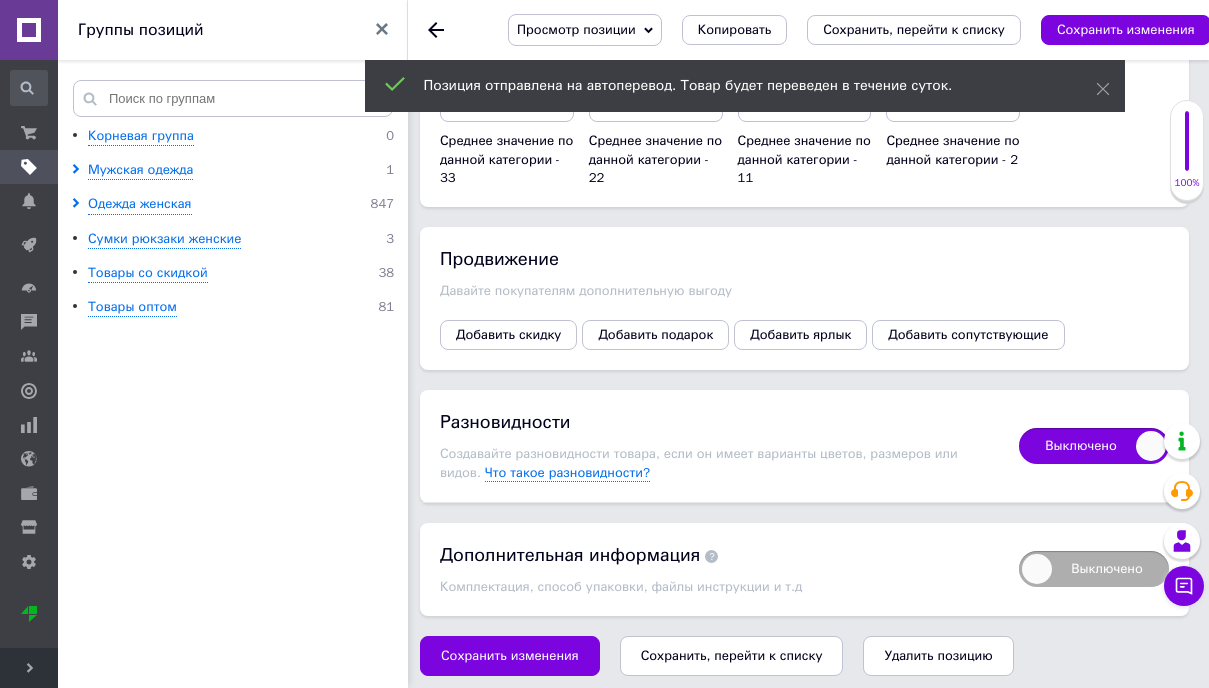 checkbox on "true" 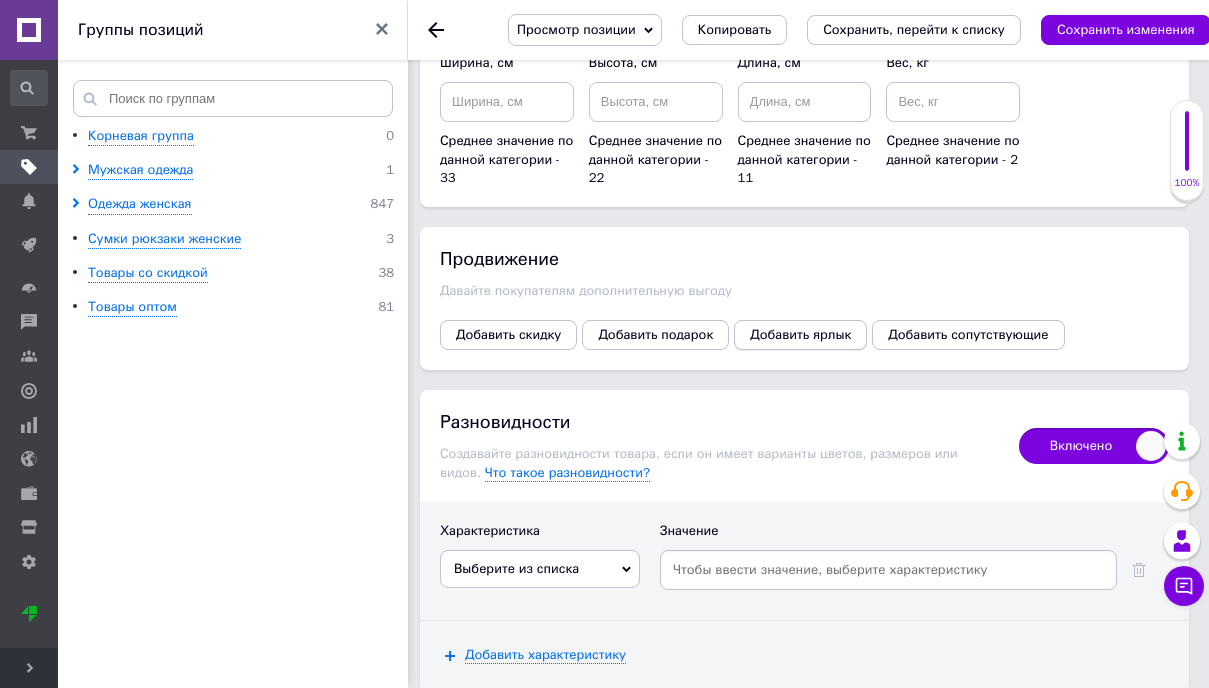 click on "Добавить ярлык" at bounding box center [800, 335] 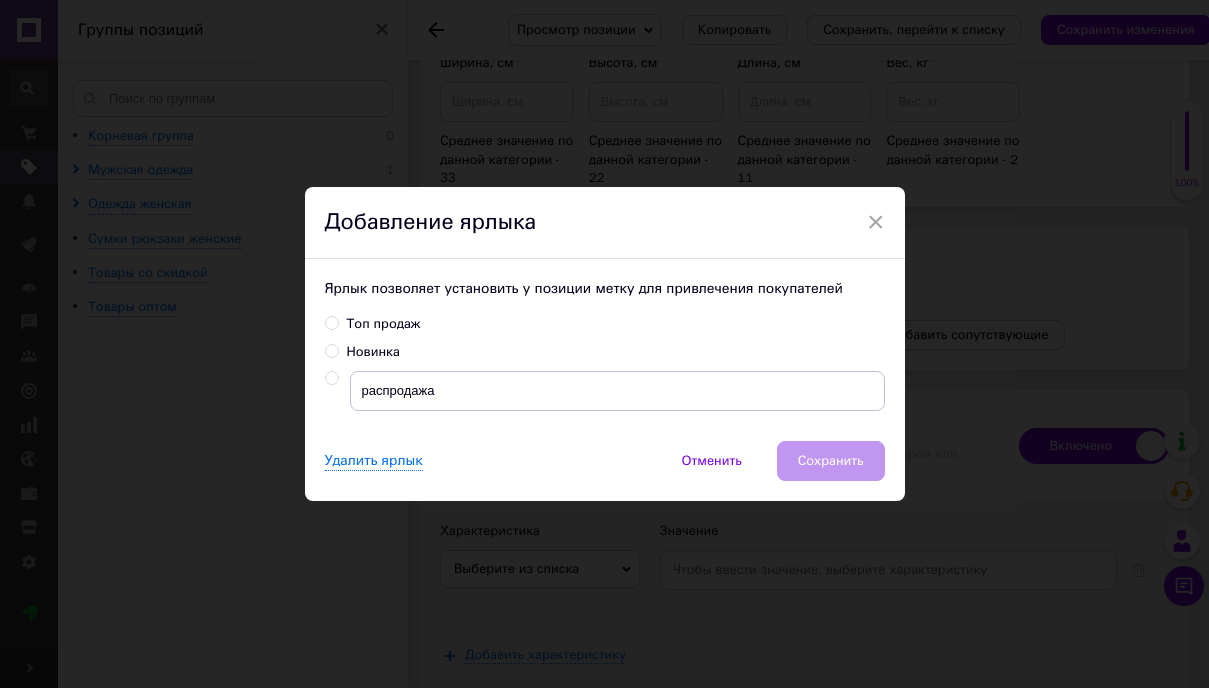 click on "Новинка" at bounding box center (331, 350) 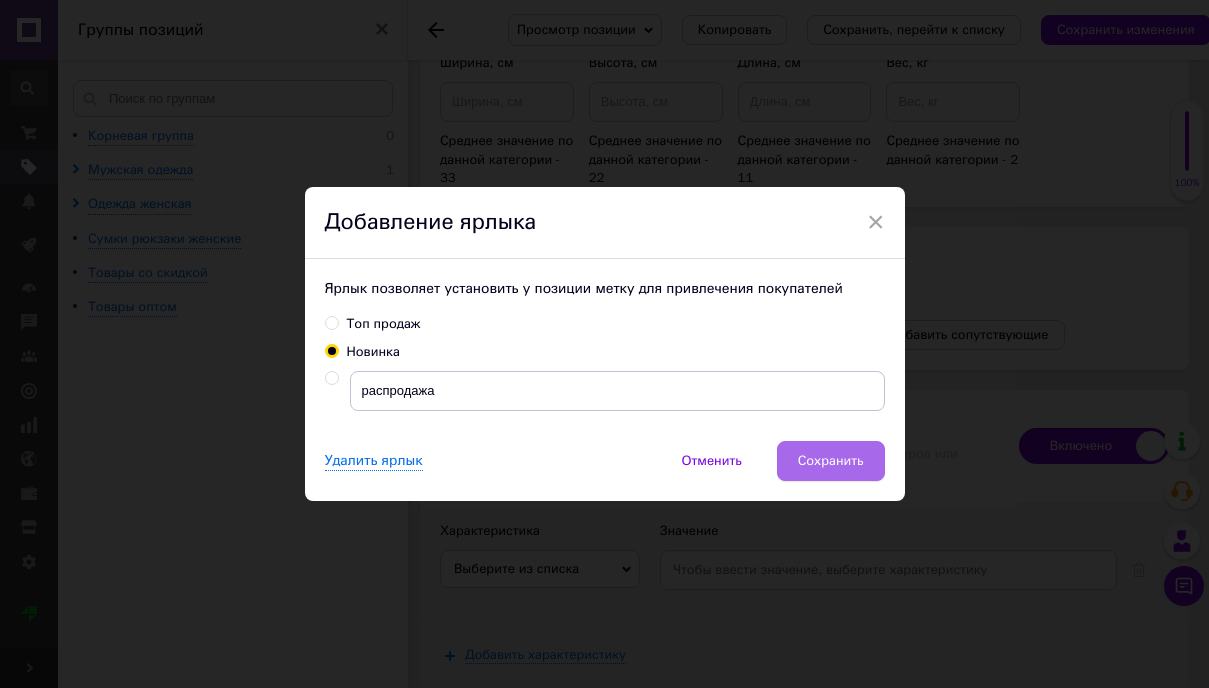 click on "Сохранить" at bounding box center (831, 461) 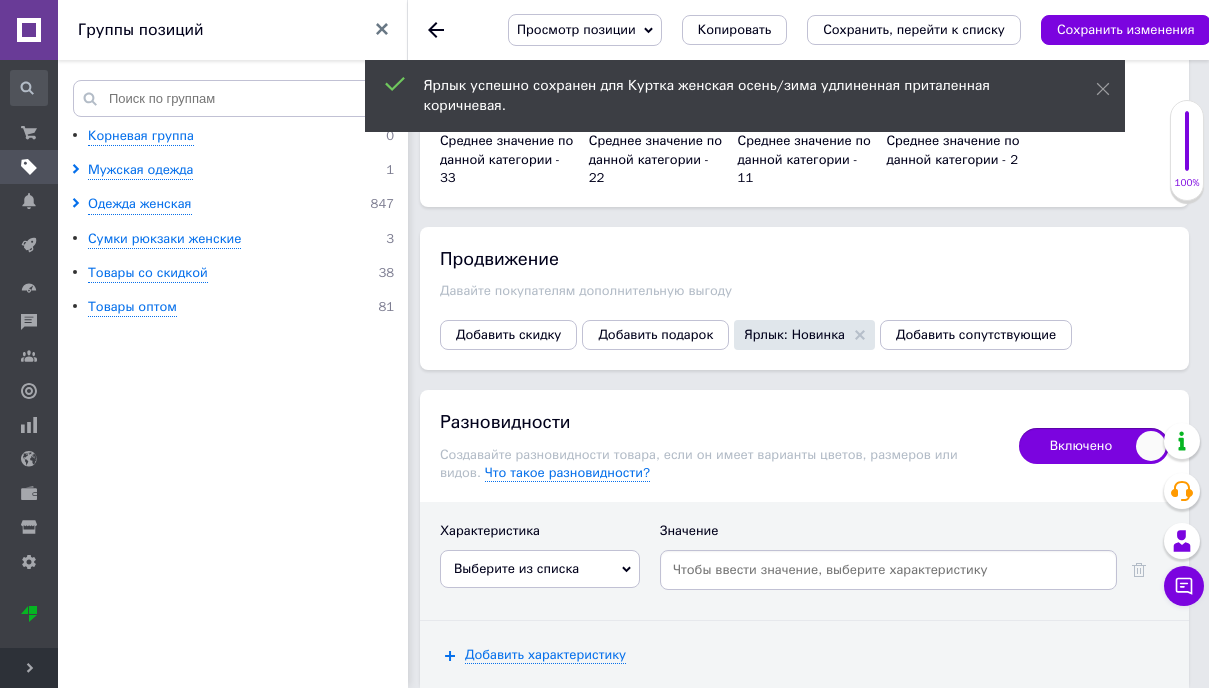 click 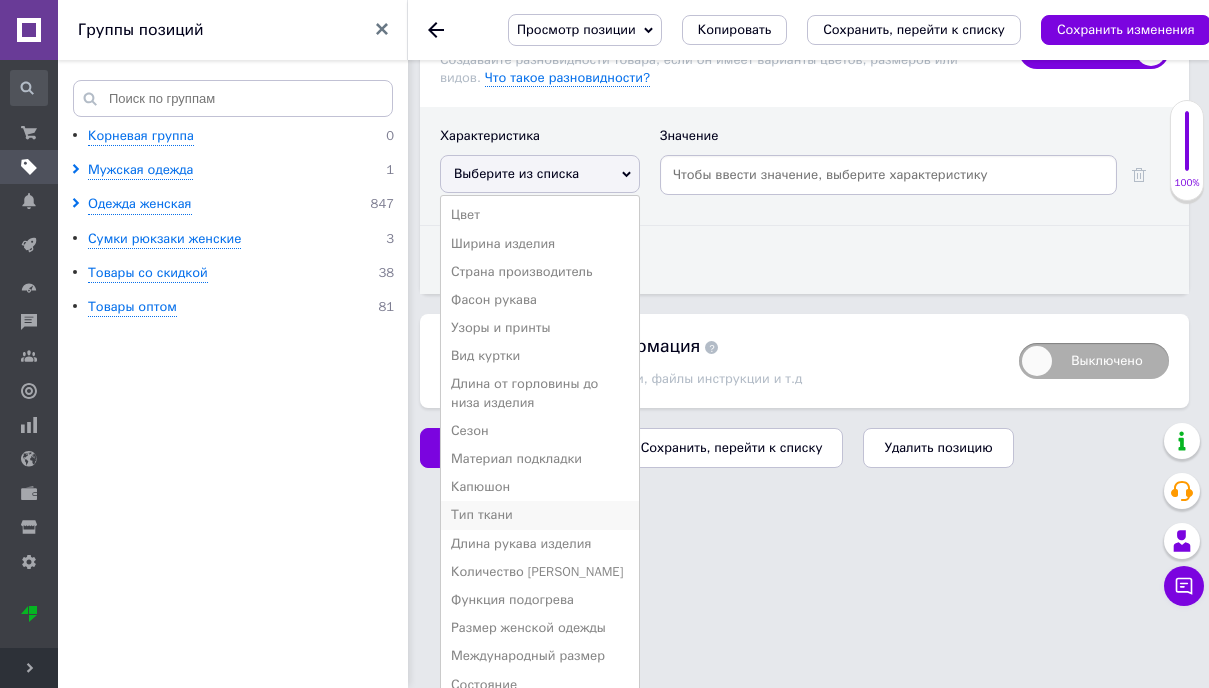scroll, scrollTop: 3271, scrollLeft: 0, axis: vertical 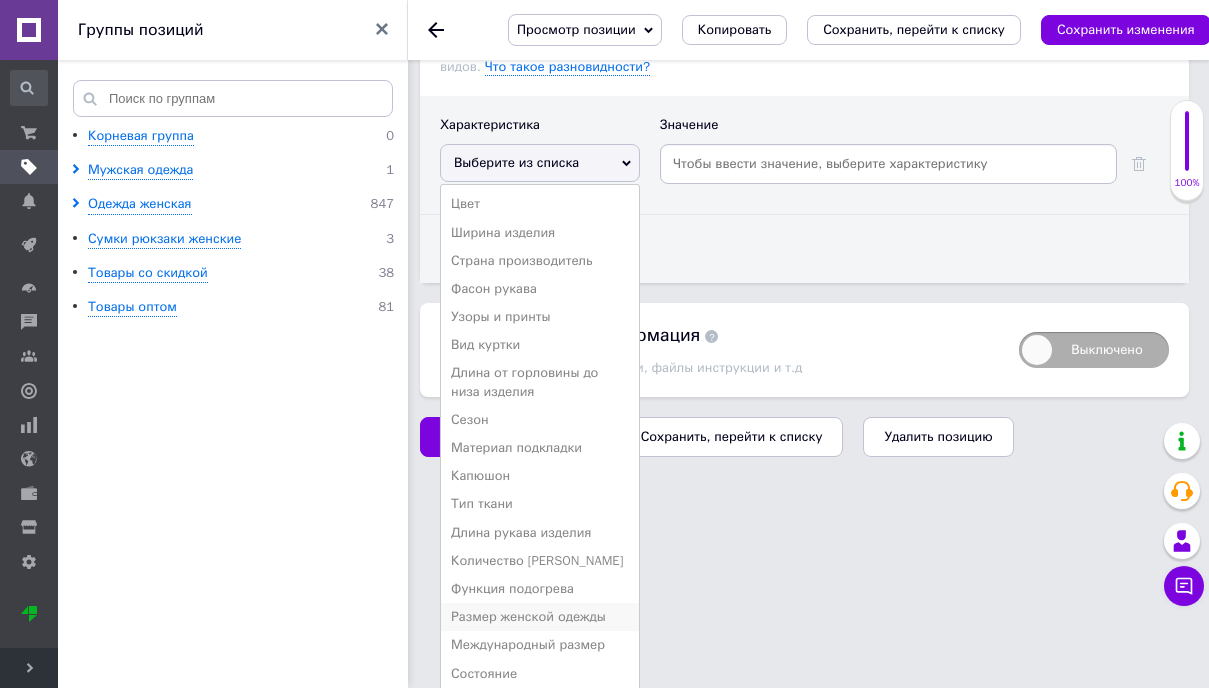 click on "Размер женской одежды" at bounding box center [540, 617] 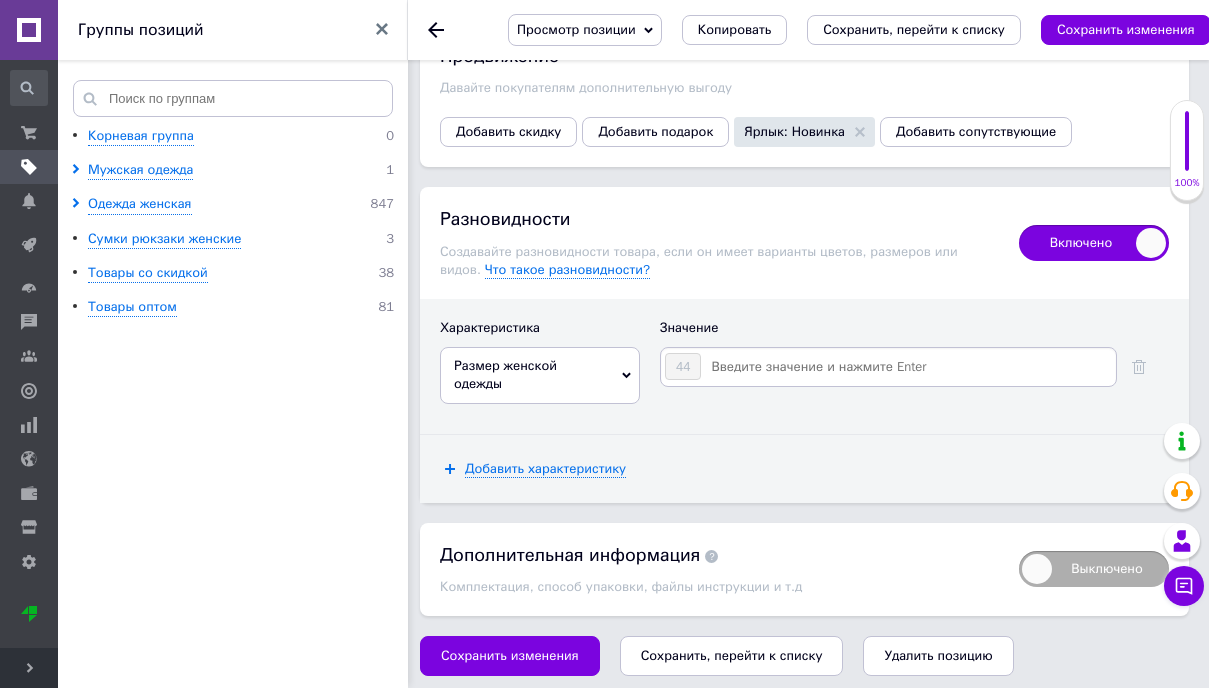 click at bounding box center [907, 367] 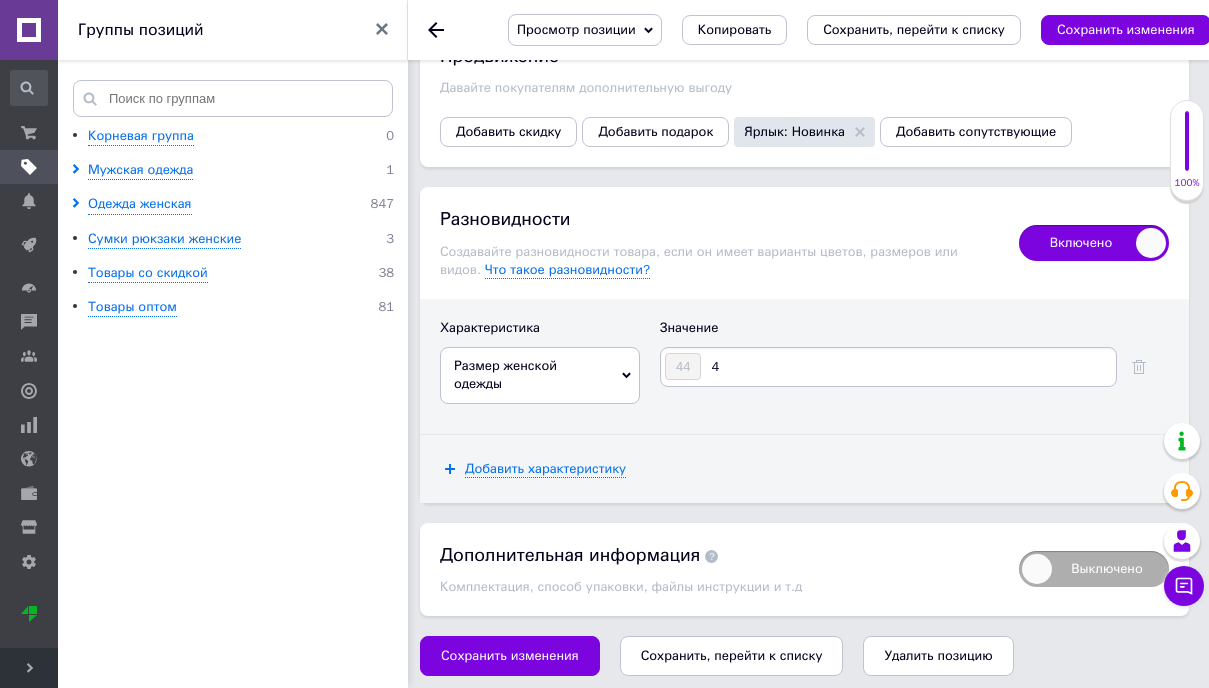 type on "42" 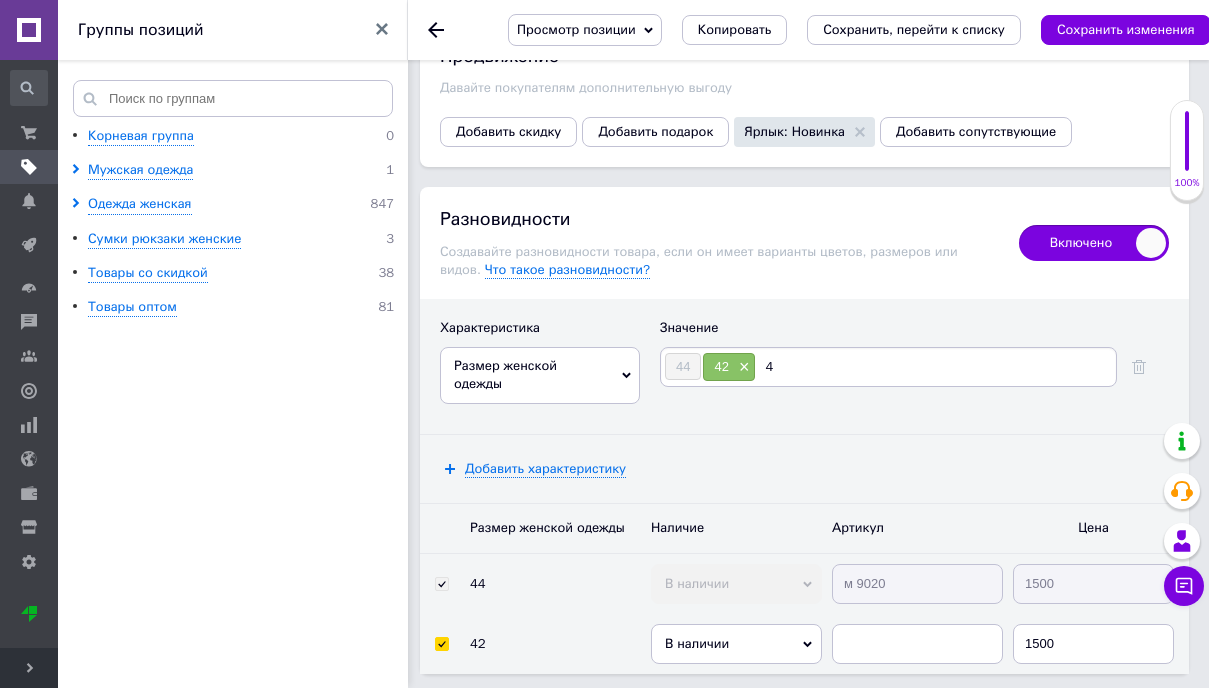 type on "46" 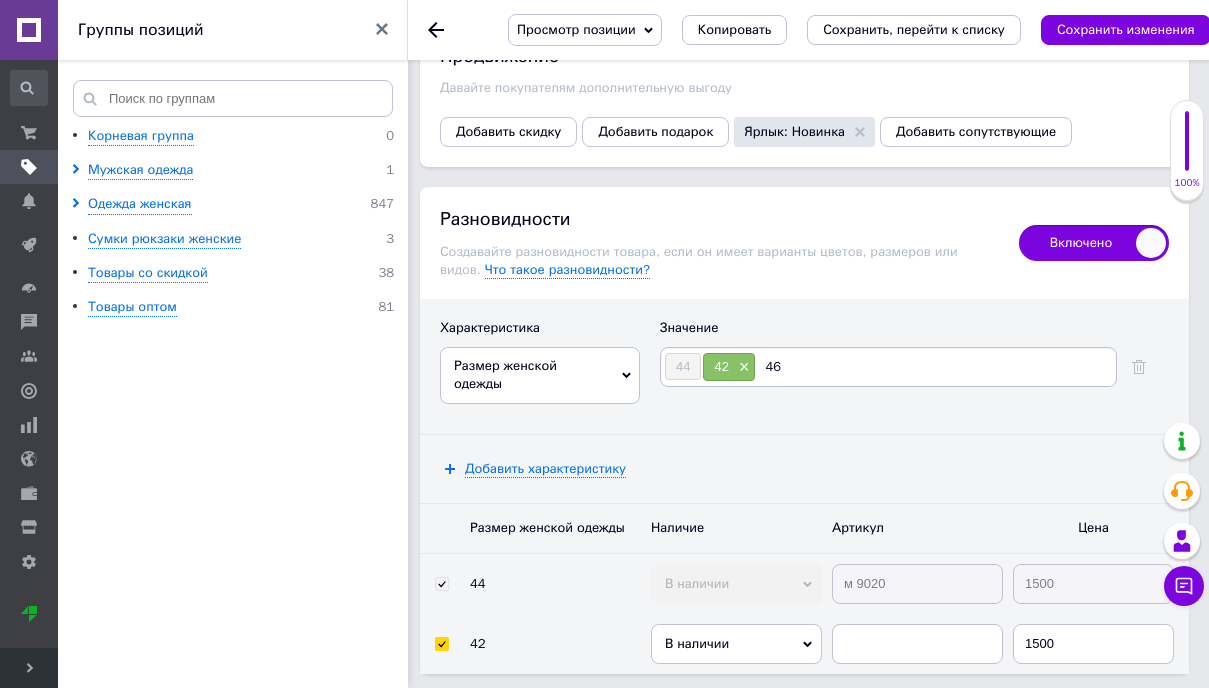 type 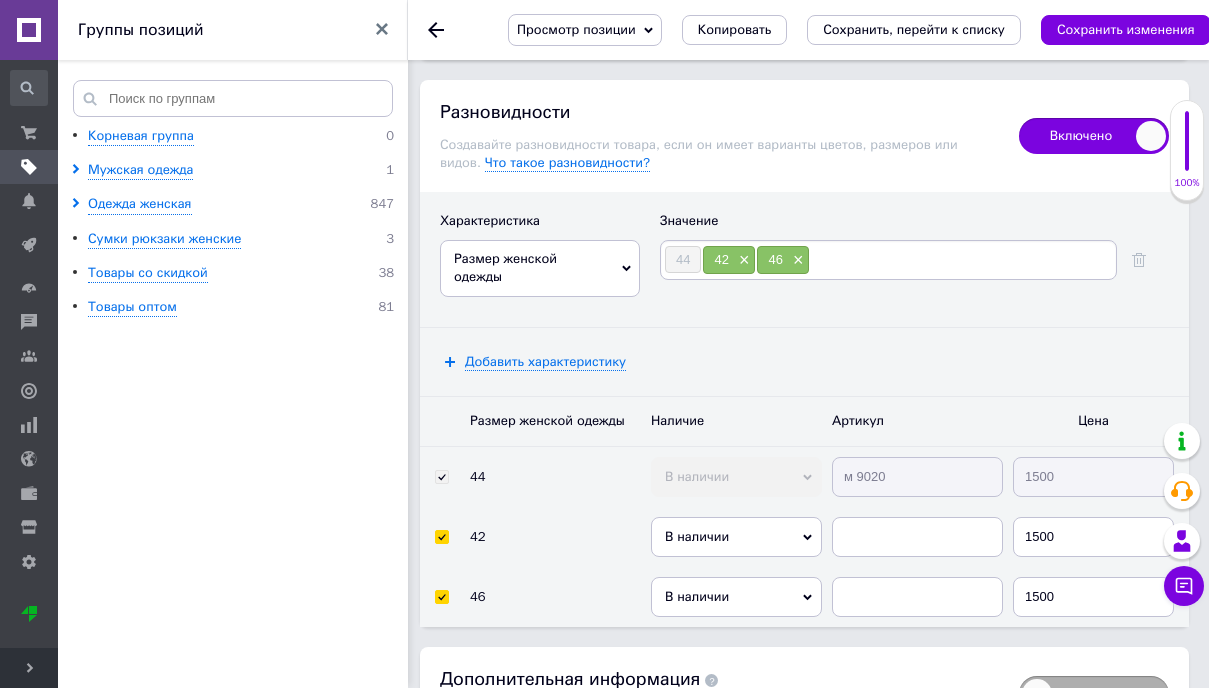 scroll, scrollTop: 3184, scrollLeft: 0, axis: vertical 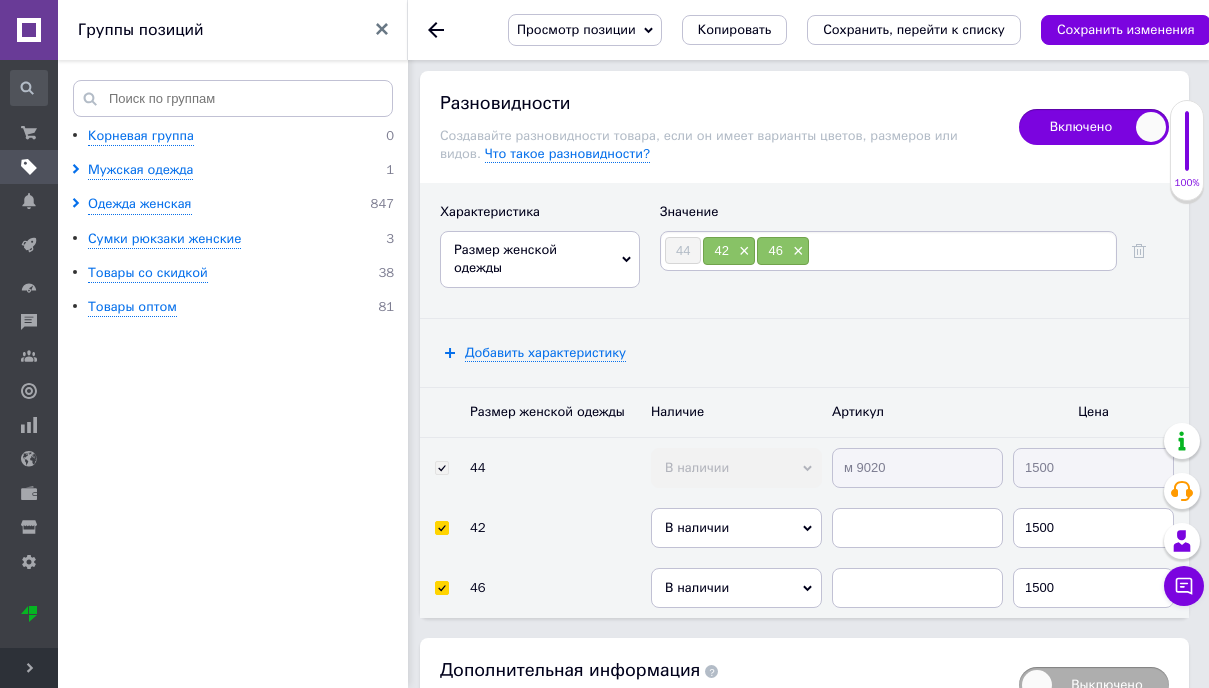 click 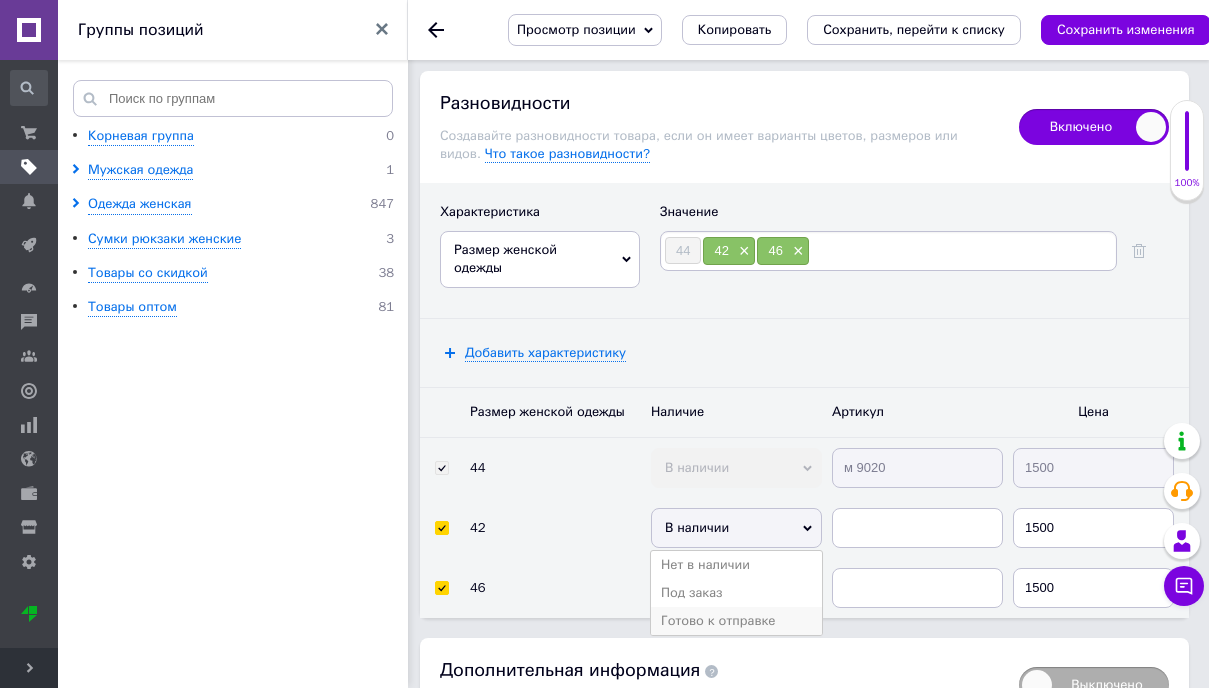 click on "Готово к отправке" at bounding box center [736, 621] 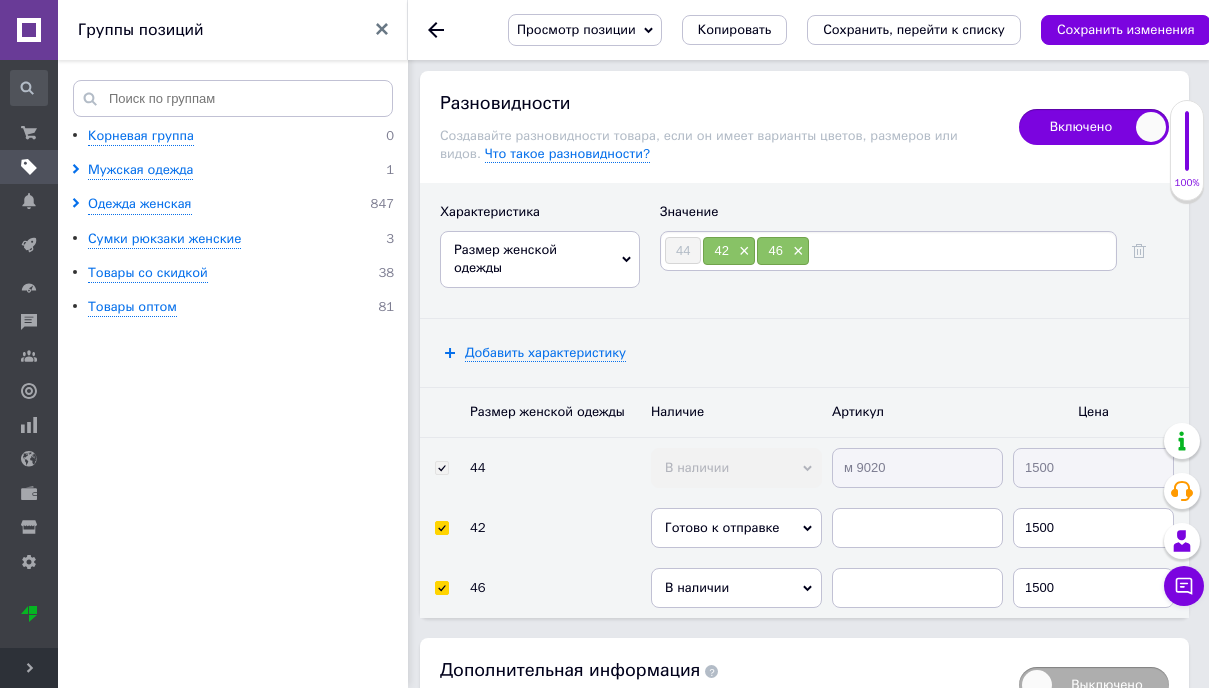click 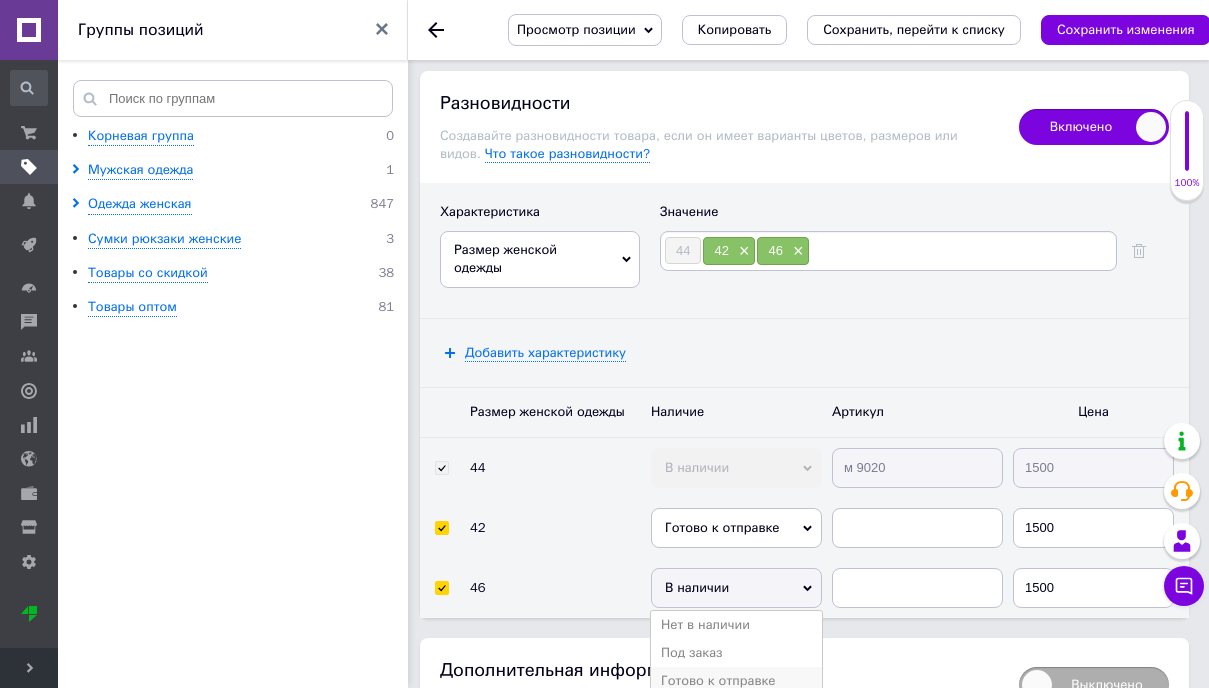 click on "Готово к отправке" at bounding box center [736, 681] 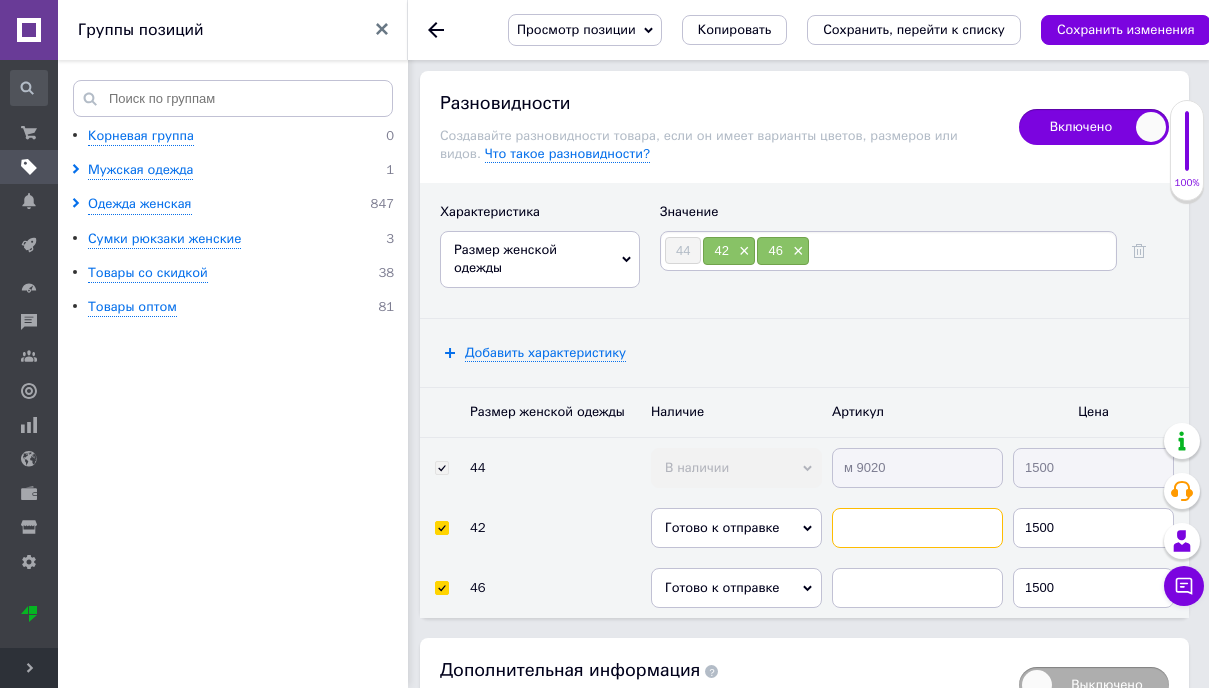 click at bounding box center [917, 528] 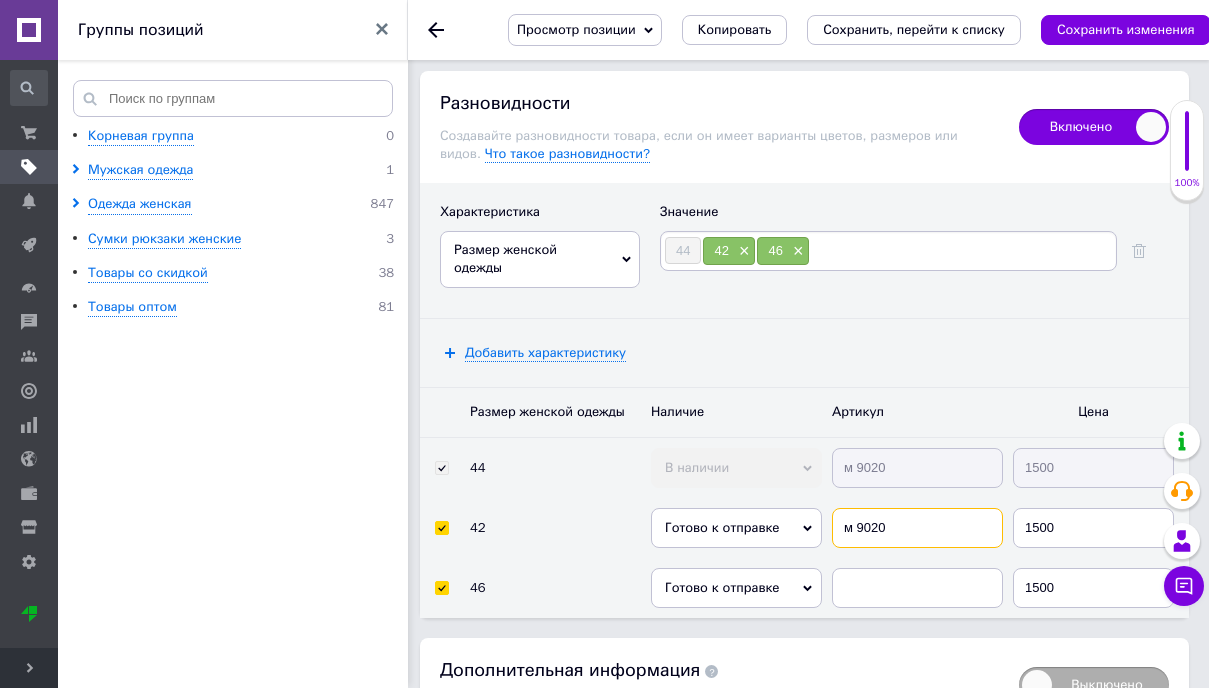 type on "м 9020" 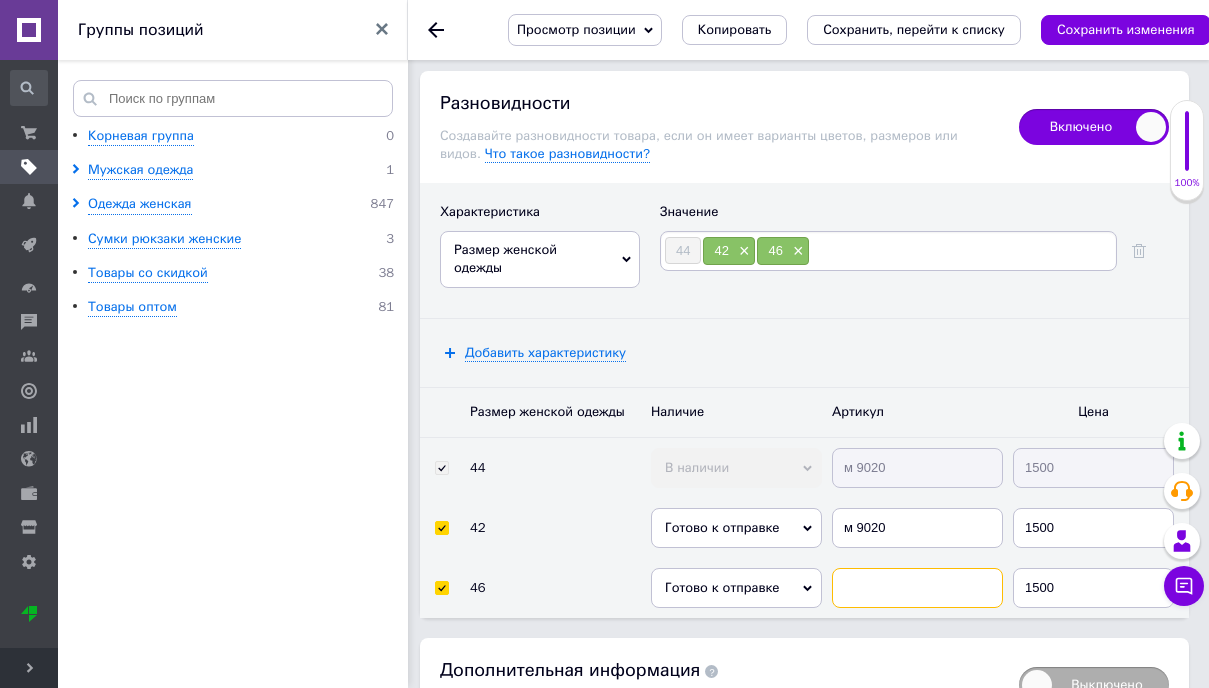 click at bounding box center [917, 588] 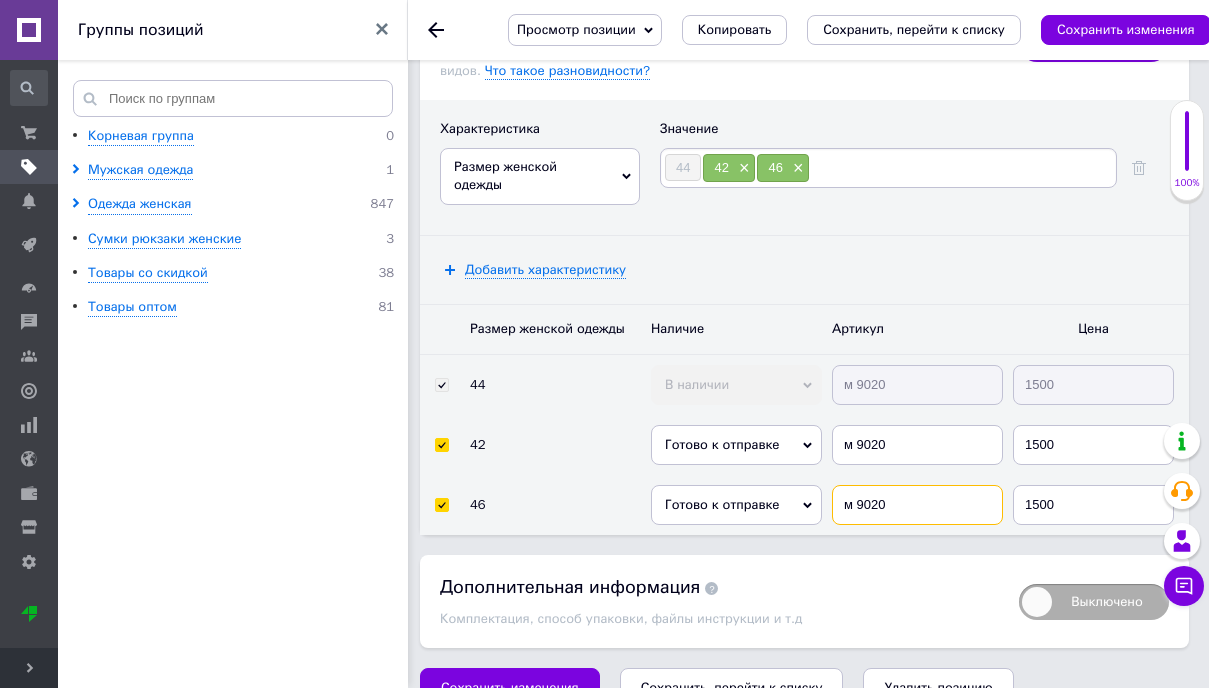 scroll, scrollTop: 3299, scrollLeft: 0, axis: vertical 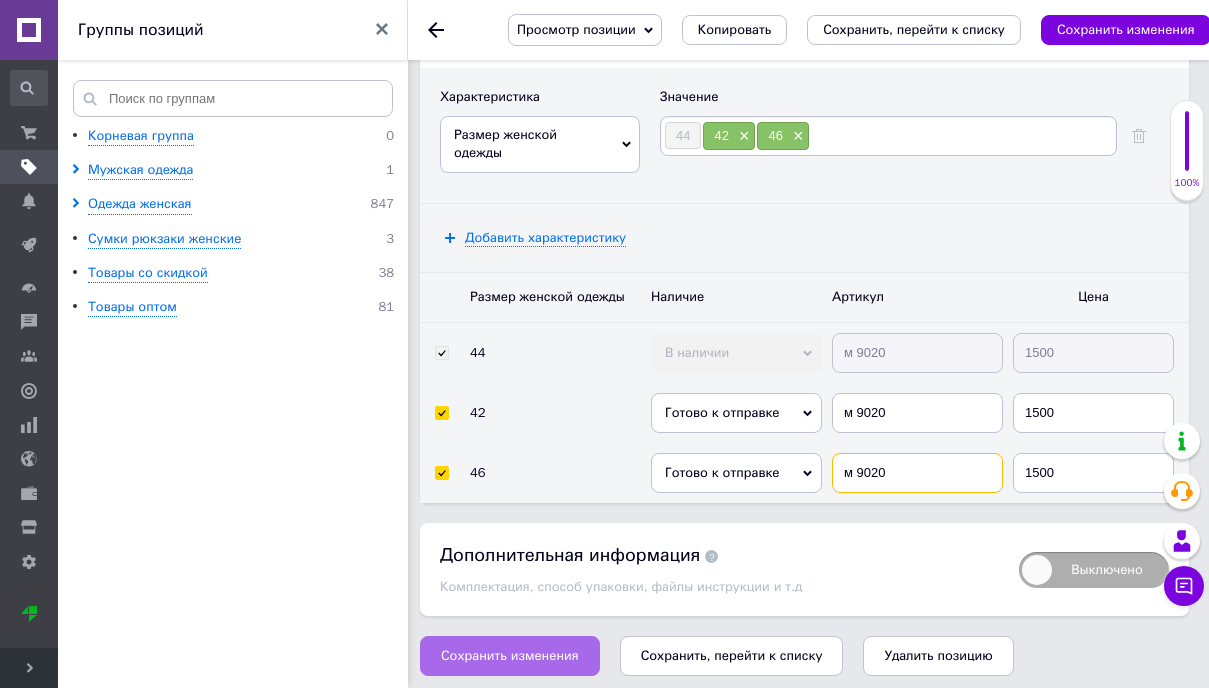 type on "м 9020" 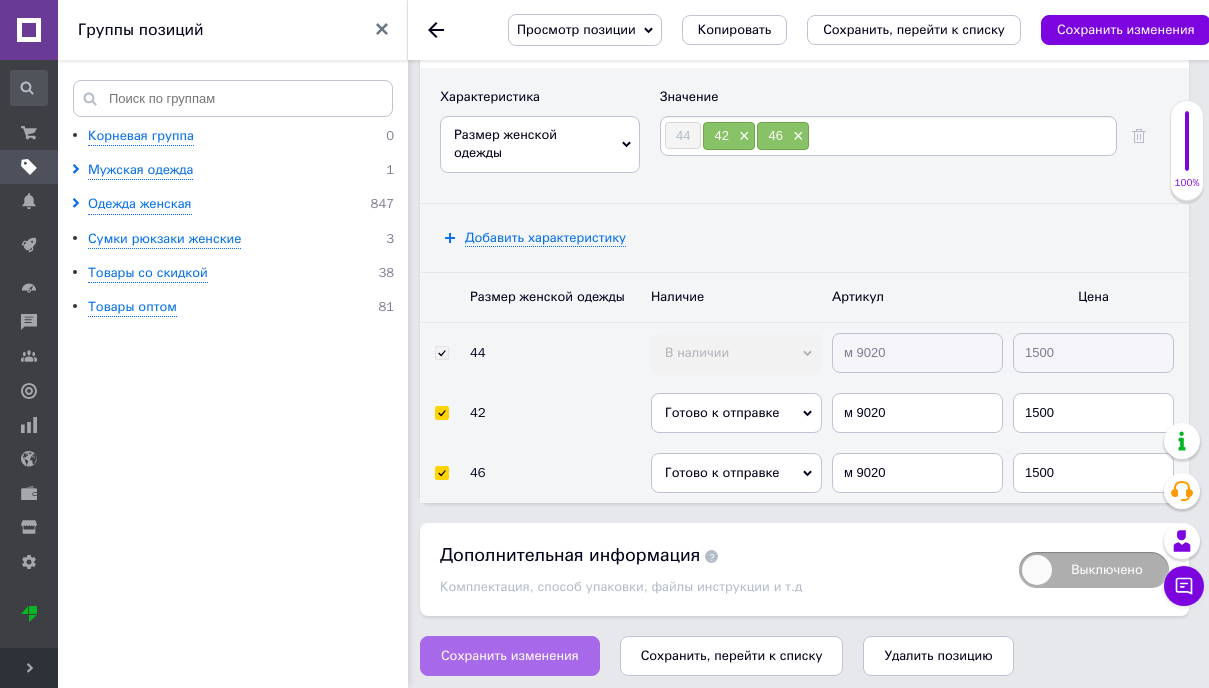 click on "Сохранить изменения" at bounding box center (510, 656) 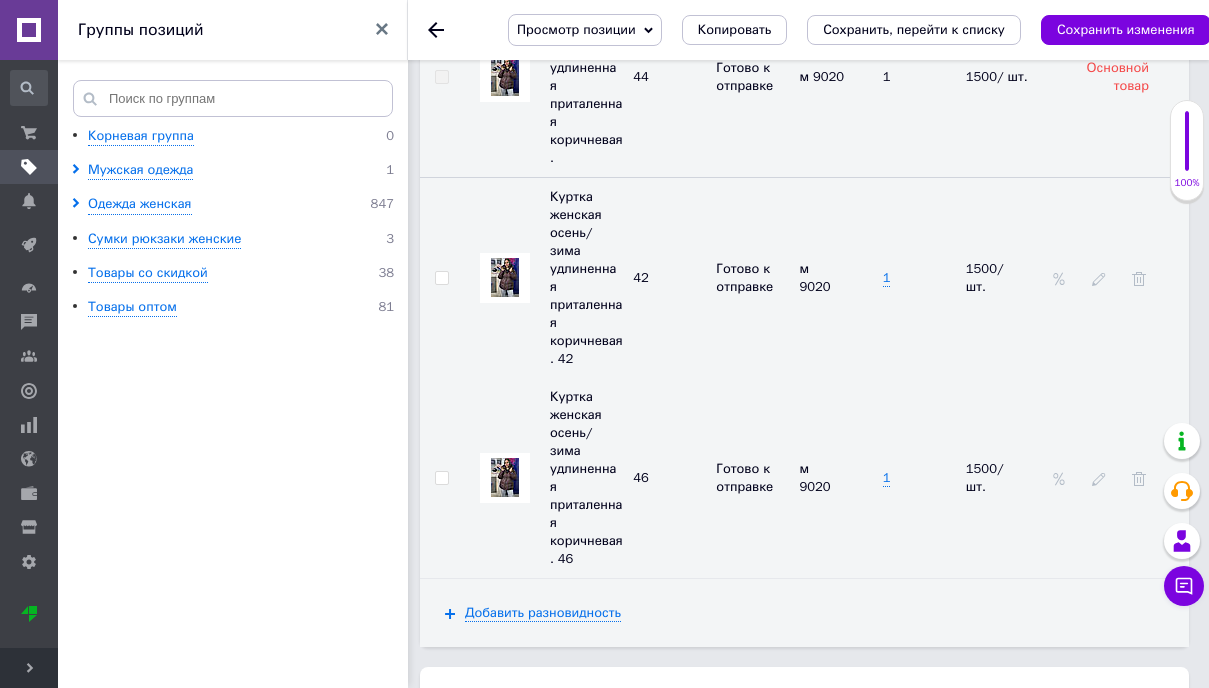 scroll, scrollTop: 3399, scrollLeft: 0, axis: vertical 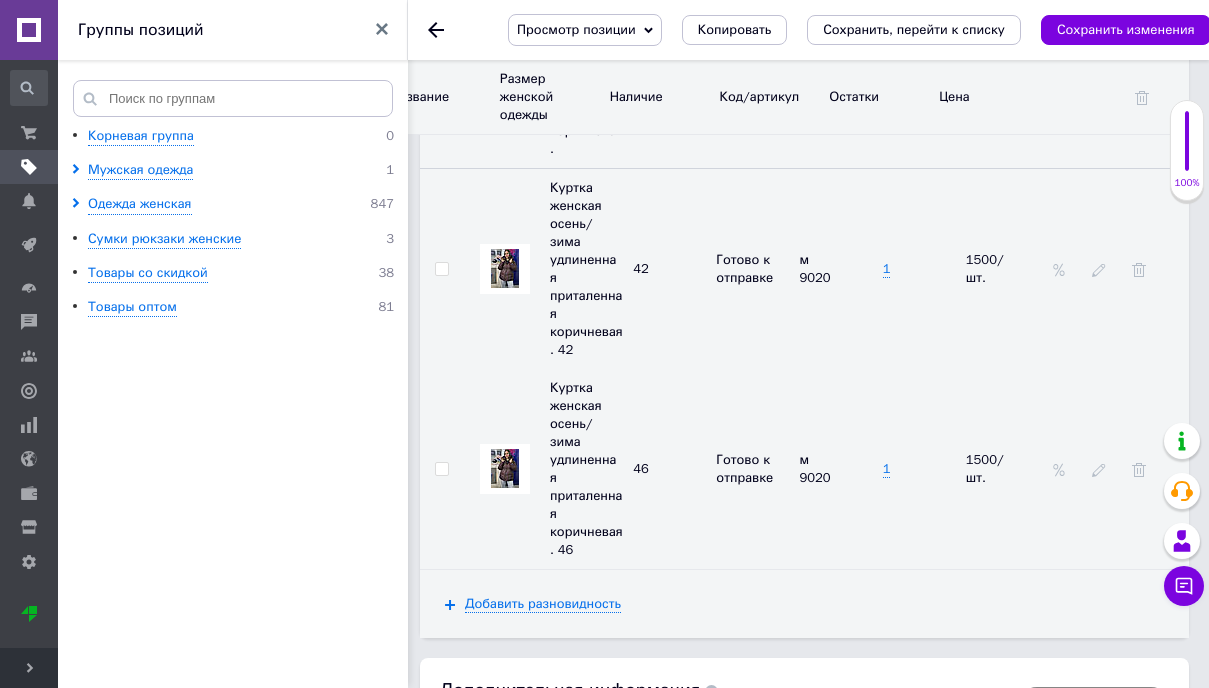 click on "Сохранить изменения" at bounding box center [510, 791] 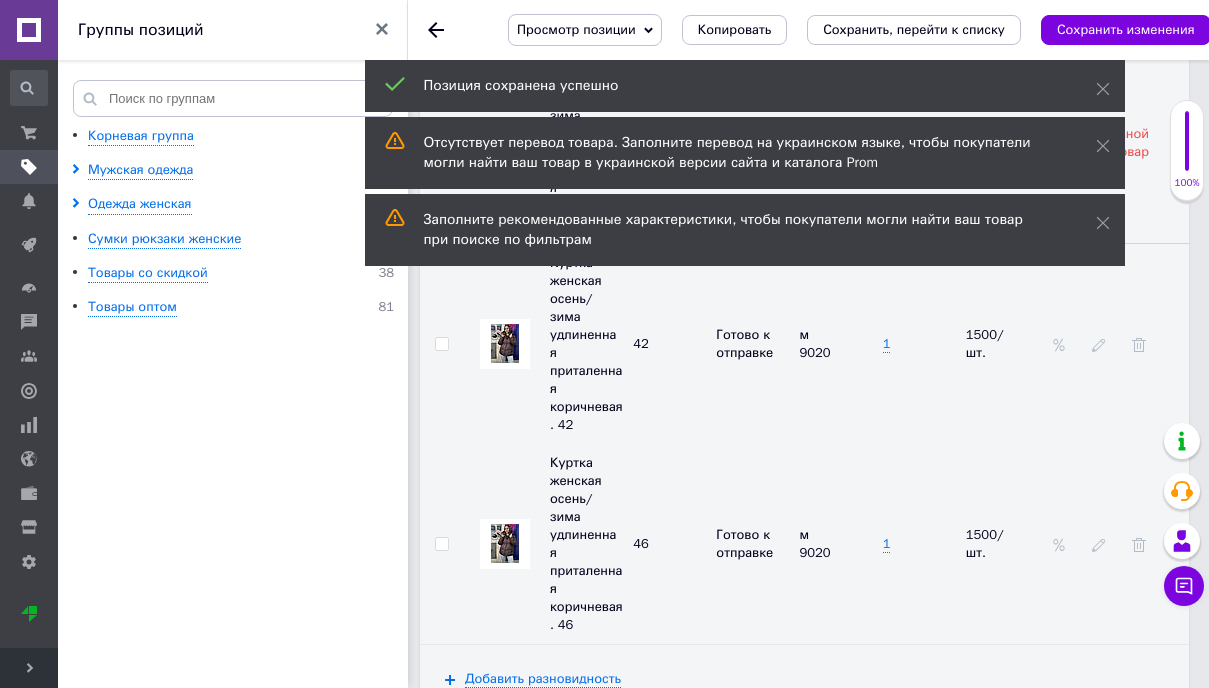 click 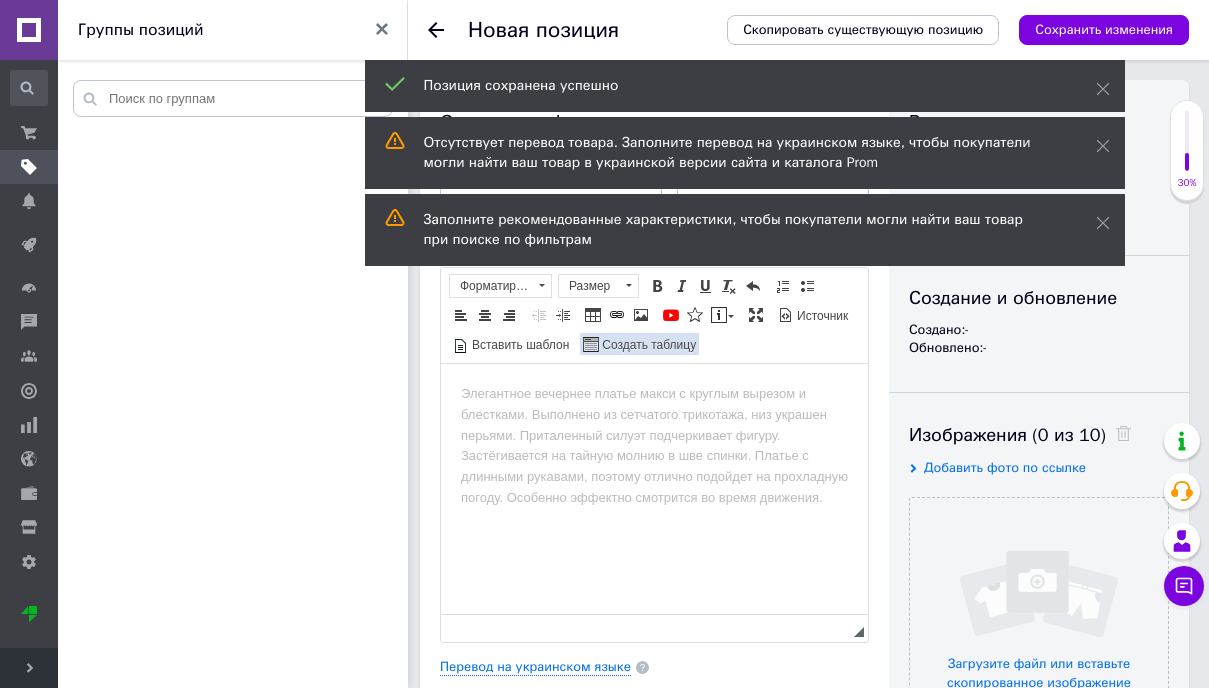 scroll, scrollTop: 0, scrollLeft: 0, axis: both 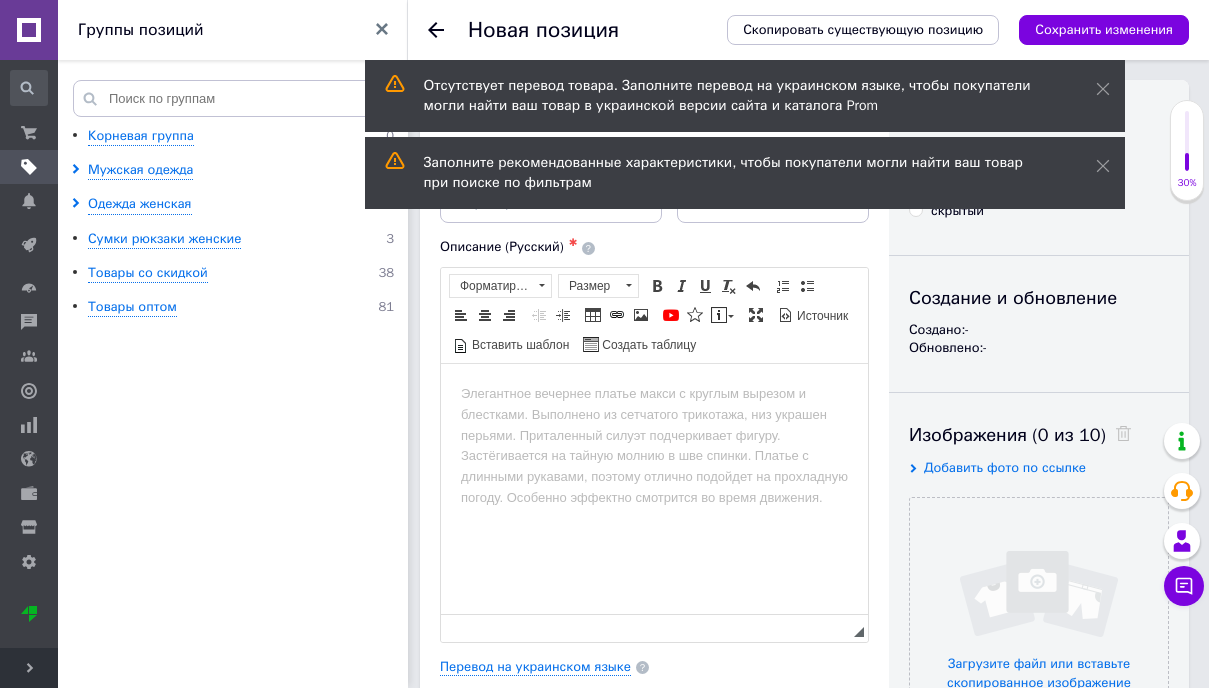 click 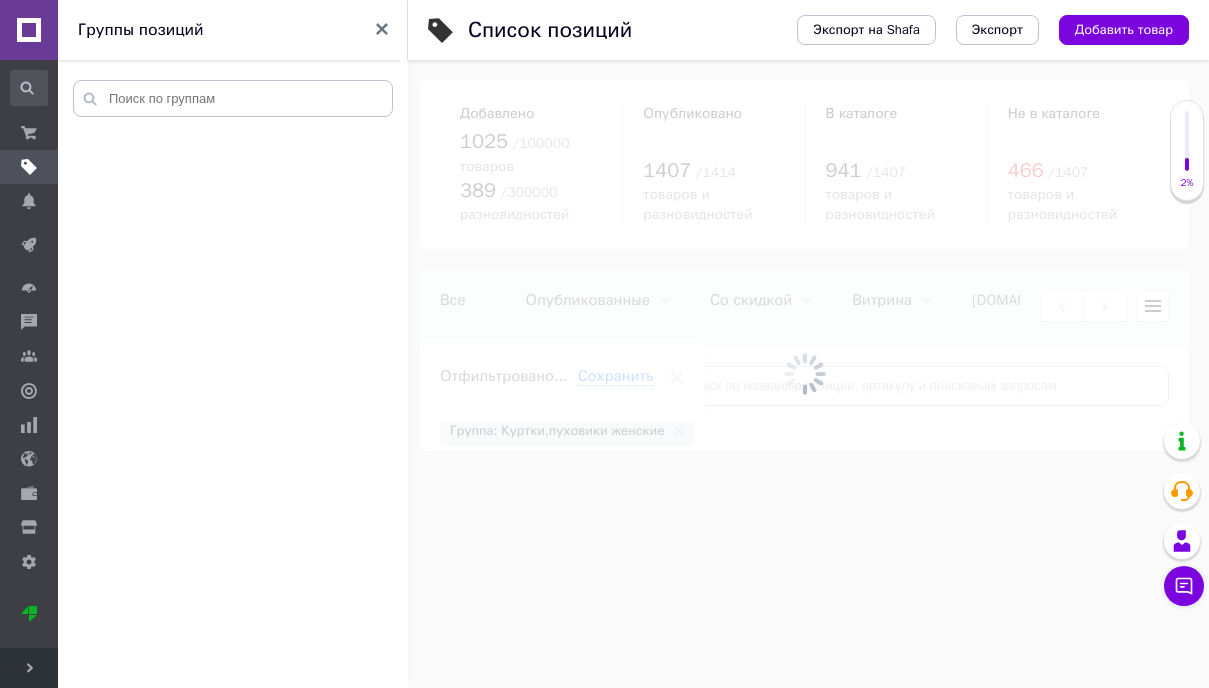 scroll, scrollTop: 0, scrollLeft: 461, axis: horizontal 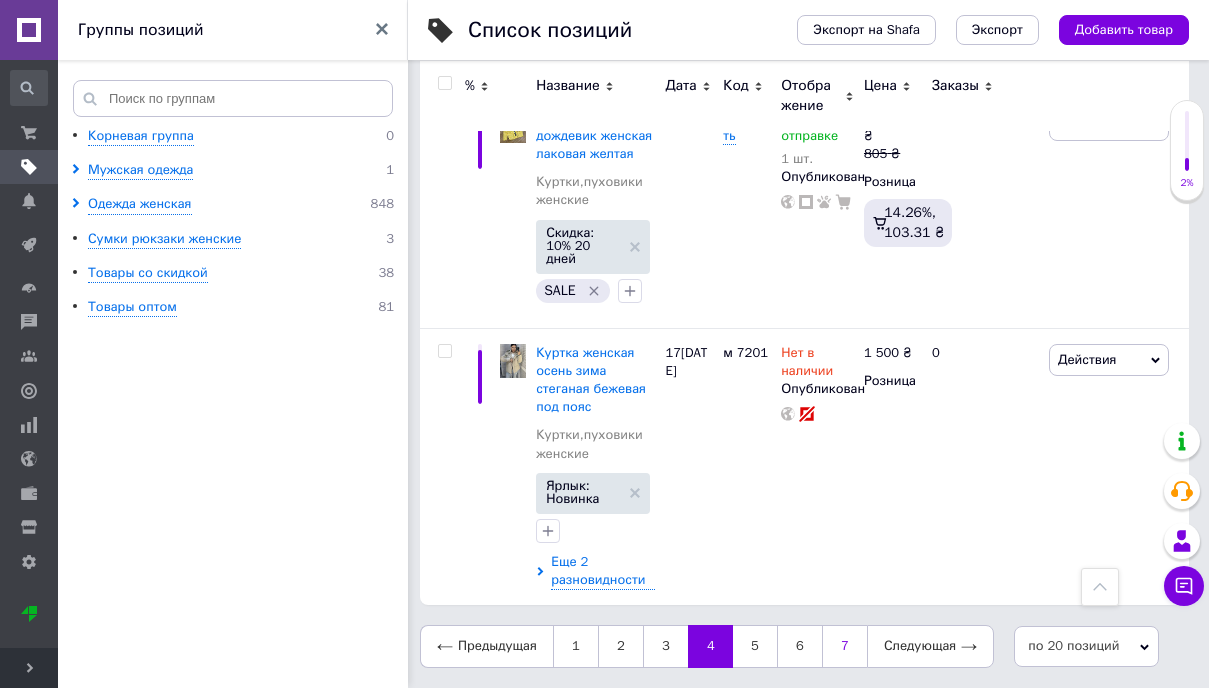 click on "7" at bounding box center [844, 646] 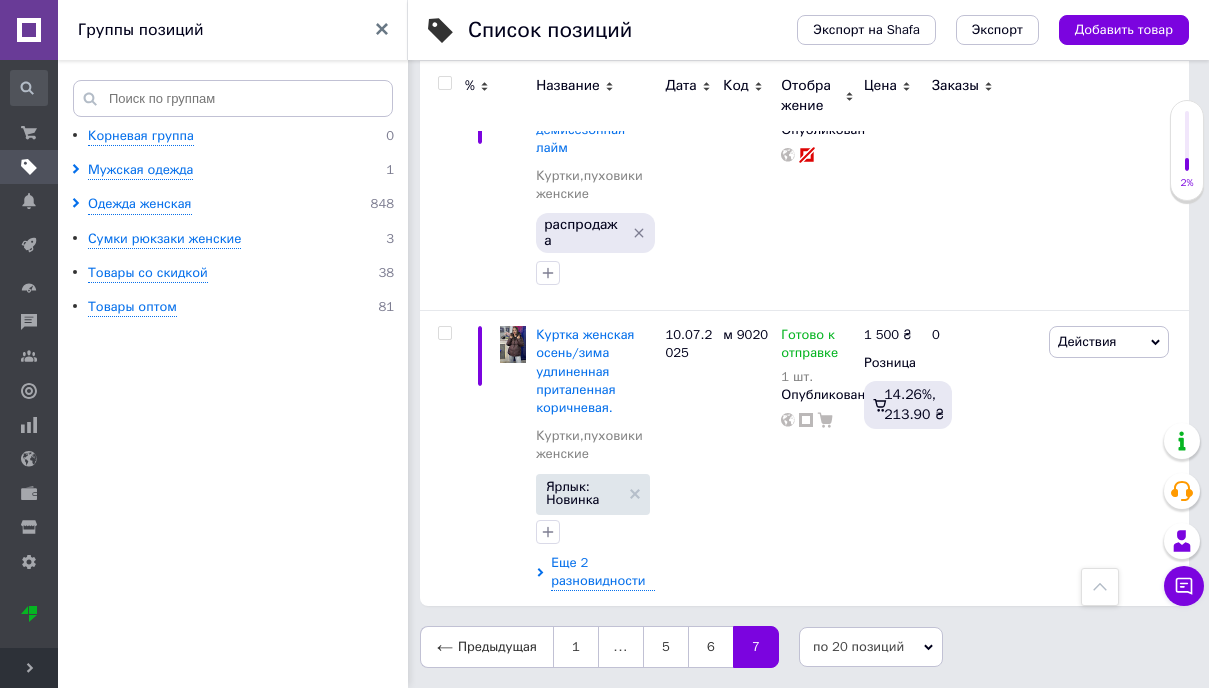 scroll, scrollTop: 3912, scrollLeft: 0, axis: vertical 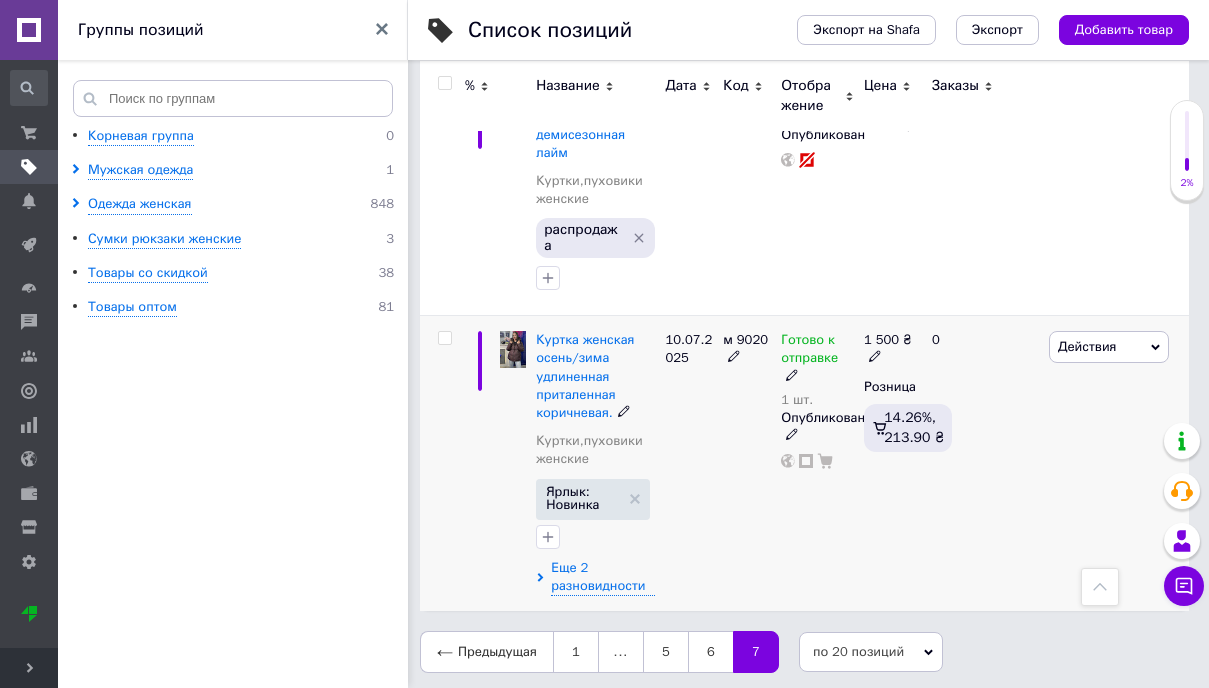 click at bounding box center [444, 338] 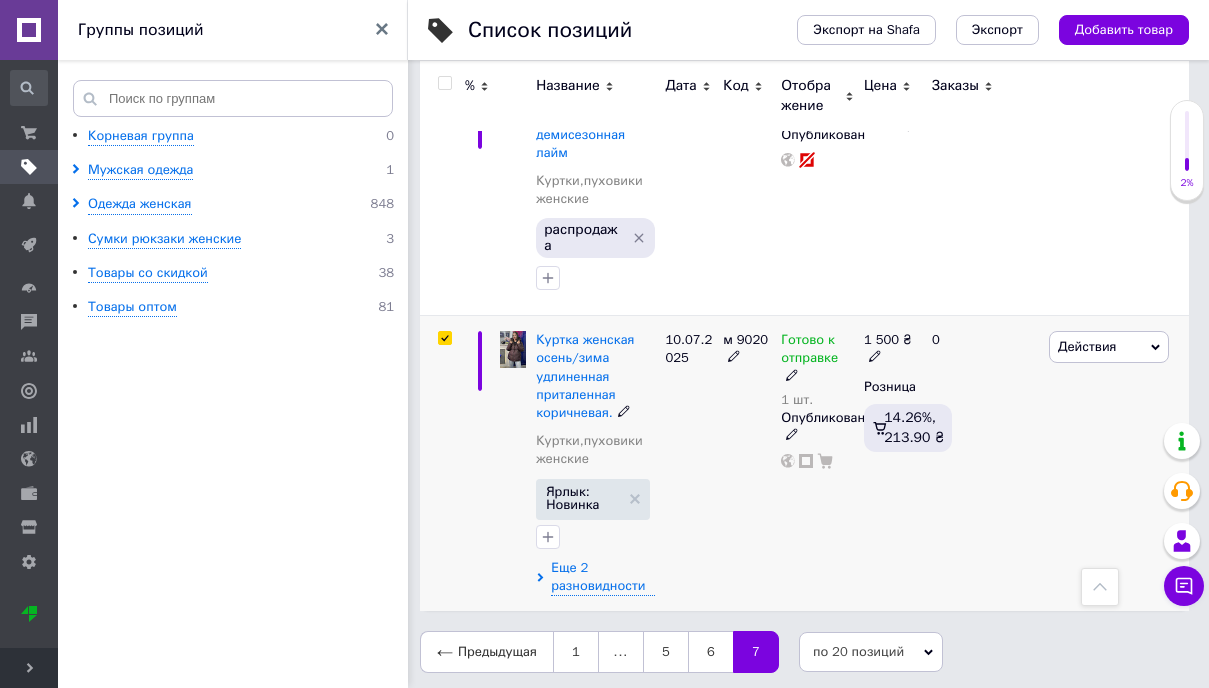 checkbox on "true" 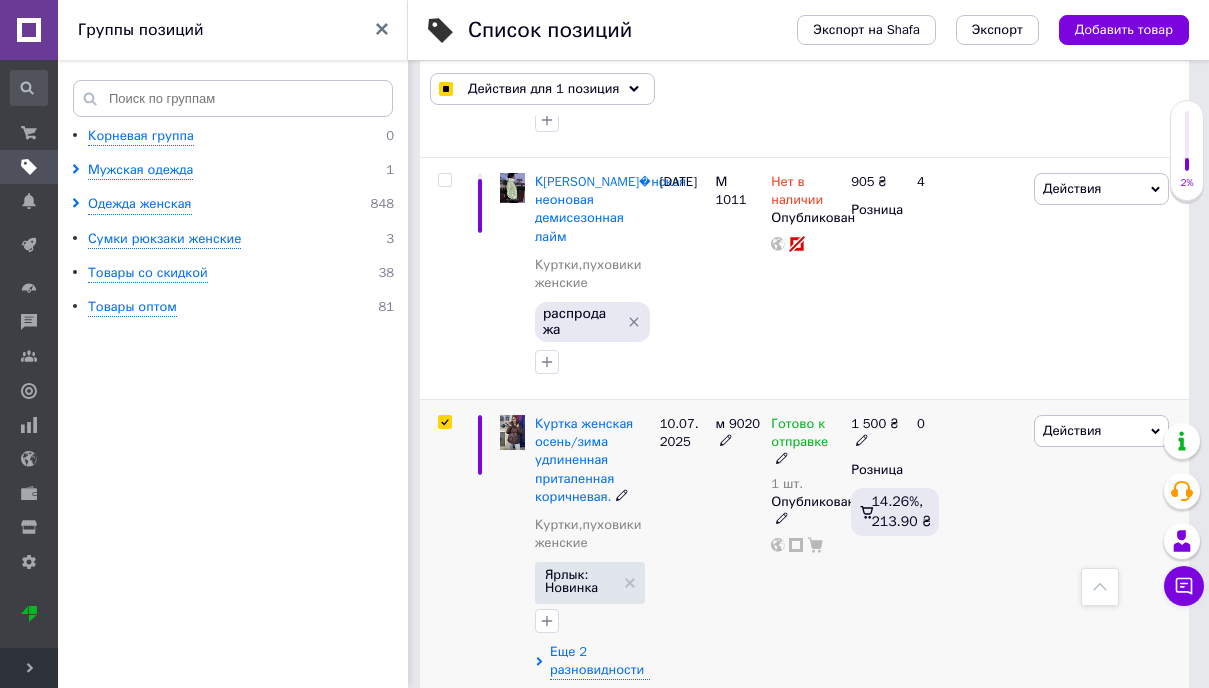 scroll, scrollTop: 3996, scrollLeft: 0, axis: vertical 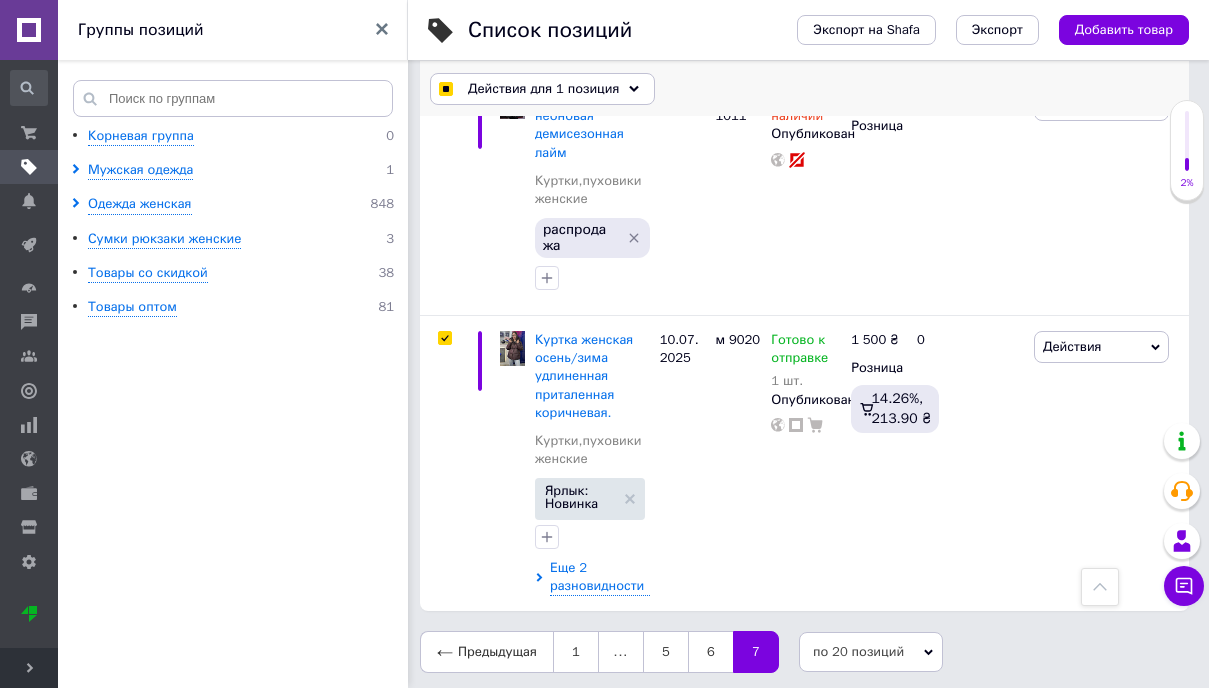 click 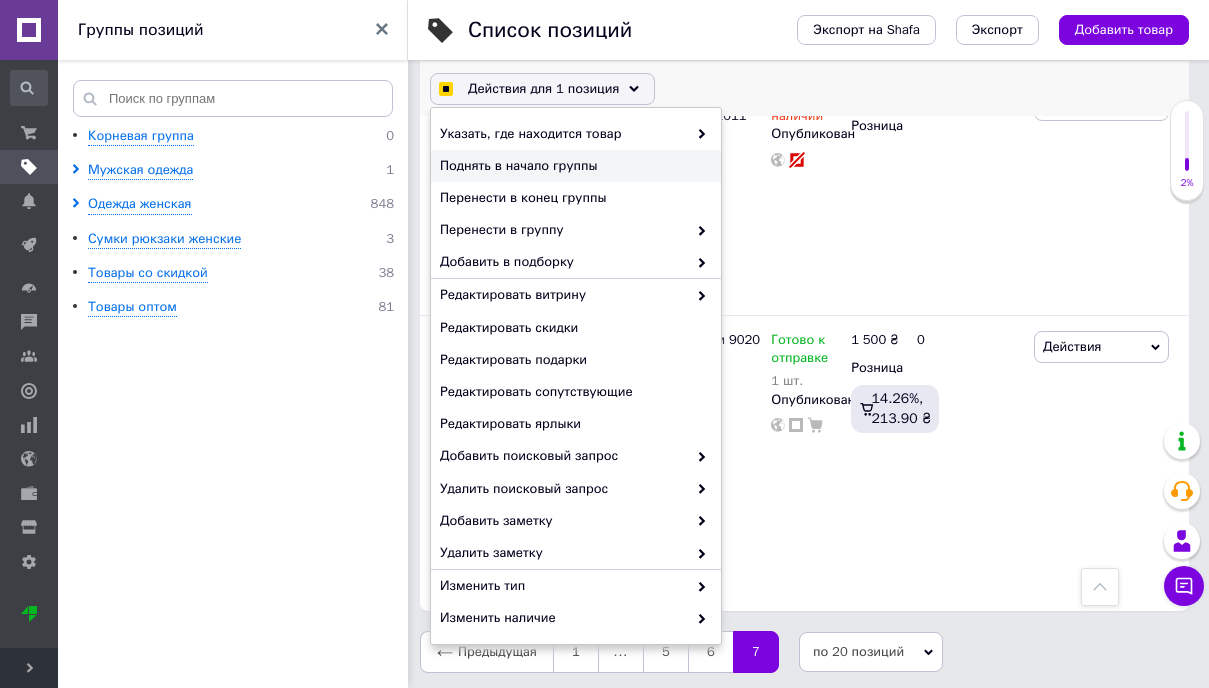 checkbox on "true" 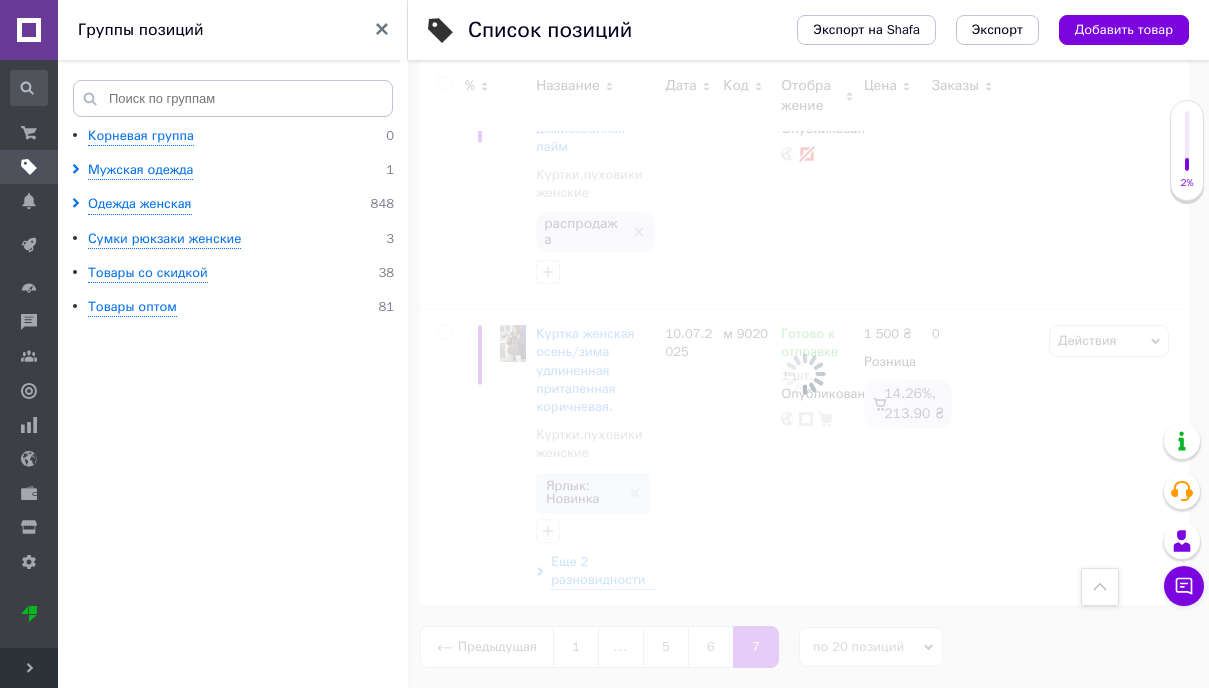 scroll, scrollTop: 3912, scrollLeft: 0, axis: vertical 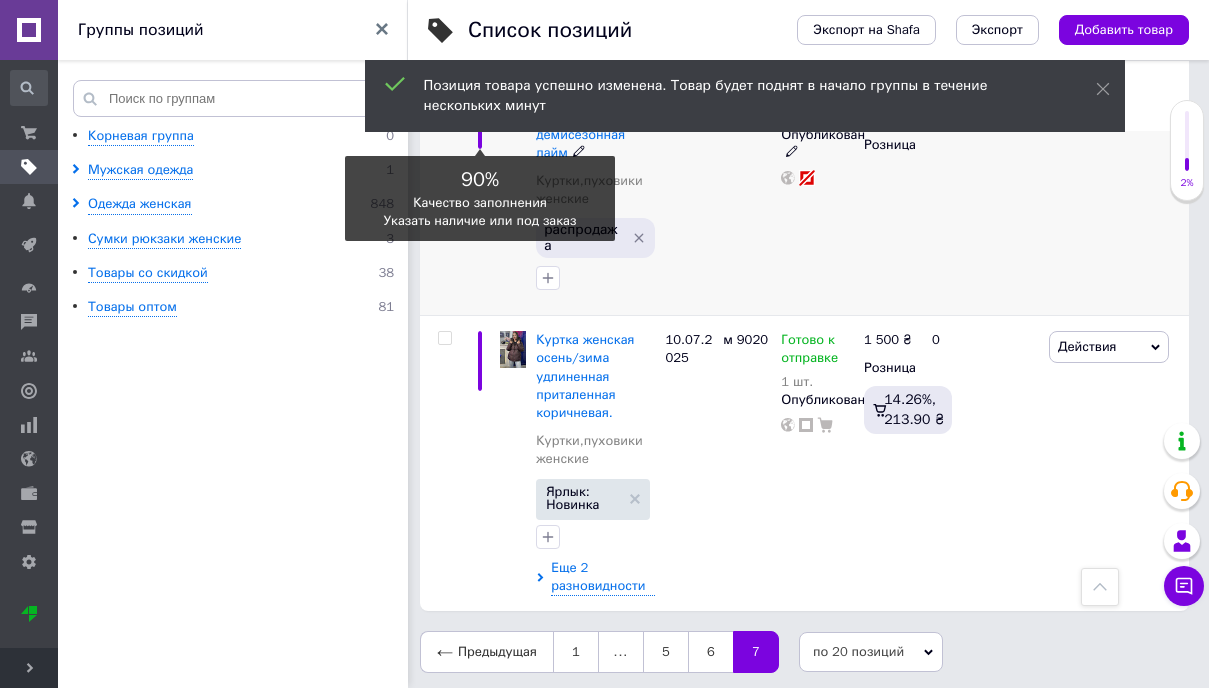 click at bounding box center (480, 119) 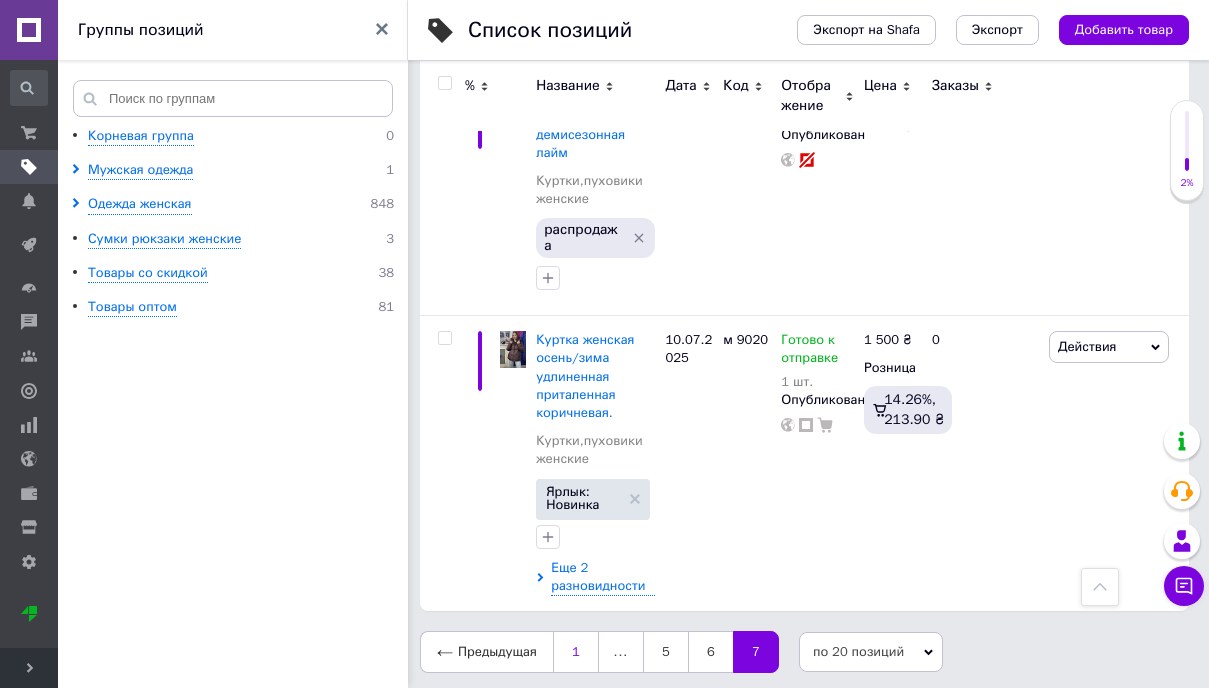 click on "1" at bounding box center [576, 652] 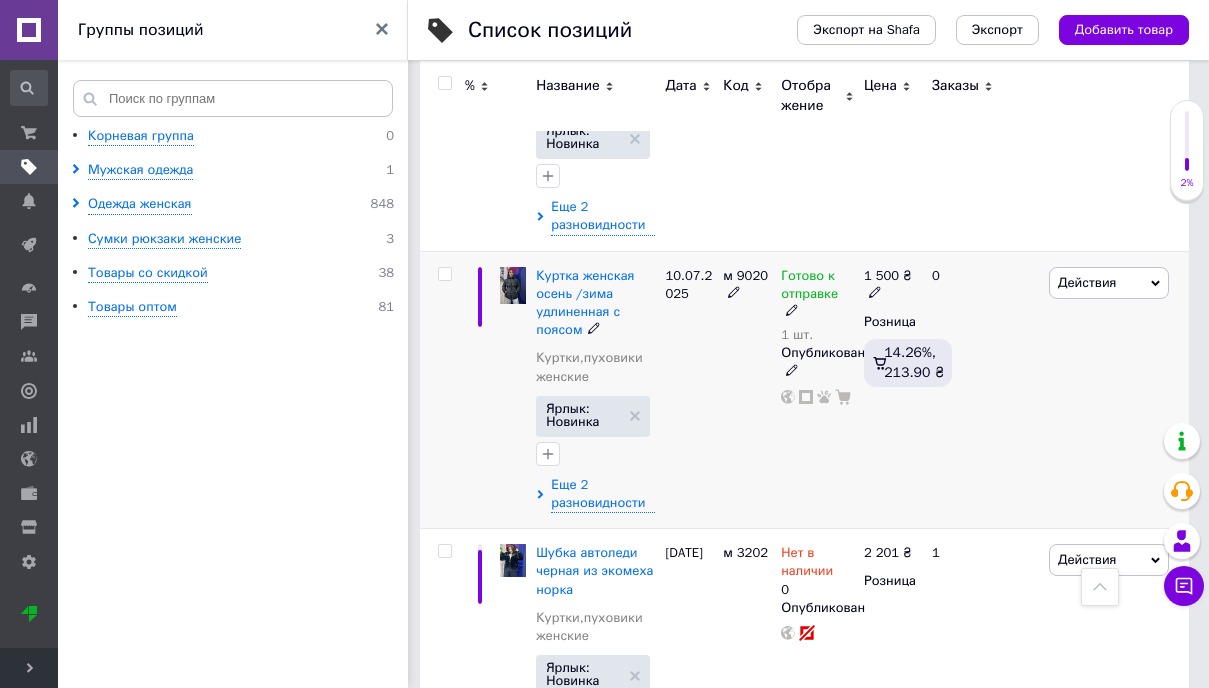 scroll, scrollTop: 564, scrollLeft: 0, axis: vertical 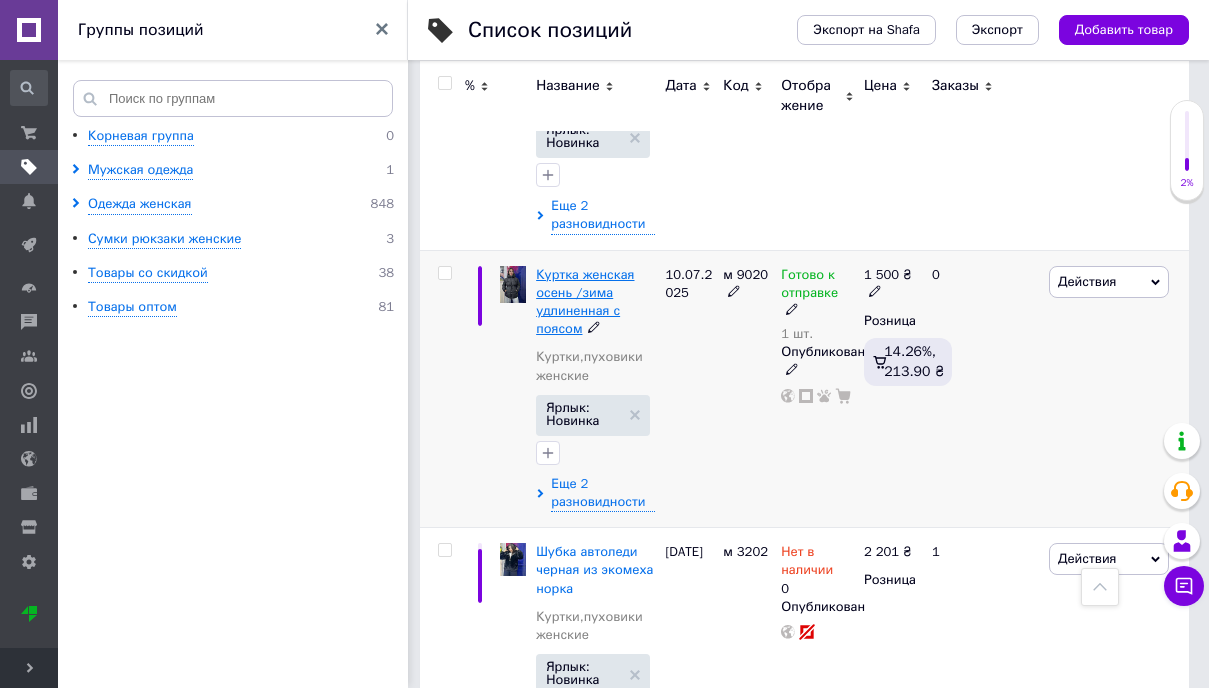 click on "Куртка женская осень /зима удлиненная с поясом" at bounding box center (585, 302) 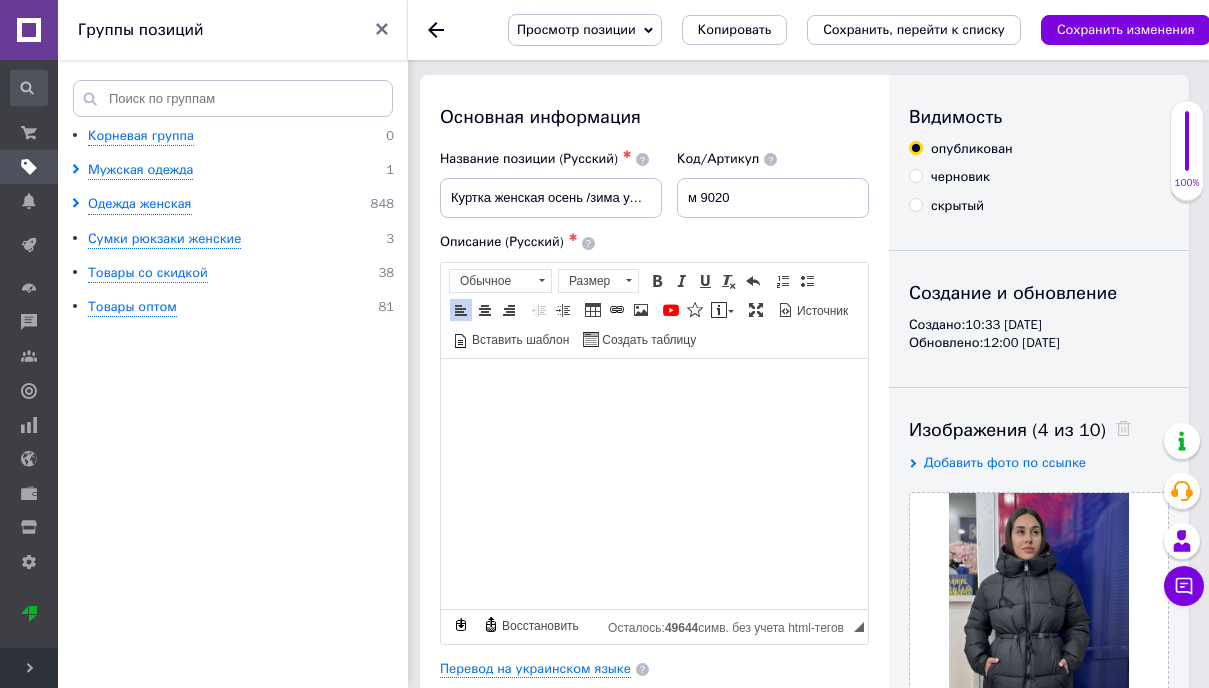 scroll, scrollTop: 0, scrollLeft: 0, axis: both 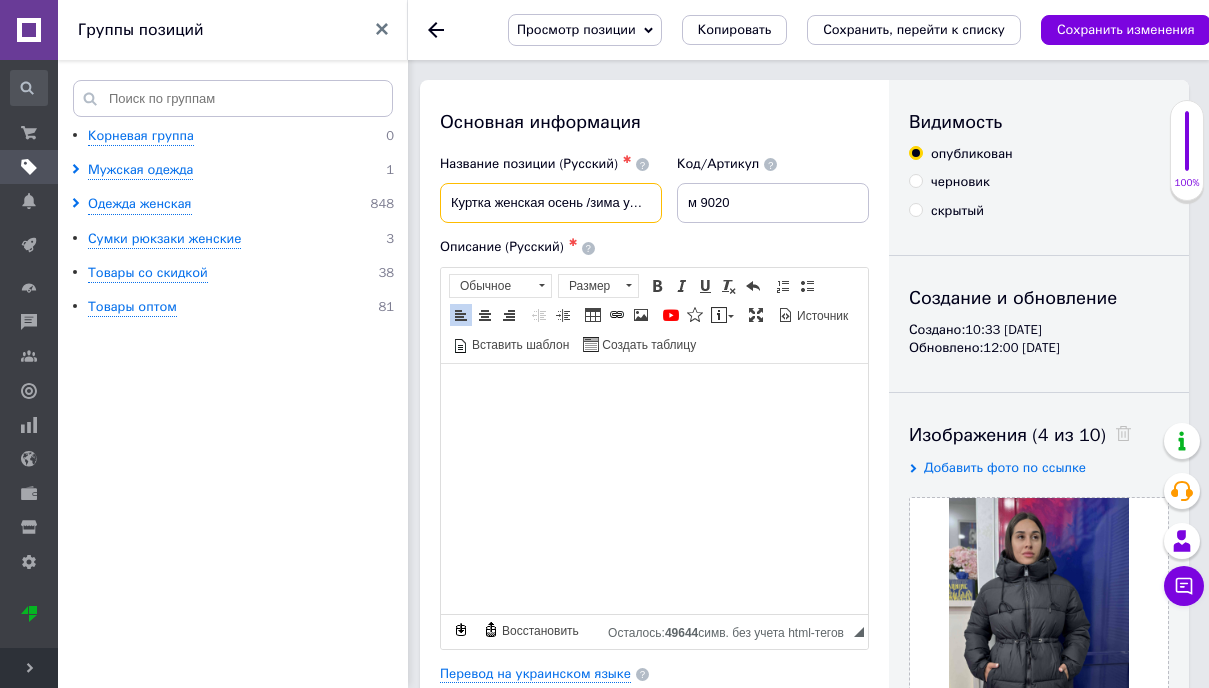 click on "Куртка женская осень /зима удлиненная с поясом" at bounding box center (551, 203) 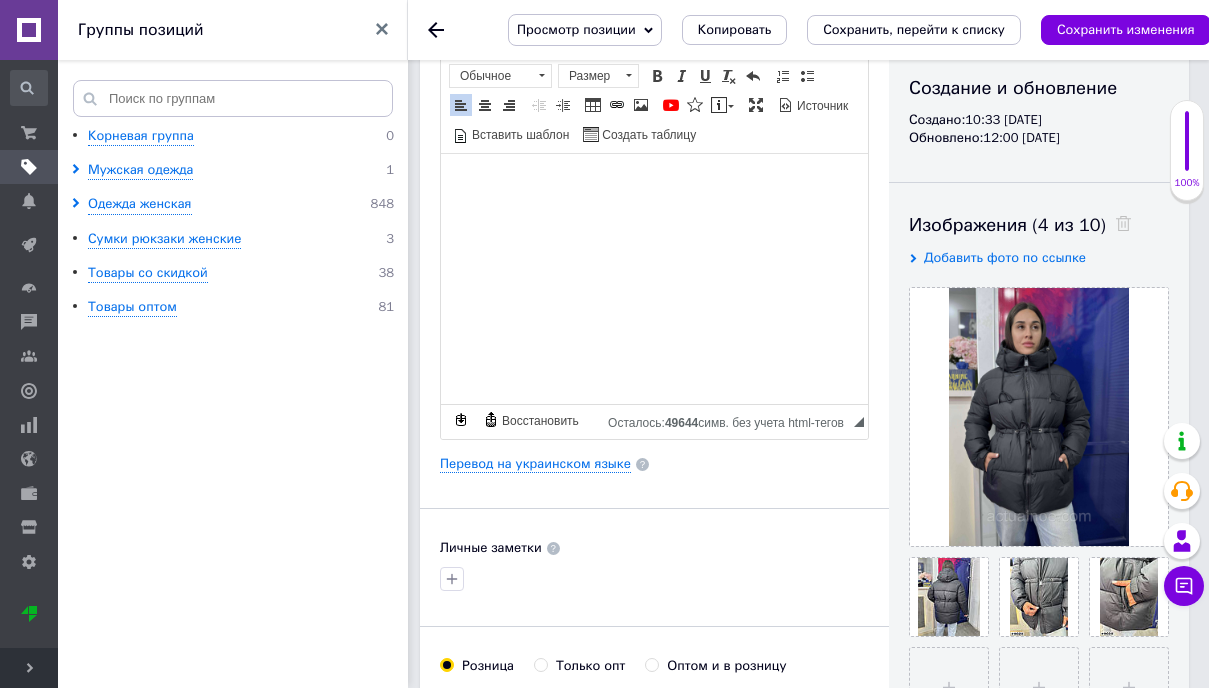 scroll, scrollTop: 213, scrollLeft: 0, axis: vertical 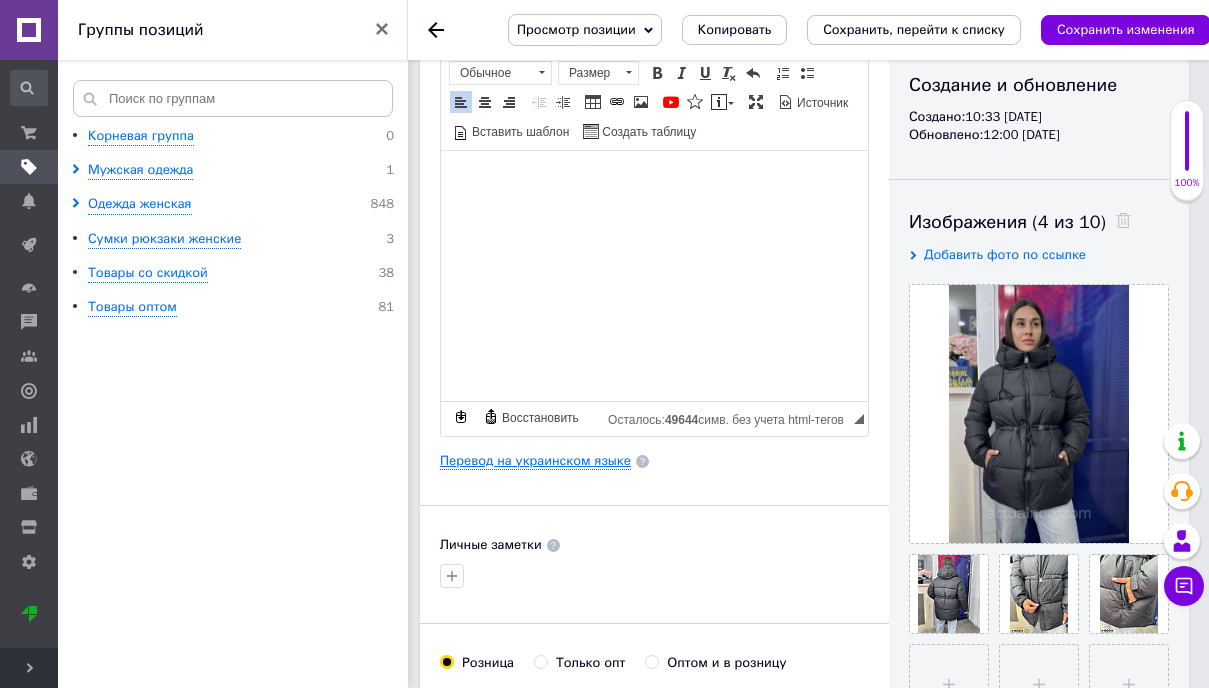 type on "Куртка пуховик женская осень /зима удлиненная с поясом" 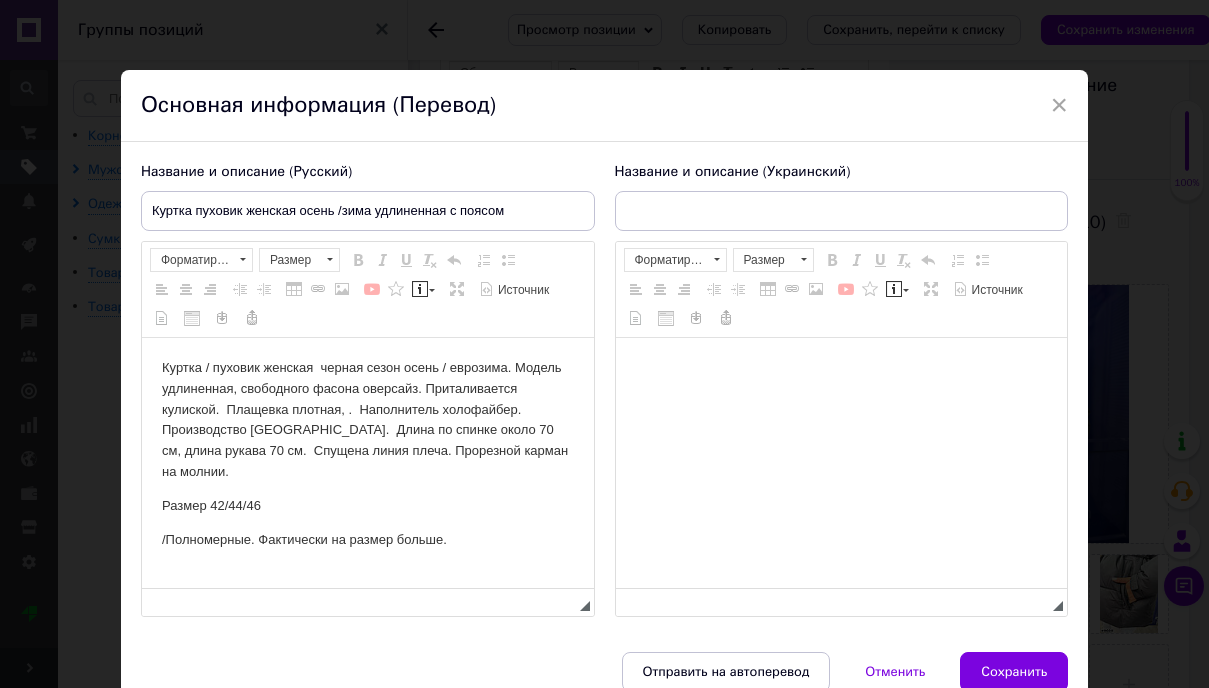 scroll, scrollTop: 0, scrollLeft: 0, axis: both 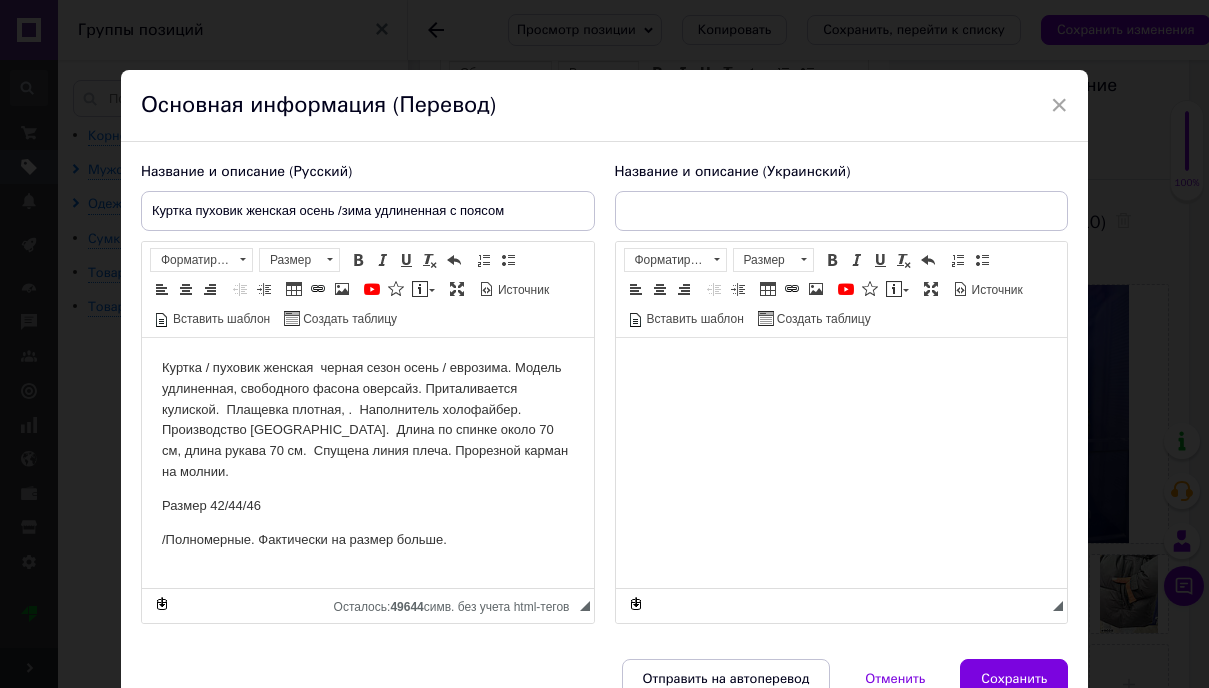 type on "Куртка жіноча осінь /зима подовжена з поясом" 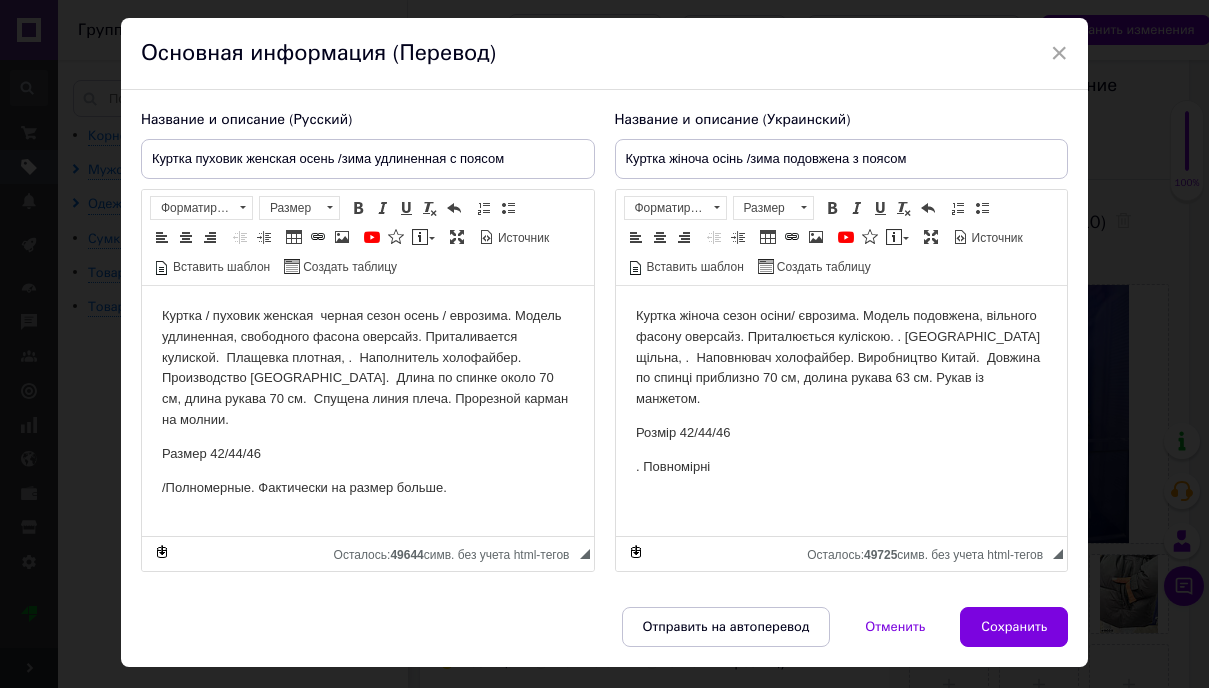 scroll, scrollTop: 101, scrollLeft: 0, axis: vertical 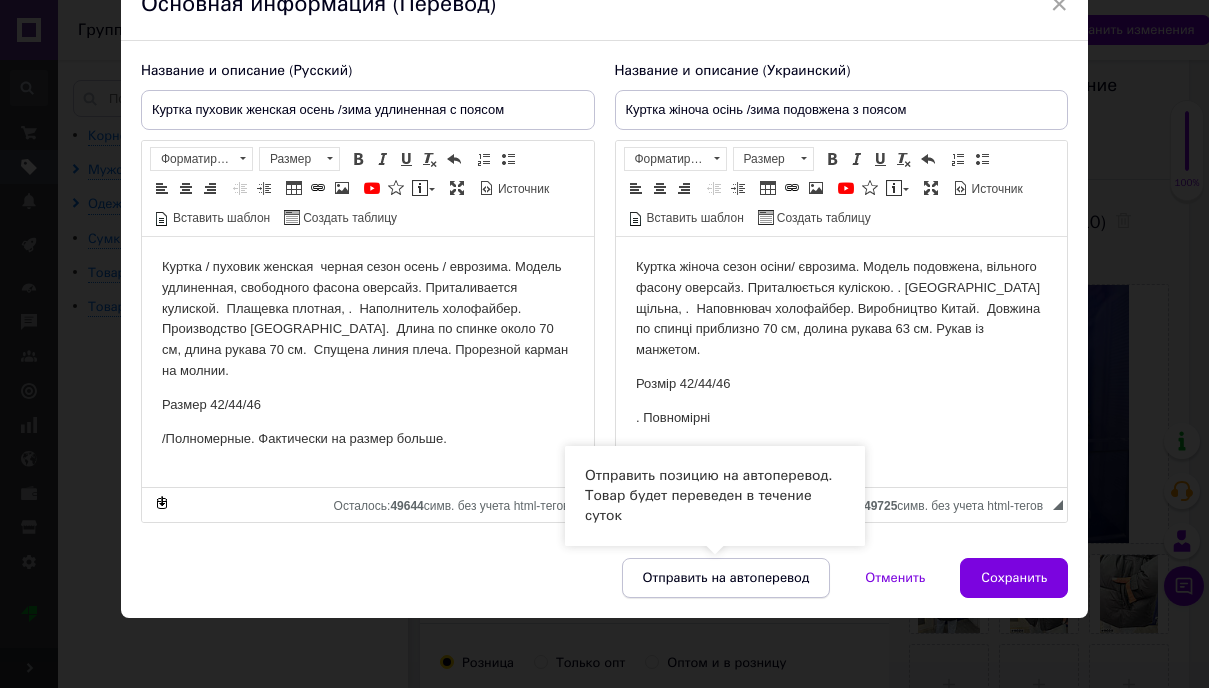 click on "Отправить на автоперевод" at bounding box center (726, 578) 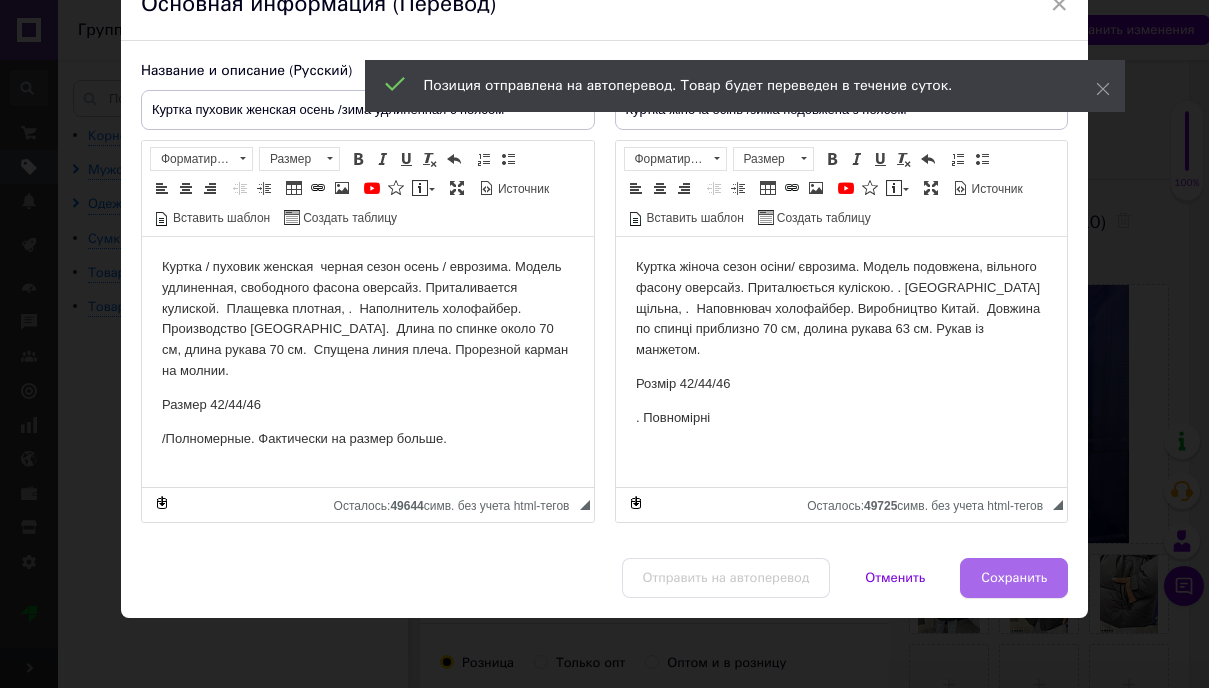 click on "Сохранить" at bounding box center (1014, 578) 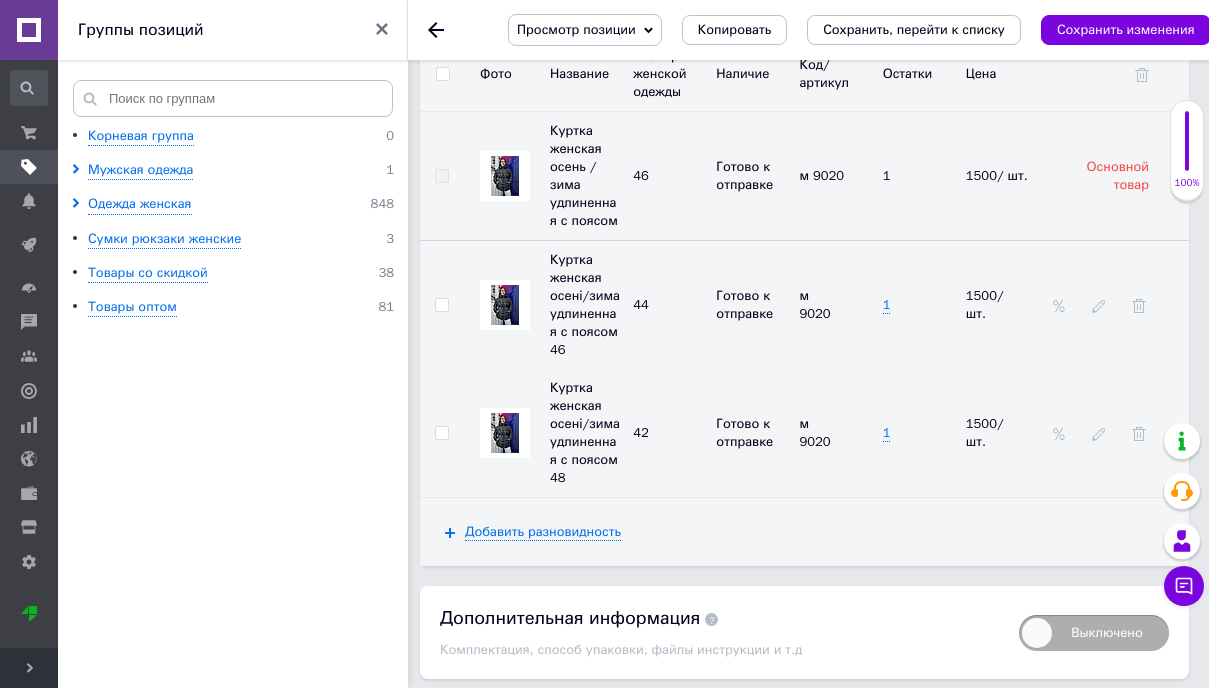scroll, scrollTop: 3294, scrollLeft: 0, axis: vertical 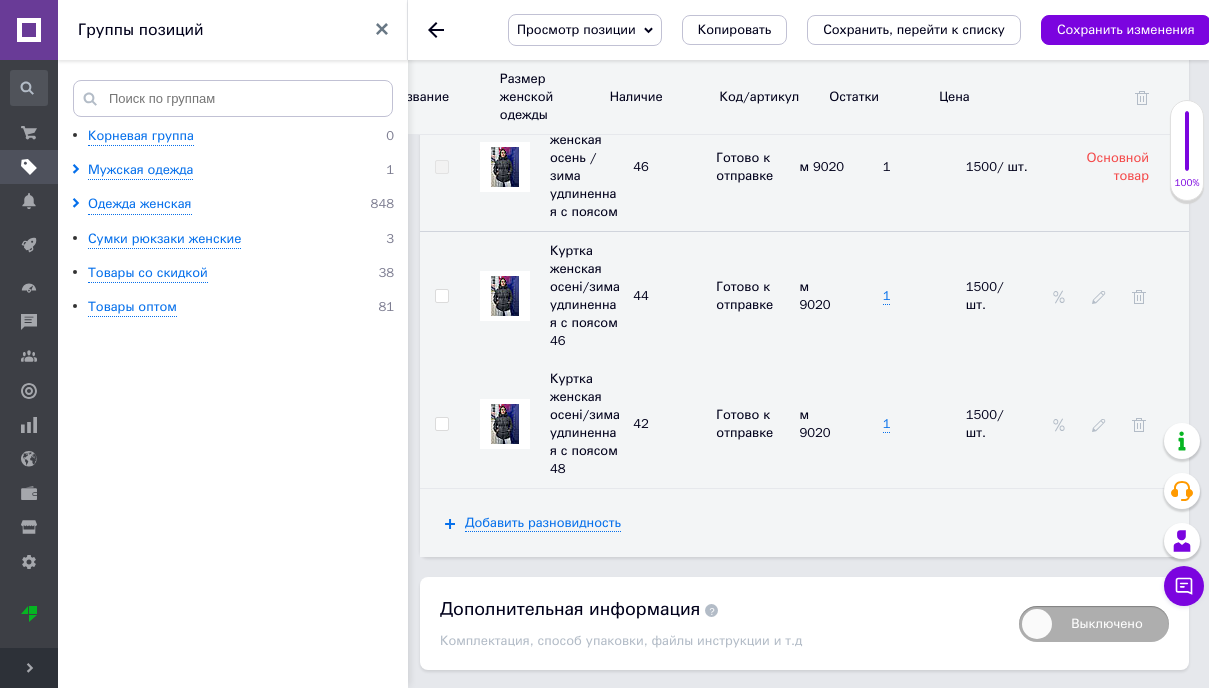 click on "Сохранить изменения" at bounding box center [510, 710] 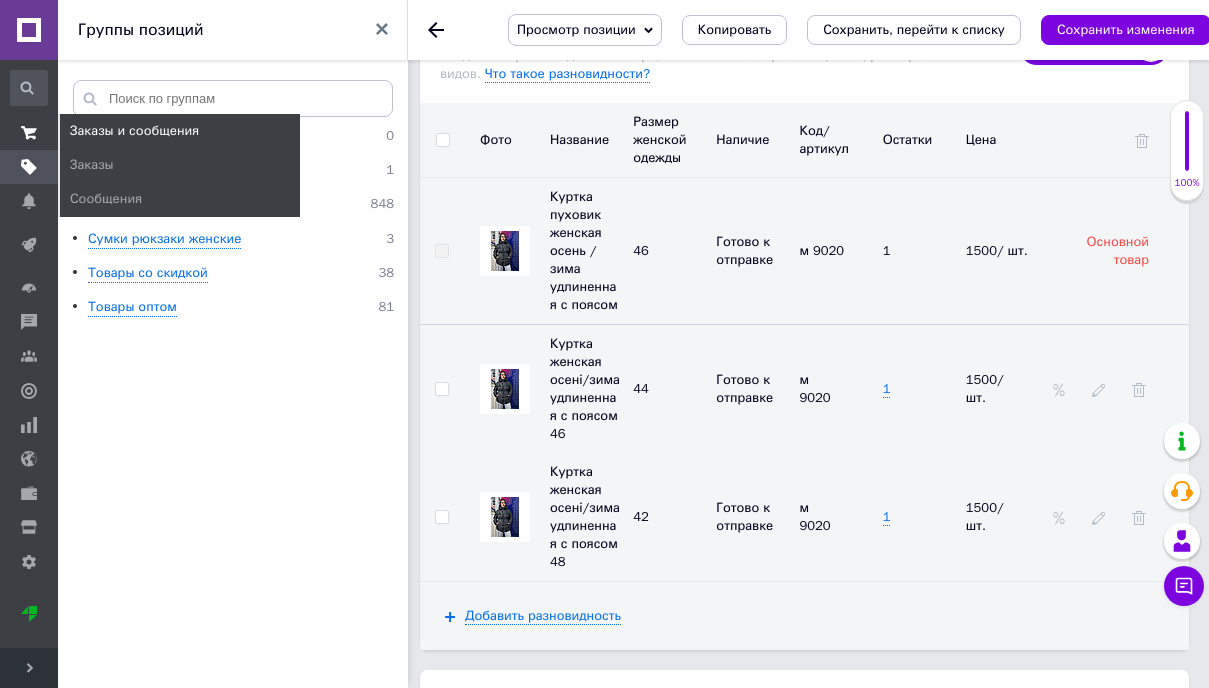 click 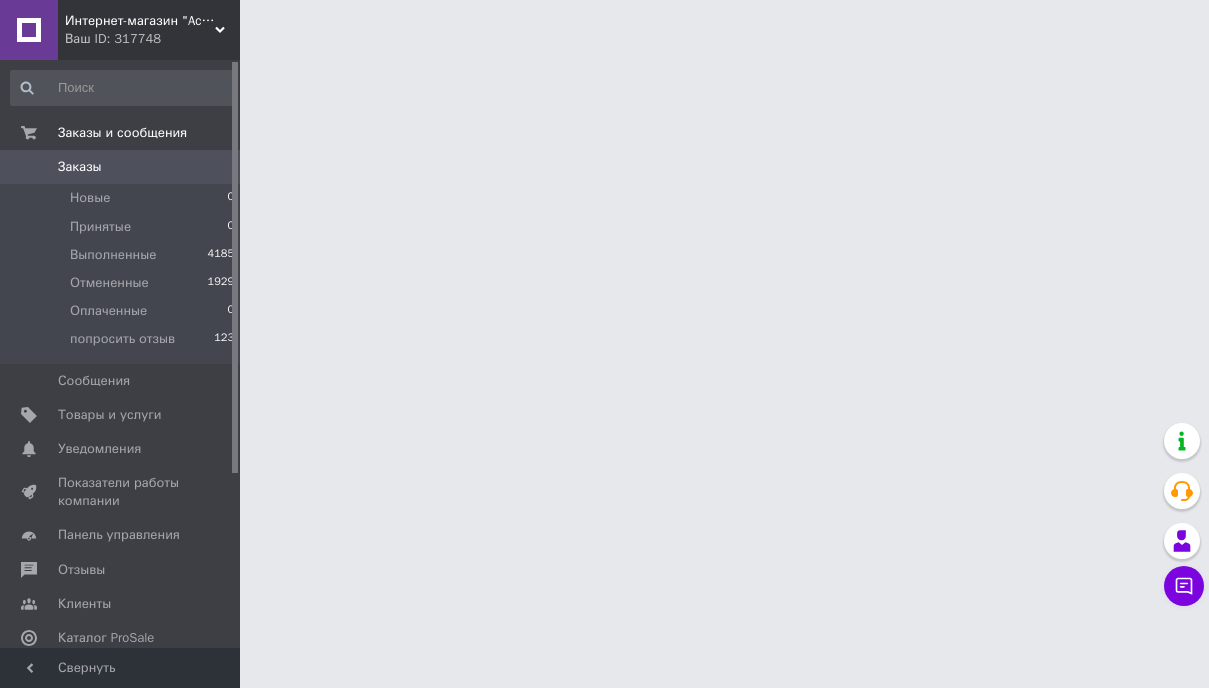 scroll, scrollTop: 0, scrollLeft: 0, axis: both 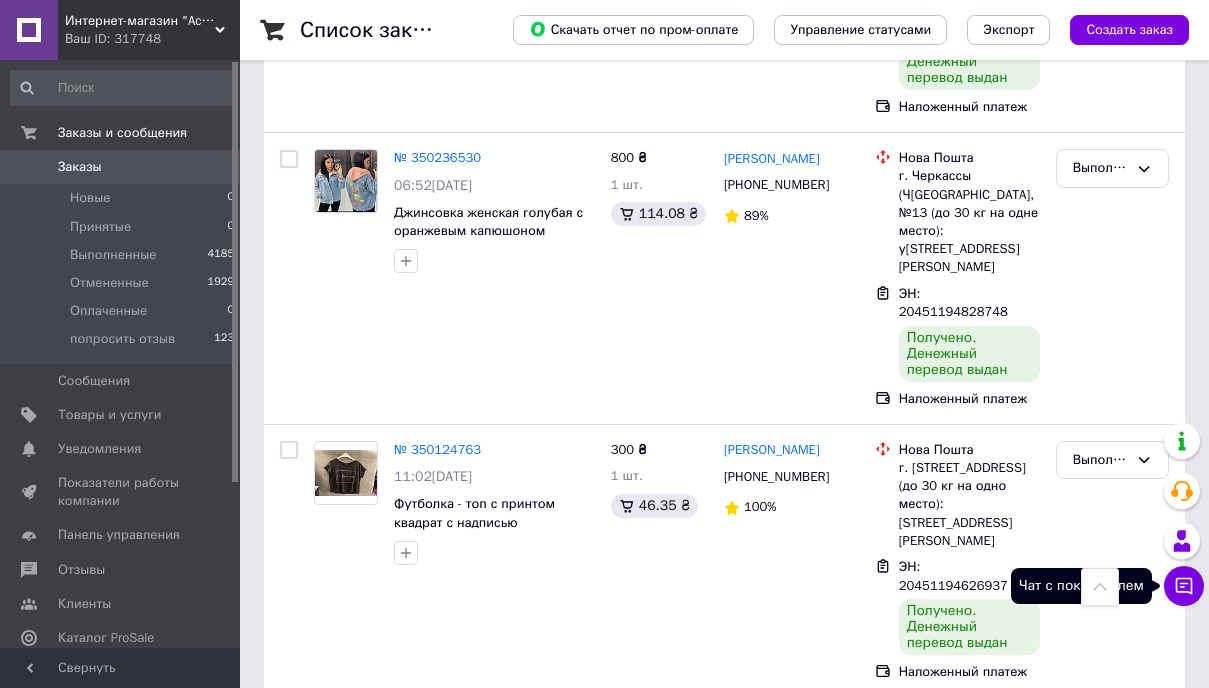 click 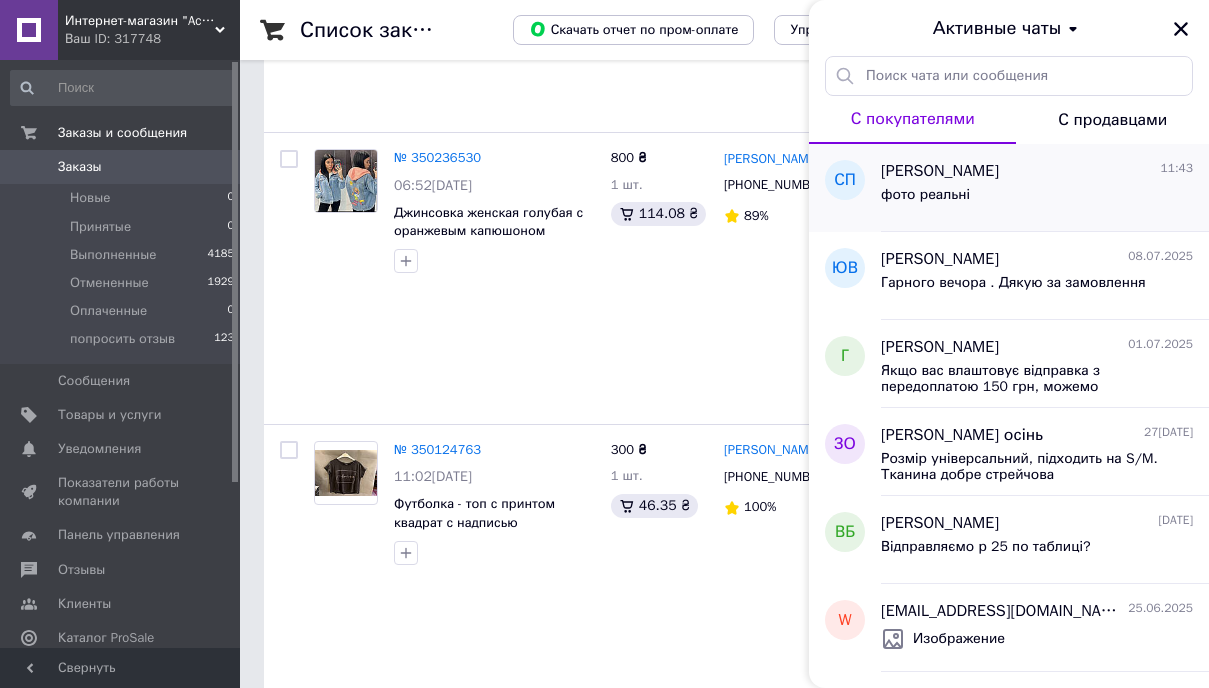 click on "фото реальні" at bounding box center [1037, 199] 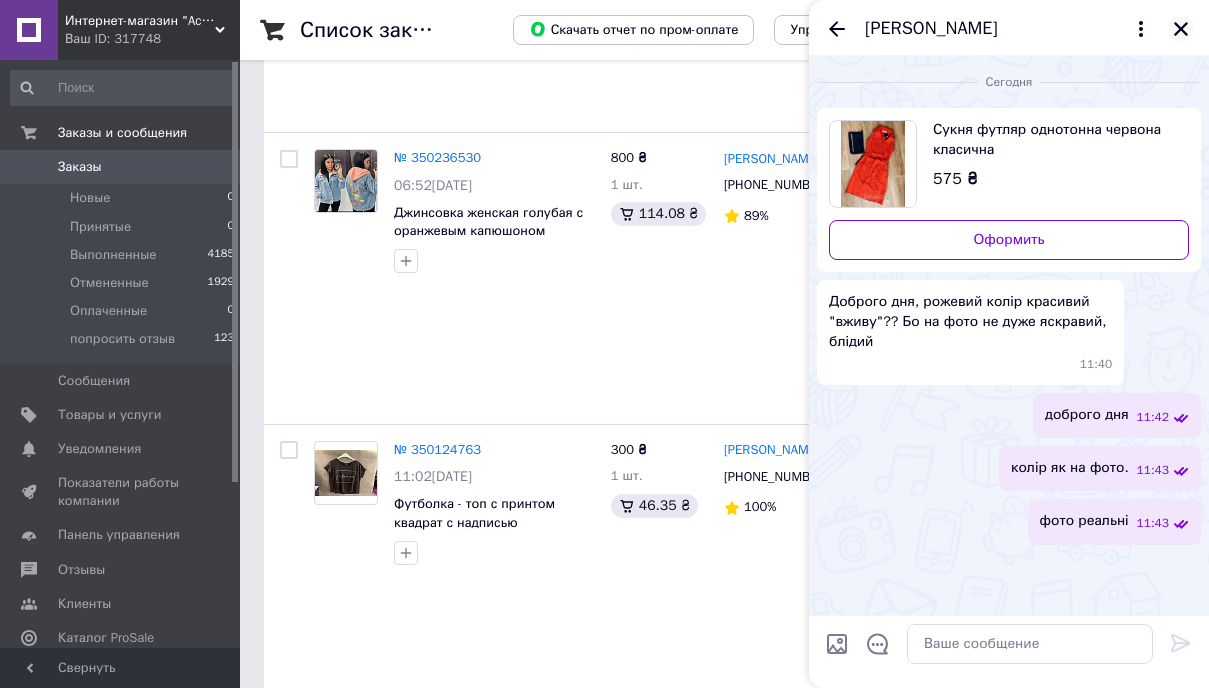 click 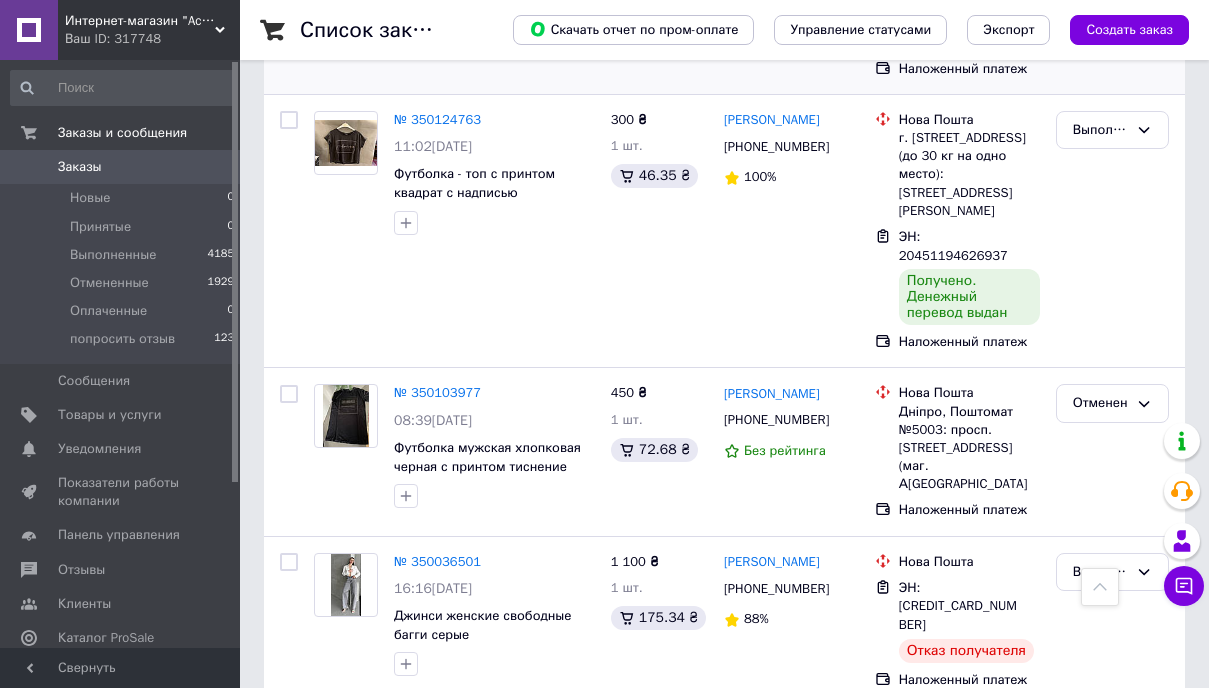 scroll, scrollTop: 3932, scrollLeft: 0, axis: vertical 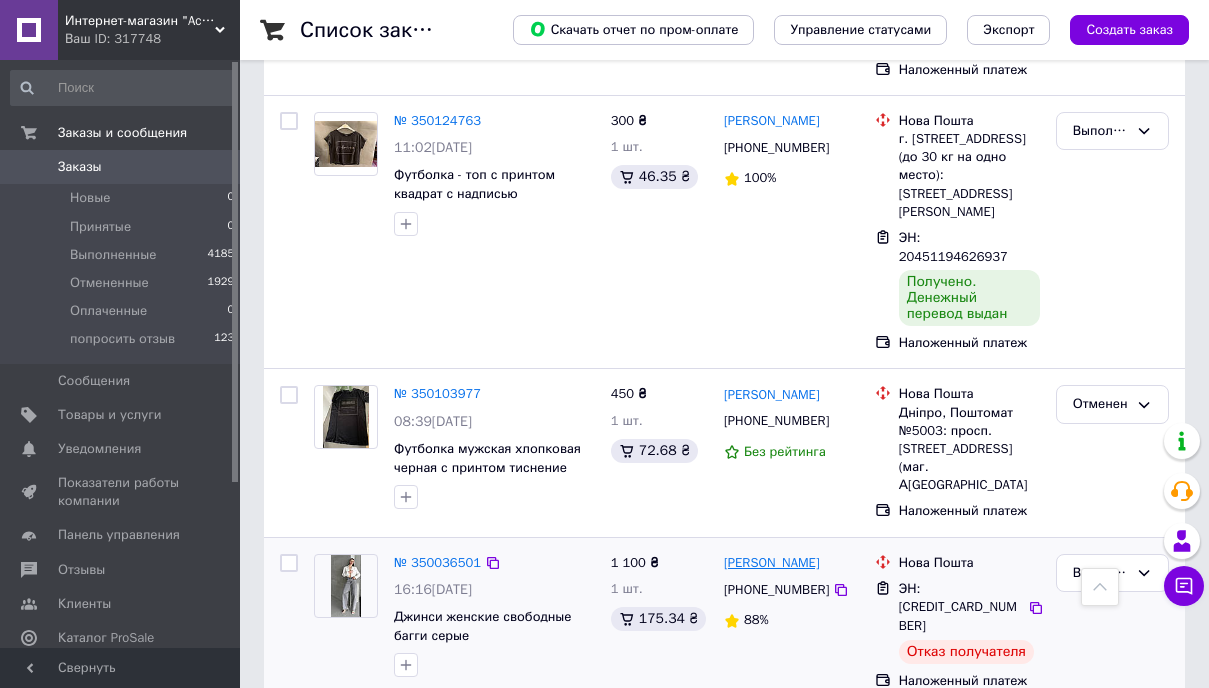 click on "[PERSON_NAME]" at bounding box center (772, 563) 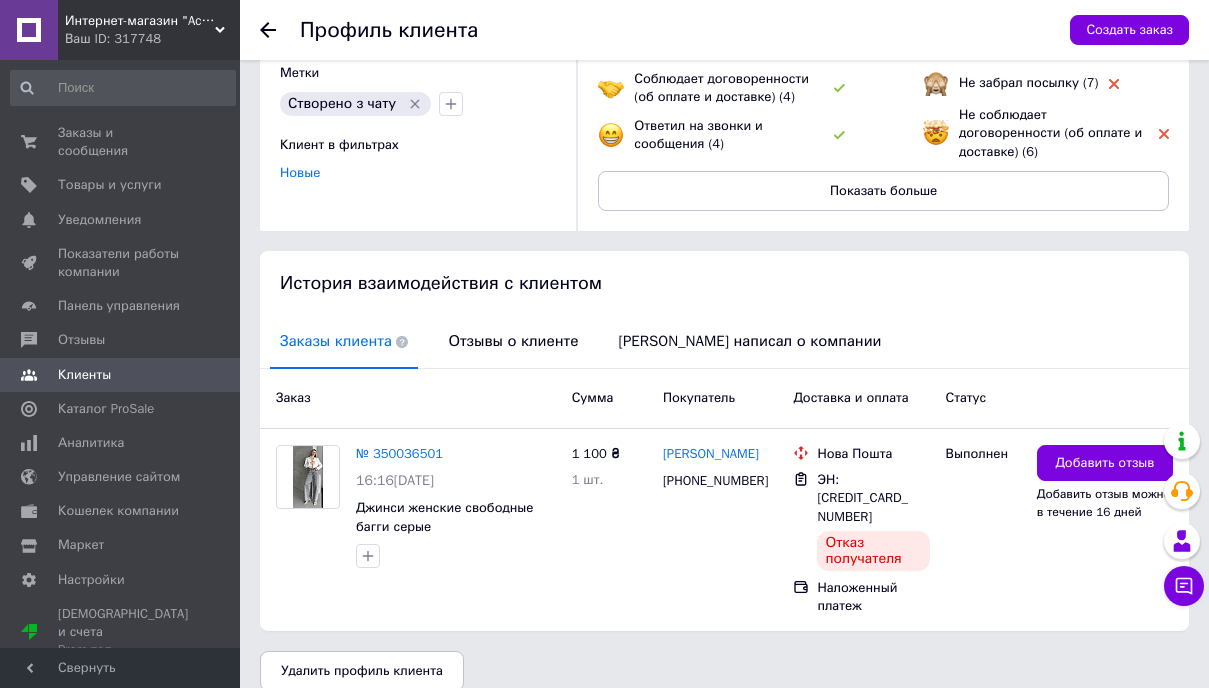 scroll, scrollTop: 227, scrollLeft: 0, axis: vertical 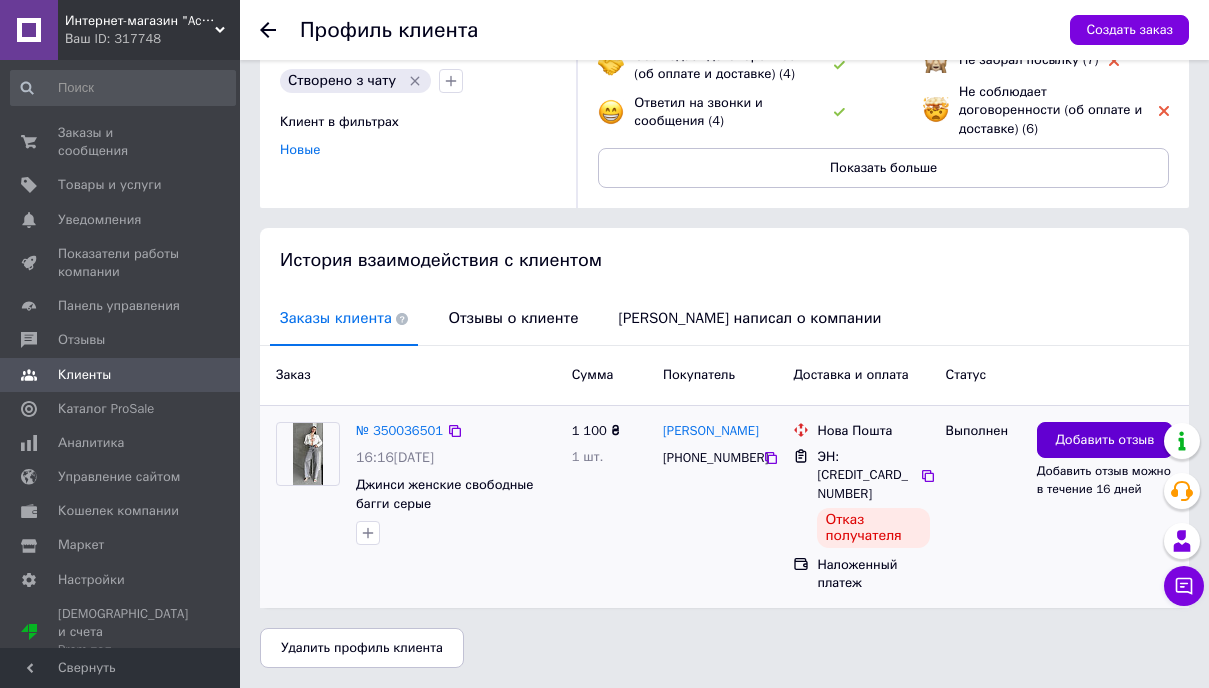click on "Добавить отзыв" at bounding box center (1104, 440) 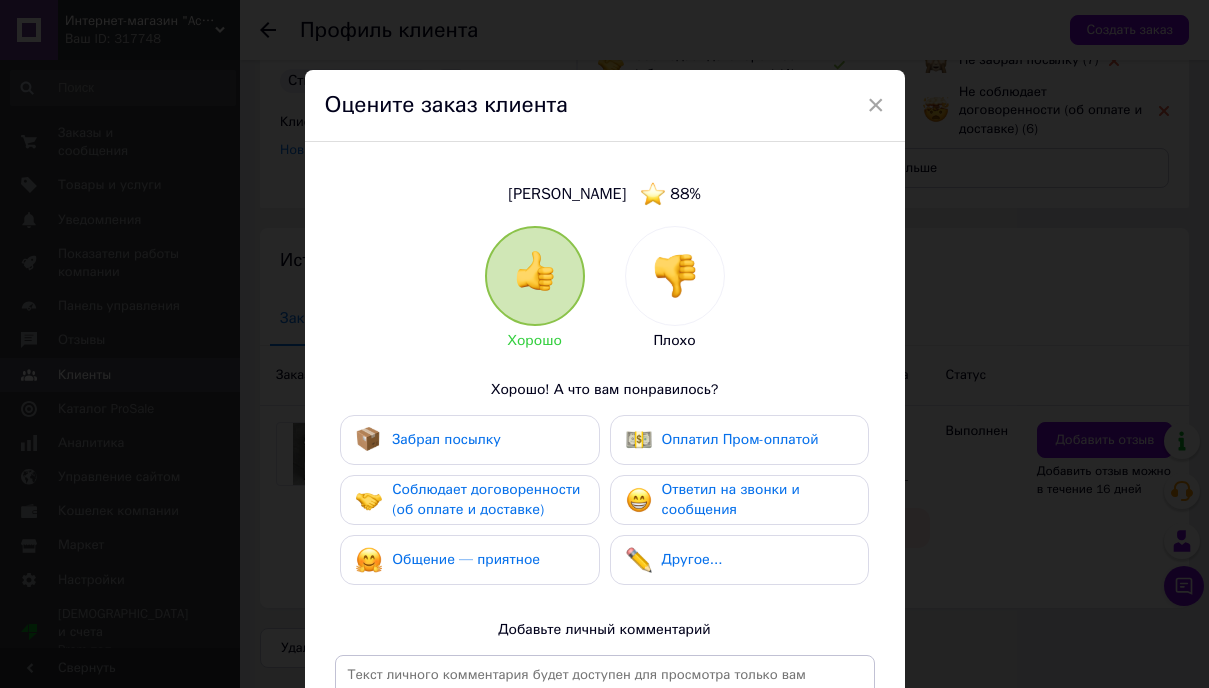 click at bounding box center (675, 276) 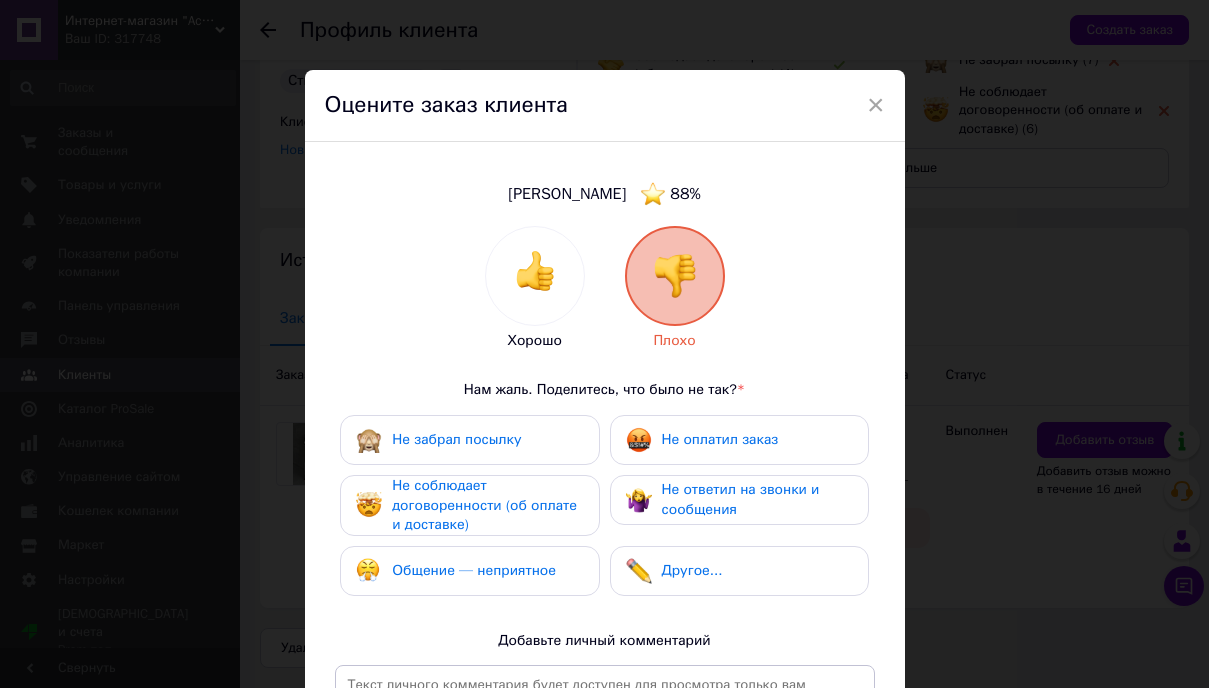 click on "Не забрал посылку" at bounding box center [469, 440] 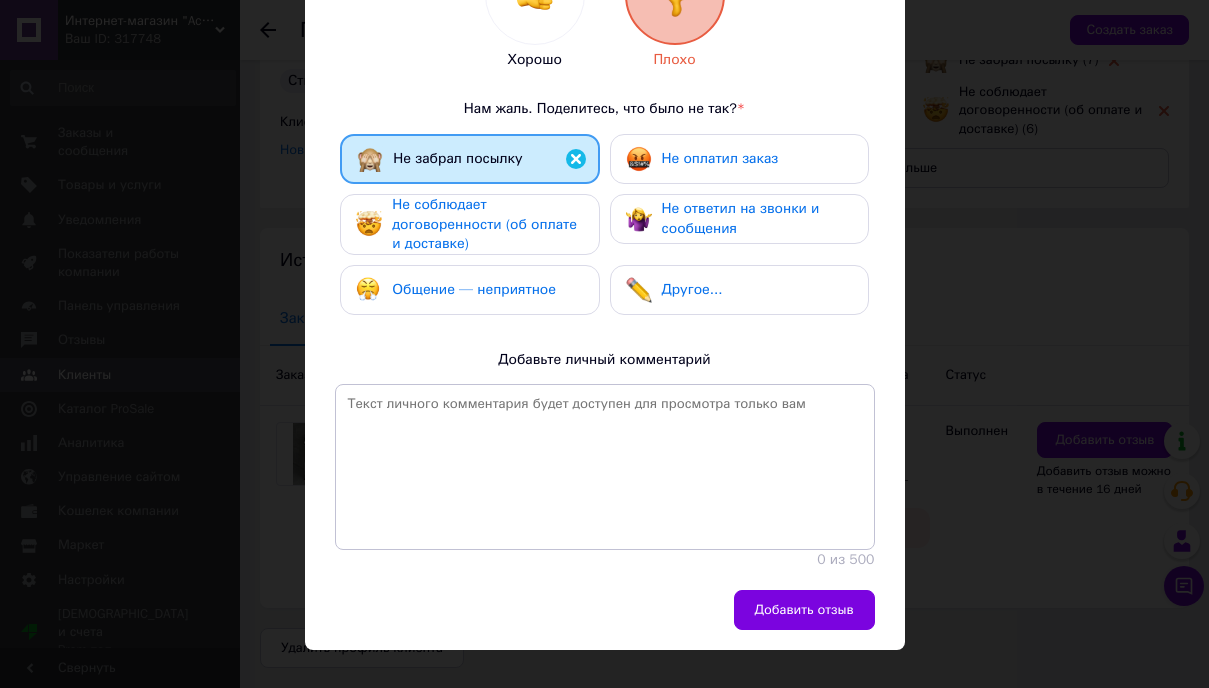 scroll, scrollTop: 297, scrollLeft: 0, axis: vertical 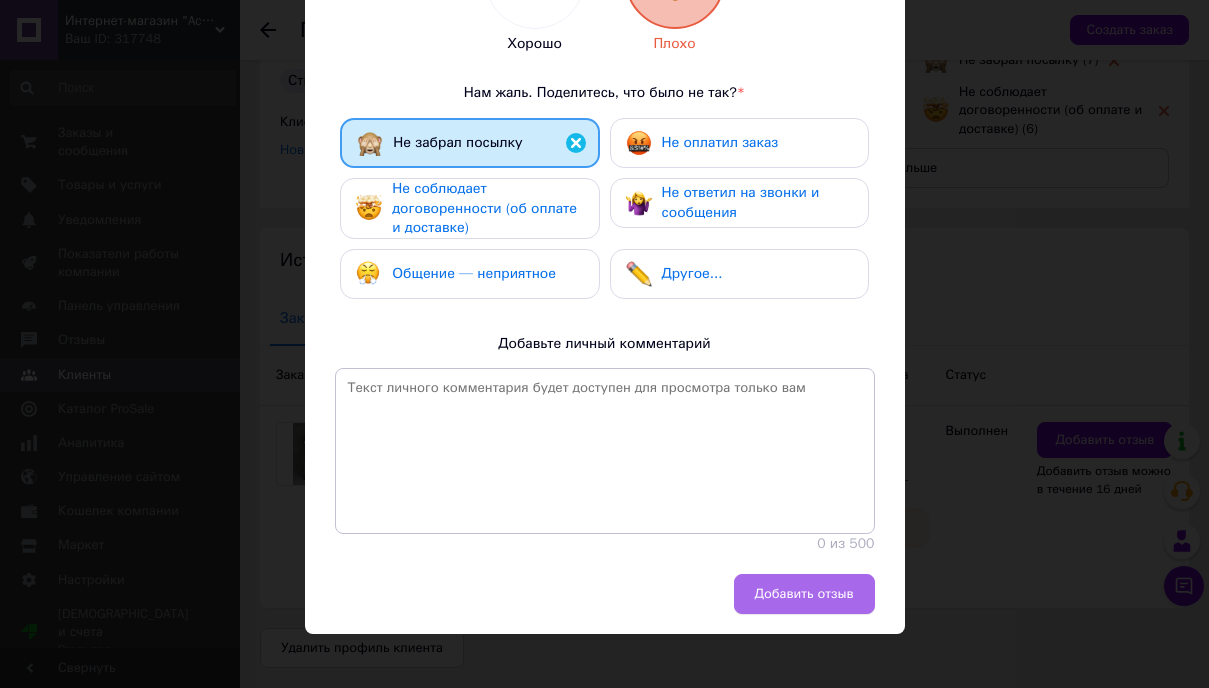 click on "Добавить отзыв" at bounding box center (804, 594) 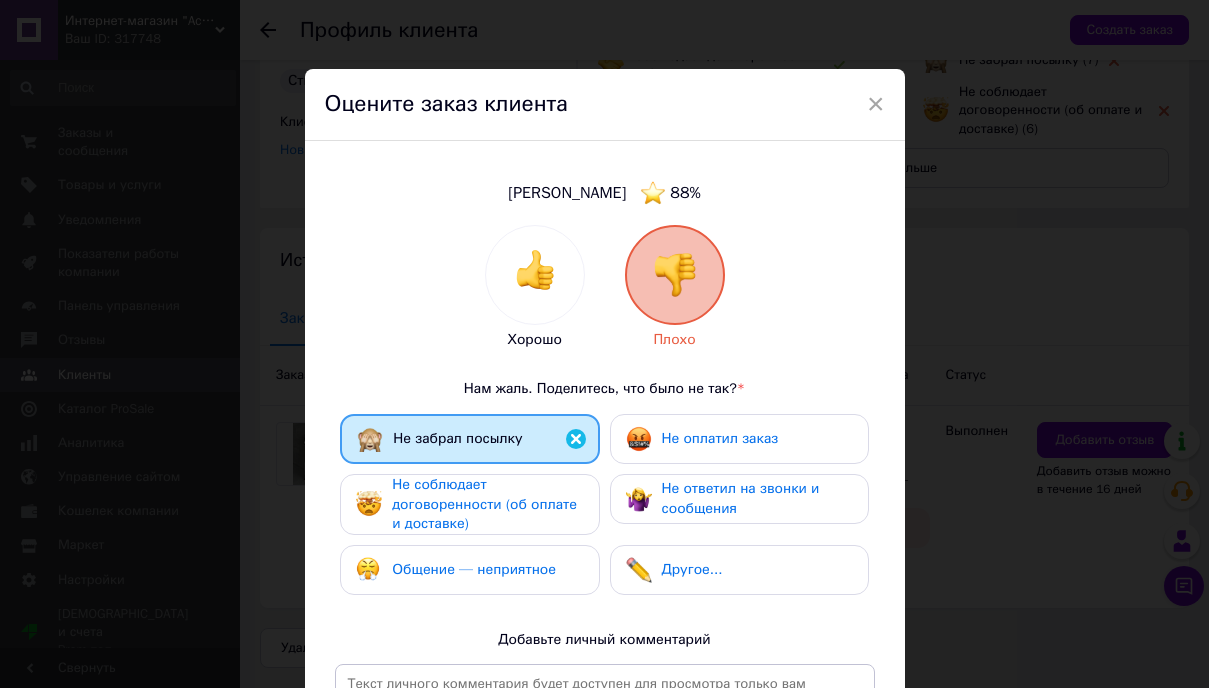 scroll, scrollTop: 0, scrollLeft: 0, axis: both 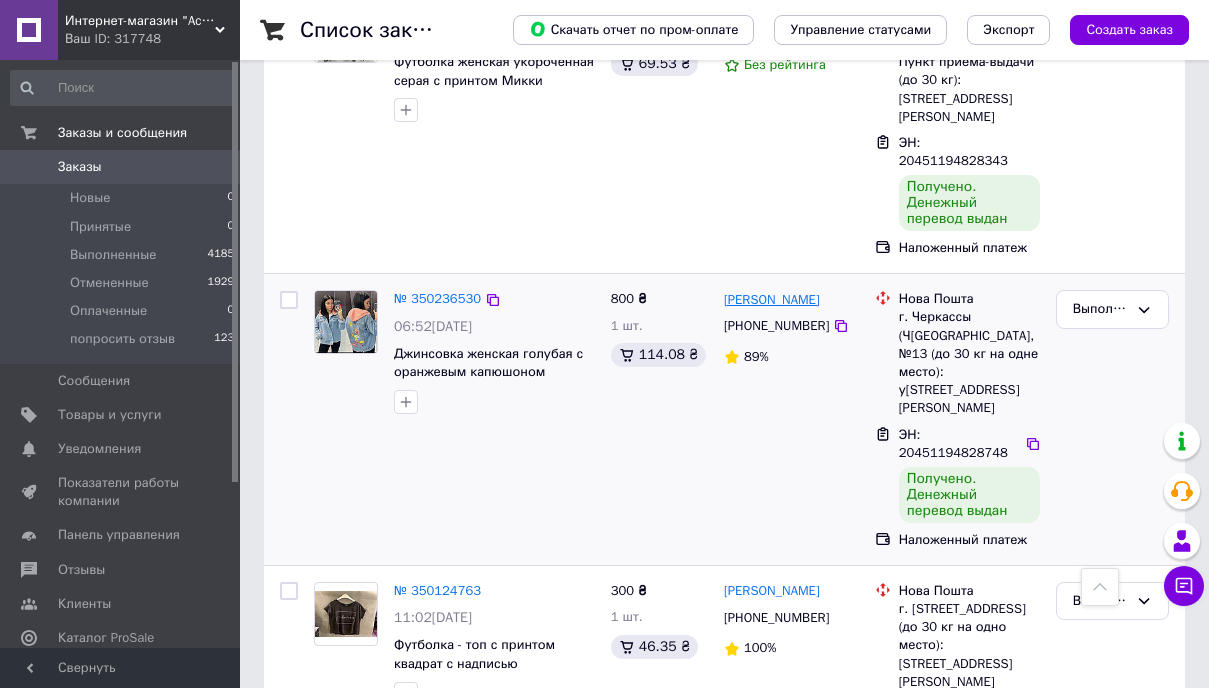 click on "[PERSON_NAME]" at bounding box center (772, 300) 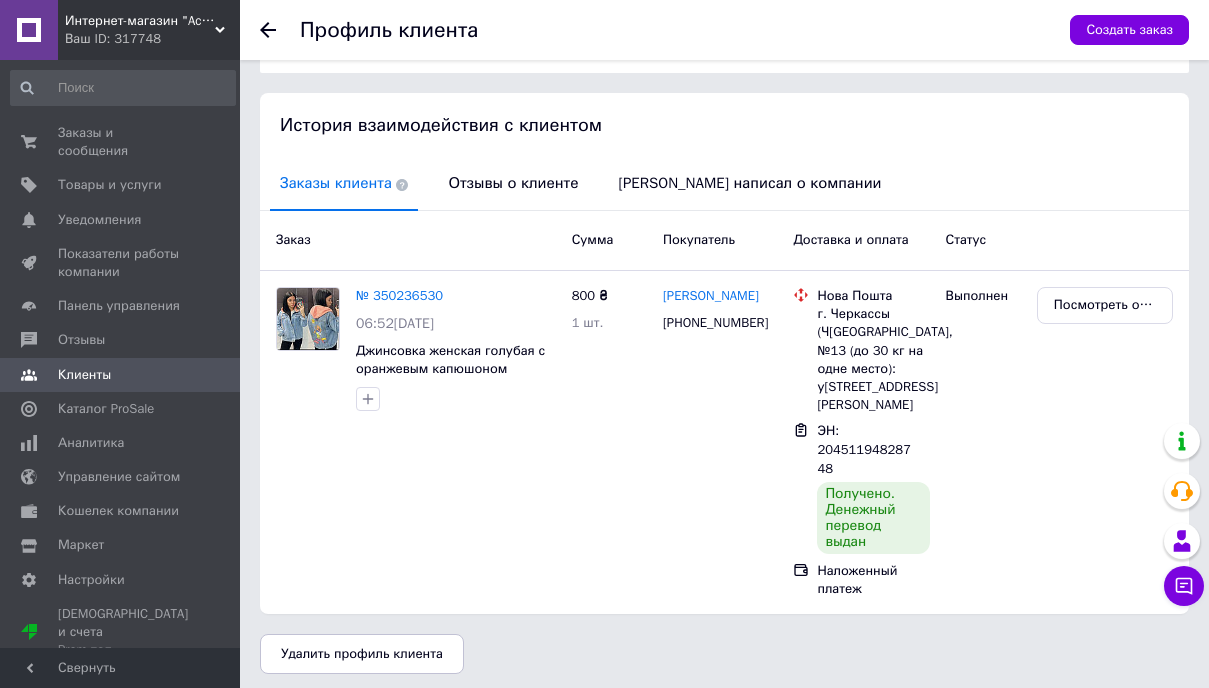 scroll, scrollTop: 412, scrollLeft: 0, axis: vertical 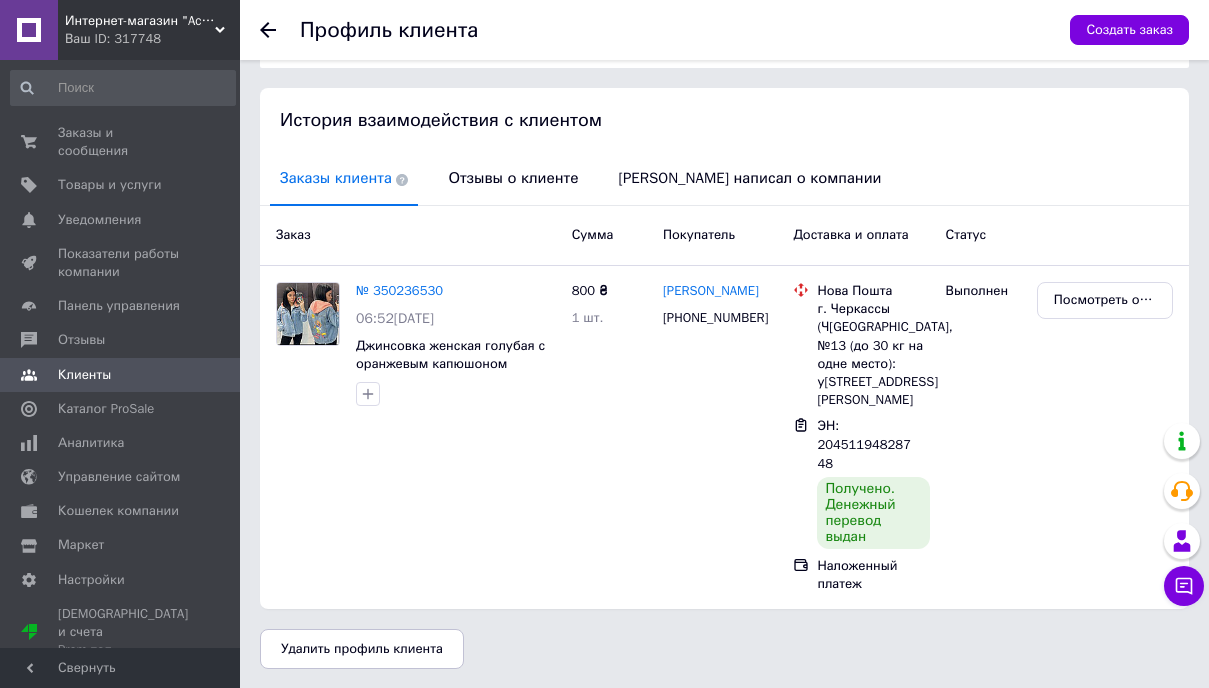 click 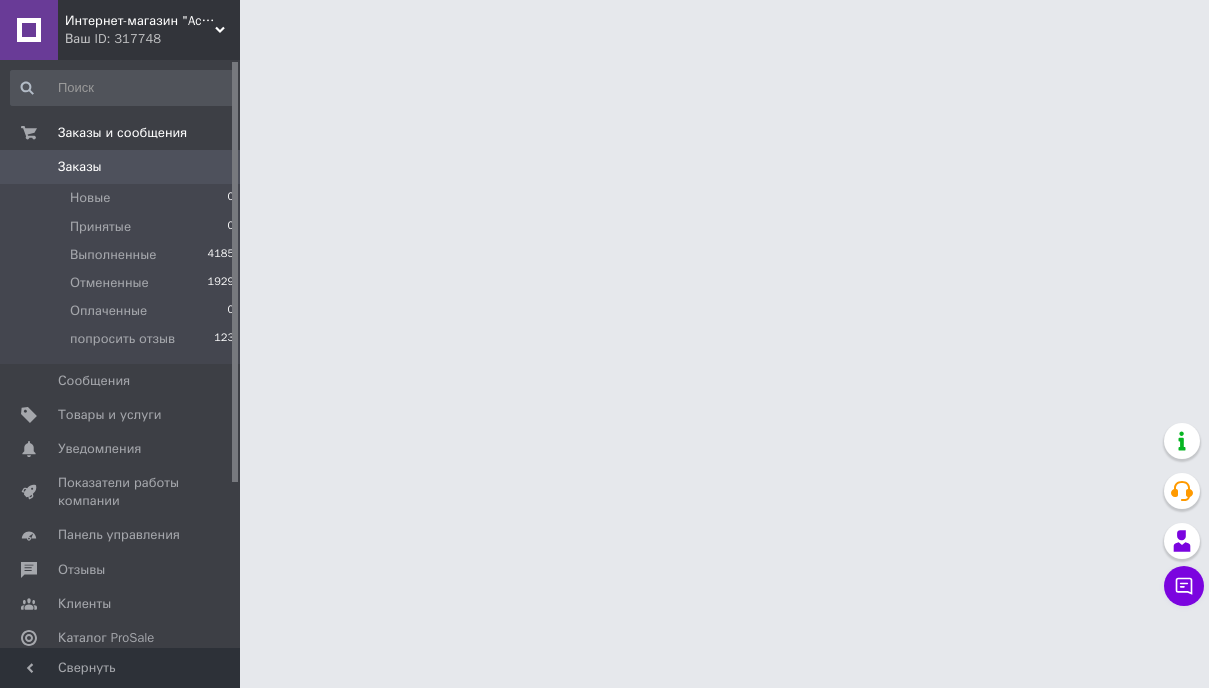 scroll, scrollTop: 0, scrollLeft: 0, axis: both 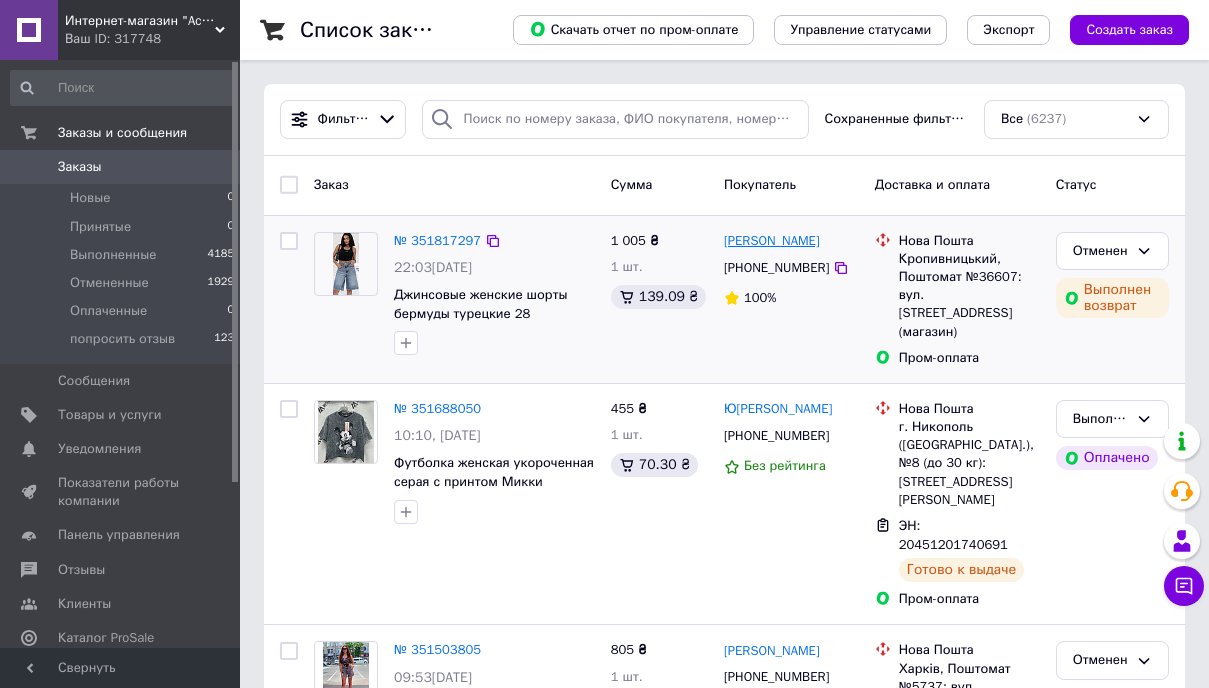 click on "[PERSON_NAME]" at bounding box center [772, 241] 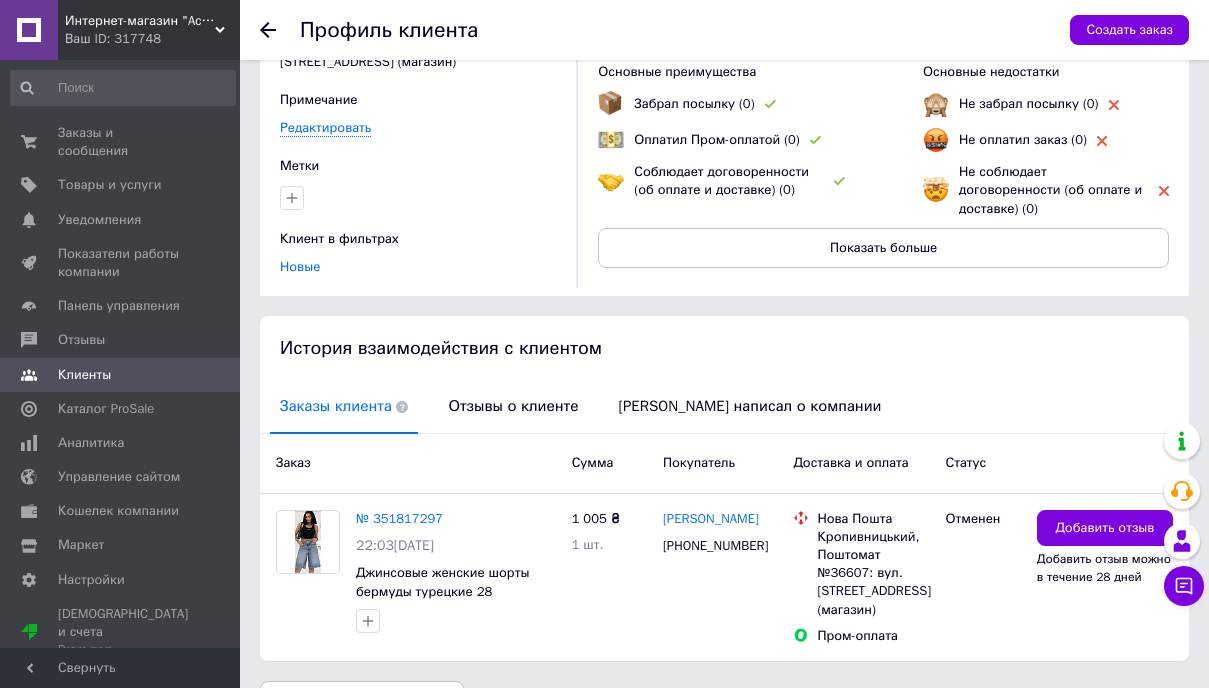 scroll, scrollTop: 200, scrollLeft: 0, axis: vertical 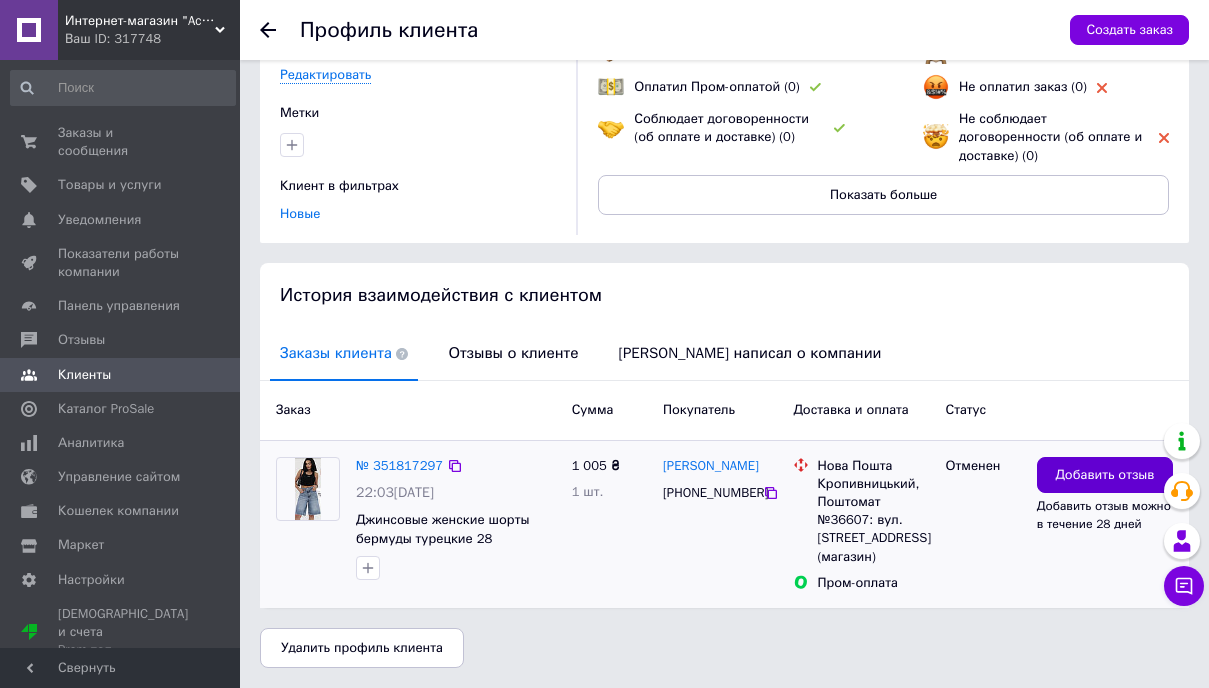 click on "Добавить отзыв" at bounding box center (1104, 475) 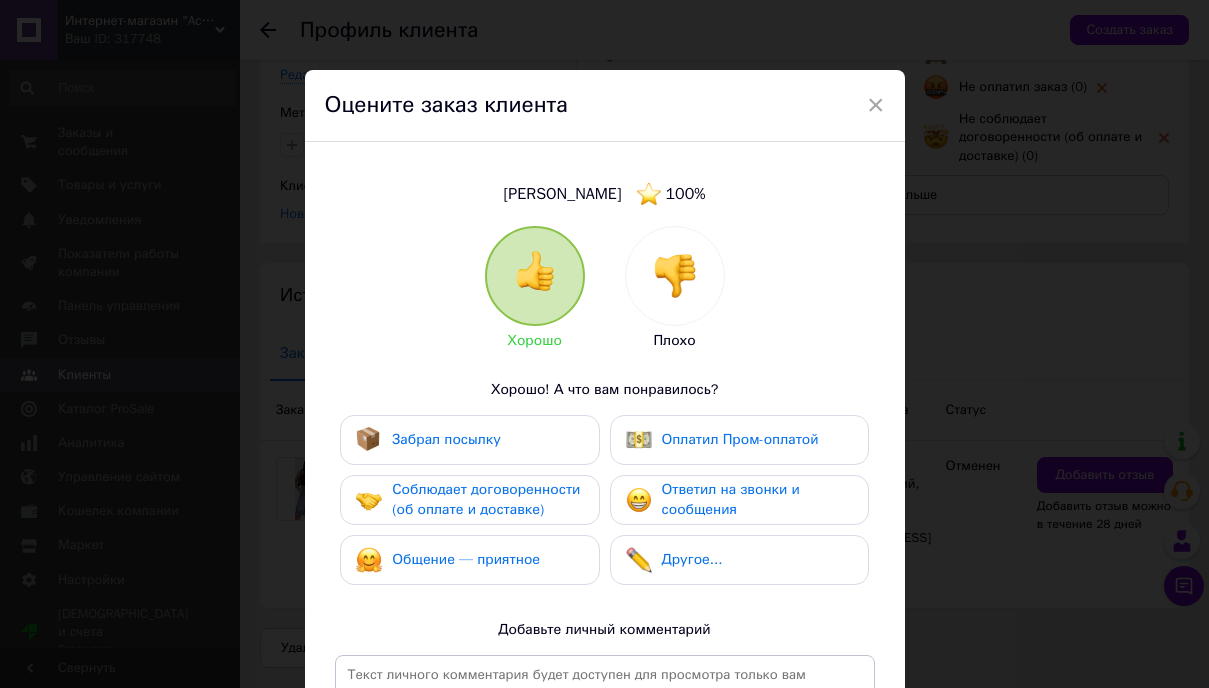 click at bounding box center [675, 276] 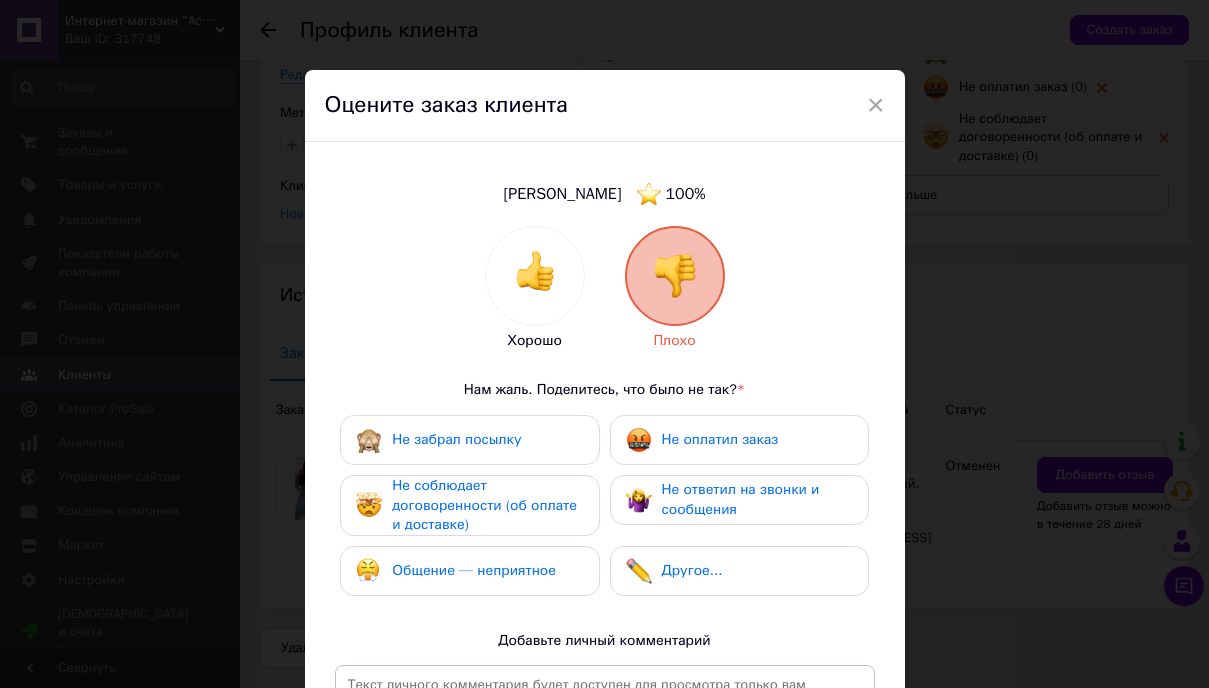 click on "Общение — неприятное" at bounding box center [474, 570] 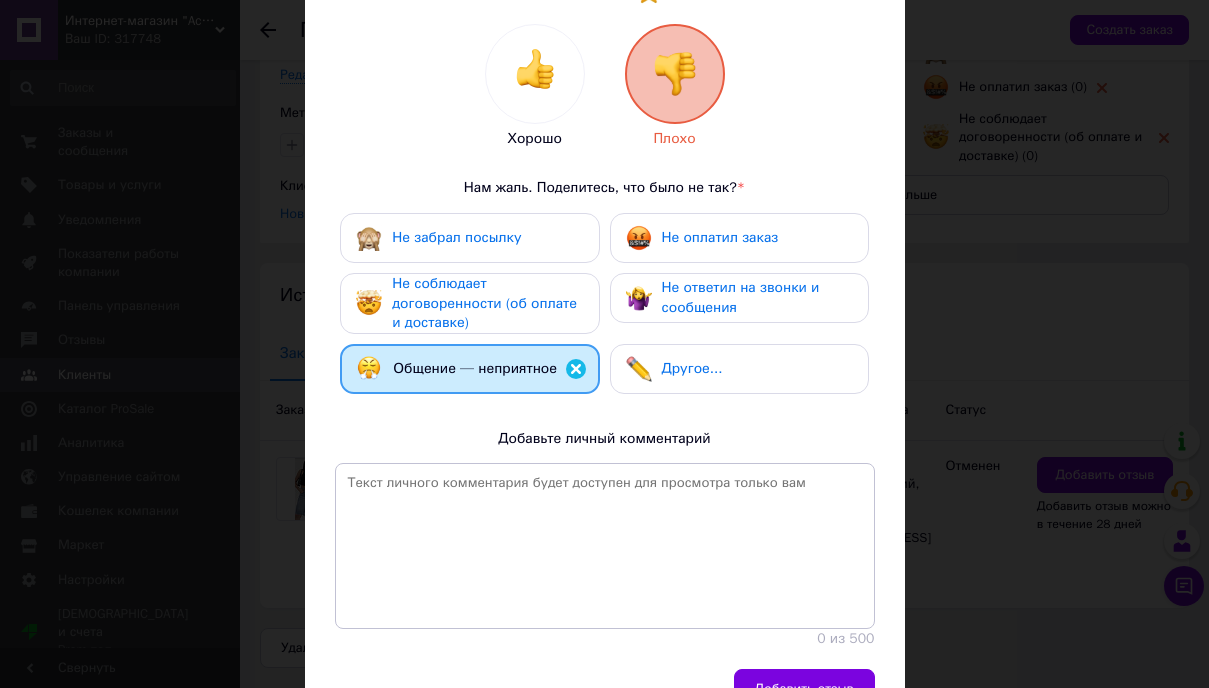 scroll, scrollTop: 297, scrollLeft: 0, axis: vertical 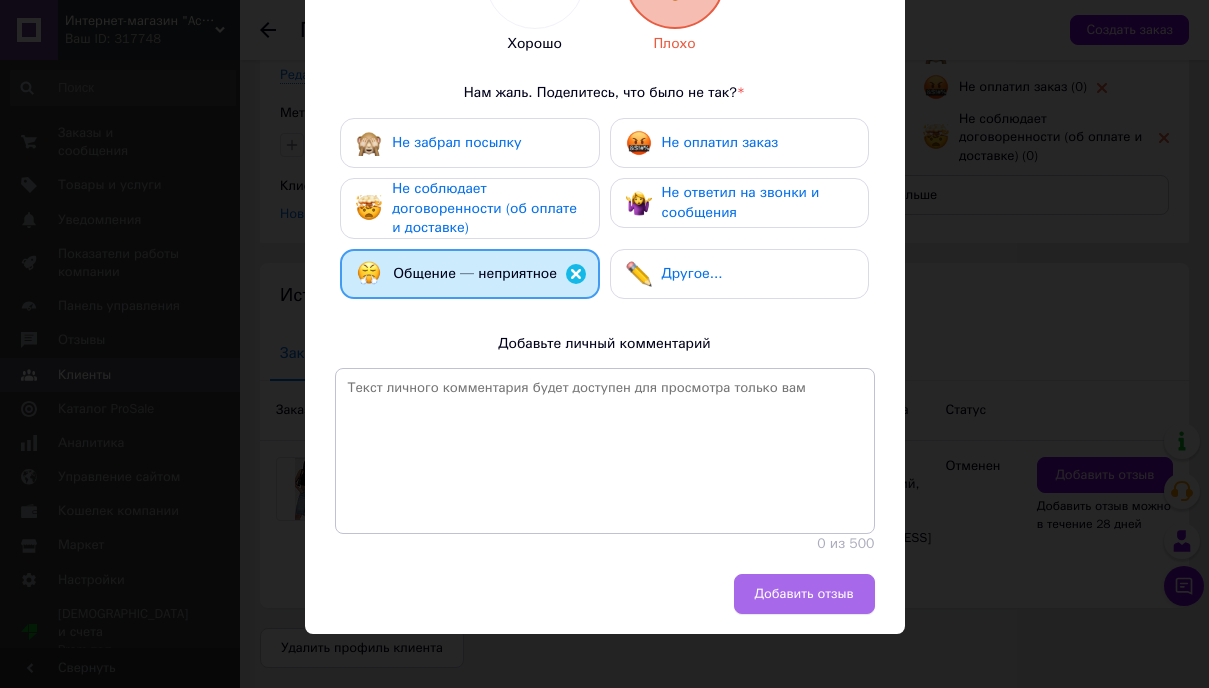 click on "Добавить отзыв" at bounding box center [804, 594] 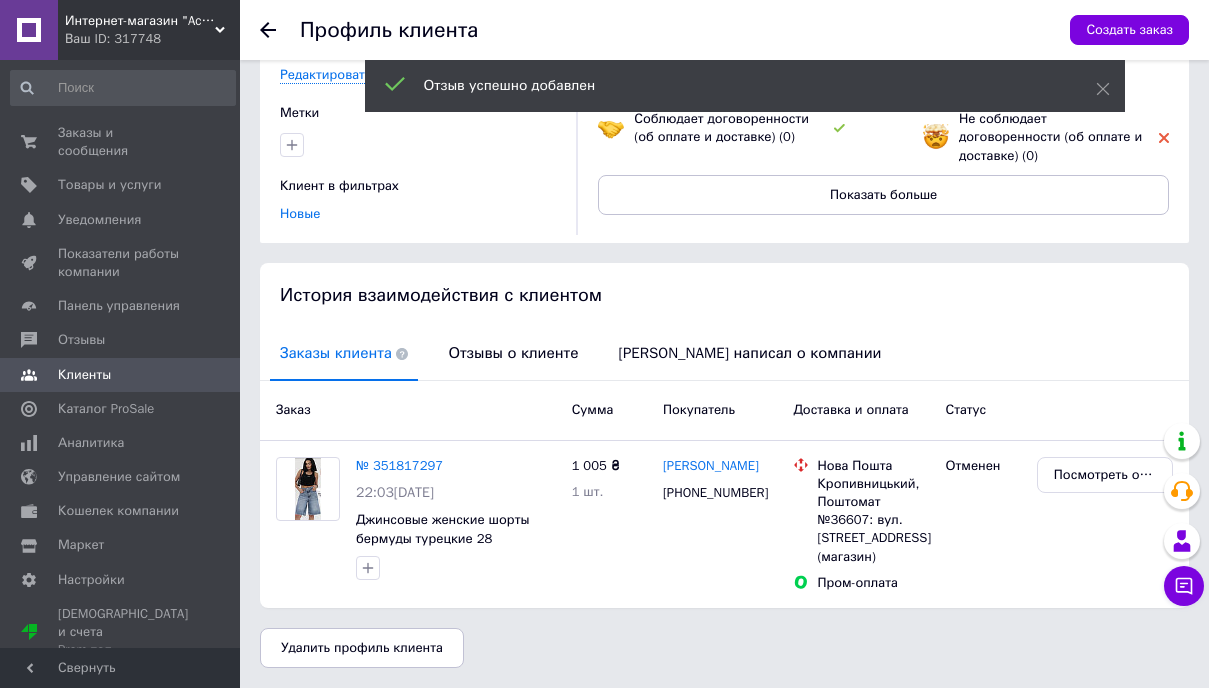 click 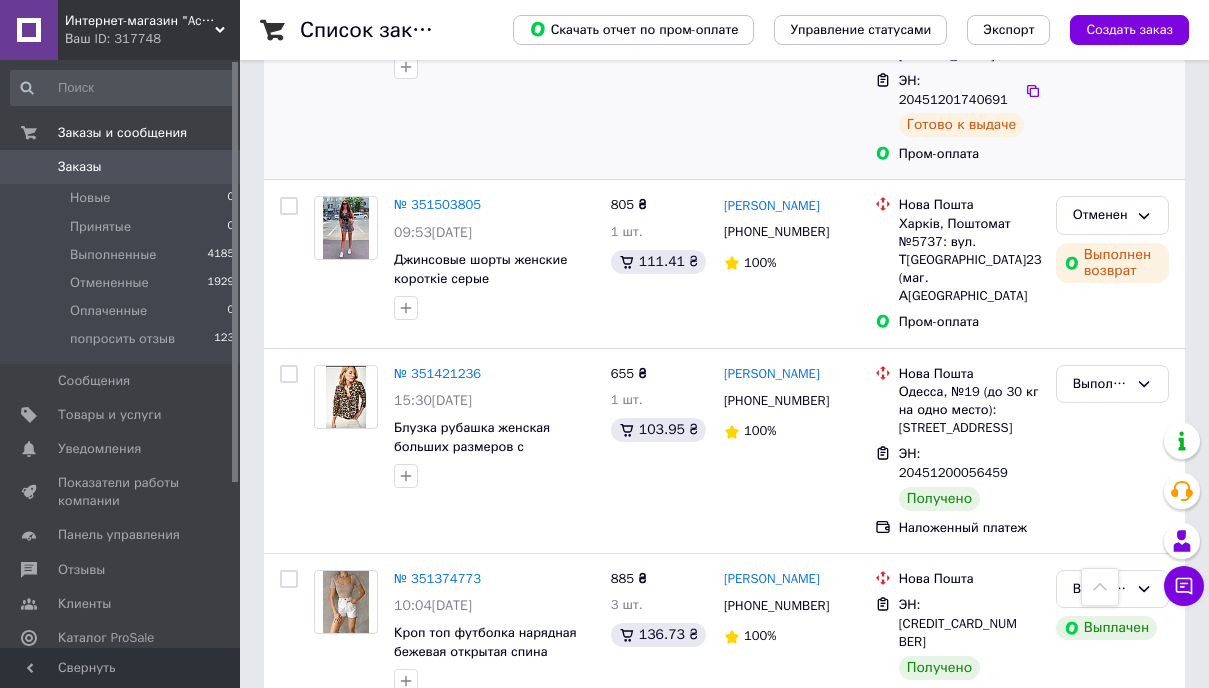 scroll, scrollTop: 466, scrollLeft: 0, axis: vertical 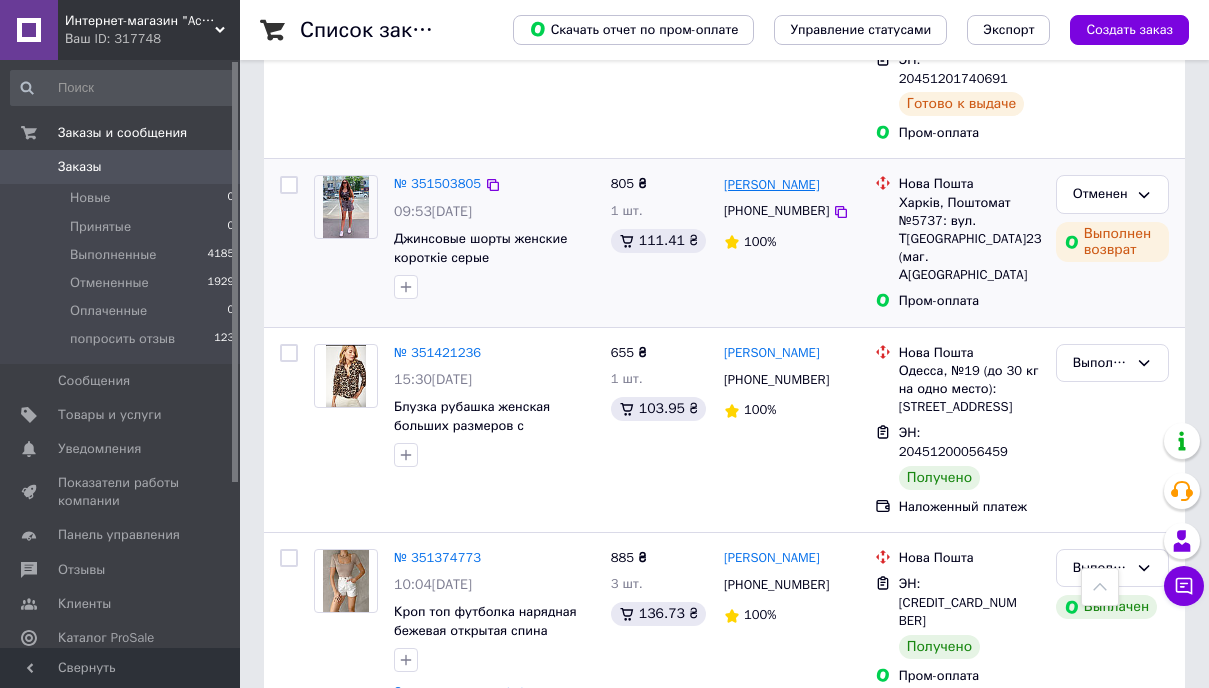 click on "[PERSON_NAME]" at bounding box center [772, 185] 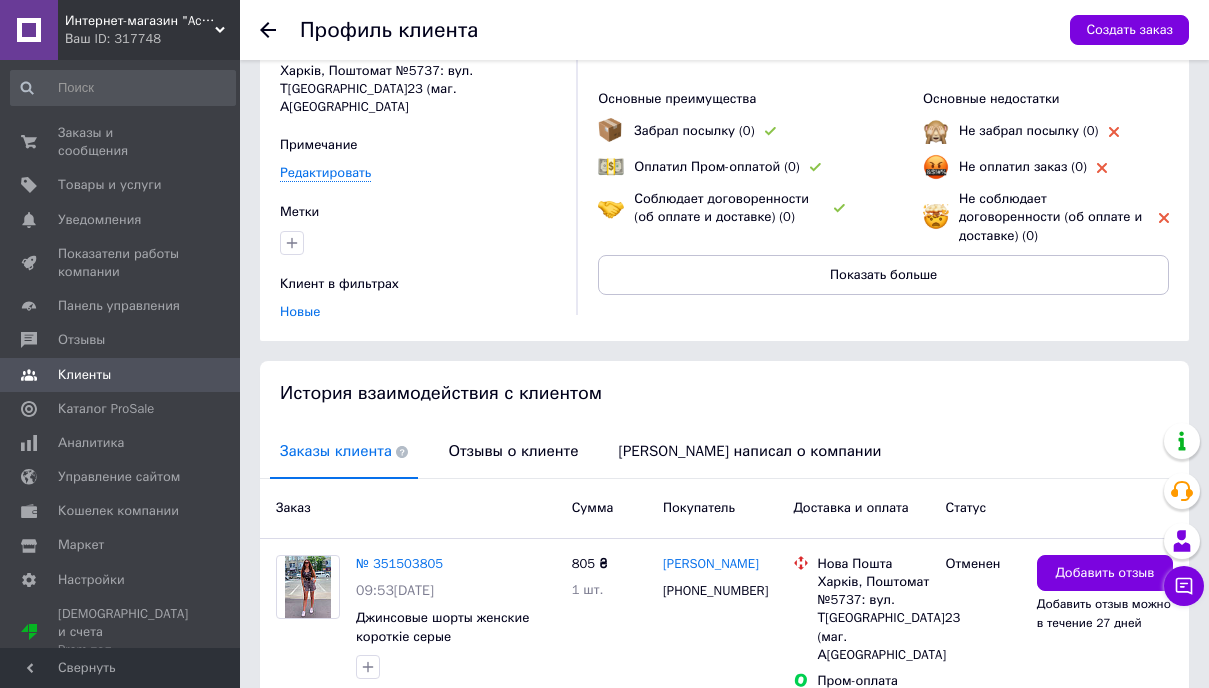 scroll, scrollTop: 200, scrollLeft: 0, axis: vertical 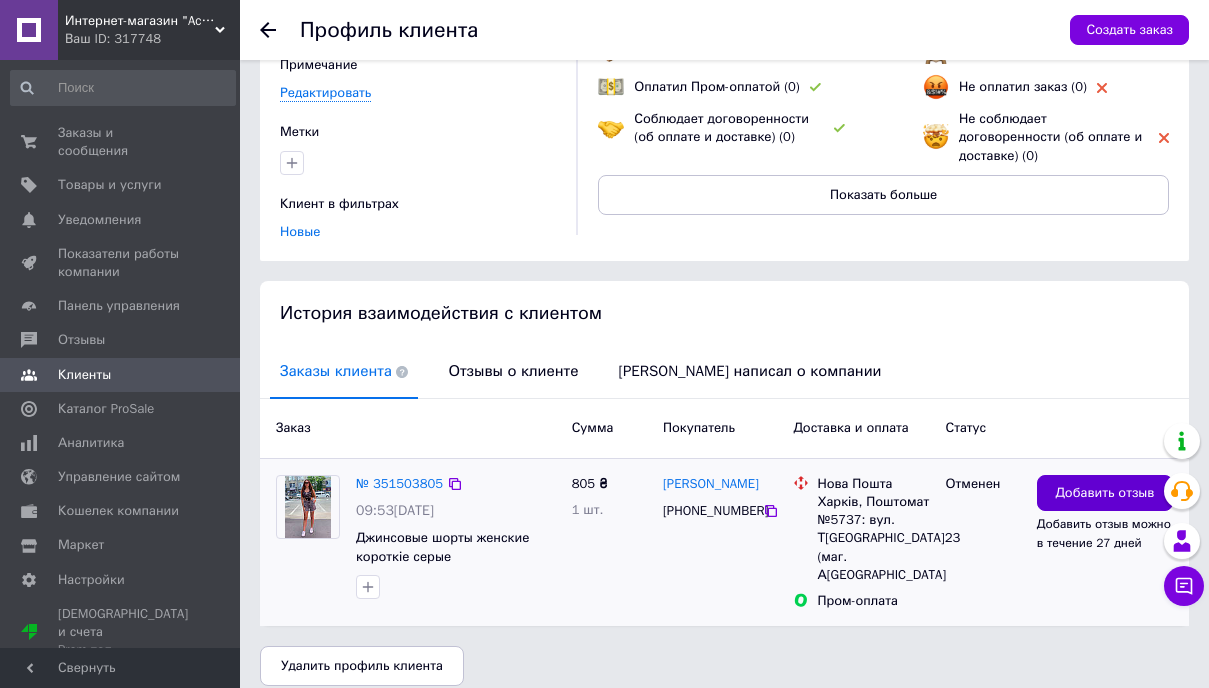 click on "Добавить отзыв" at bounding box center [1105, 493] 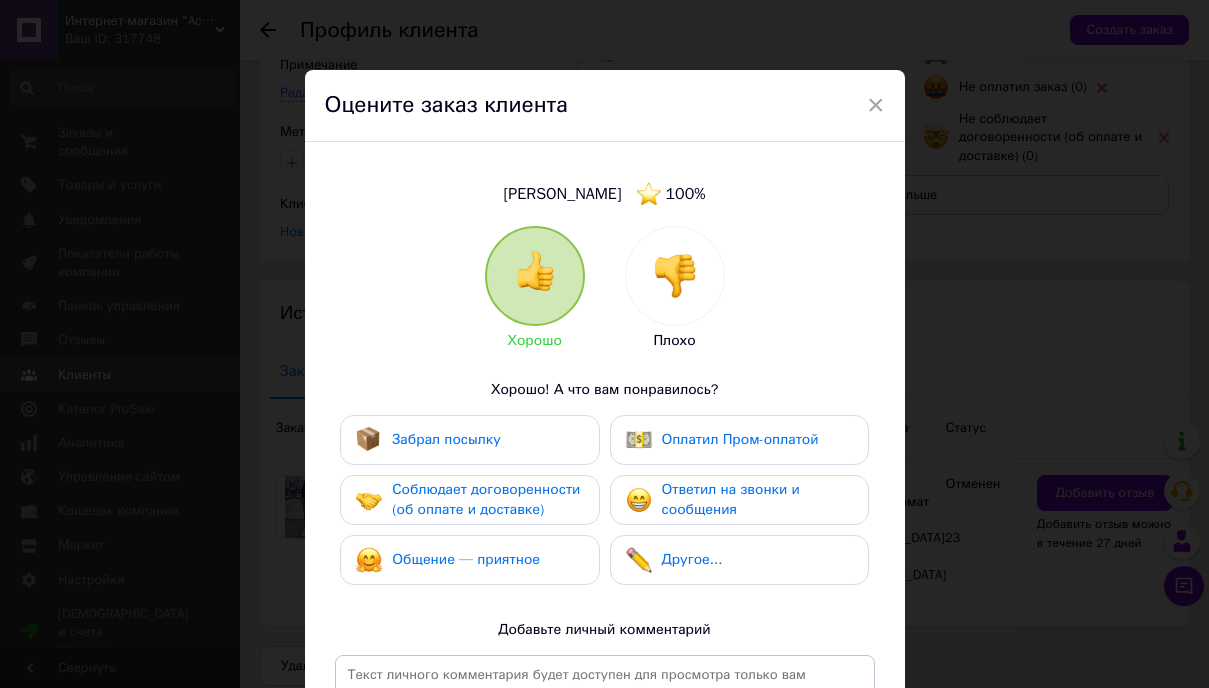 click at bounding box center (675, 276) 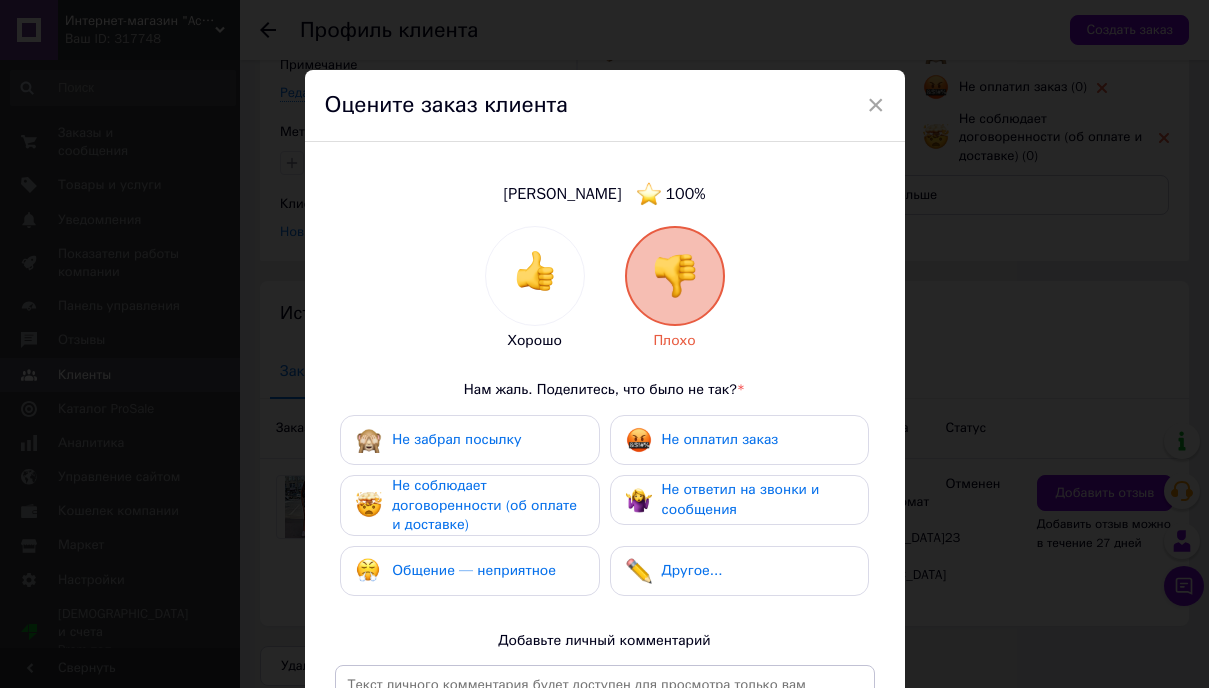 click on "Общение — неприятное" at bounding box center [474, 570] 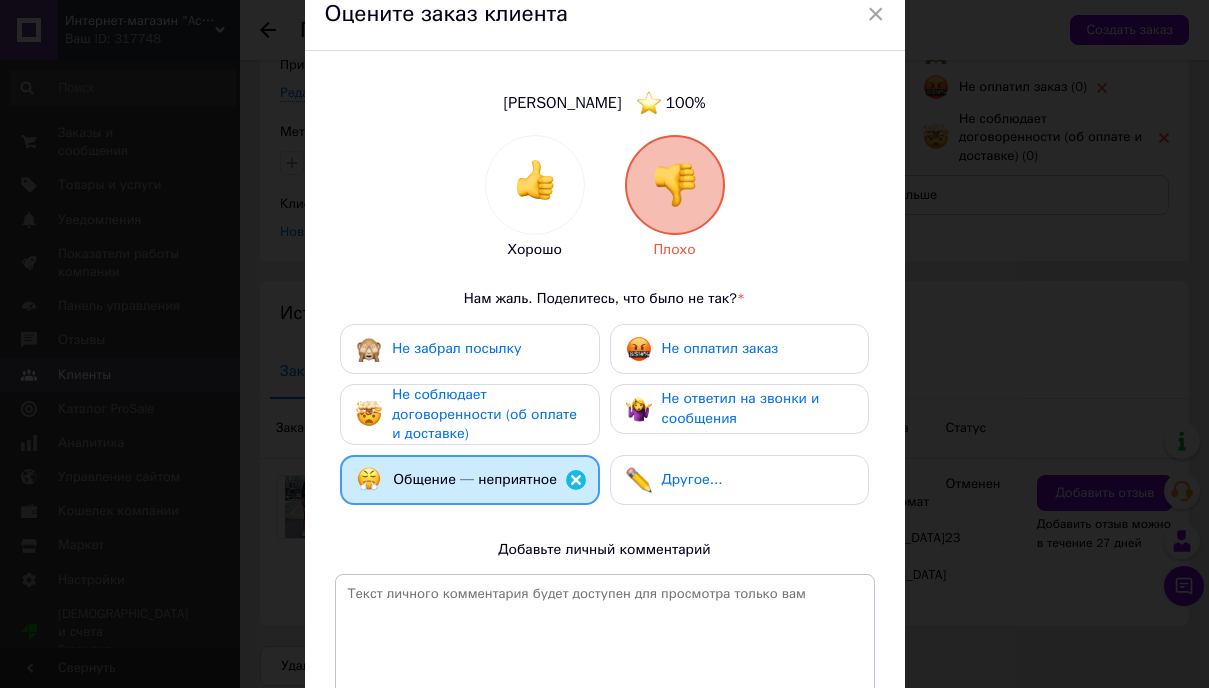 scroll, scrollTop: 297, scrollLeft: 0, axis: vertical 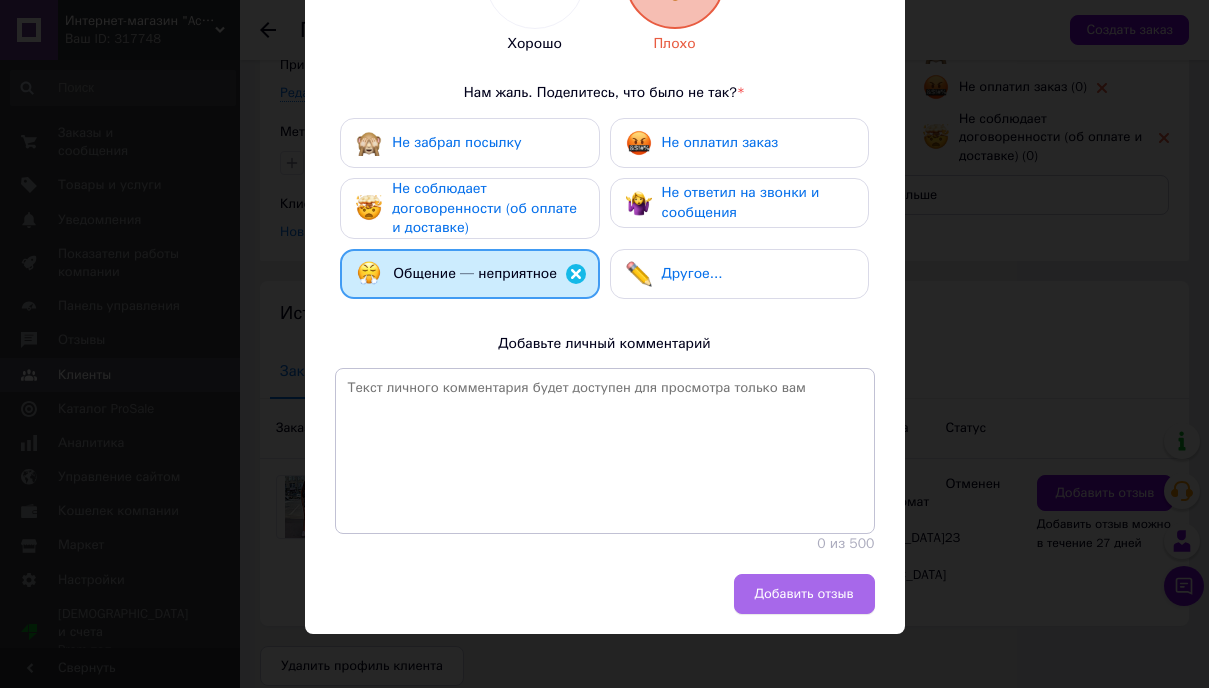 click on "Добавить отзыв" at bounding box center (804, 594) 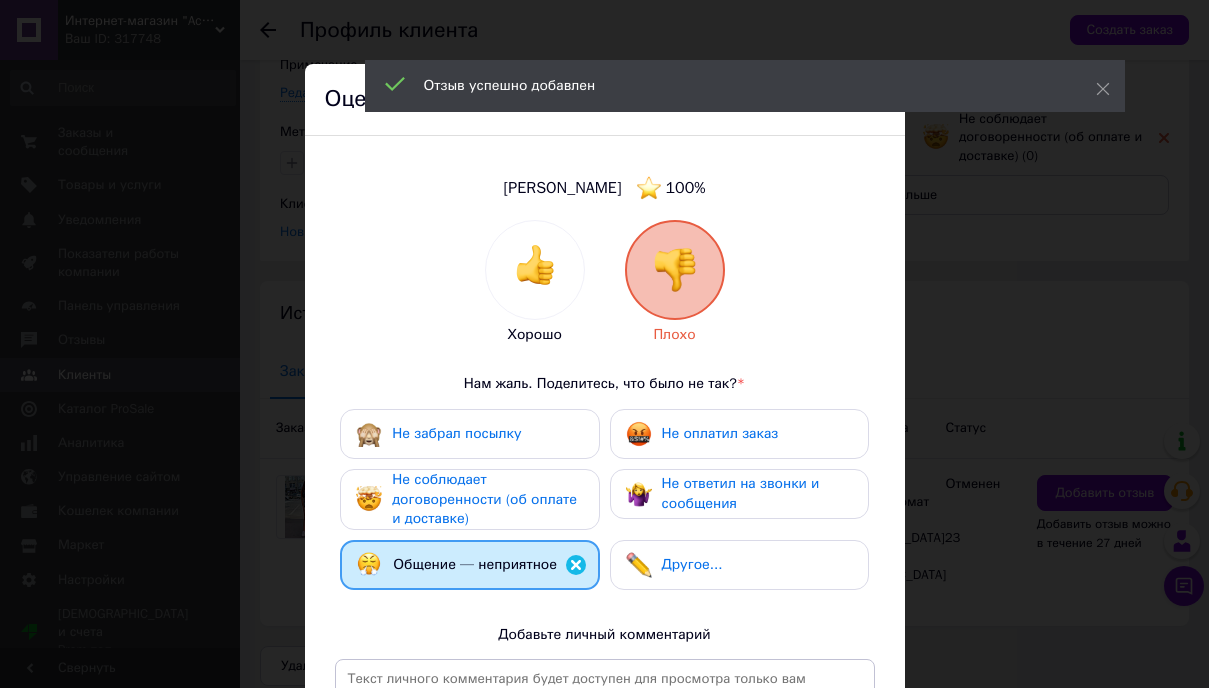 scroll, scrollTop: 0, scrollLeft: 0, axis: both 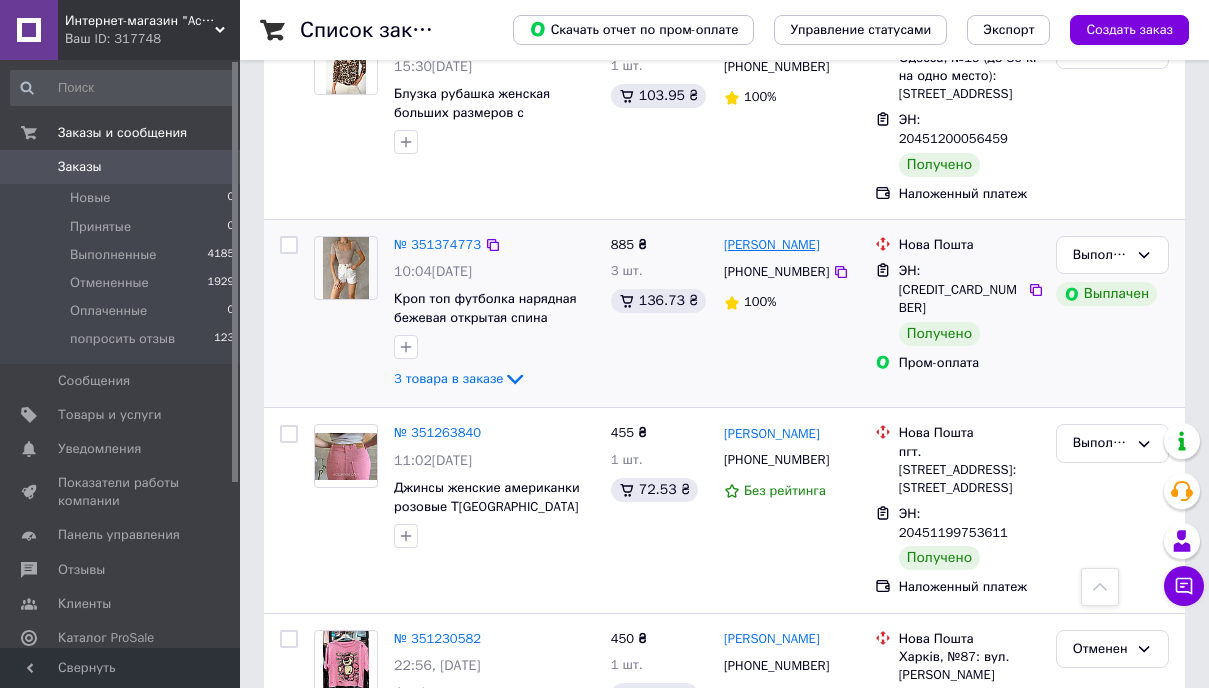 click on "[PERSON_NAME]" at bounding box center [772, 245] 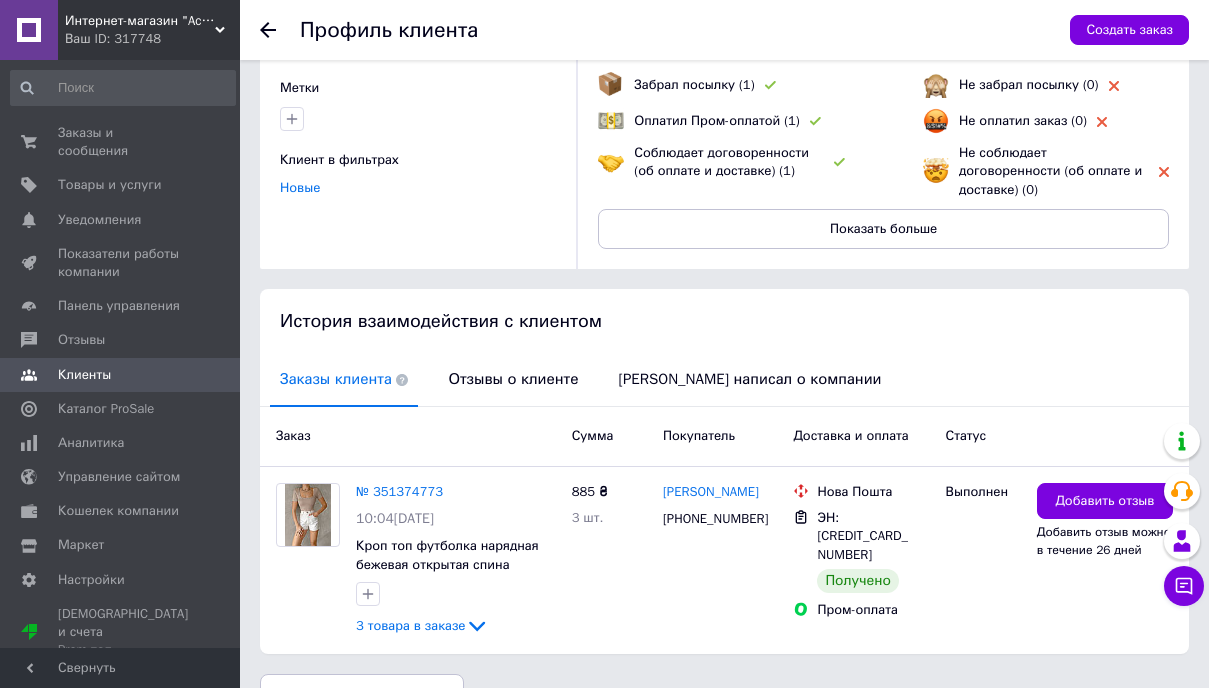 scroll, scrollTop: 212, scrollLeft: 0, axis: vertical 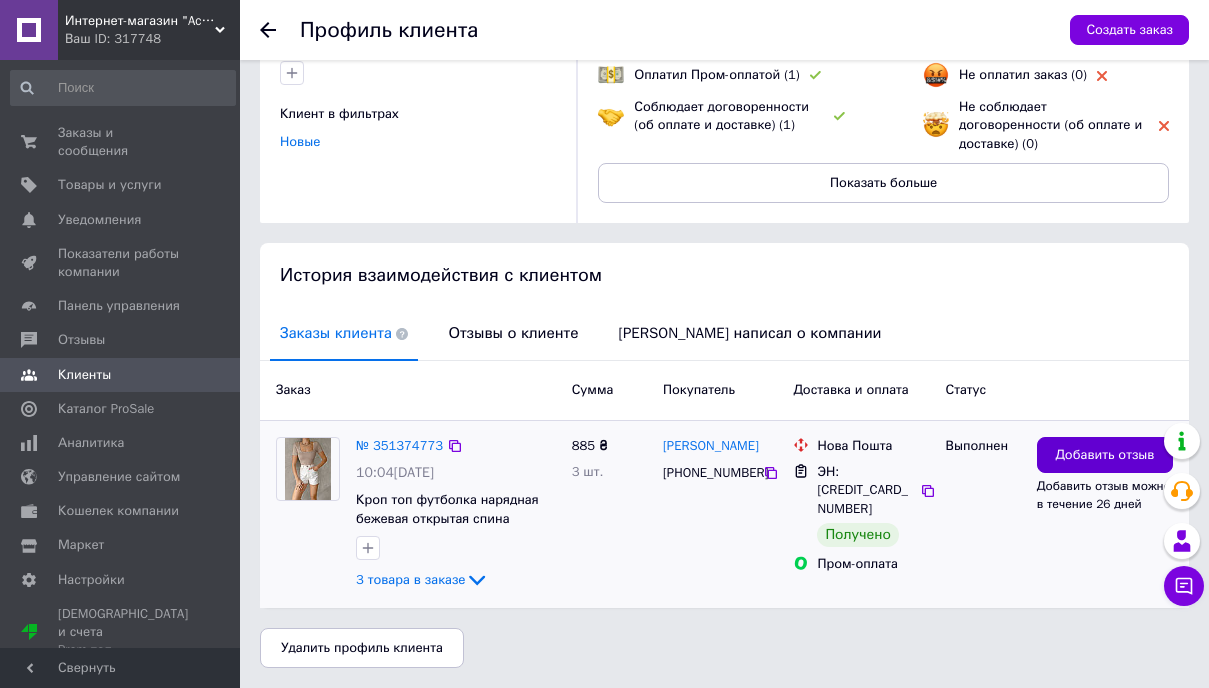 click on "Добавить отзыв" at bounding box center (1104, 455) 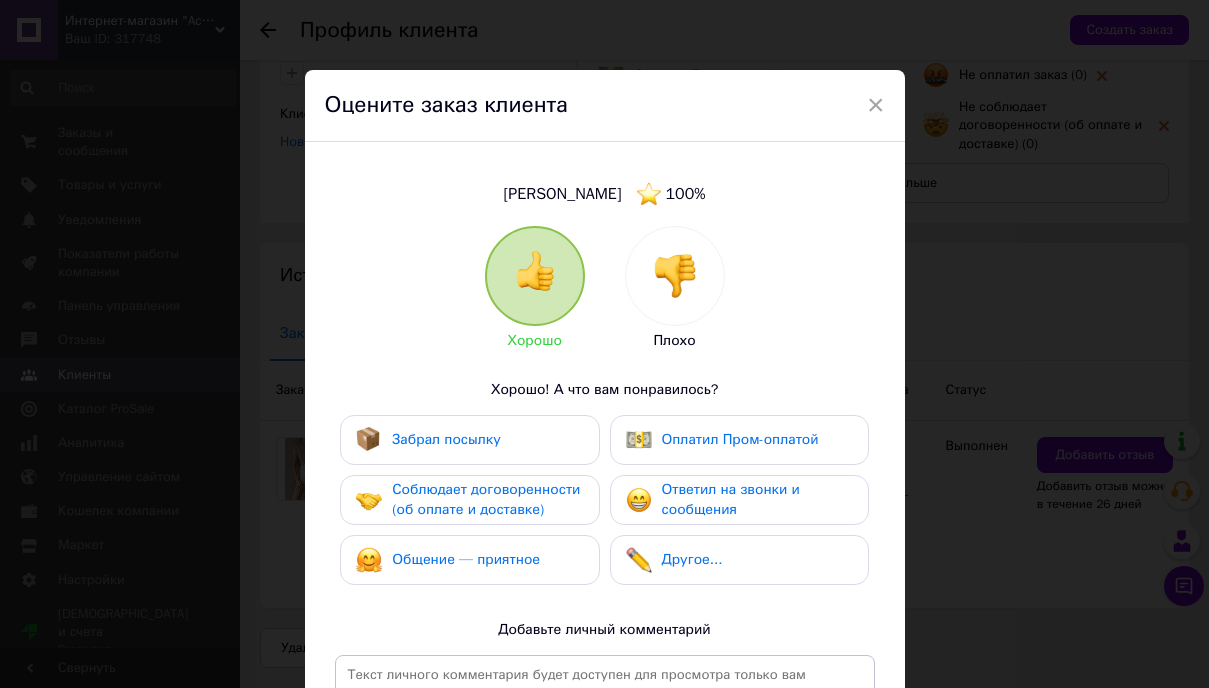 click on "Забрал посылку" at bounding box center [469, 440] 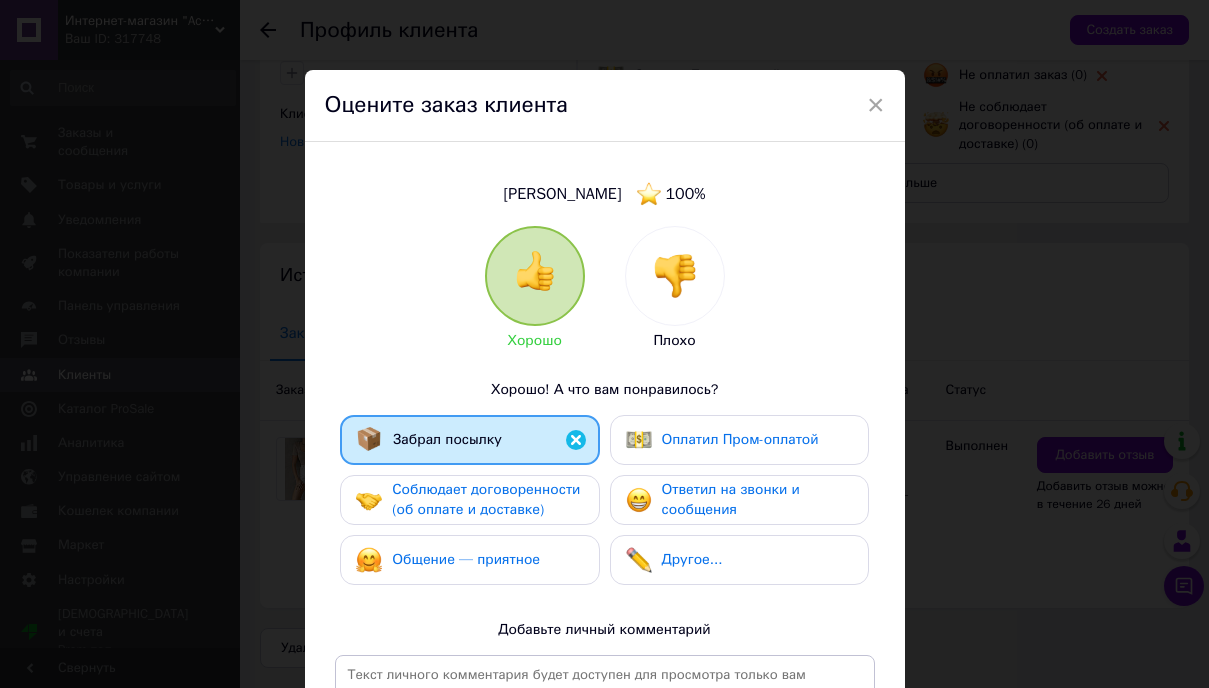 click on "Оплатил Пром-оплатой" at bounding box center (740, 439) 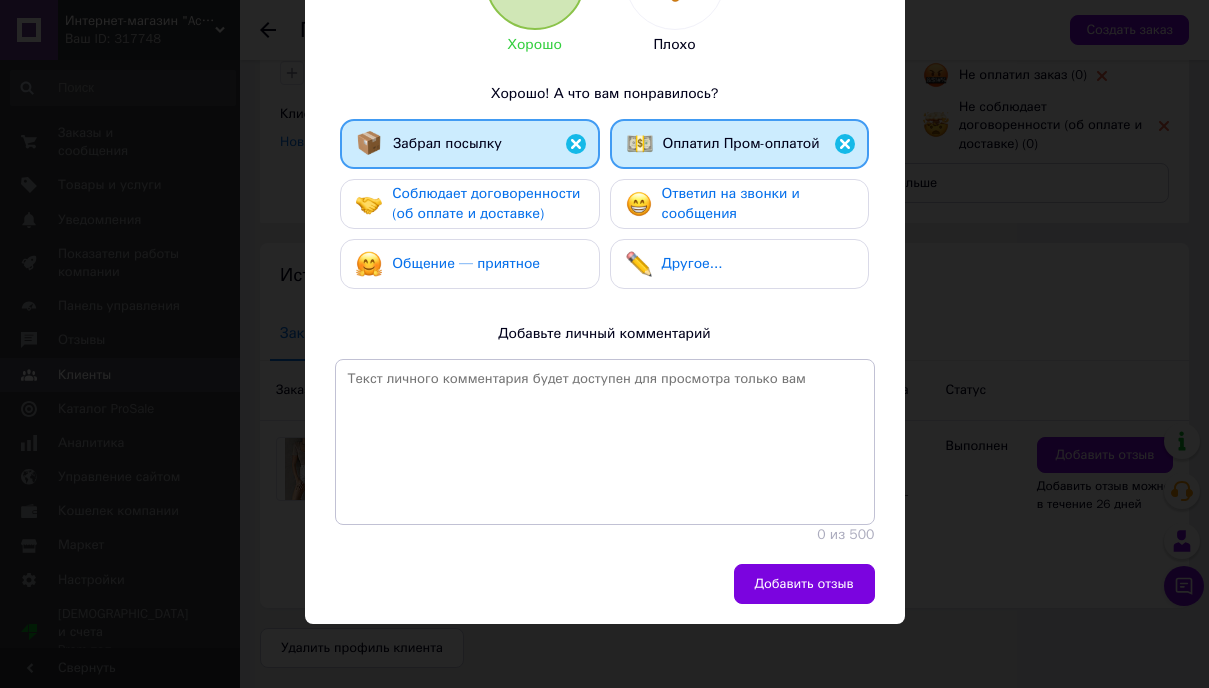 scroll, scrollTop: 297, scrollLeft: 0, axis: vertical 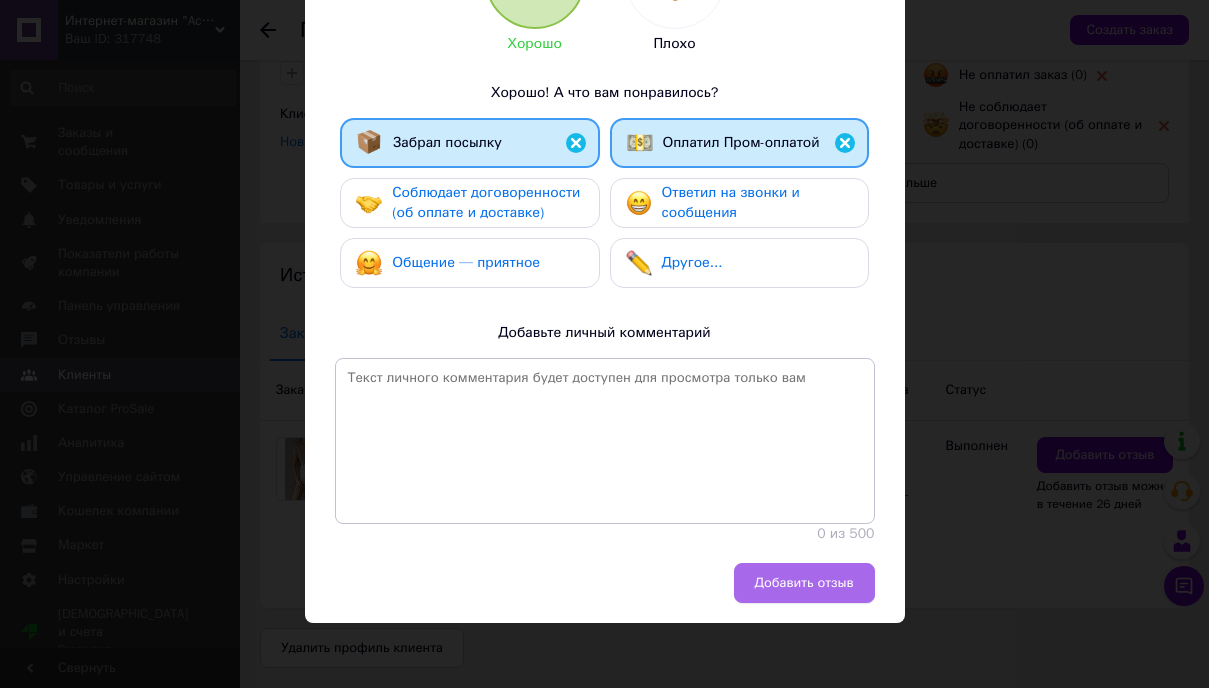 click on "Добавить отзыв" at bounding box center [804, 583] 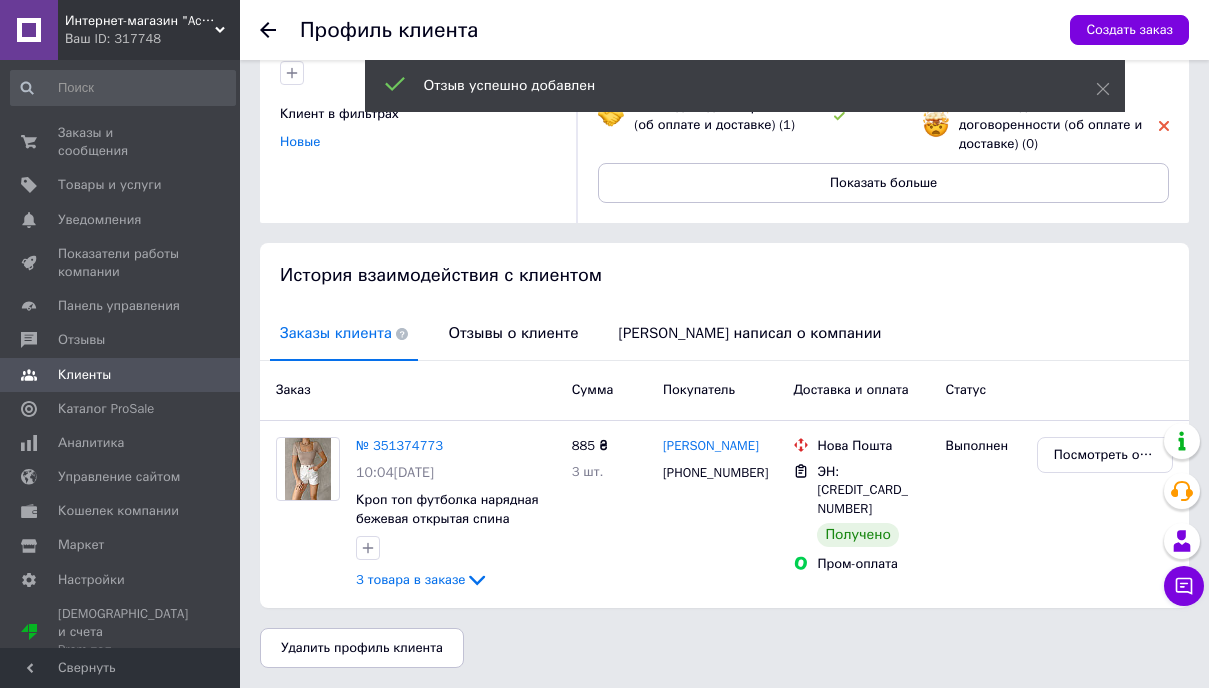 click 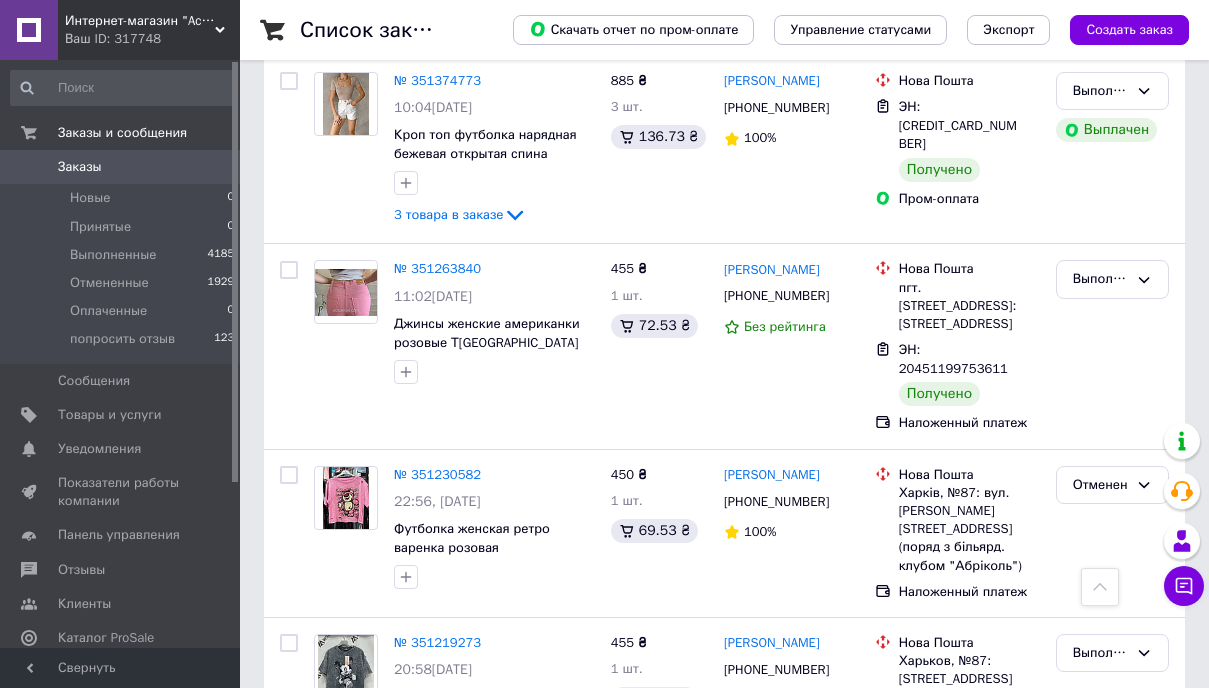 scroll, scrollTop: 965, scrollLeft: 0, axis: vertical 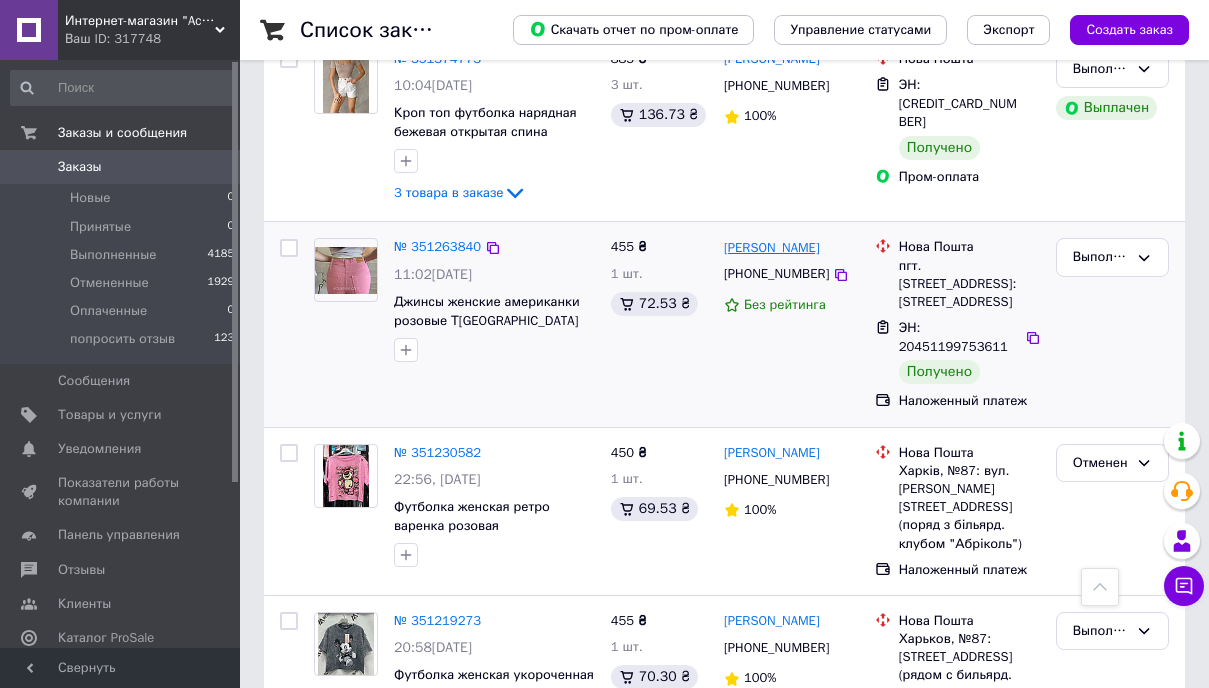 click on "[PERSON_NAME]" at bounding box center (772, 248) 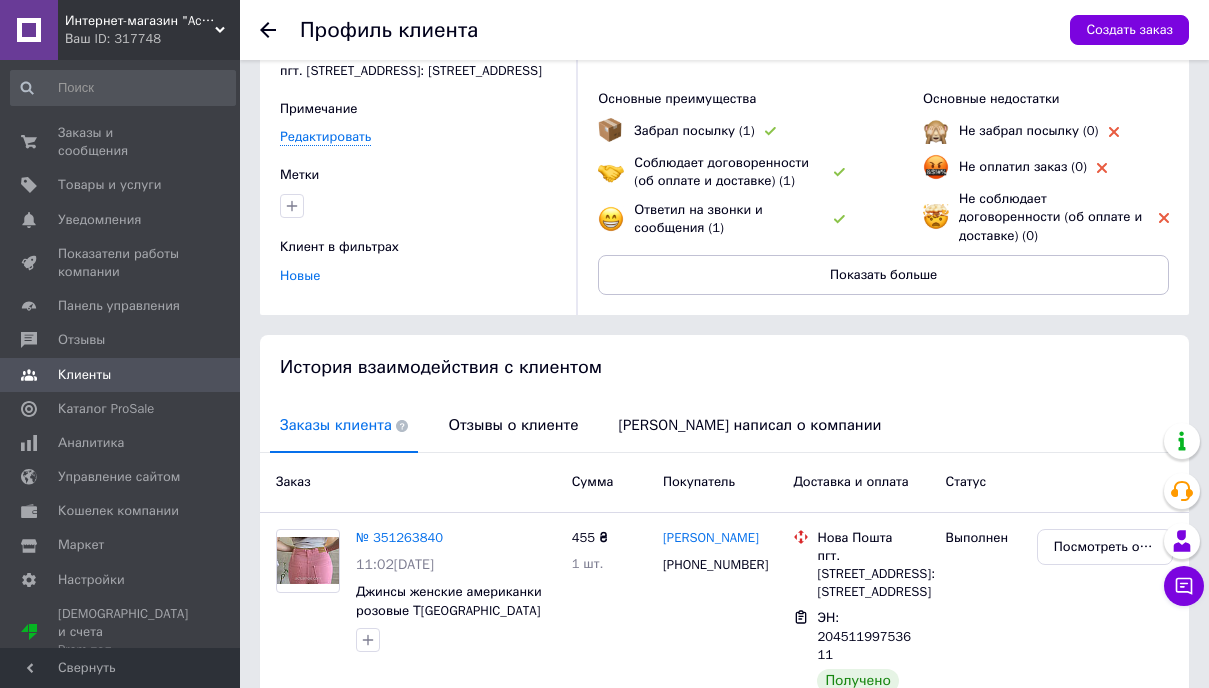 scroll, scrollTop: 126, scrollLeft: 0, axis: vertical 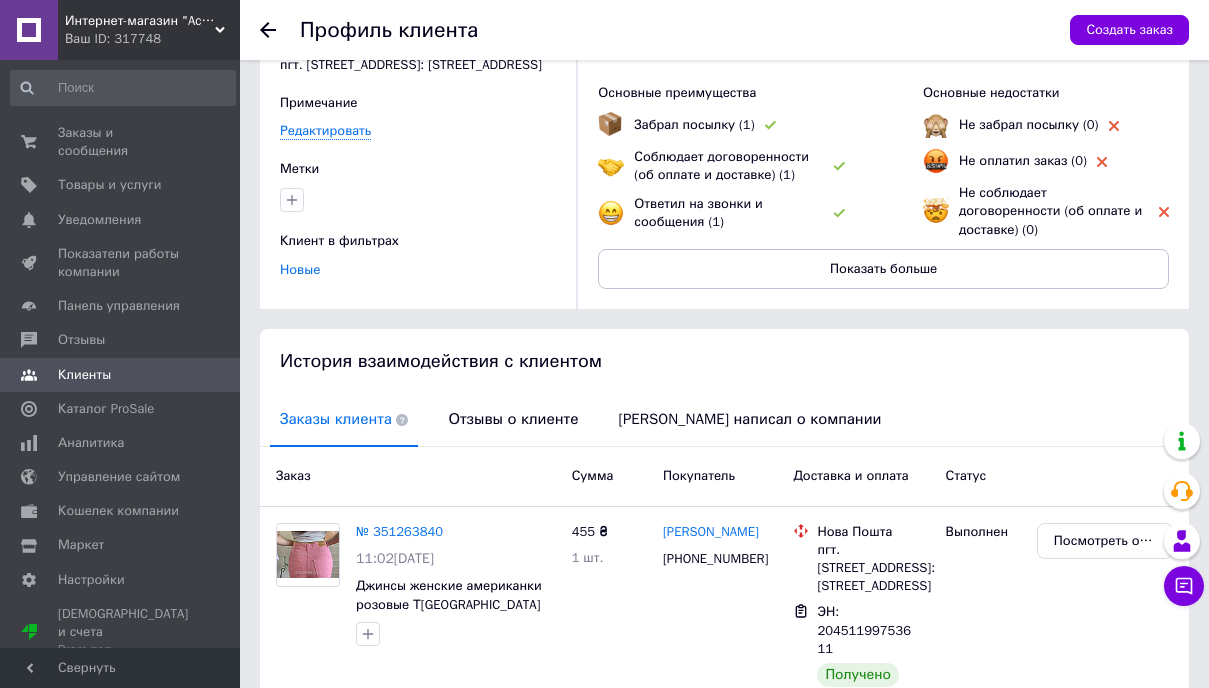 click 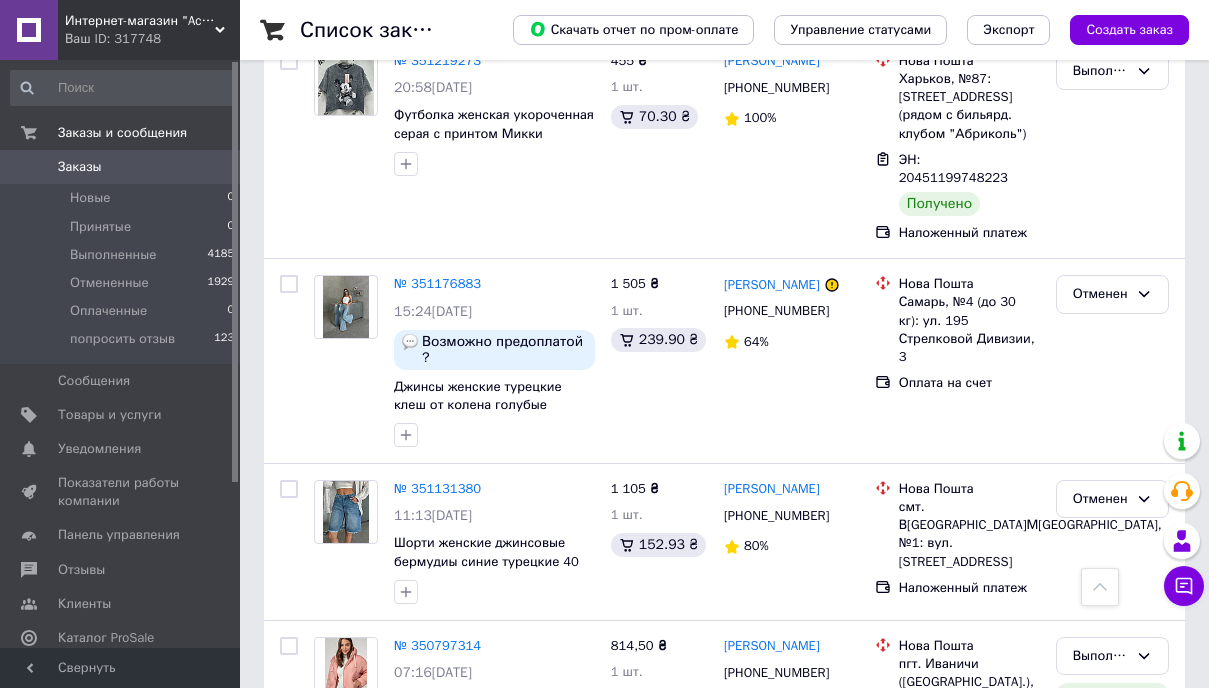 scroll, scrollTop: 1531, scrollLeft: 0, axis: vertical 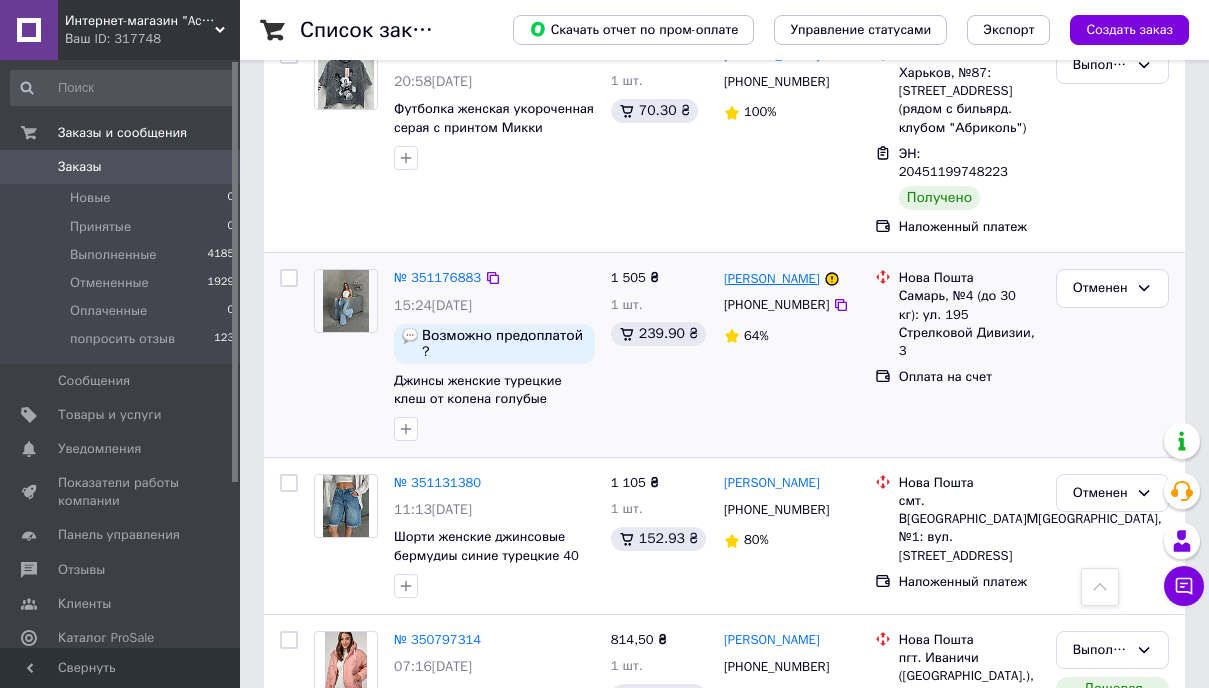 click on "[PERSON_NAME]" at bounding box center [772, 279] 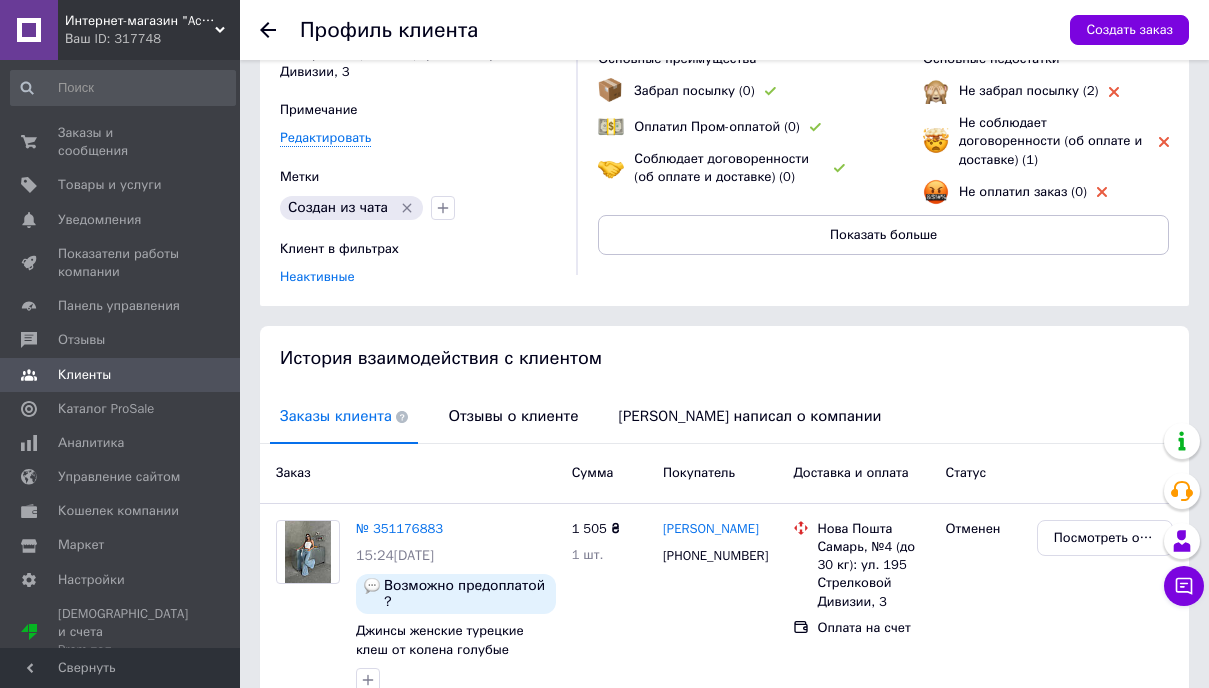 scroll, scrollTop: 259, scrollLeft: 0, axis: vertical 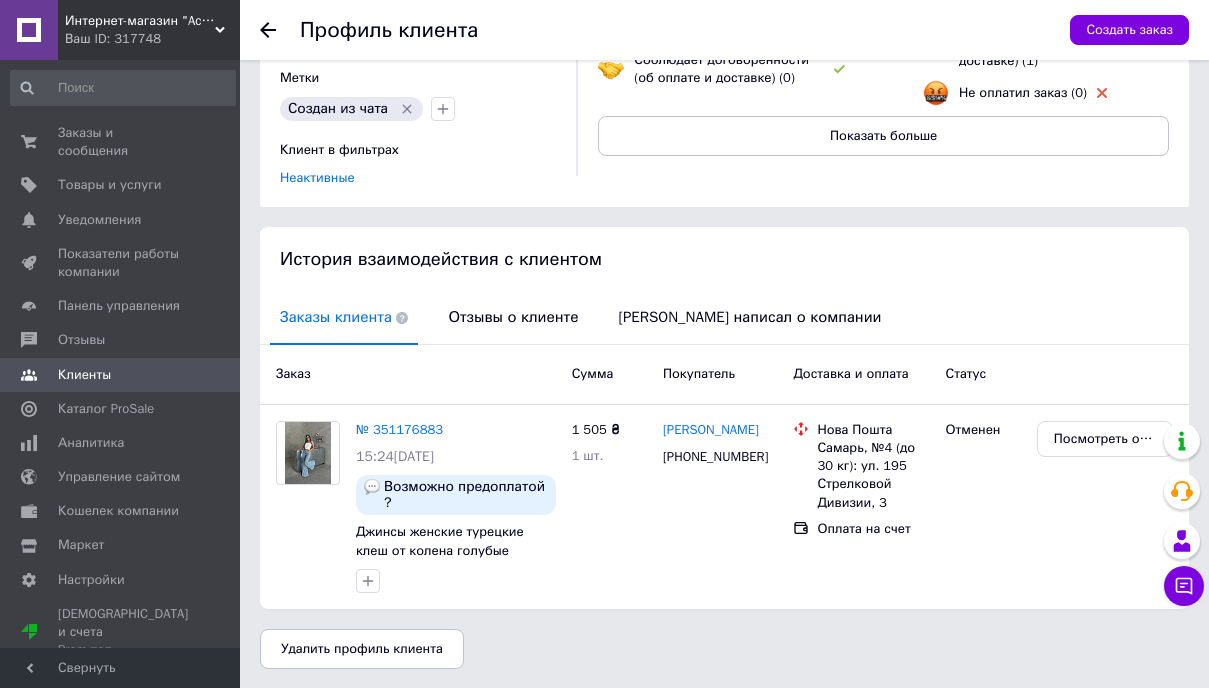 click 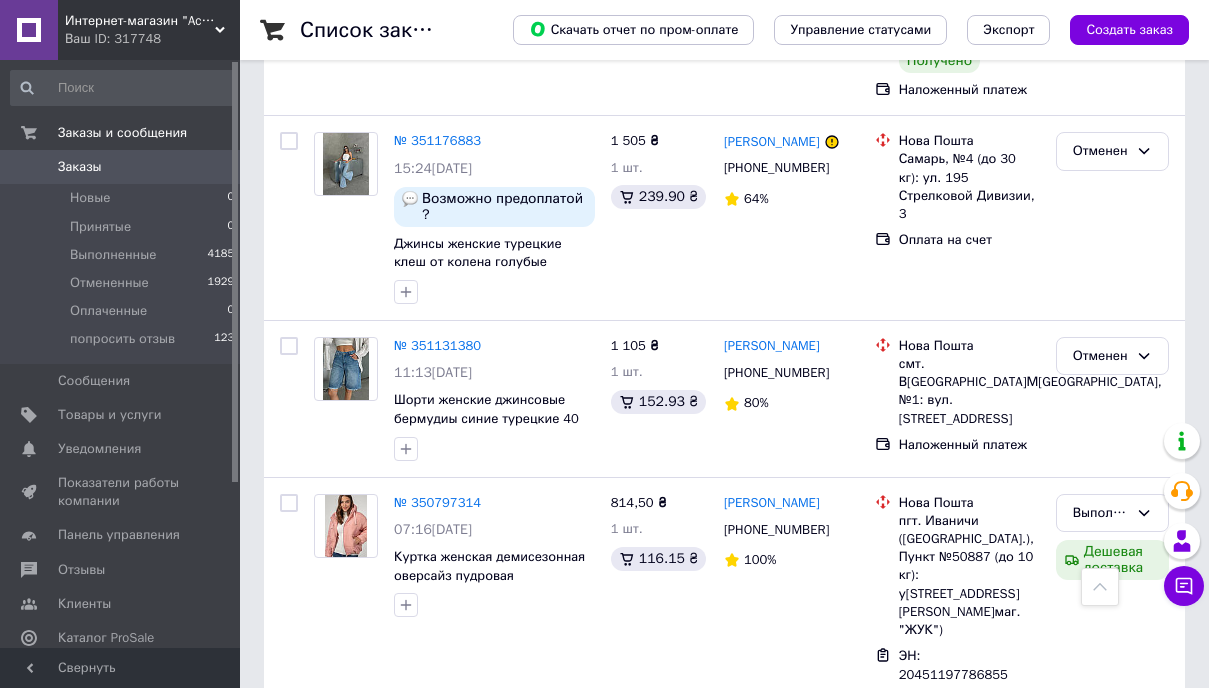scroll, scrollTop: 1670, scrollLeft: 0, axis: vertical 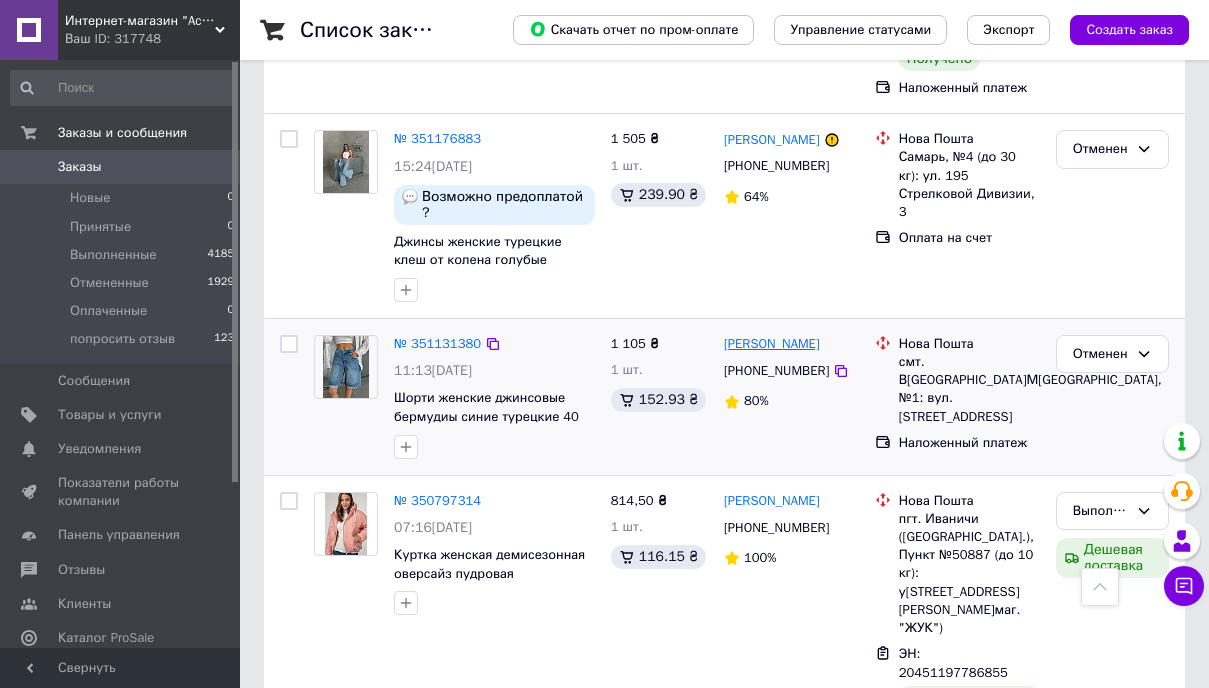 click on "[PERSON_NAME]" at bounding box center [772, 344] 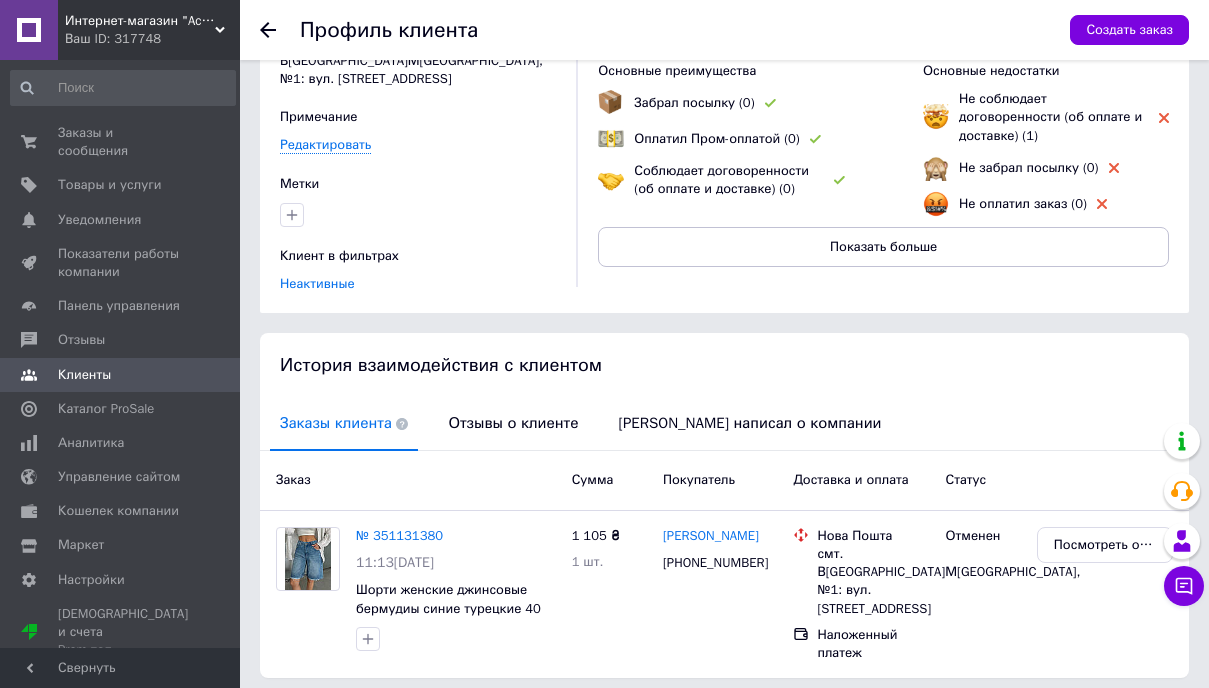 scroll, scrollTop: 218, scrollLeft: 0, axis: vertical 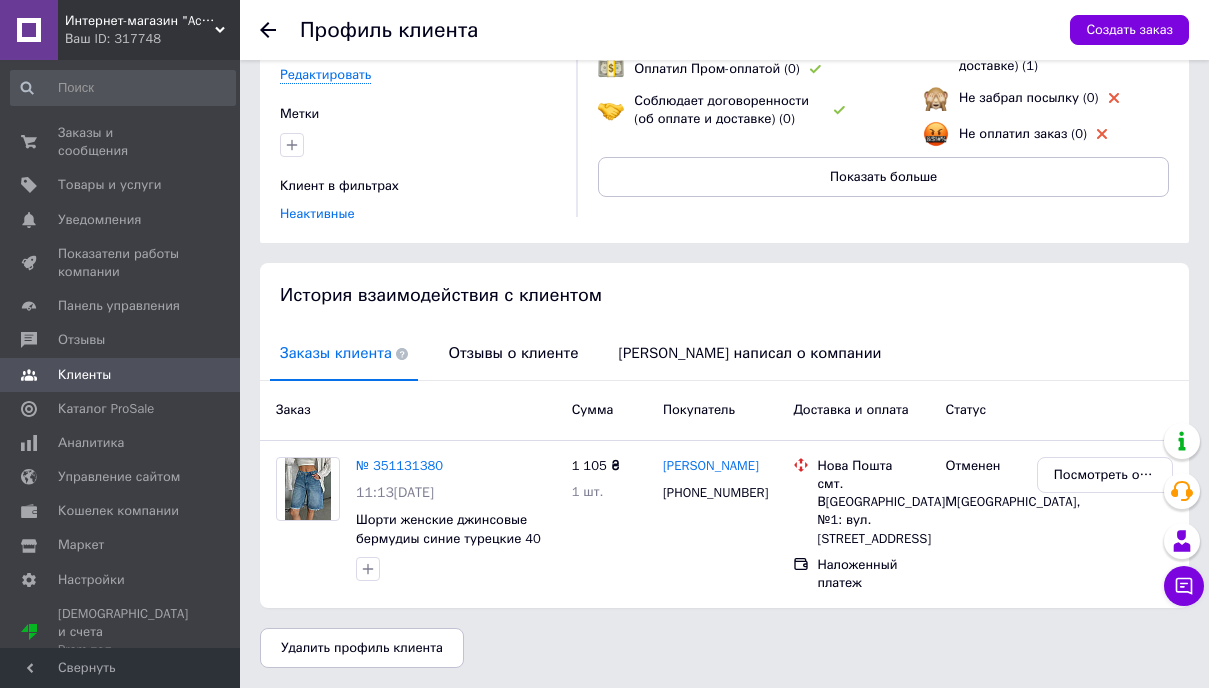 click 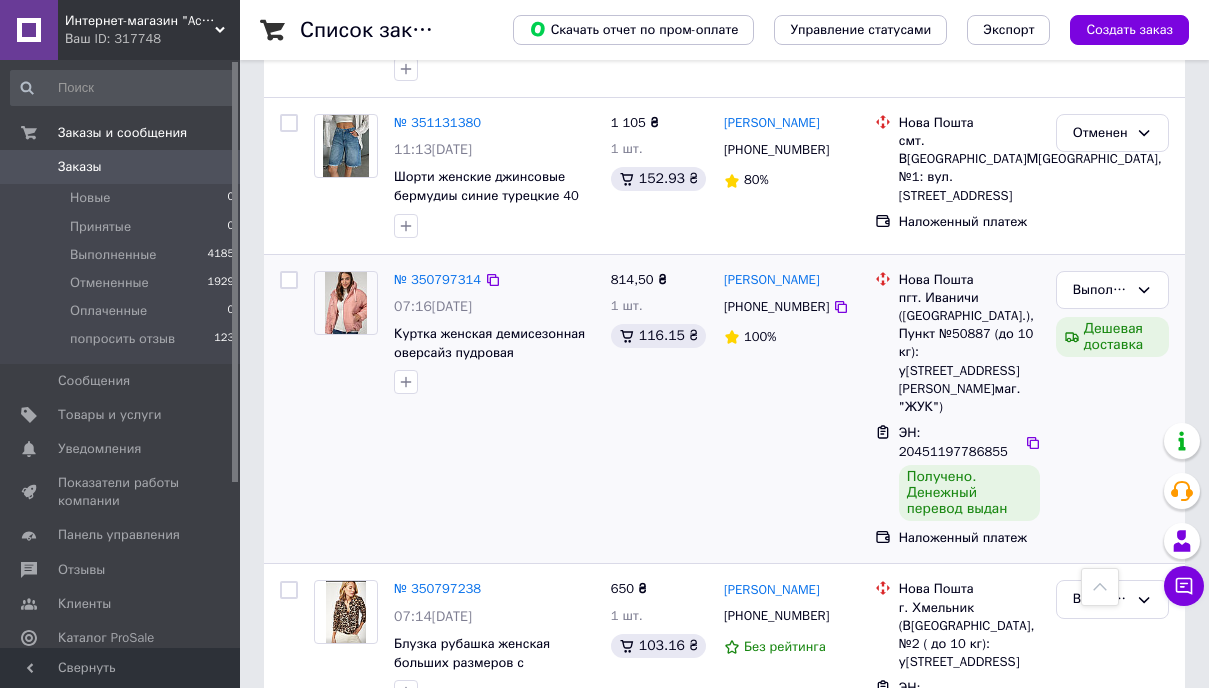 scroll, scrollTop: 1899, scrollLeft: 0, axis: vertical 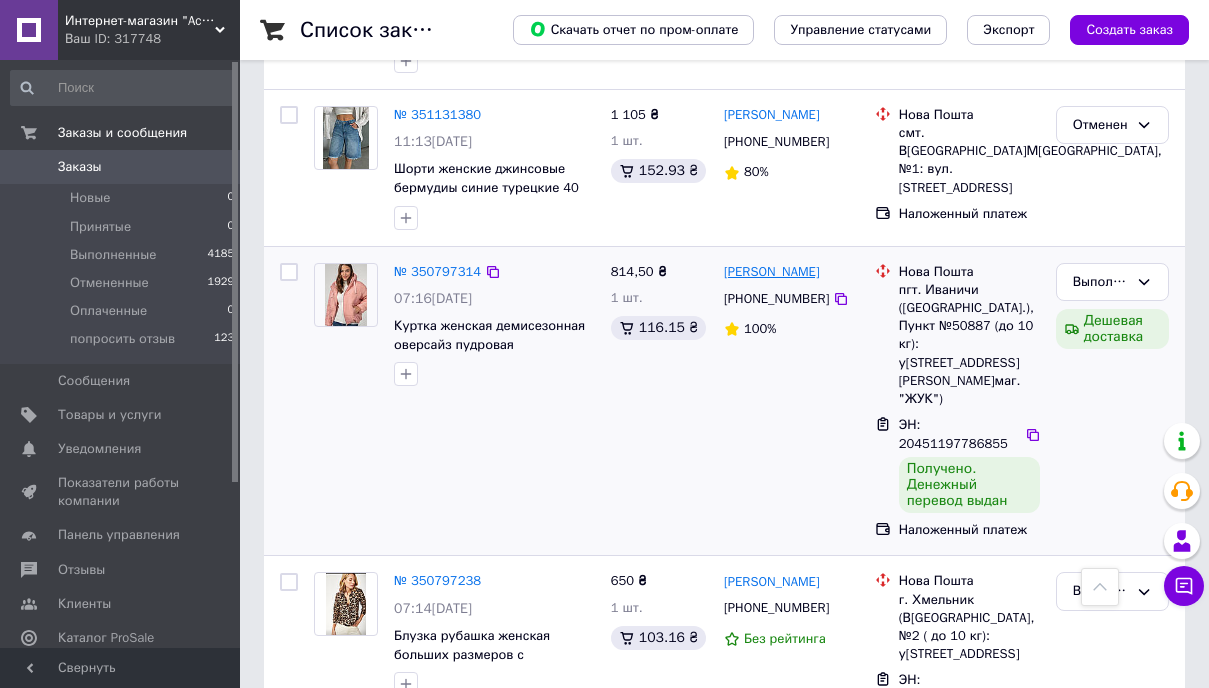 click on "[PERSON_NAME]" at bounding box center (772, 272) 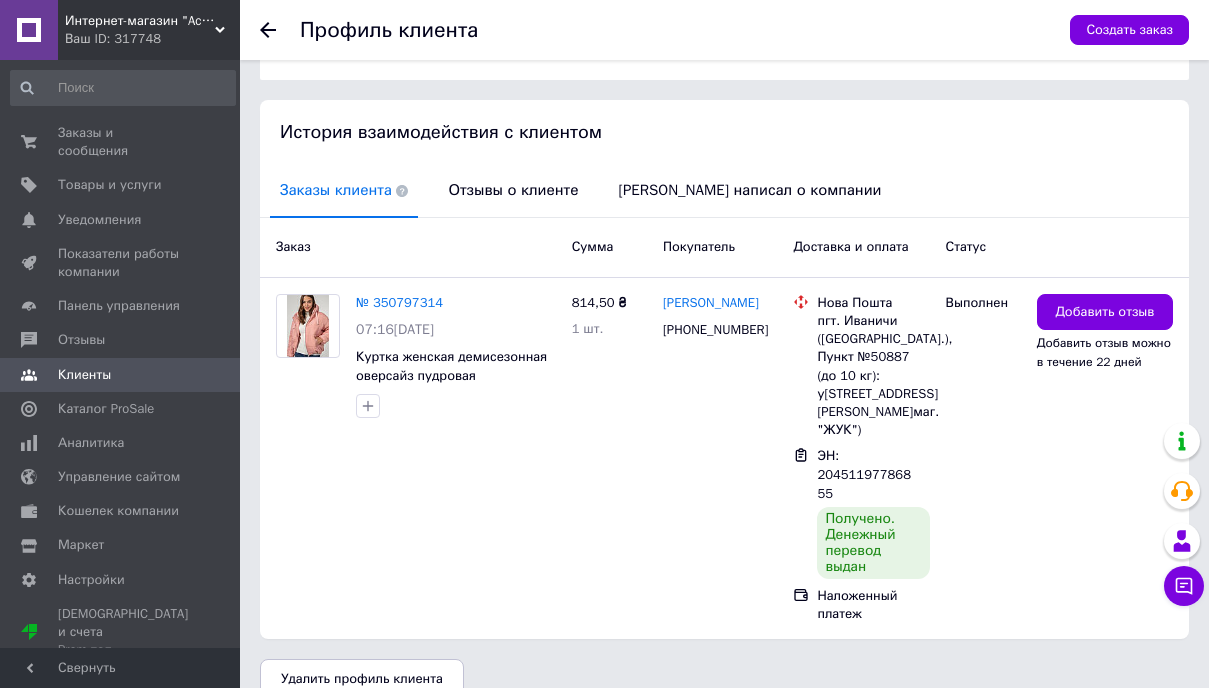scroll, scrollTop: 412, scrollLeft: 0, axis: vertical 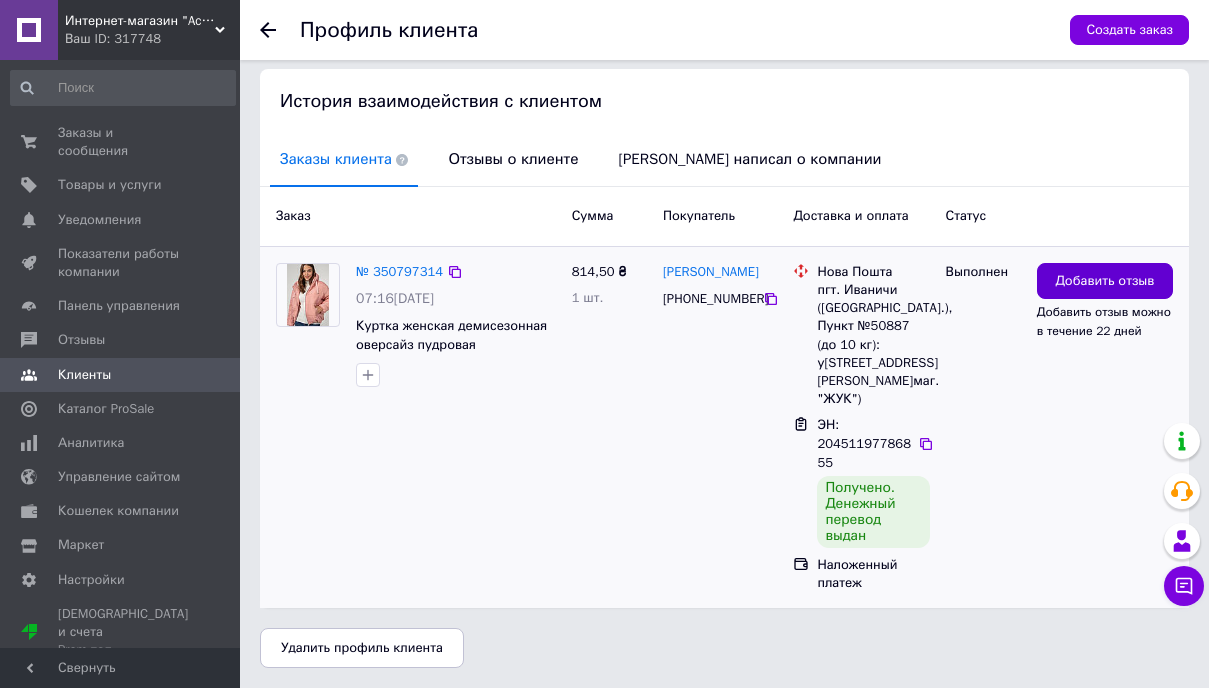 click on "Добавить отзыв" at bounding box center (1104, 281) 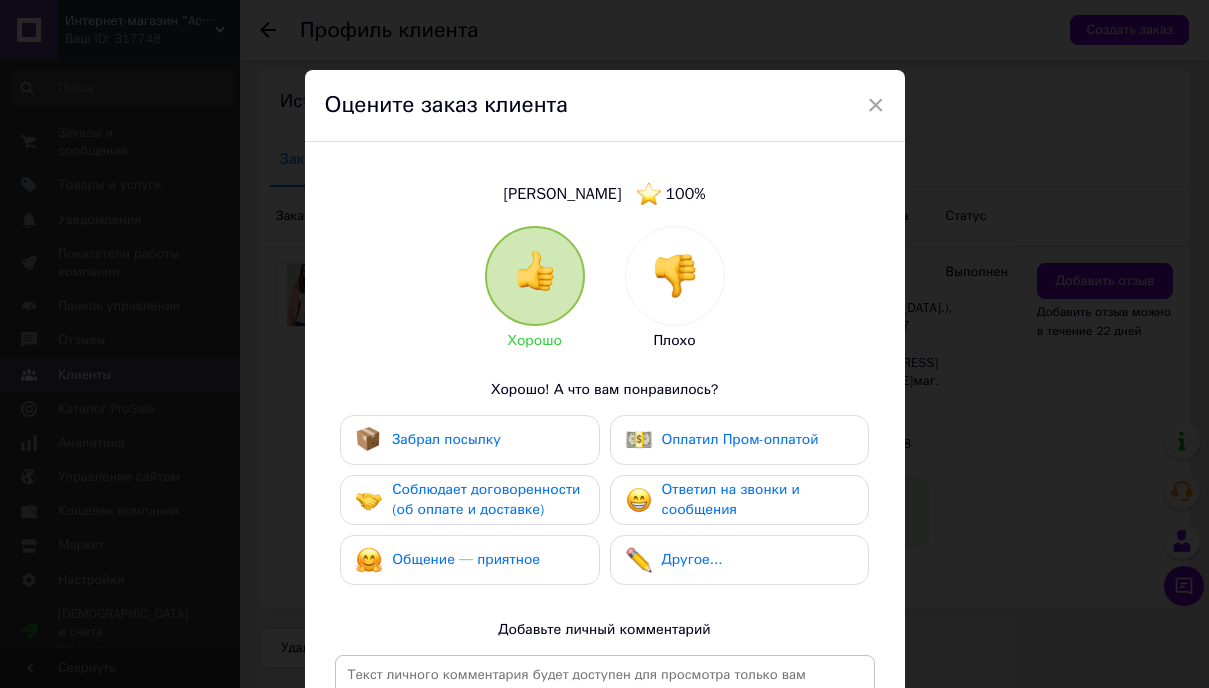click on "Забрал посылку" at bounding box center (446, 439) 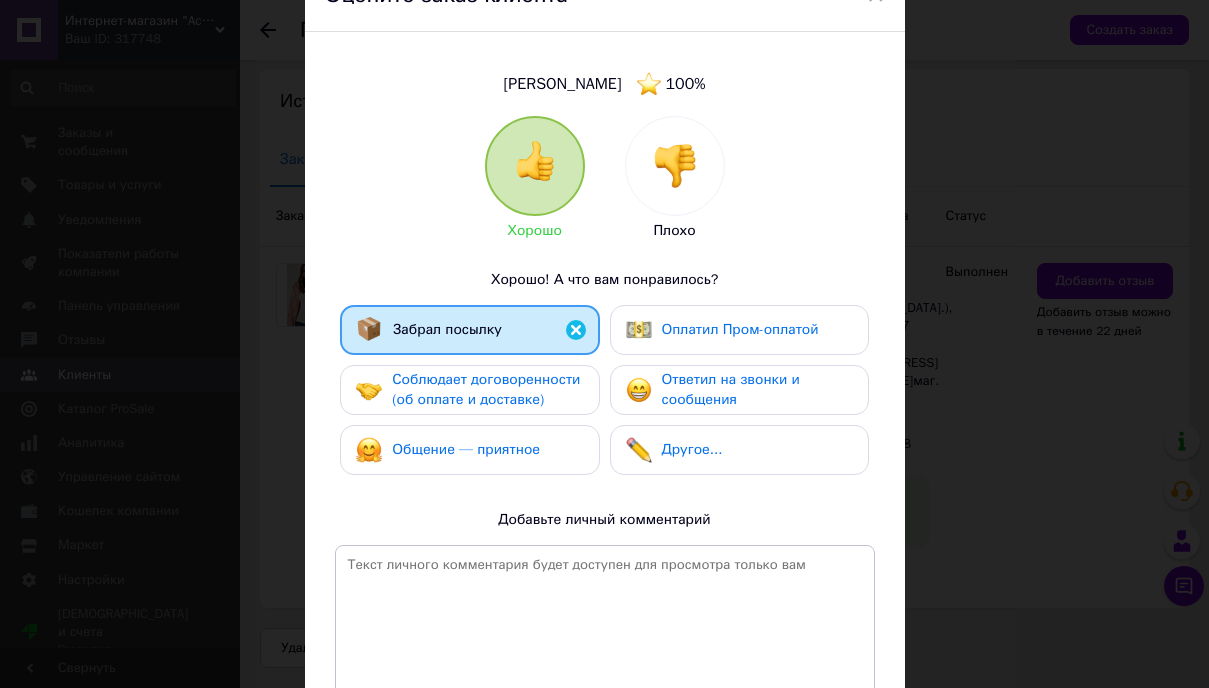 scroll, scrollTop: 297, scrollLeft: 0, axis: vertical 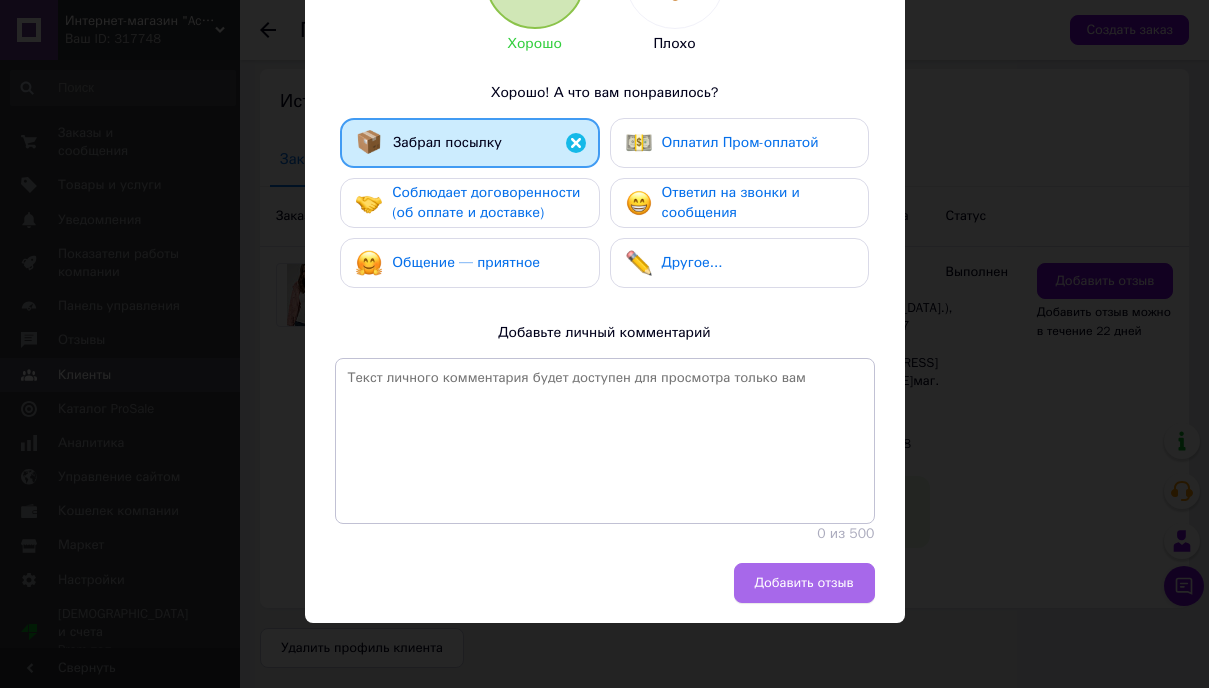 click on "Добавить отзыв" at bounding box center (804, 583) 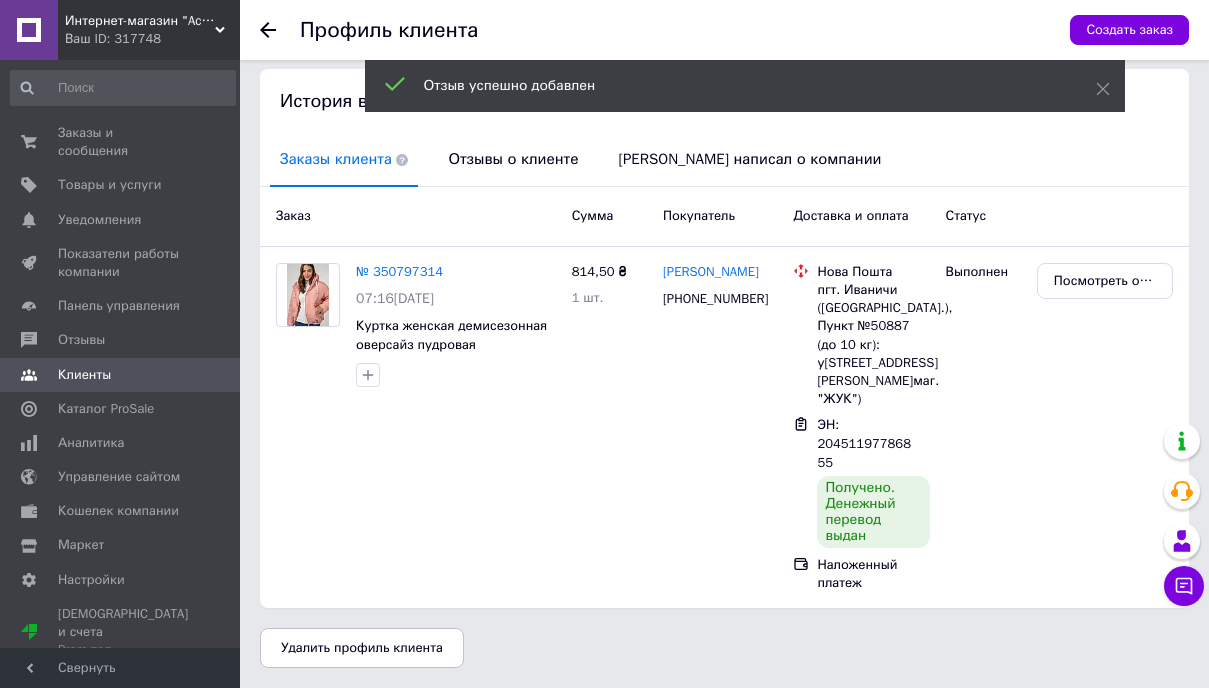 click 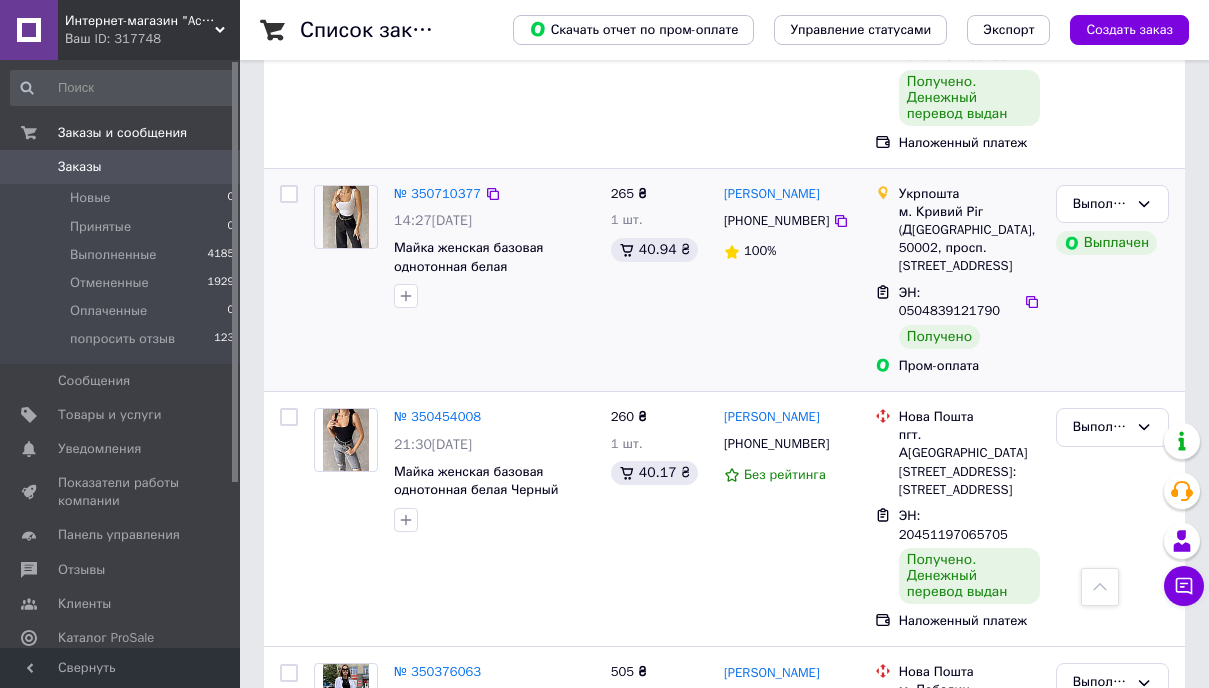 scroll, scrollTop: 2532, scrollLeft: 0, axis: vertical 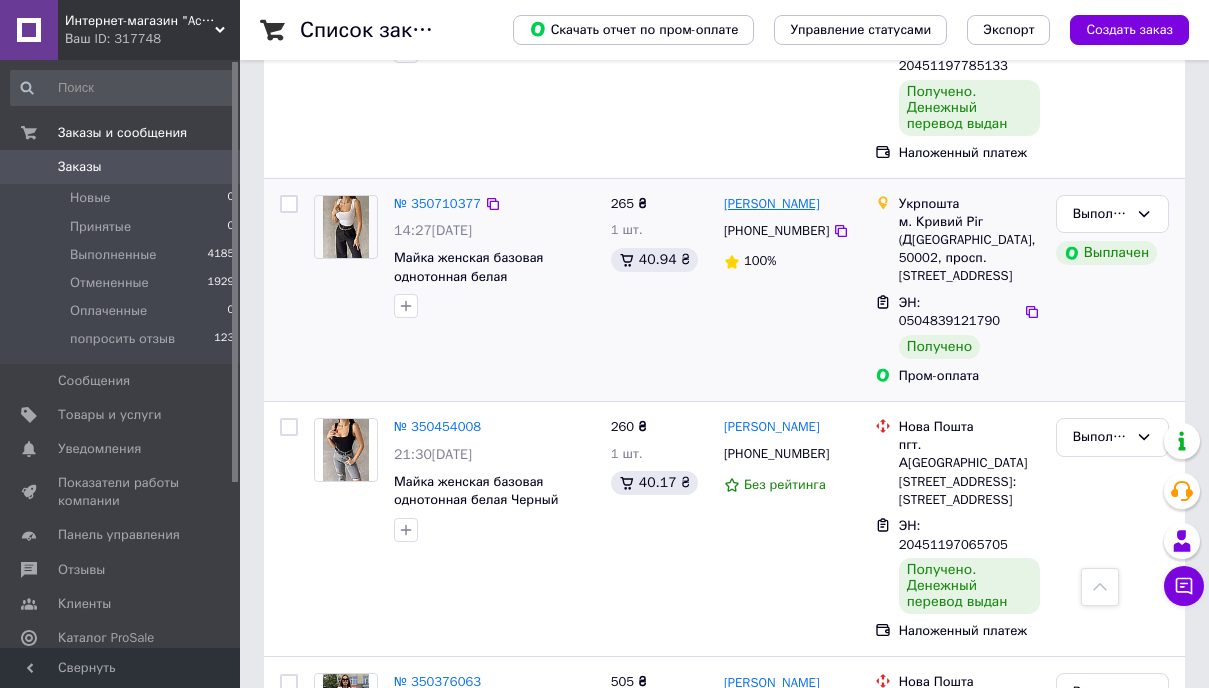 click on "[PERSON_NAME]" at bounding box center (772, 204) 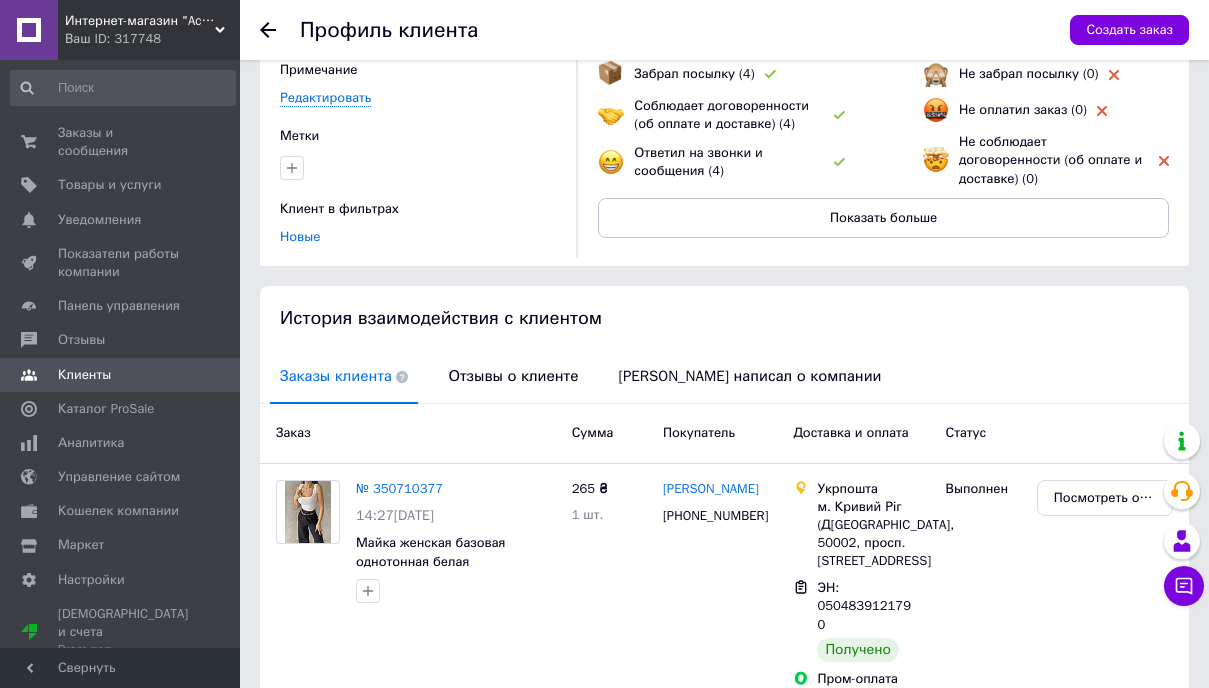 scroll, scrollTop: 190, scrollLeft: 0, axis: vertical 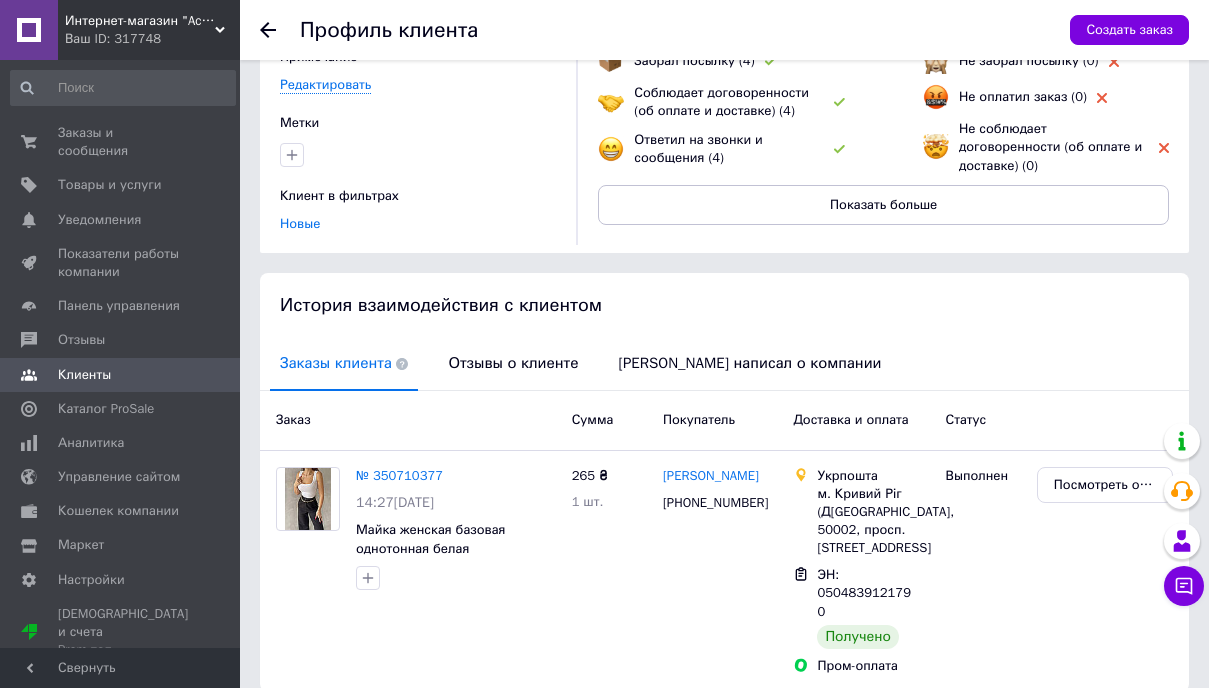 click 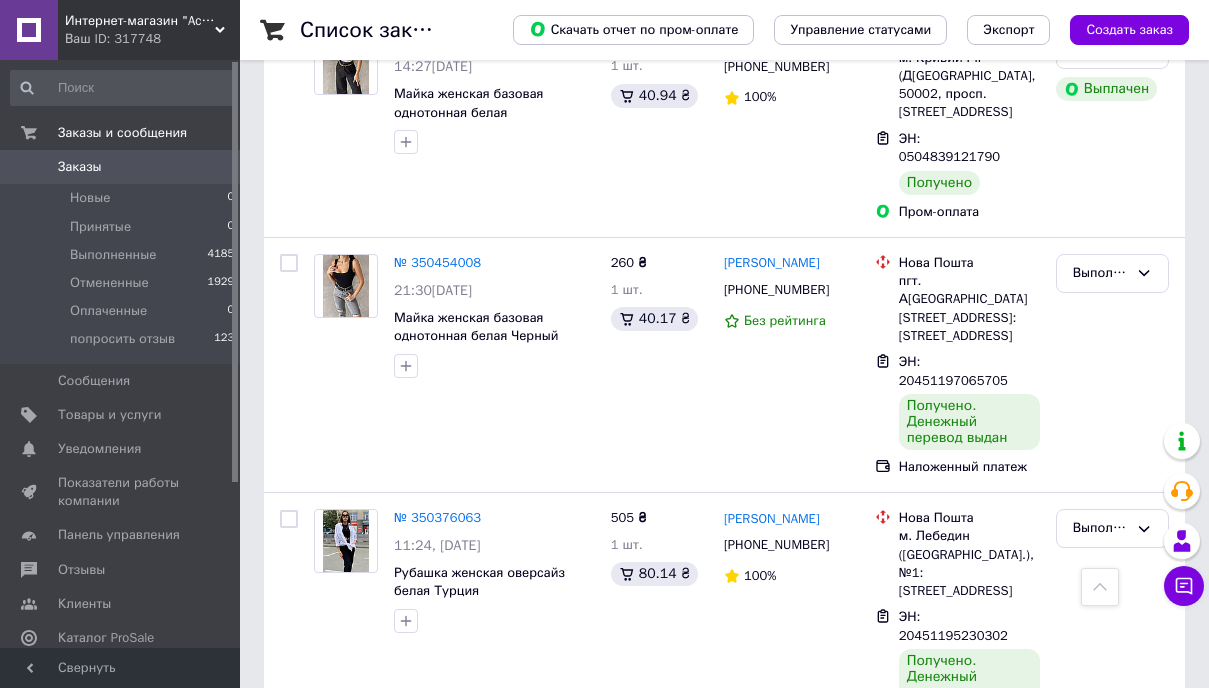 scroll, scrollTop: 2660, scrollLeft: 0, axis: vertical 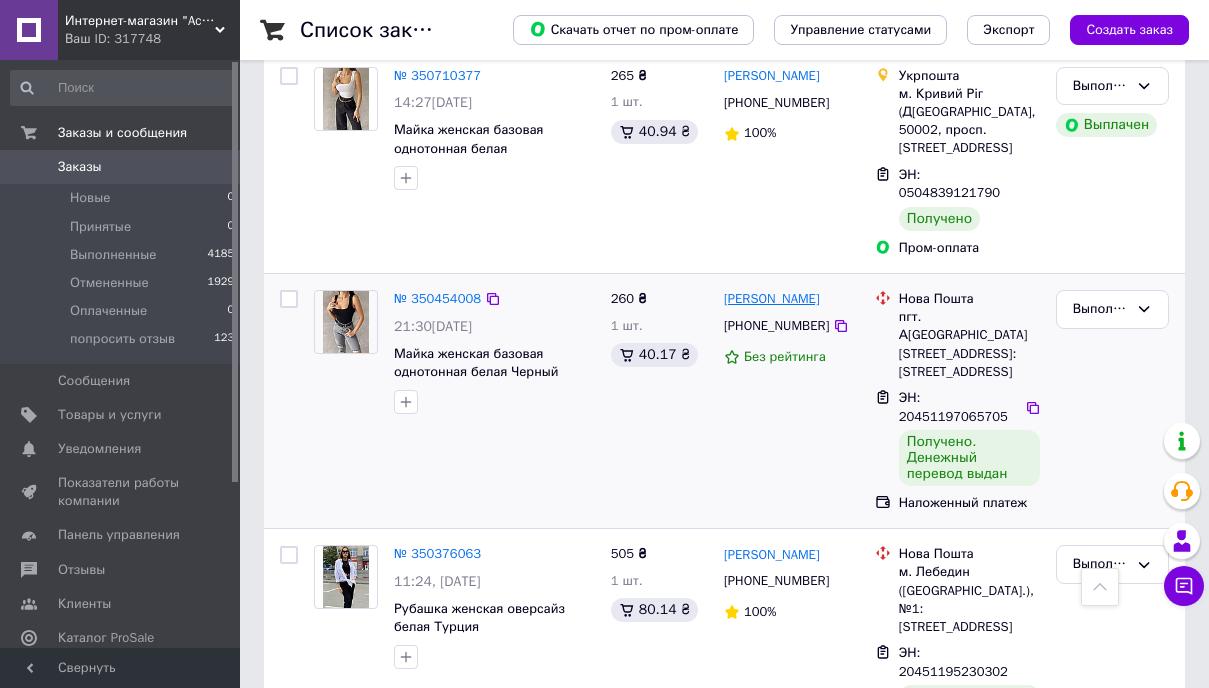 click on "[PERSON_NAME]" at bounding box center (772, 299) 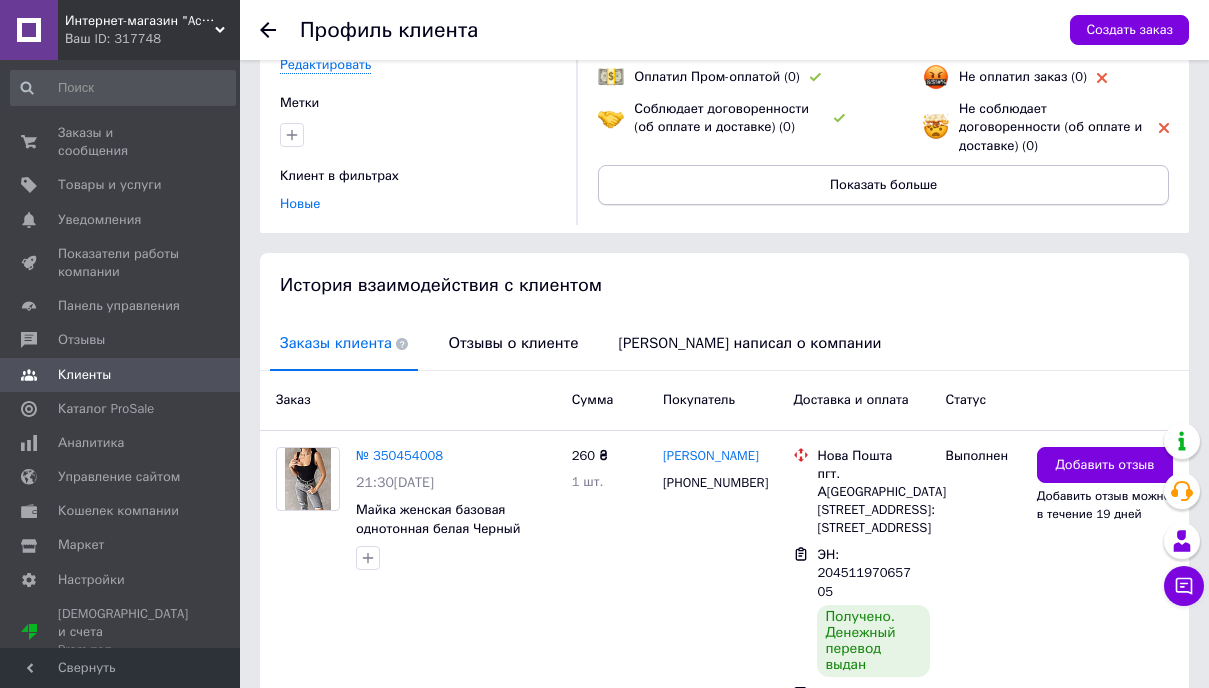 scroll, scrollTop: 431, scrollLeft: 0, axis: vertical 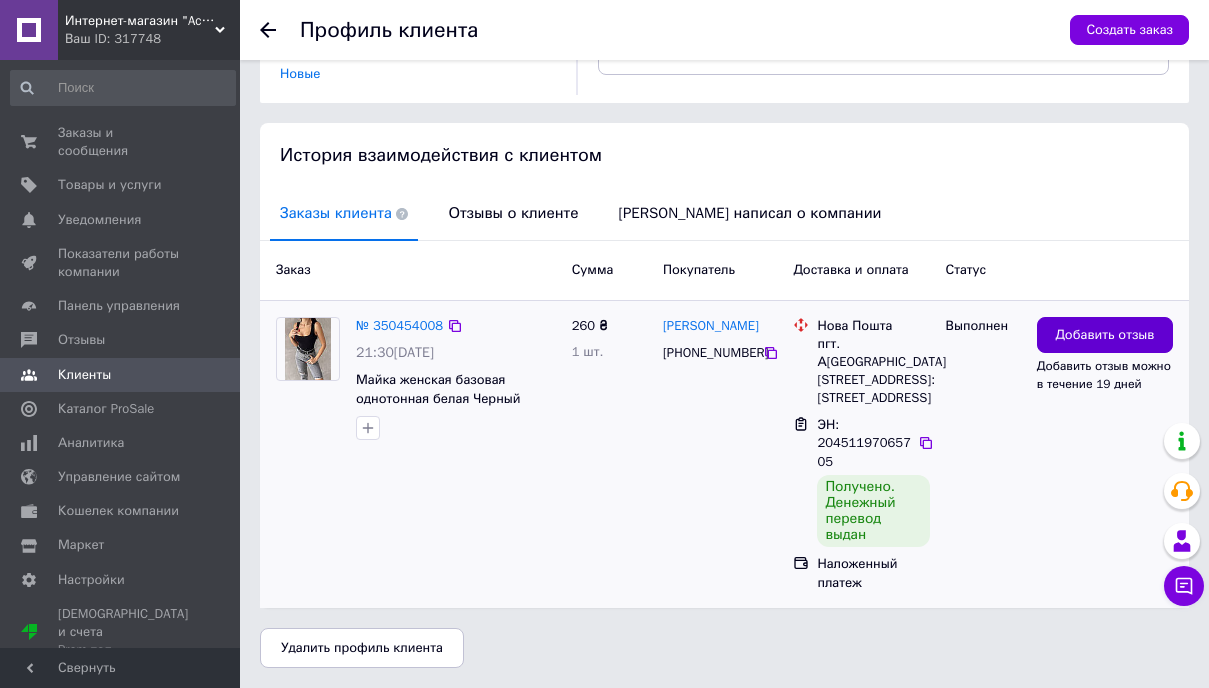 click on "Добавить отзыв" at bounding box center [1104, 335] 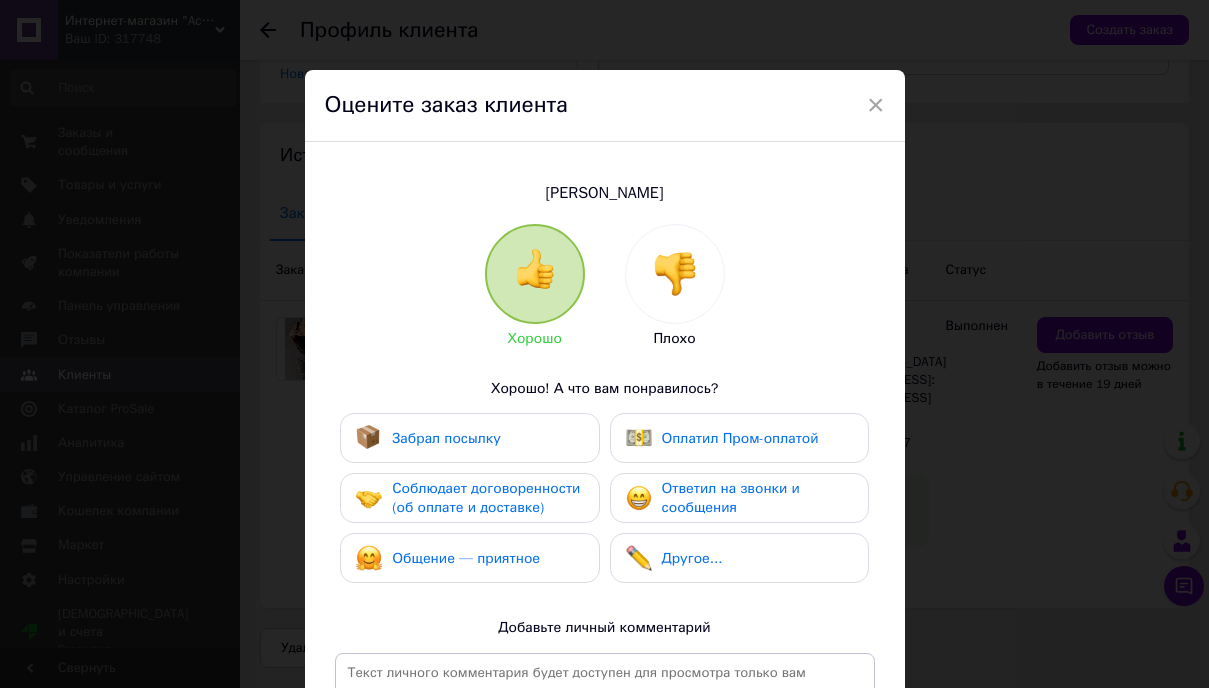 click on "Забрал посылку" at bounding box center [469, 438] 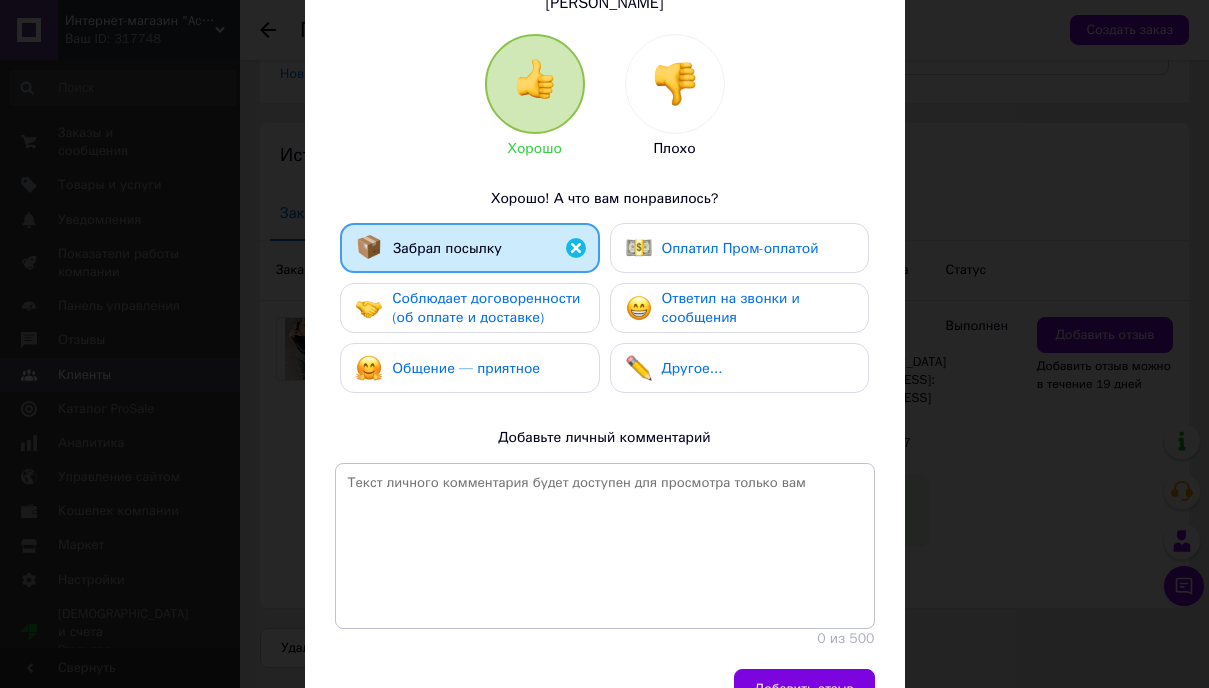scroll, scrollTop: 295, scrollLeft: 0, axis: vertical 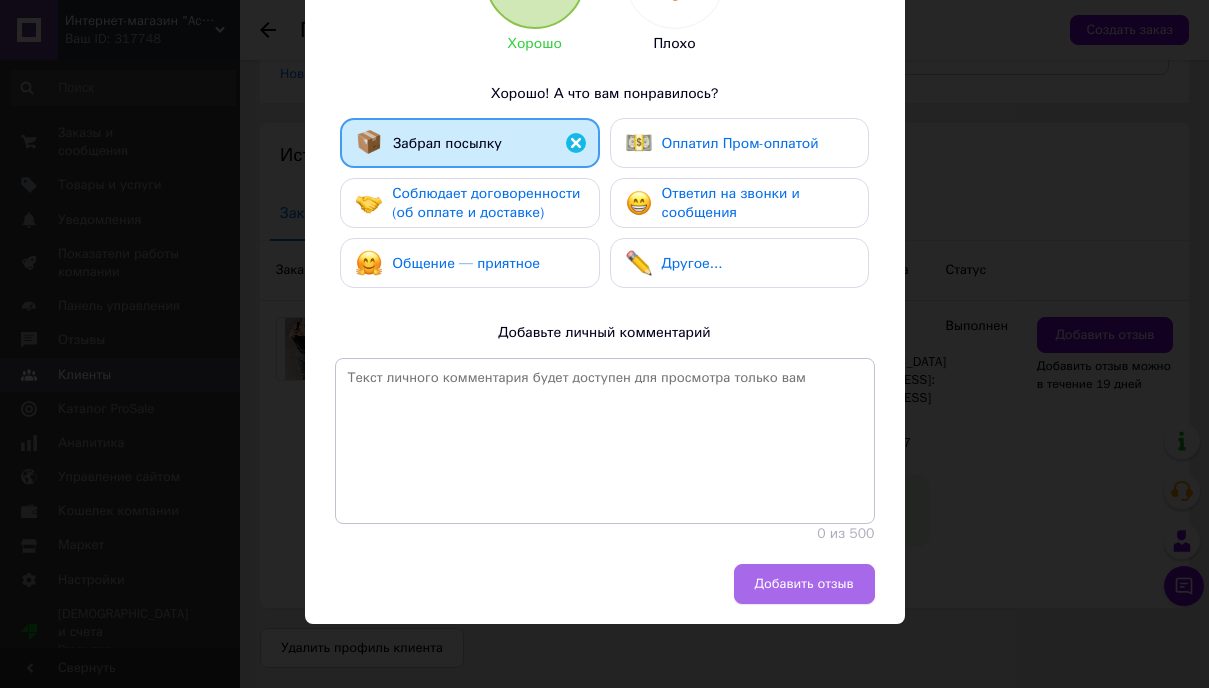 click on "Добавить отзыв" at bounding box center [804, 584] 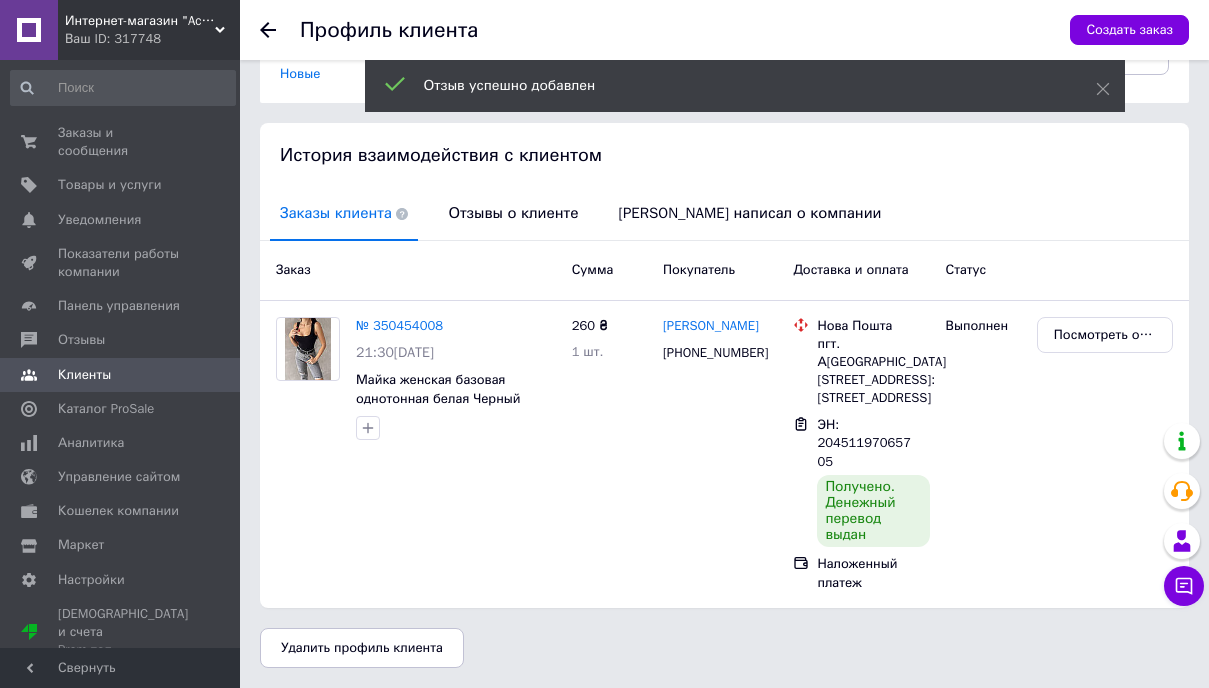 click 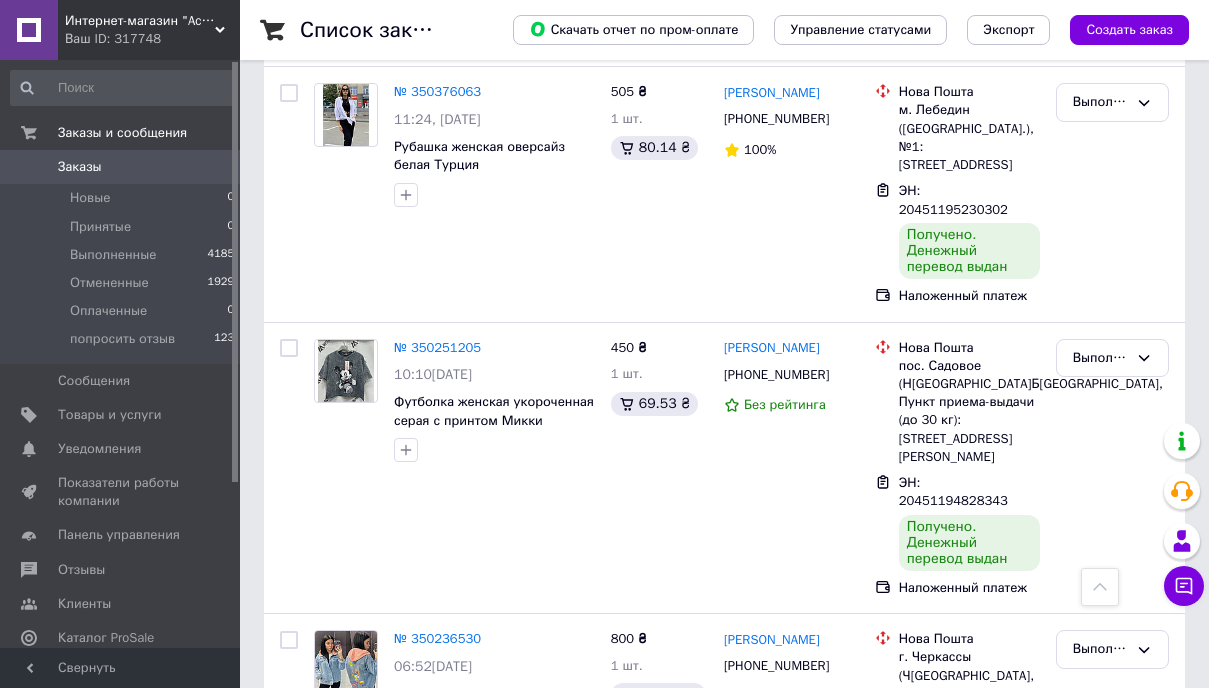scroll, scrollTop: 3119, scrollLeft: 0, axis: vertical 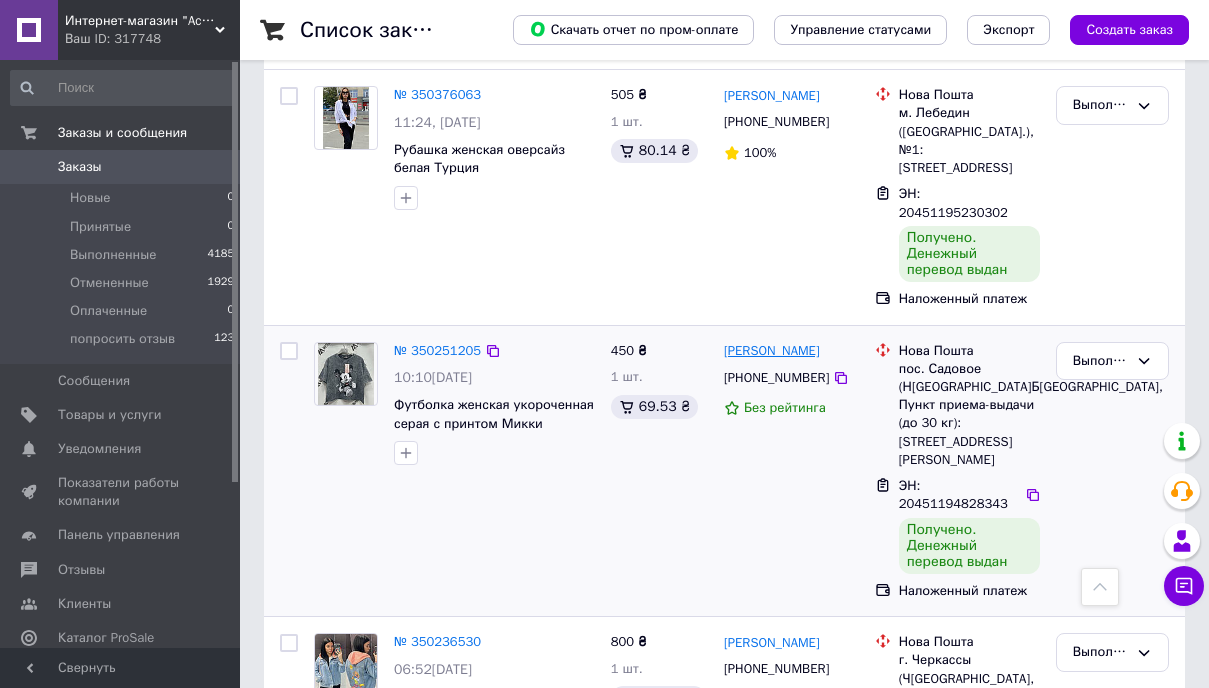 click on "[PERSON_NAME]" at bounding box center [772, 351] 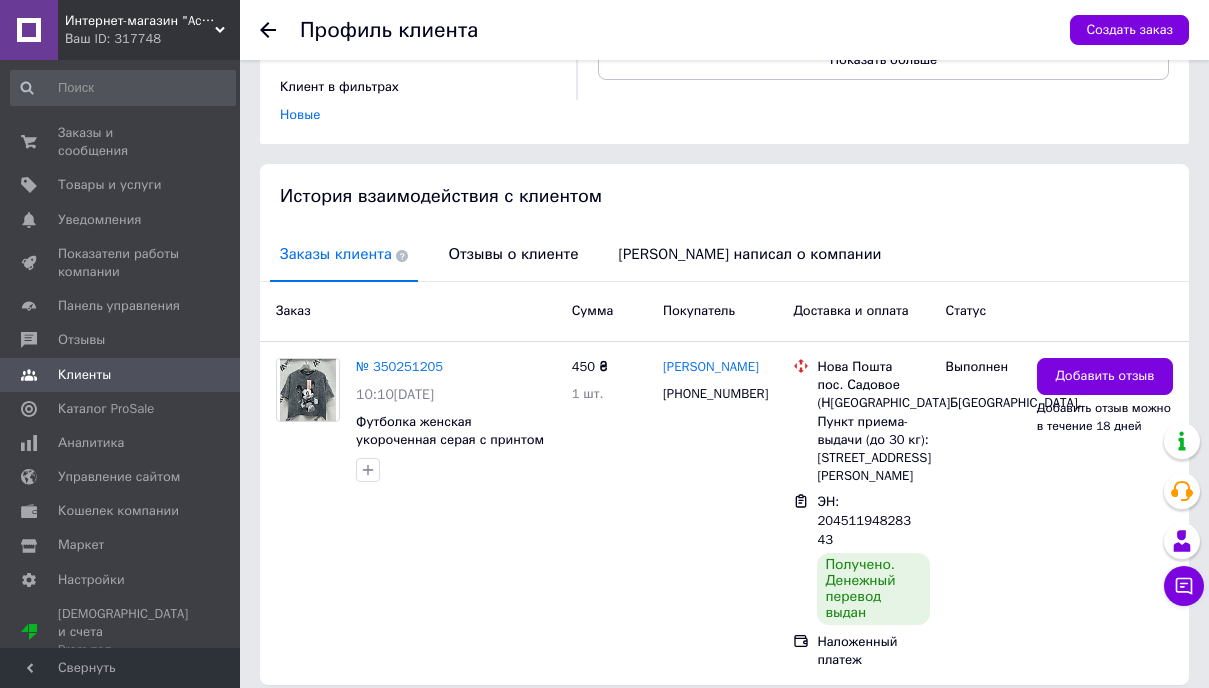 scroll, scrollTop: 431, scrollLeft: 0, axis: vertical 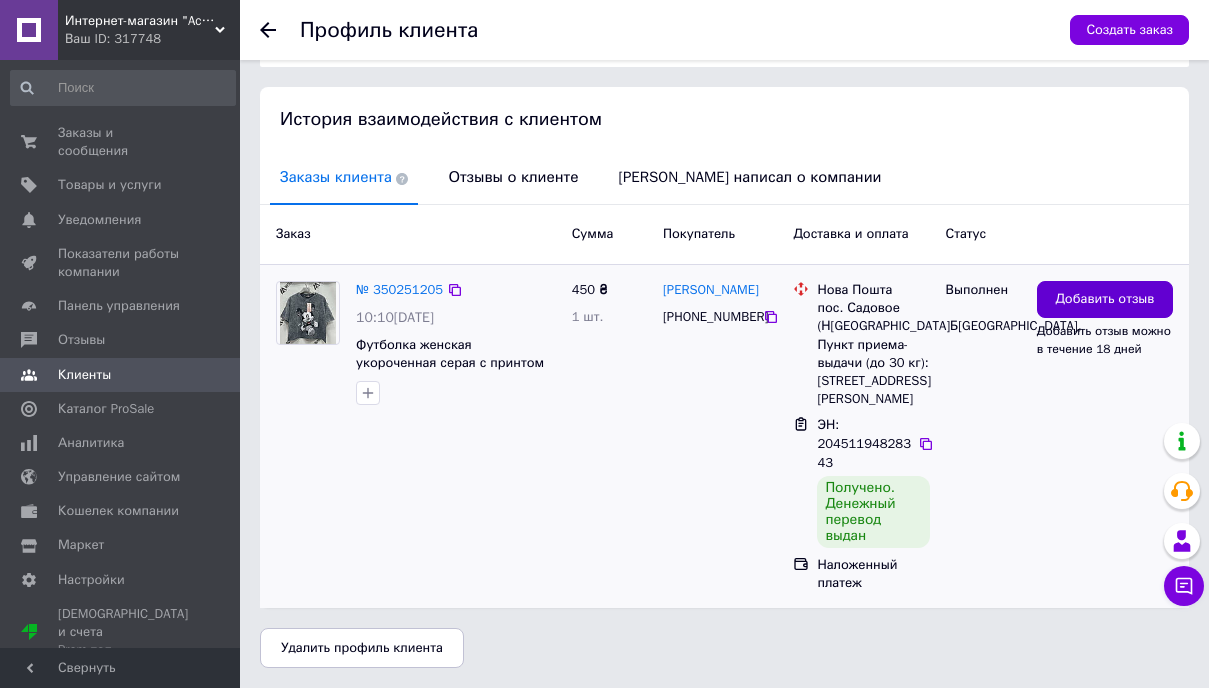 click on "Добавить отзыв" at bounding box center (1104, 299) 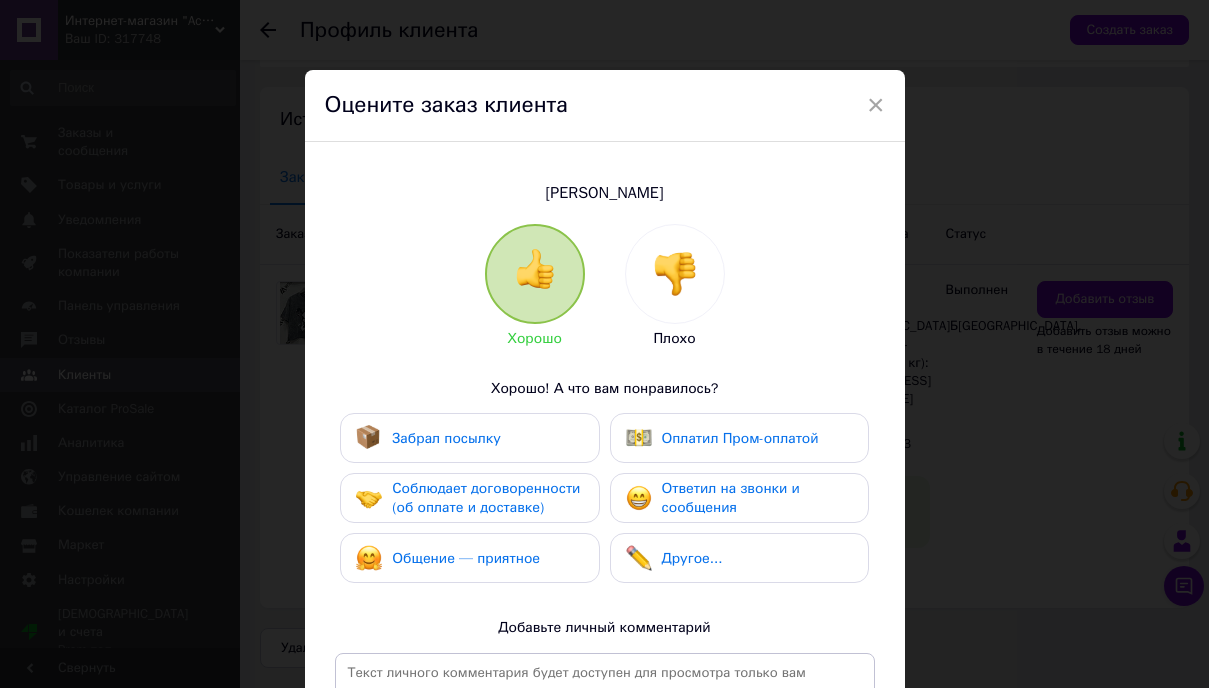 click on "Забрал посылку" at bounding box center (446, 438) 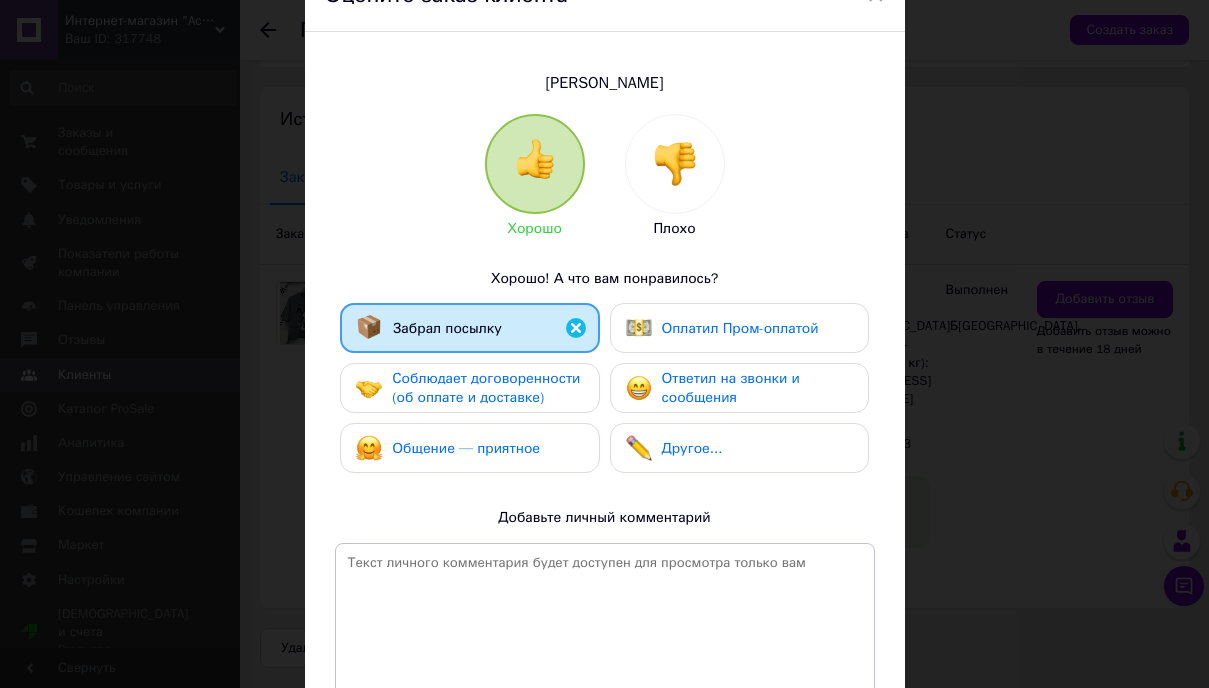 scroll, scrollTop: 295, scrollLeft: 0, axis: vertical 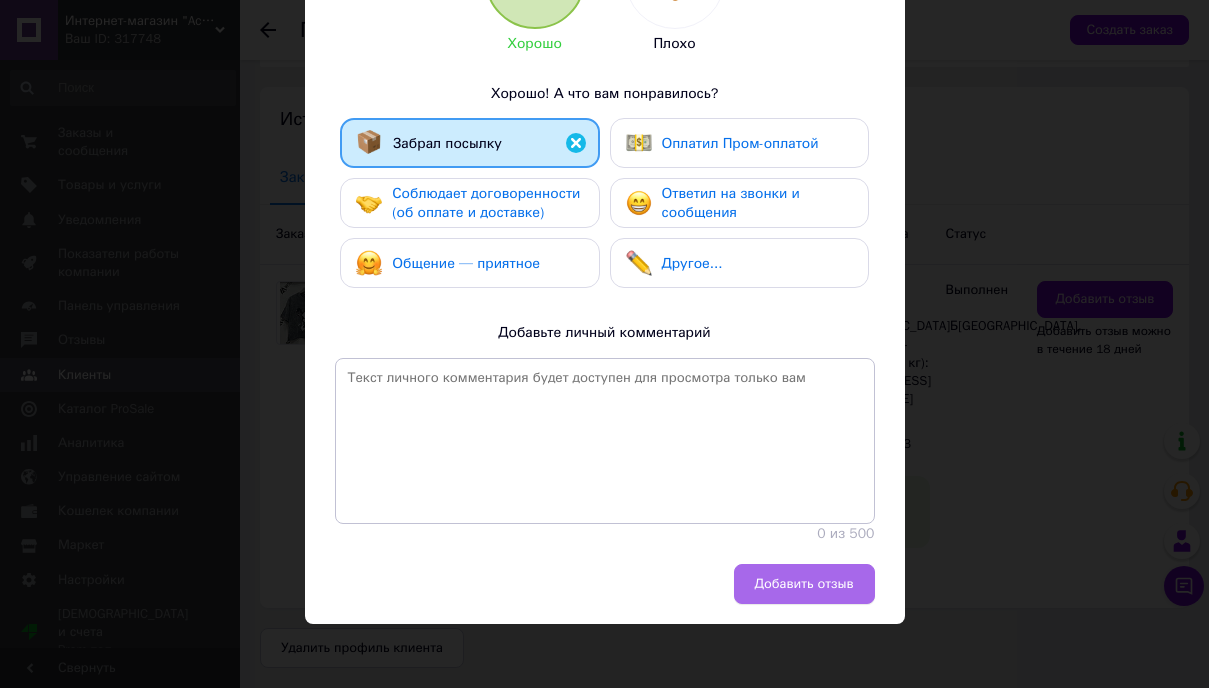 click on "Добавить отзыв" at bounding box center (804, 584) 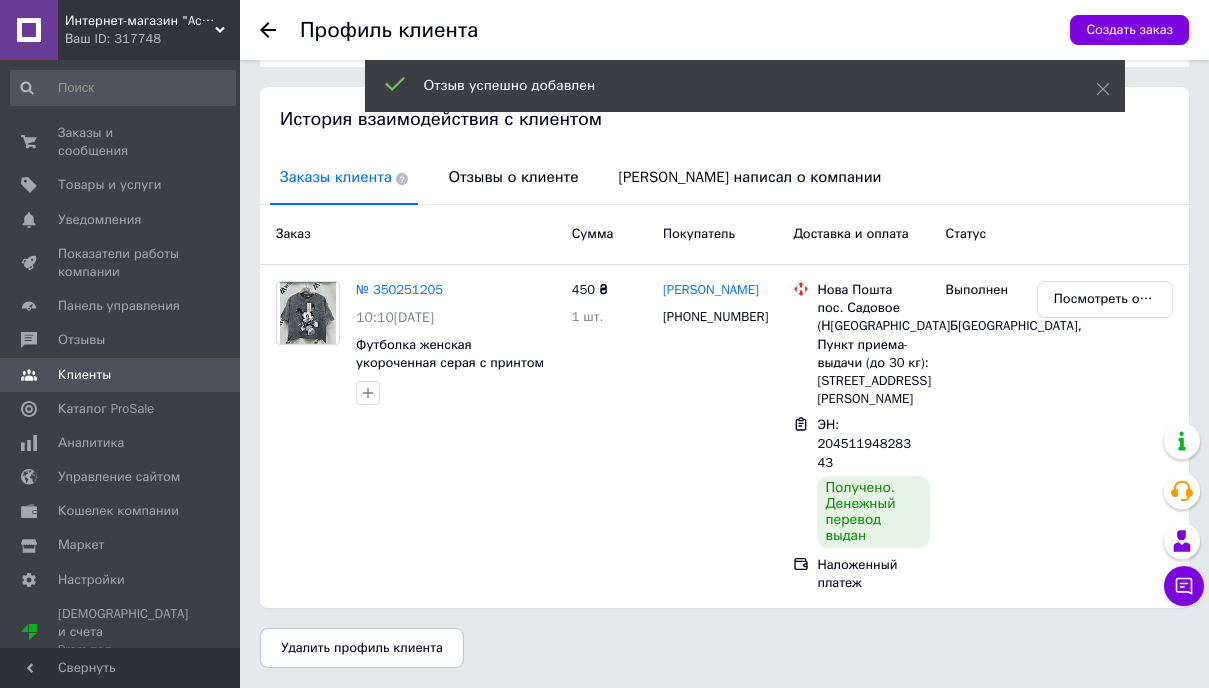 click 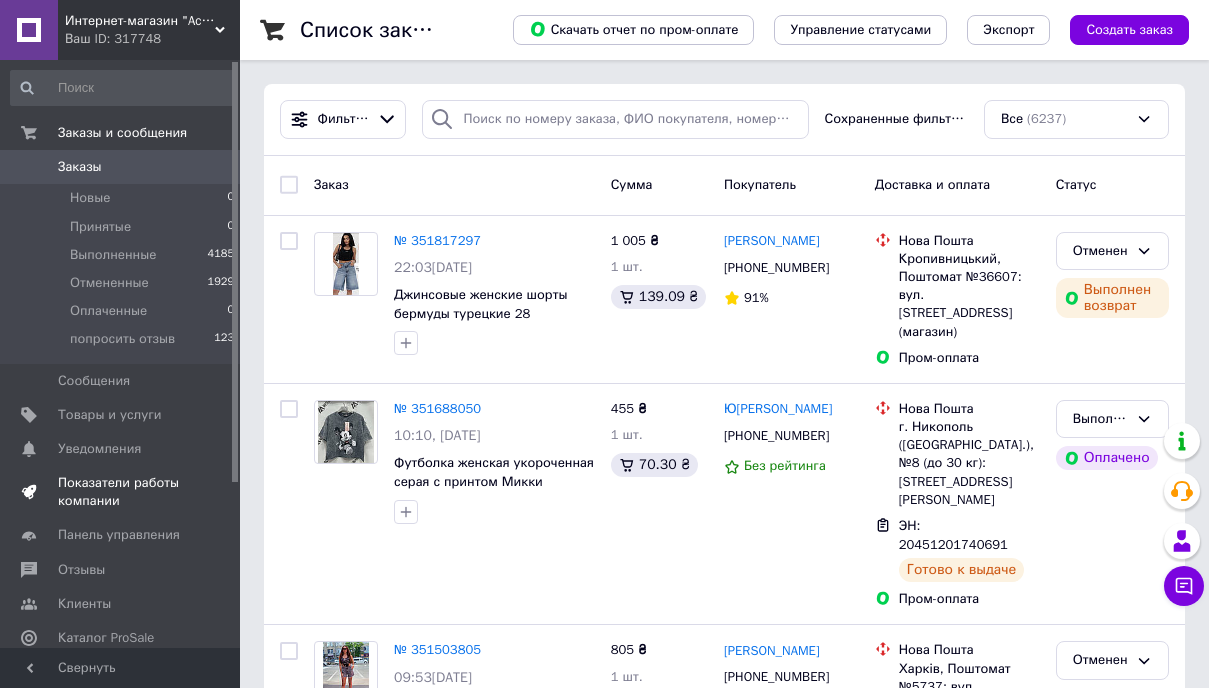 click on "Показатели работы компании" at bounding box center (121, 492) 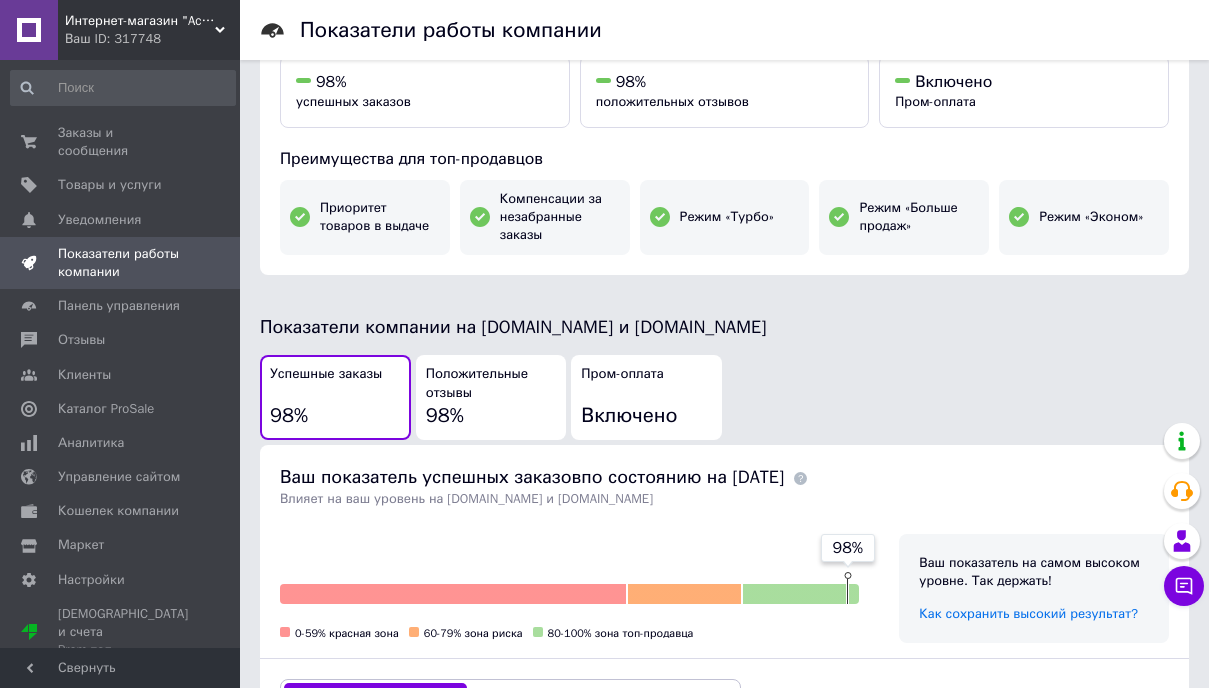 scroll, scrollTop: 191, scrollLeft: 0, axis: vertical 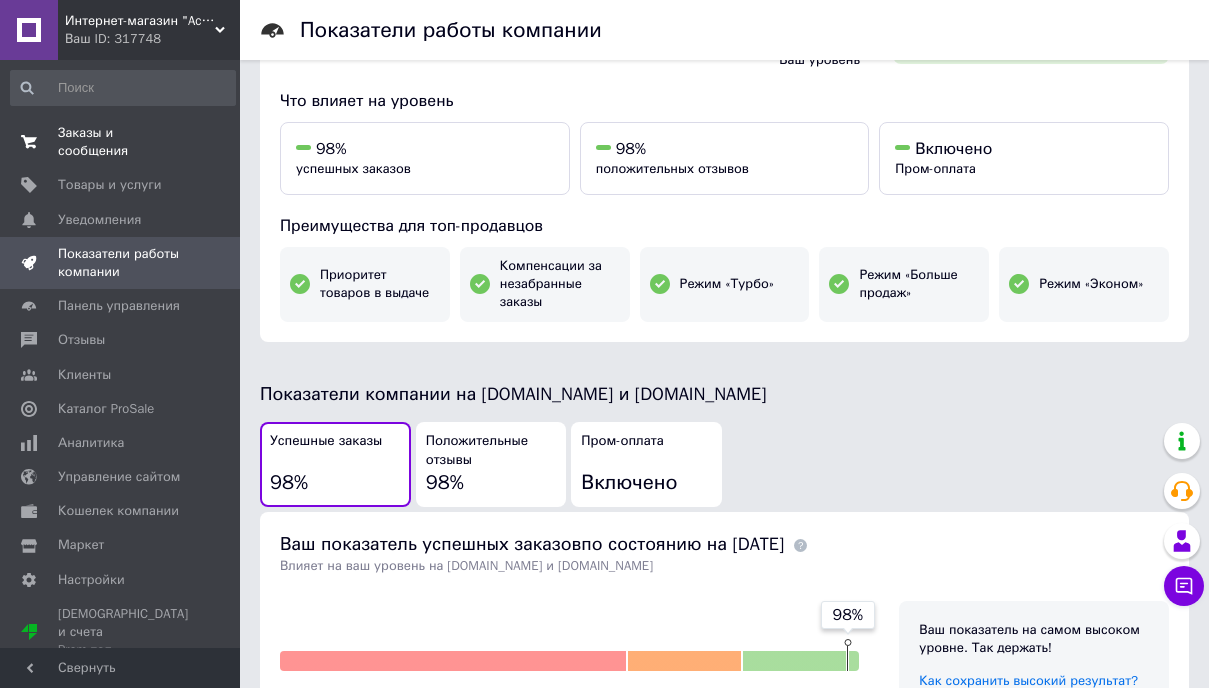 click on "Заказы и сообщения" at bounding box center [121, 142] 